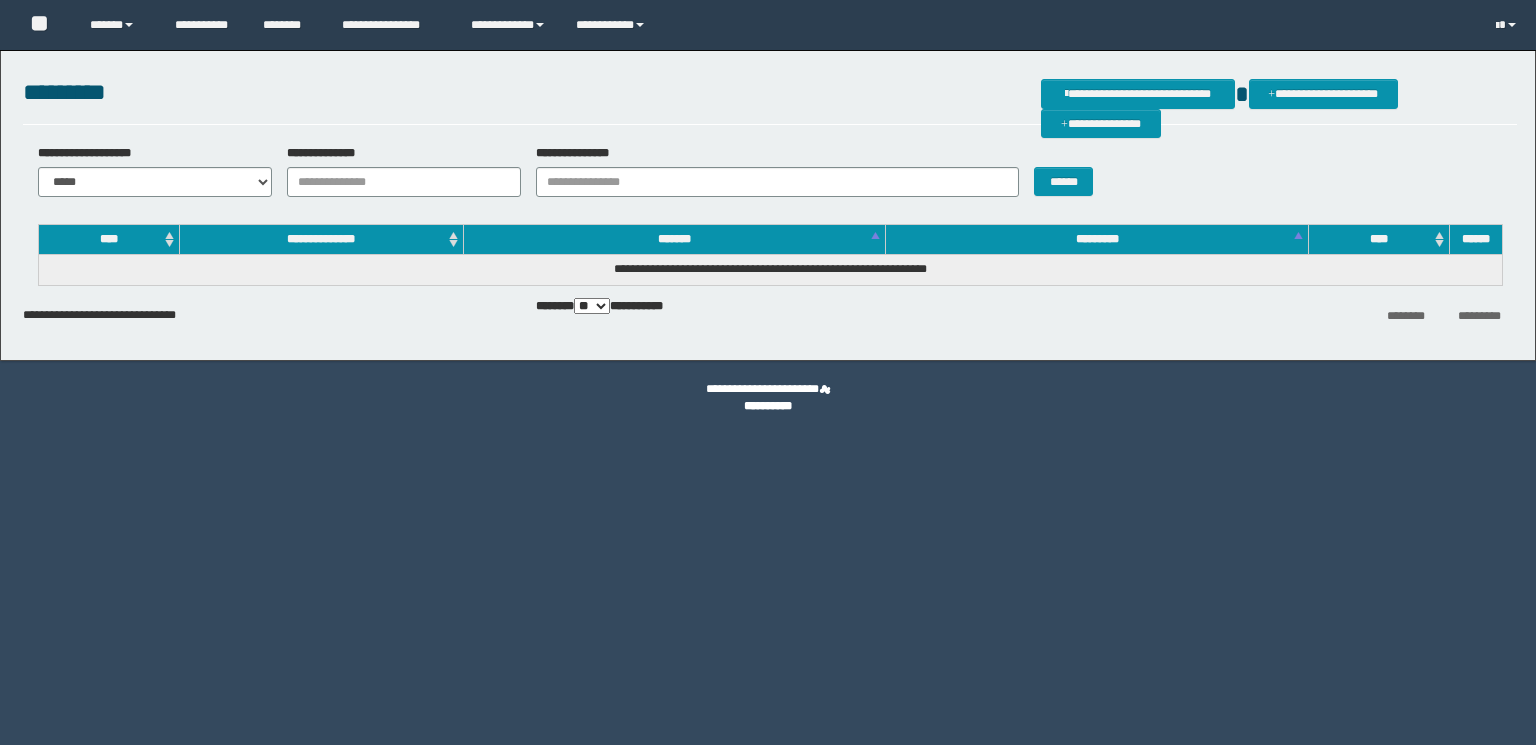 click on "**********" at bounding box center [1101, 124] 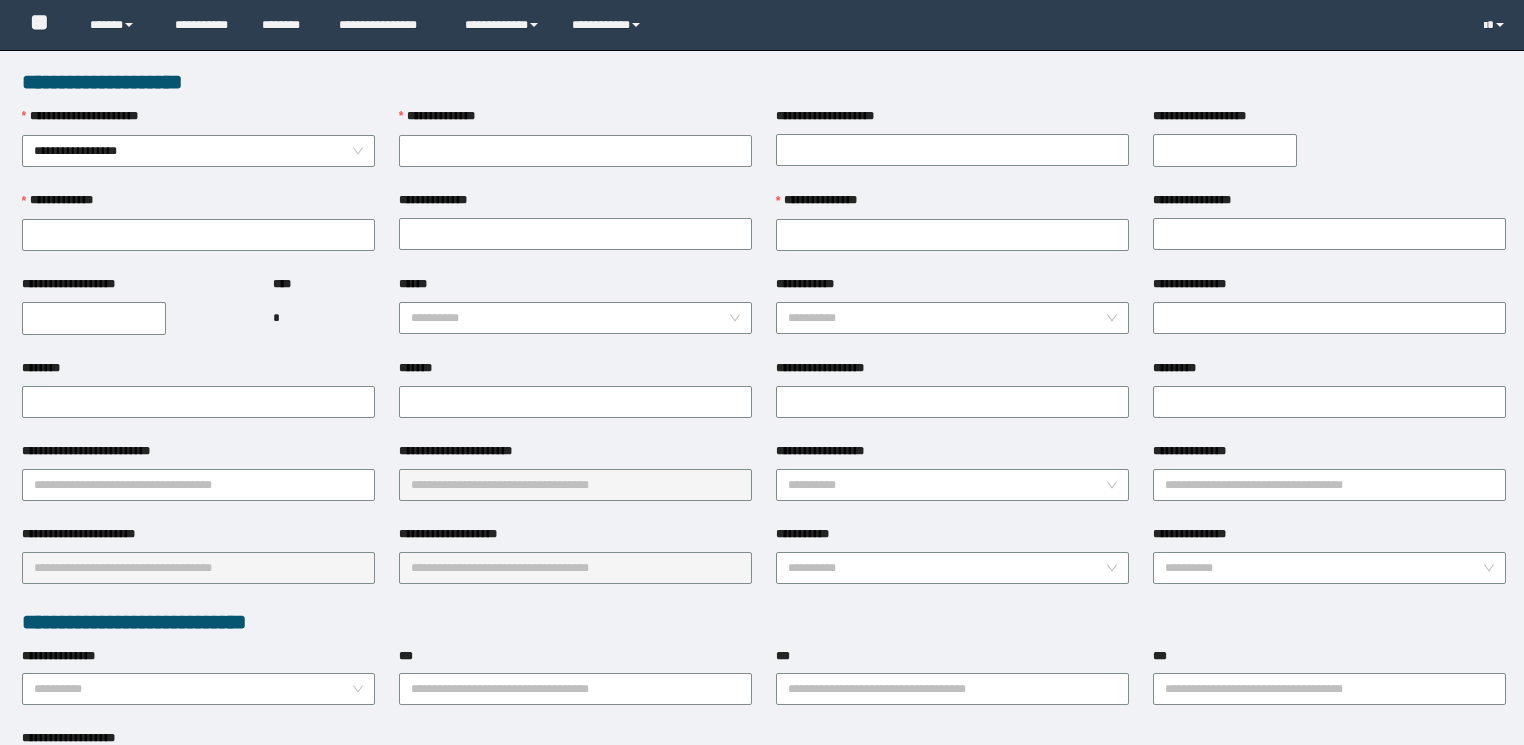scroll, scrollTop: 0, scrollLeft: 0, axis: both 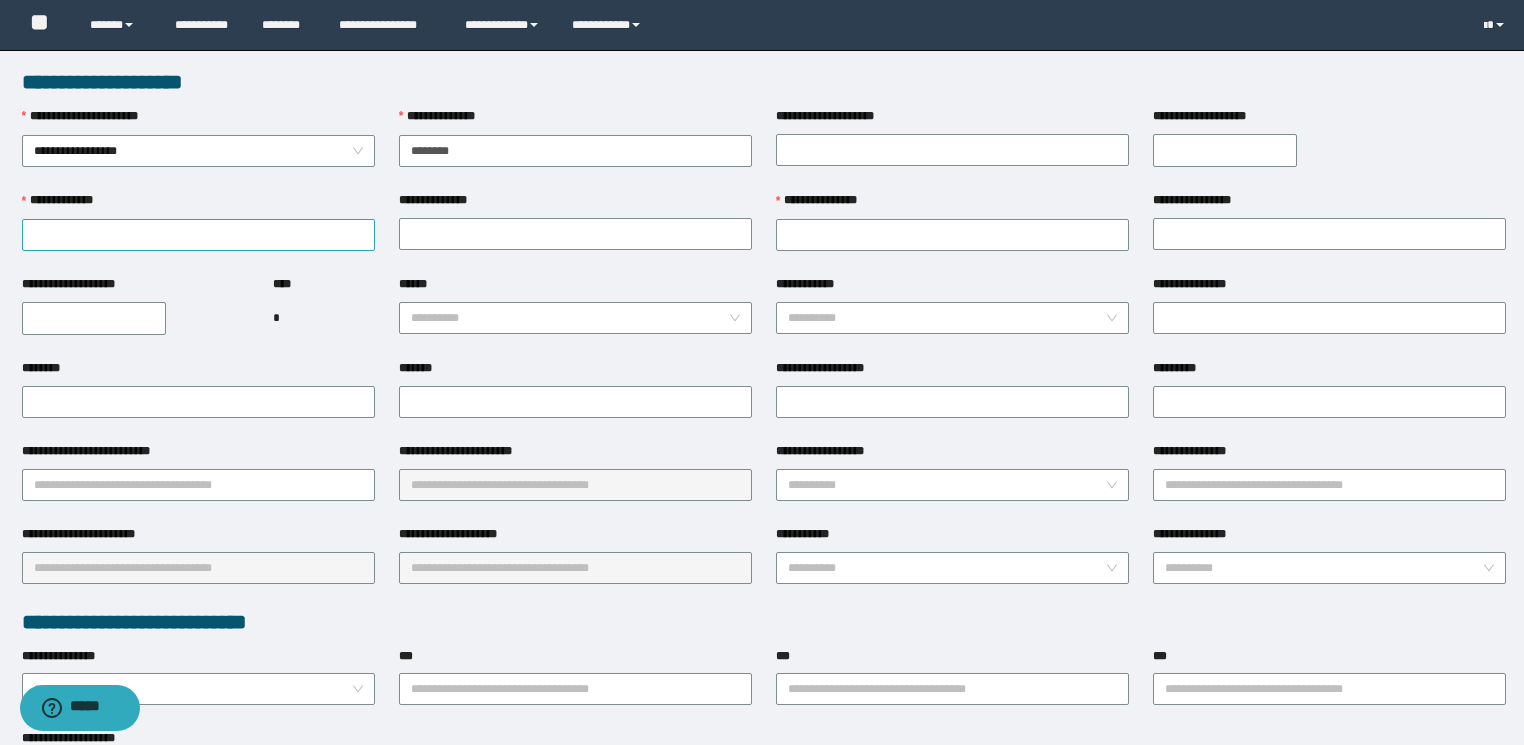 type on "********" 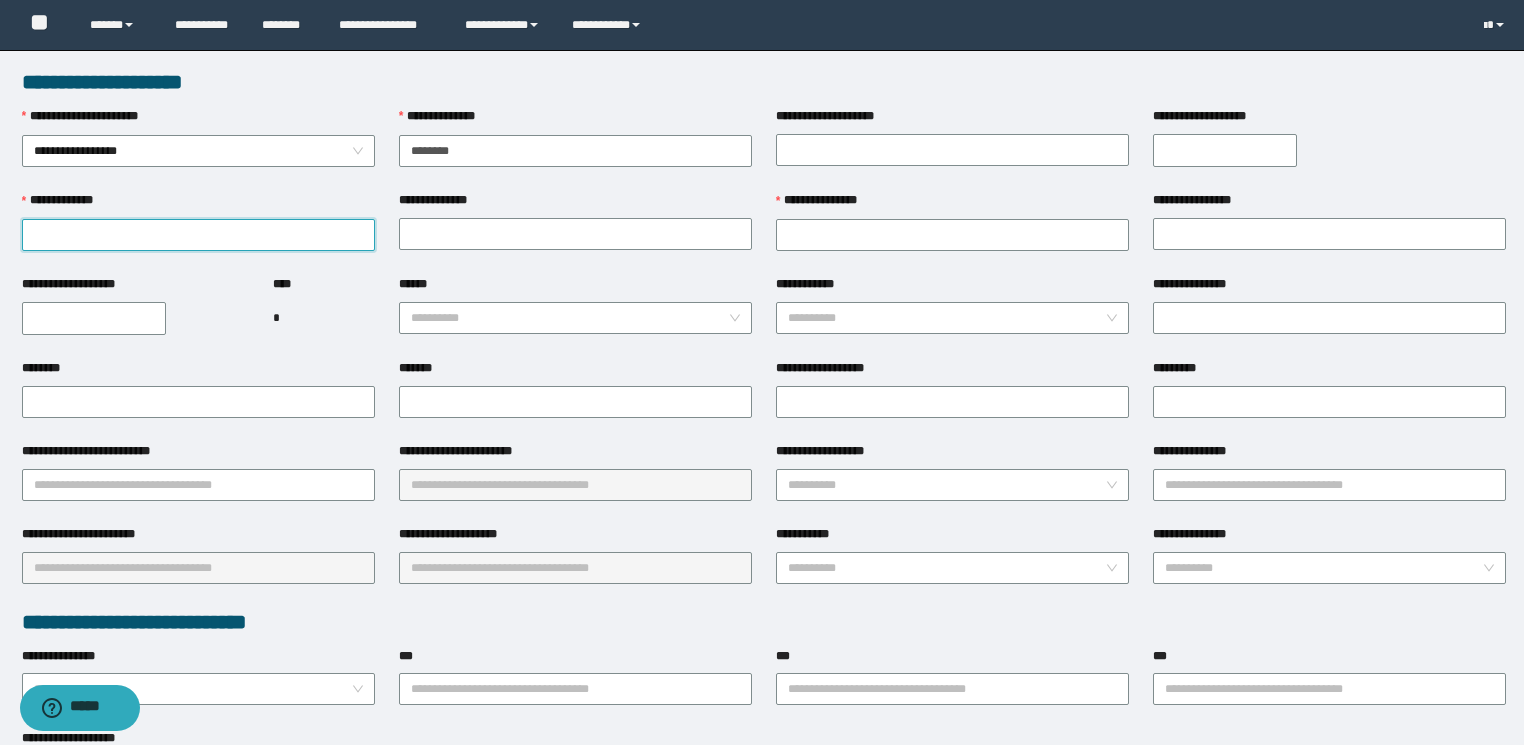 drag, startPoint x: 276, startPoint y: 228, endPoint x: 236, endPoint y: 253, distance: 47.169907 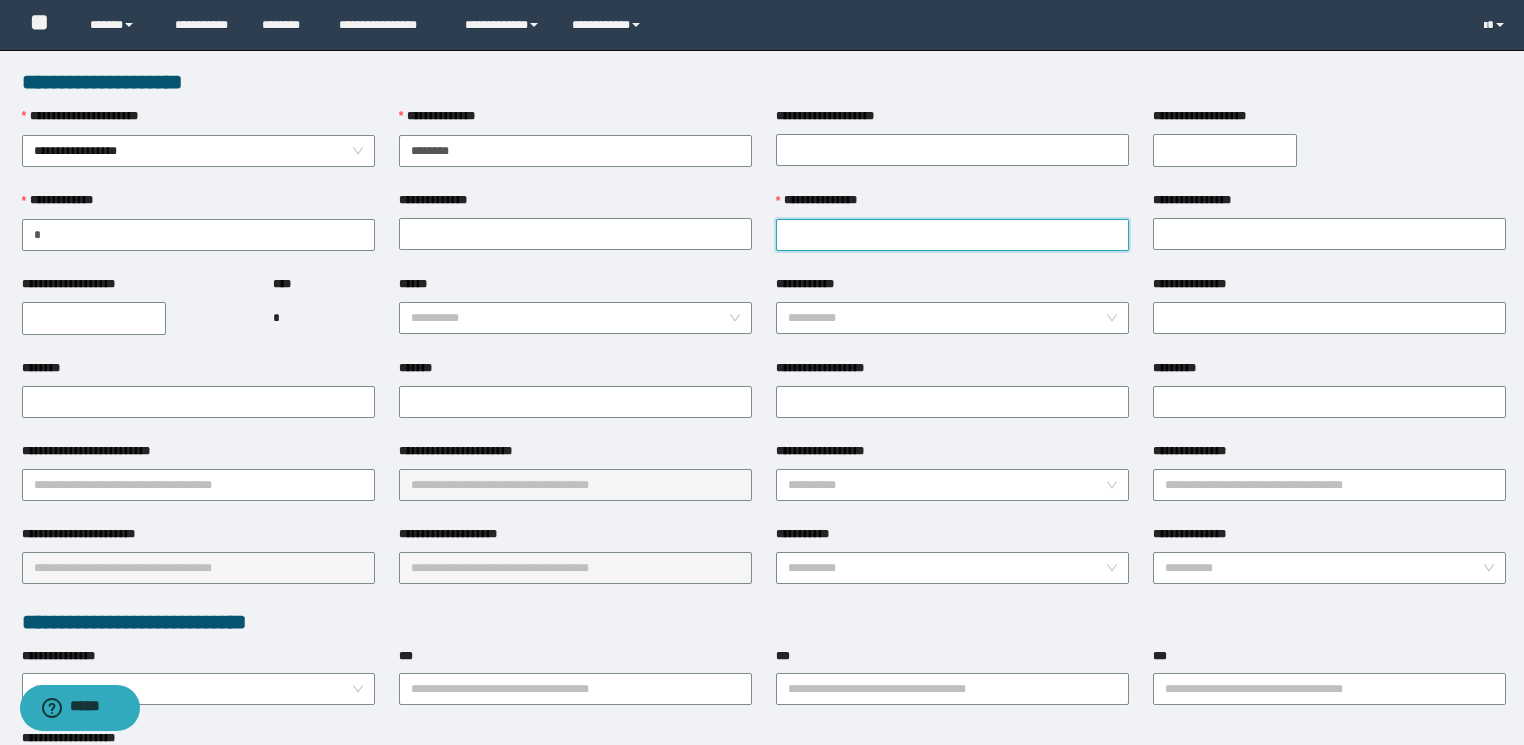 drag, startPoint x: 808, startPoint y: 238, endPoint x: 858, endPoint y: 248, distance: 50.990196 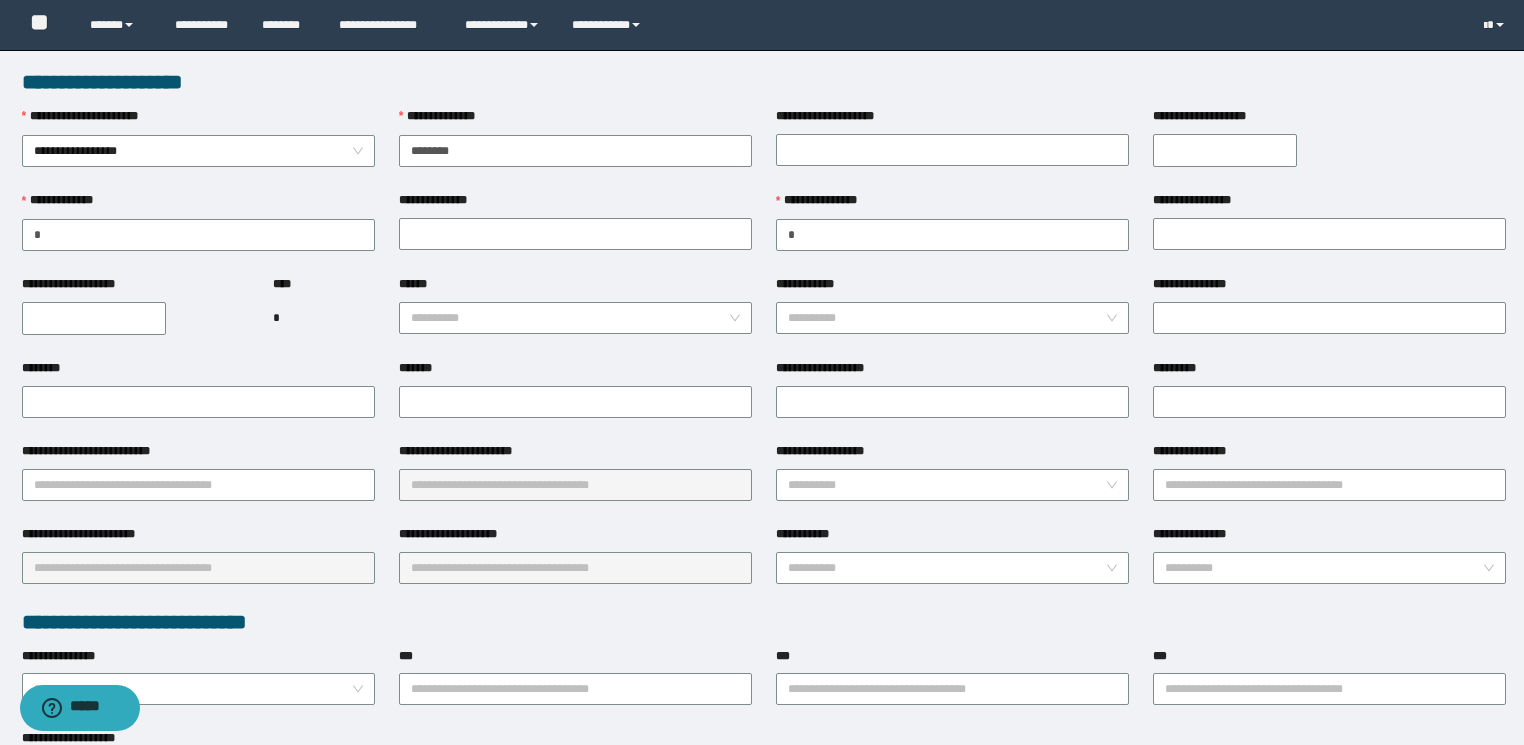 click on "**********" at bounding box center (952, 288) 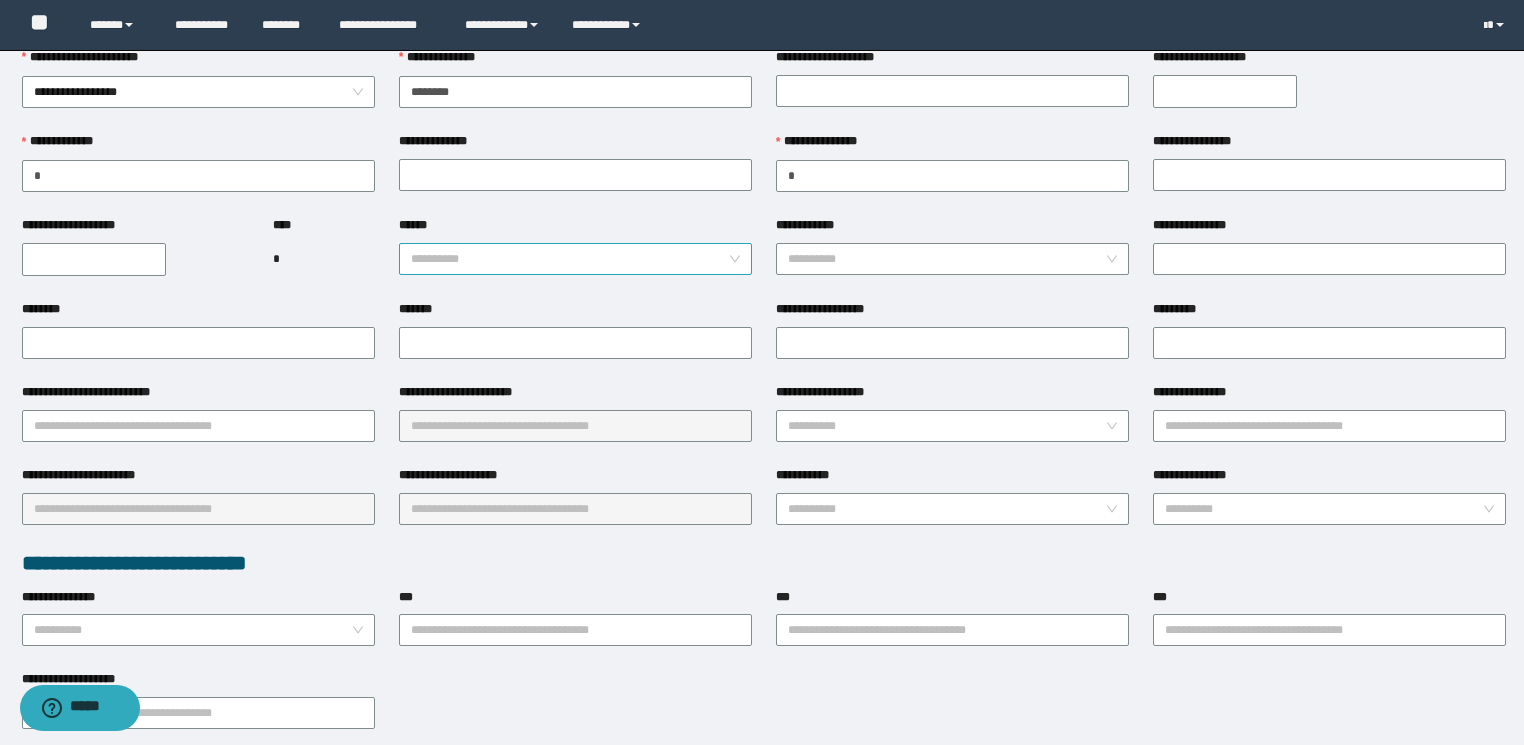 scroll, scrollTop: 0, scrollLeft: 0, axis: both 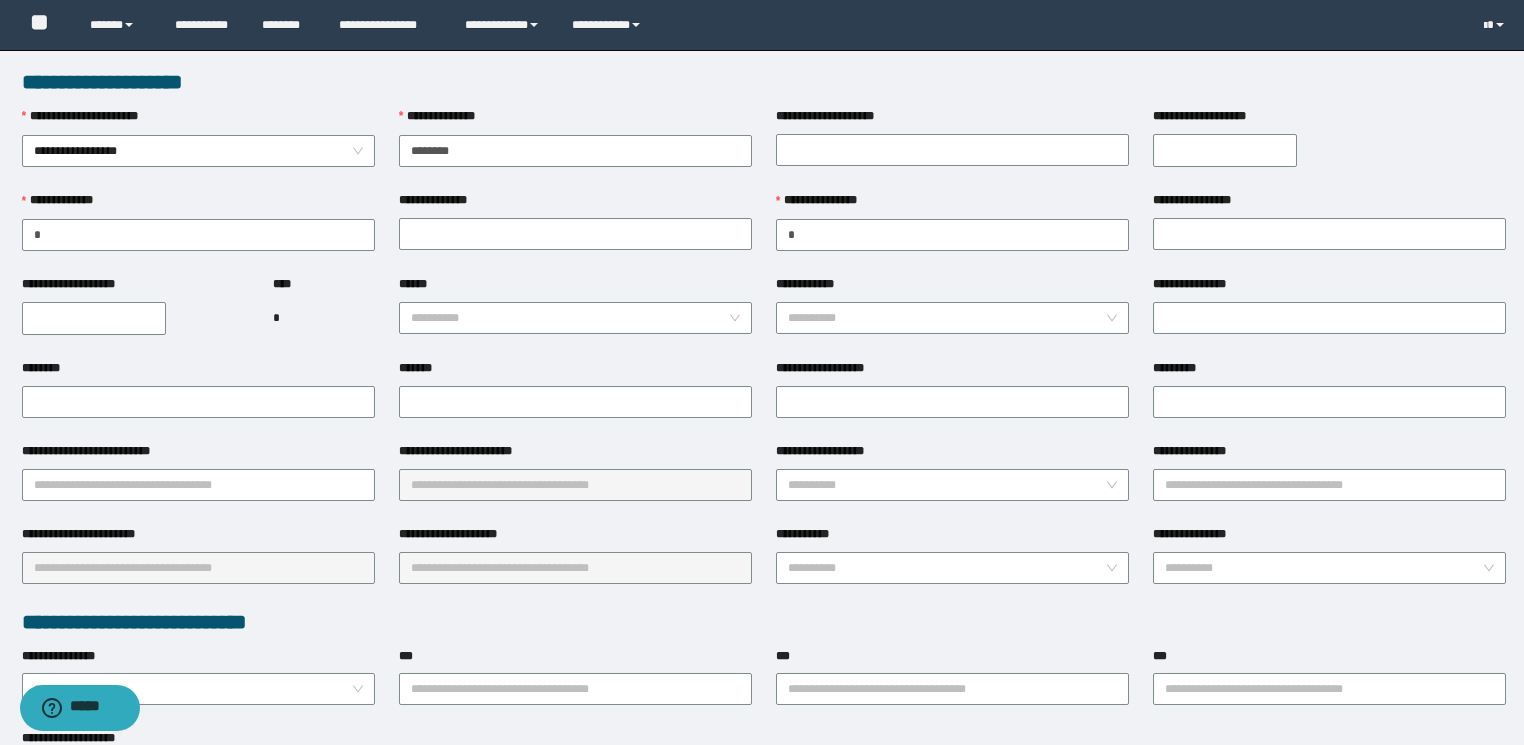 drag, startPoint x: 1152, startPoint y: 598, endPoint x: 1162, endPoint y: 615, distance: 19.723083 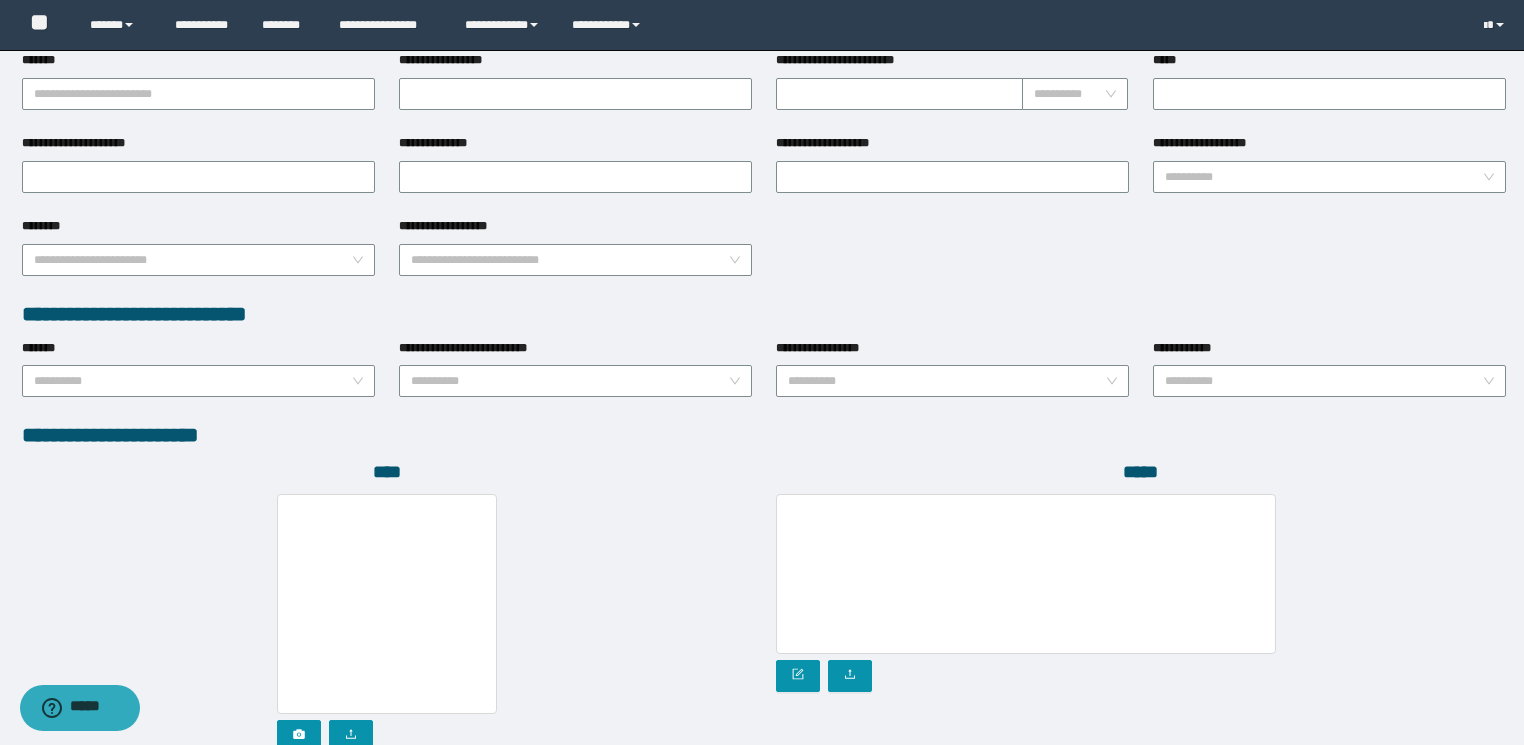 scroll, scrollTop: 956, scrollLeft: 0, axis: vertical 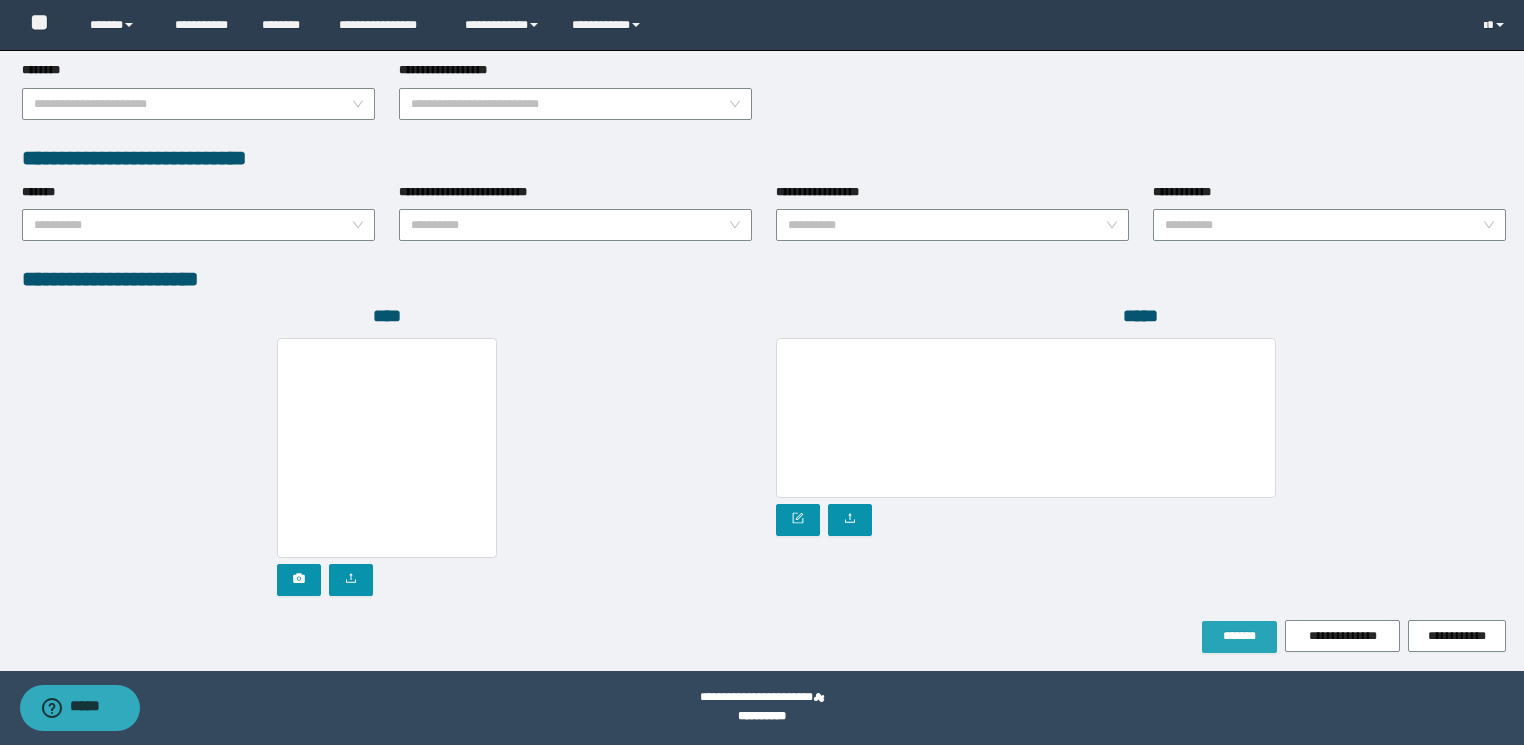 click on "*******" at bounding box center [1239, 636] 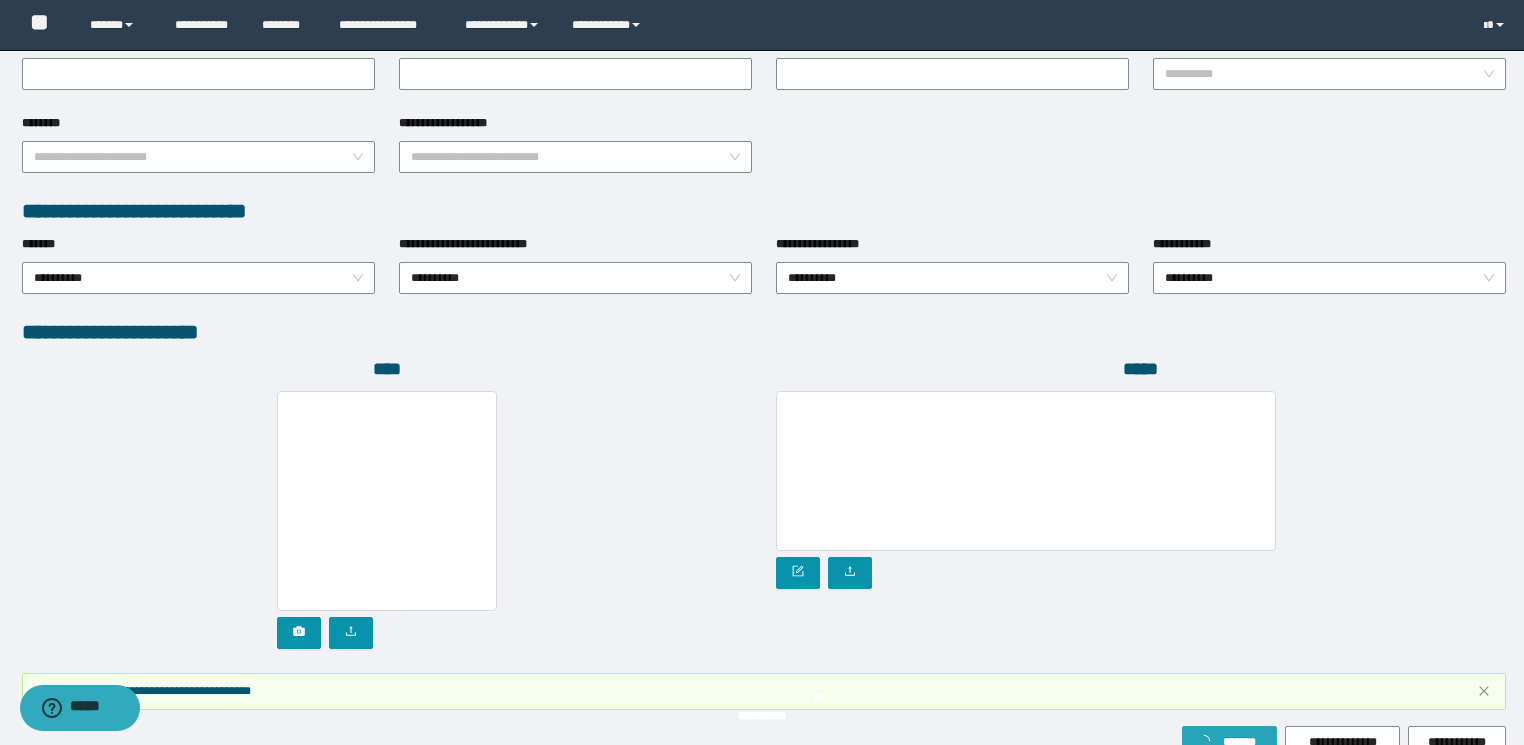scroll, scrollTop: 1009, scrollLeft: 0, axis: vertical 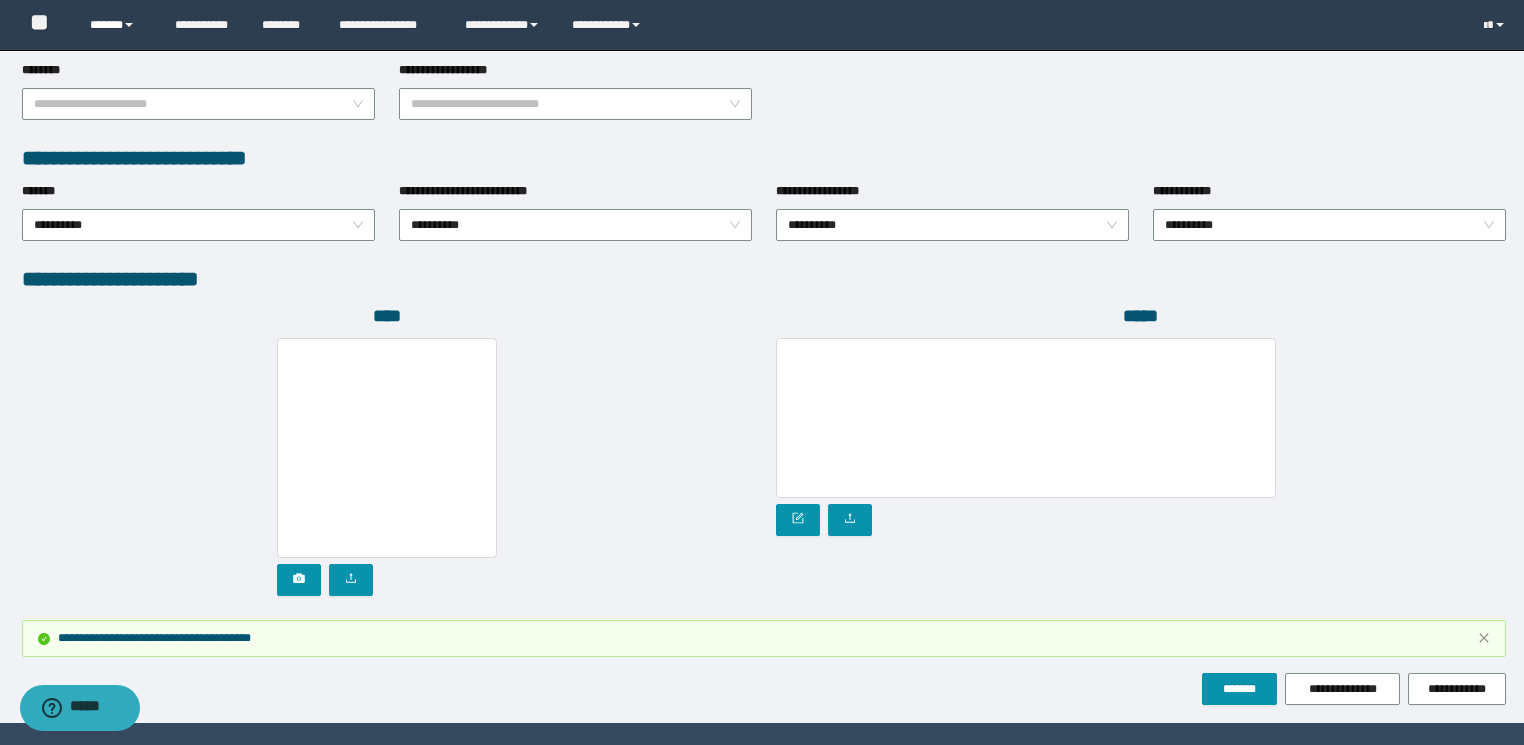 click on "******" at bounding box center [117, 25] 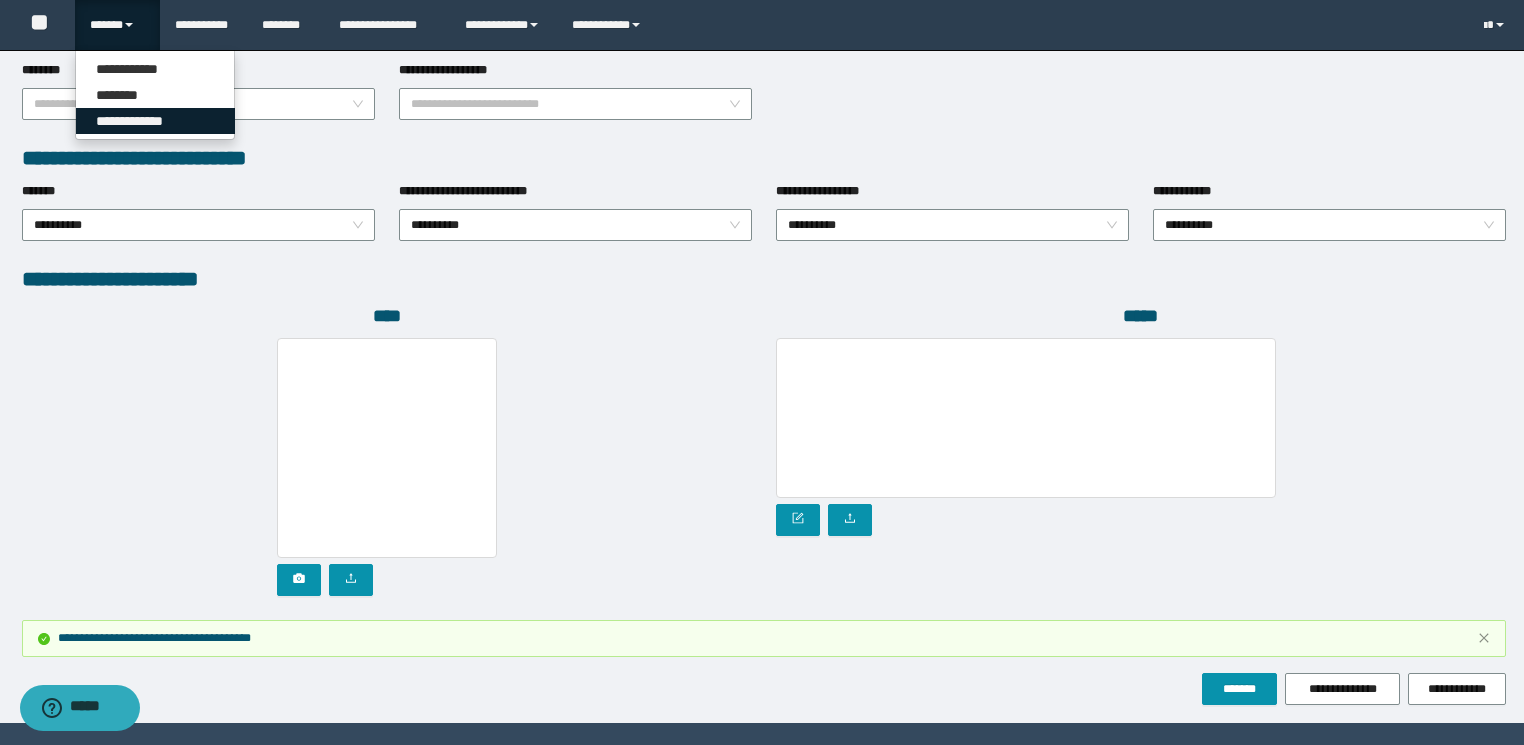 click on "**********" at bounding box center [155, 121] 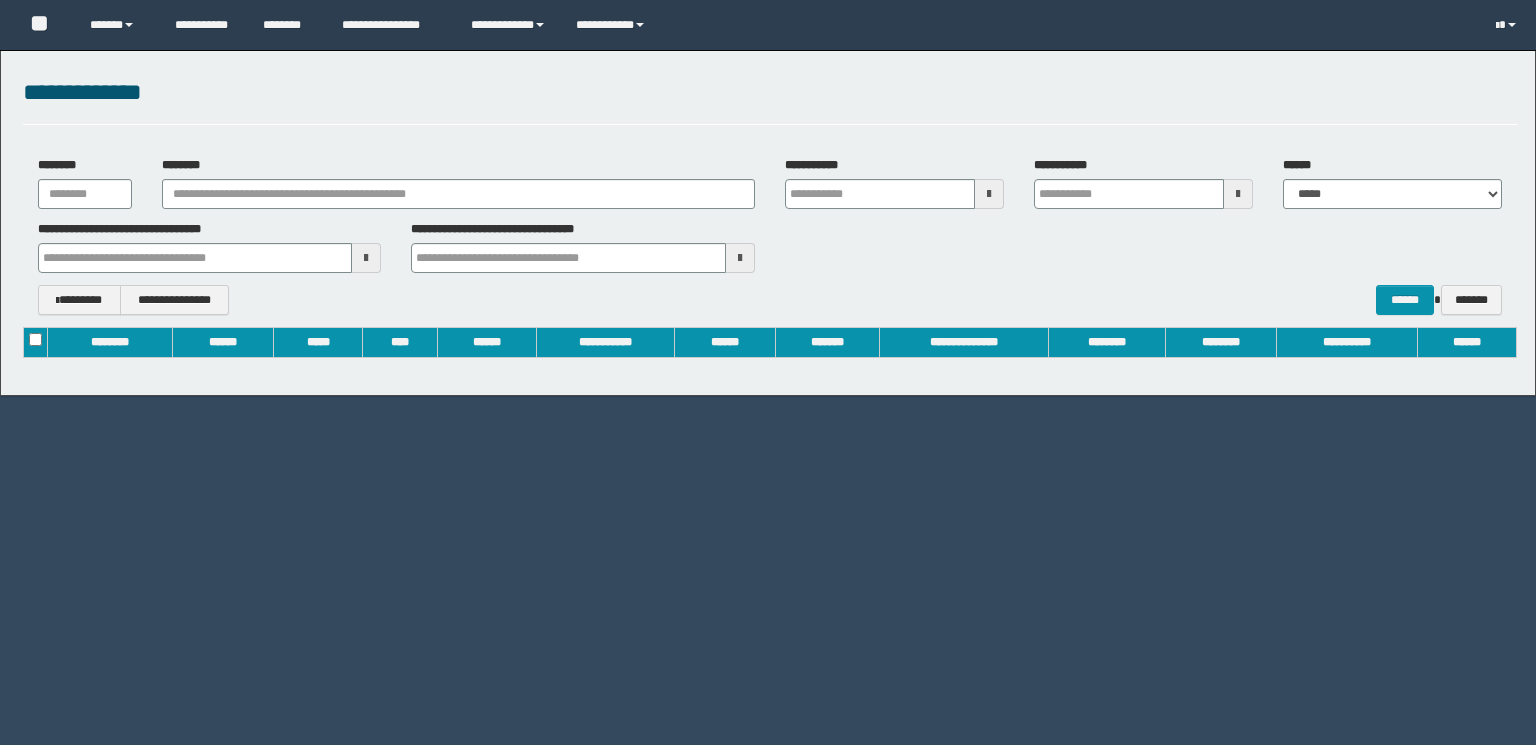 scroll, scrollTop: 0, scrollLeft: 0, axis: both 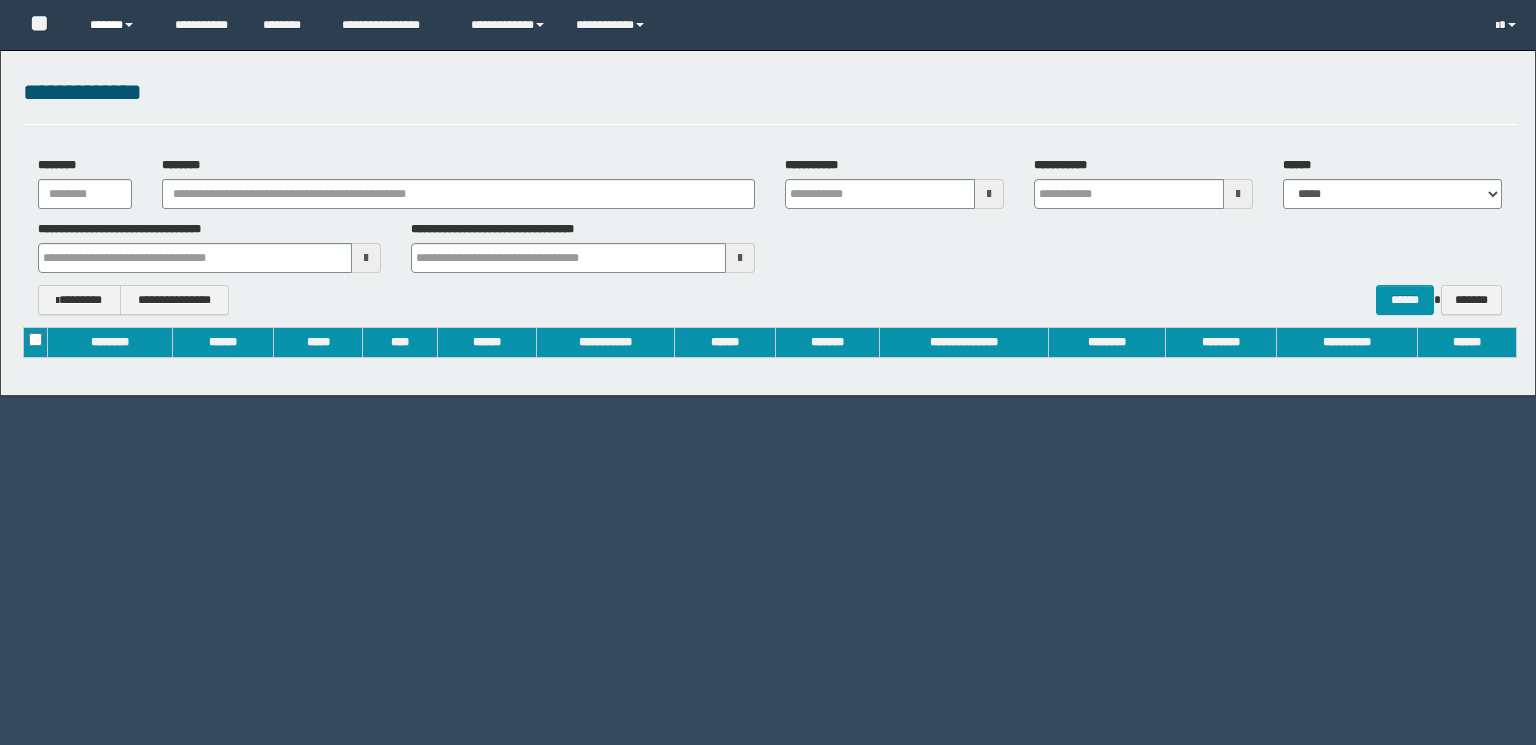 click on "******" at bounding box center [117, 25] 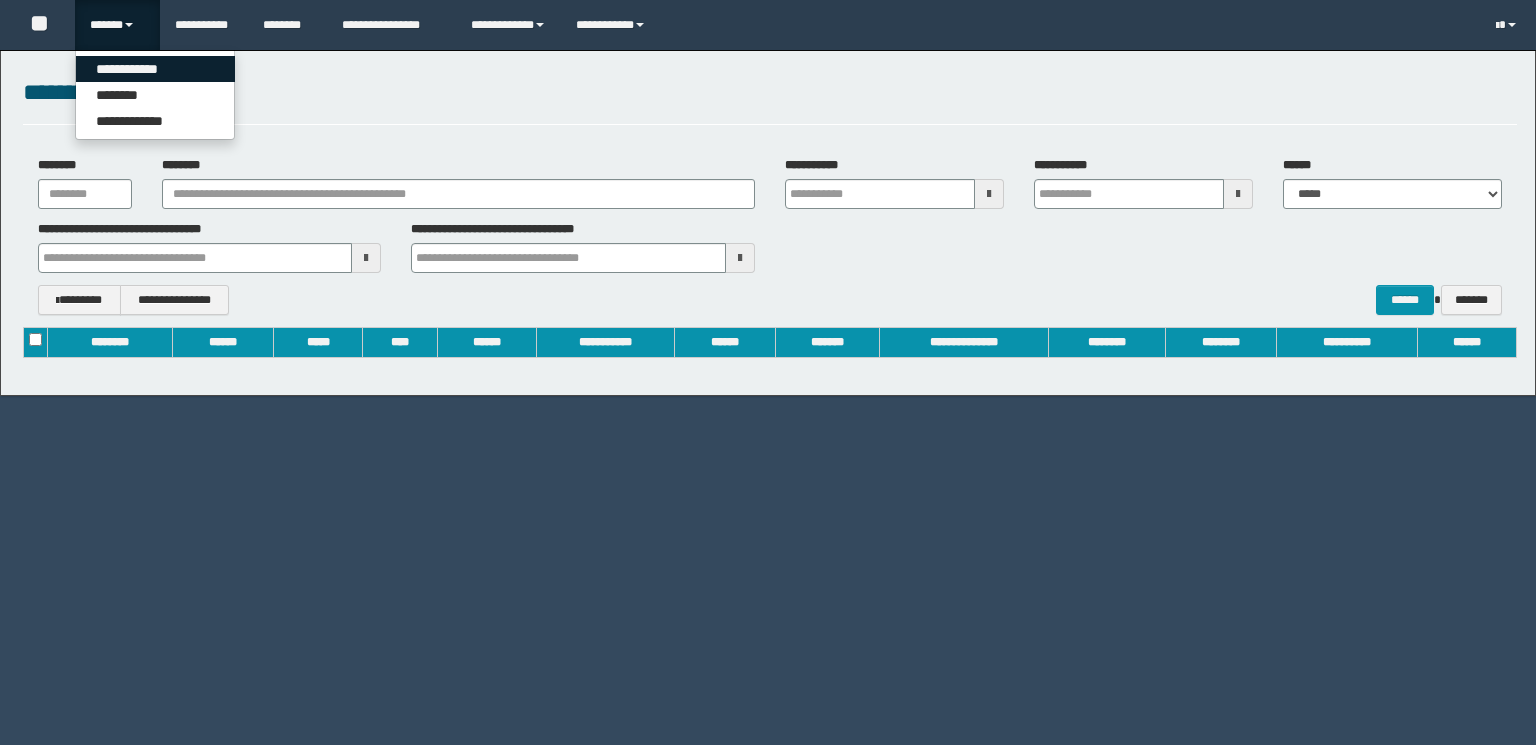 type on "**********" 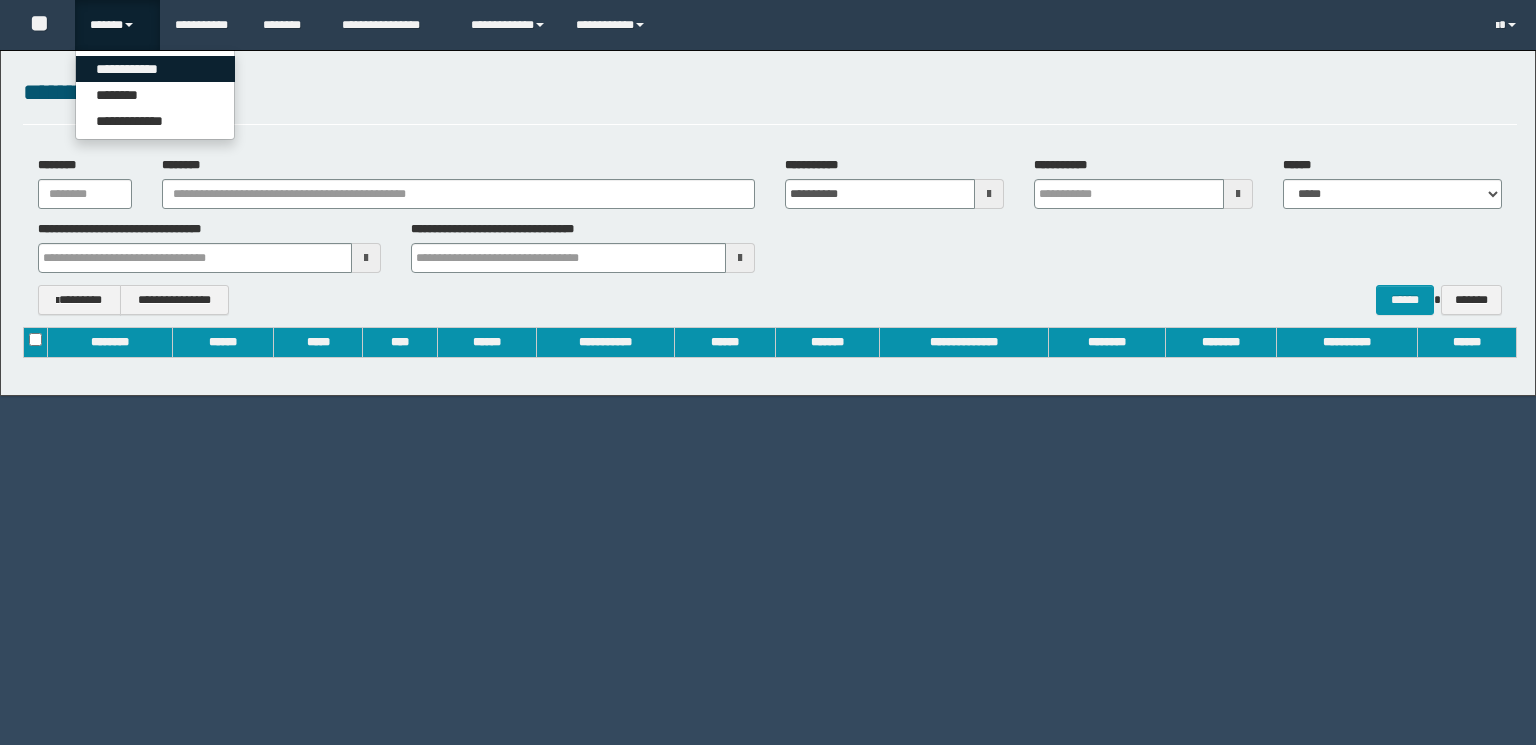 type on "**********" 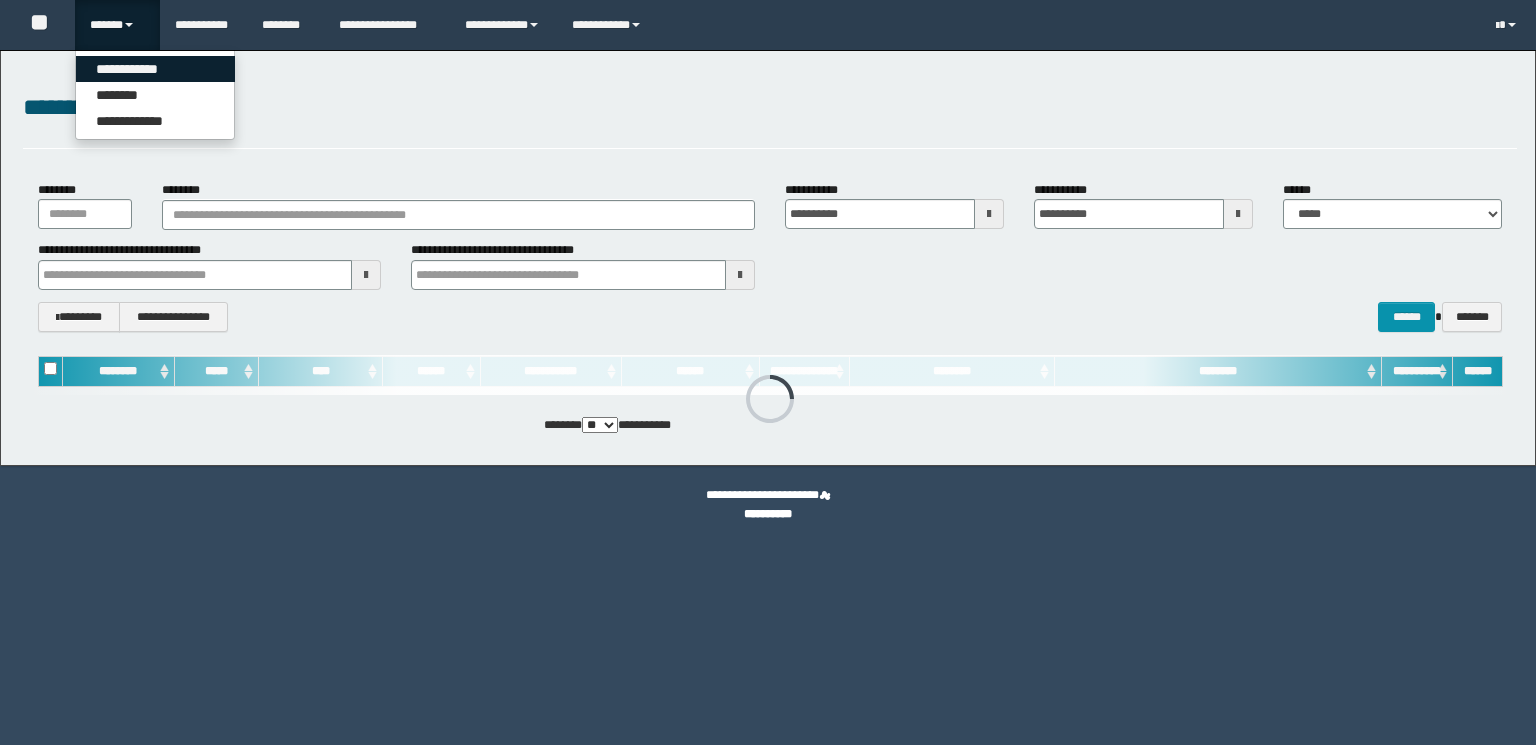 click on "**********" at bounding box center (155, 69) 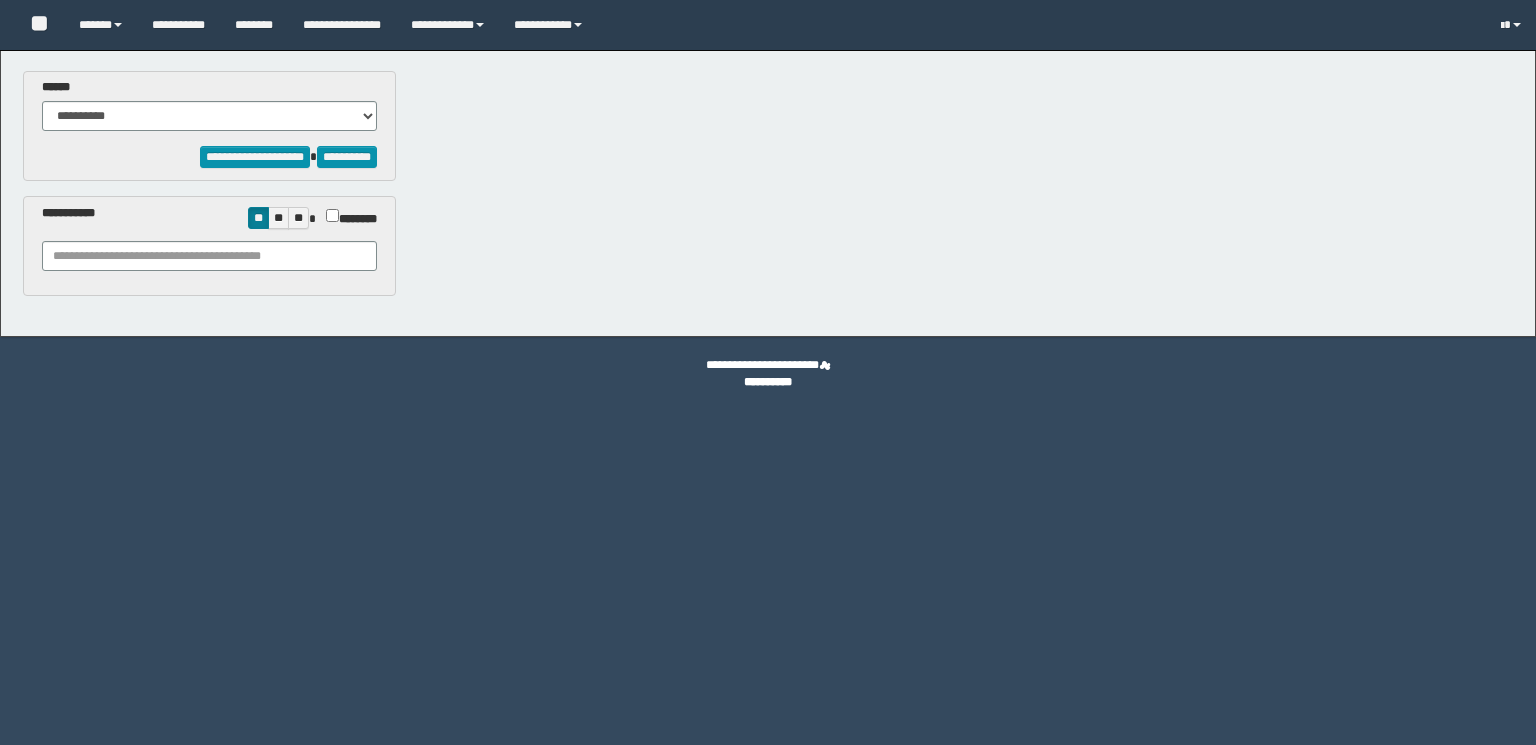 type on "**********" 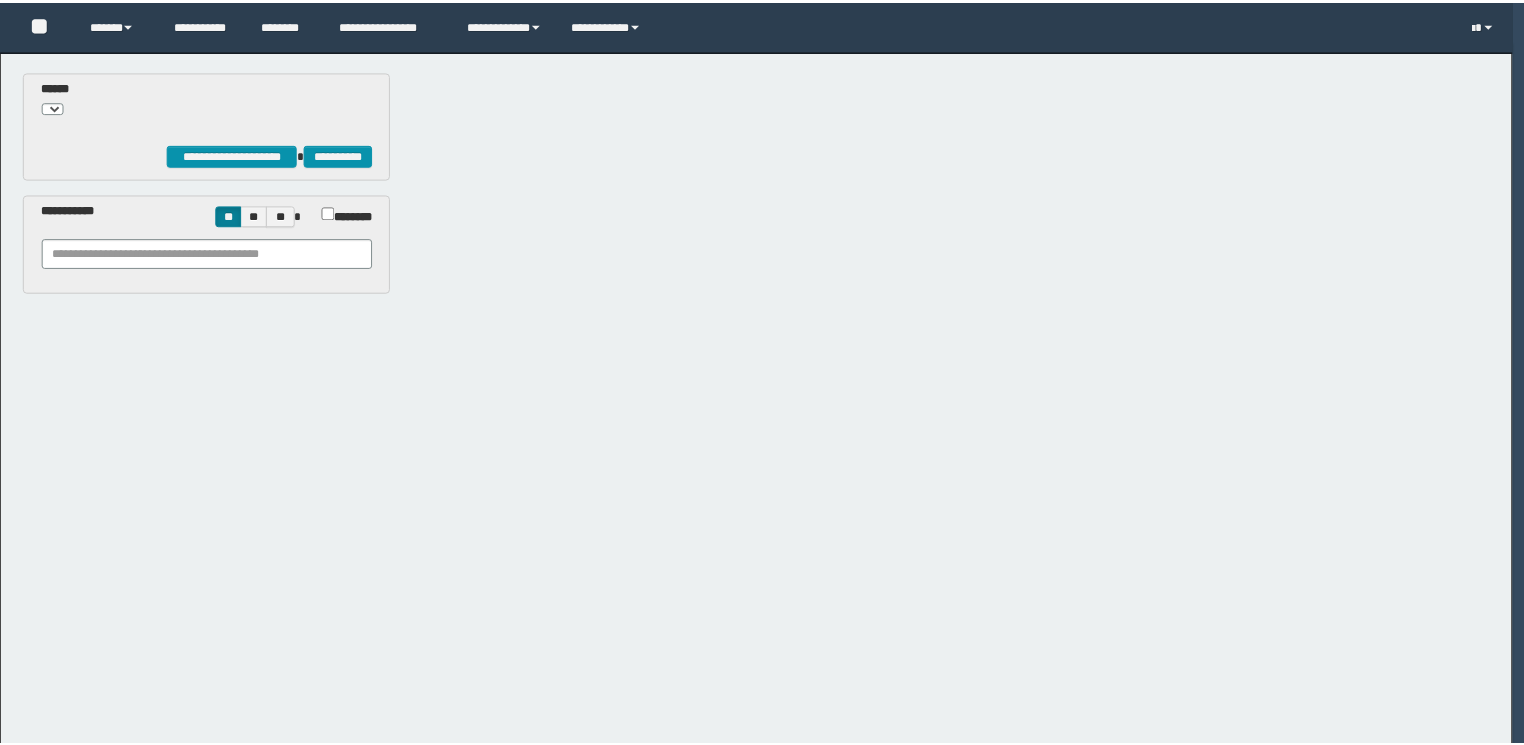 scroll, scrollTop: 0, scrollLeft: 0, axis: both 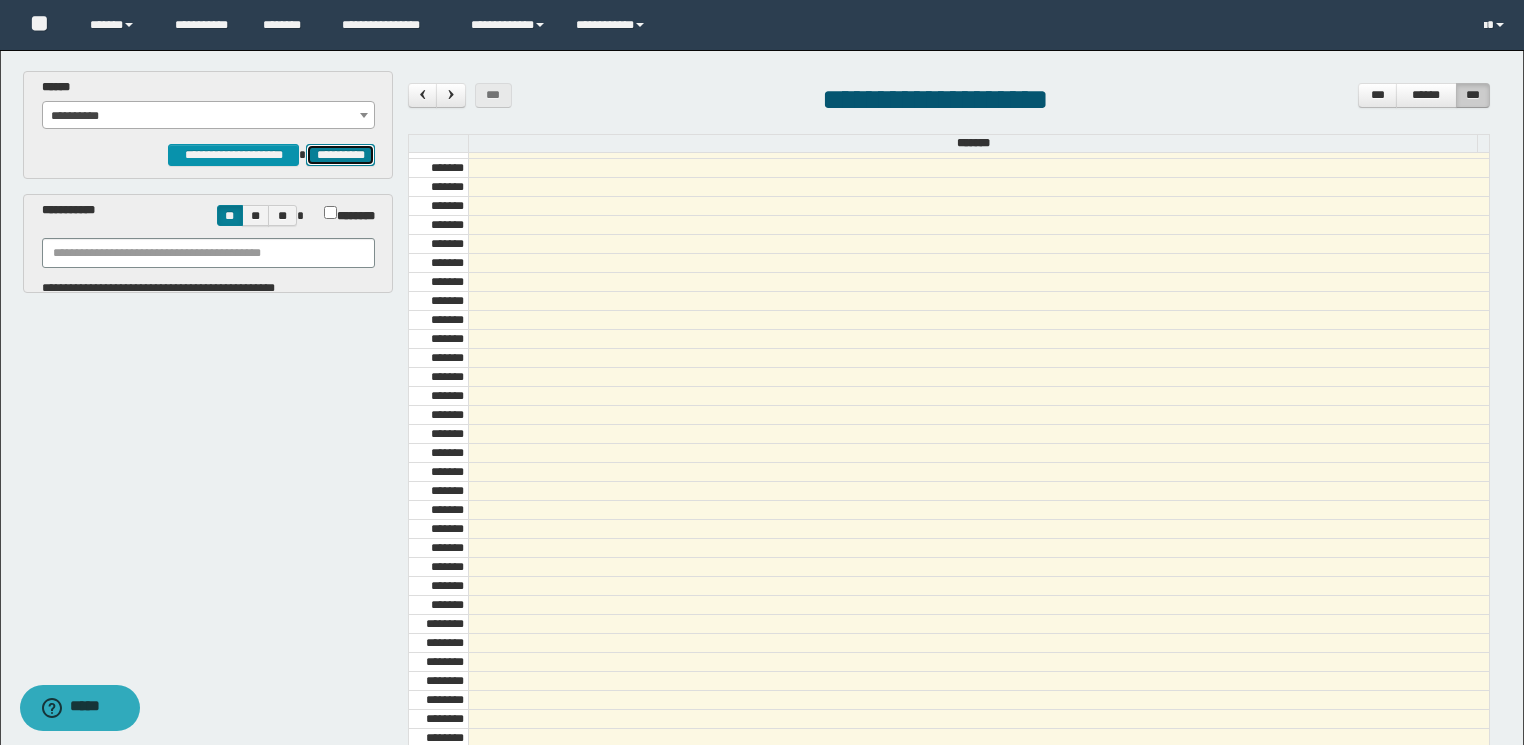 click on "**********" at bounding box center (340, 155) 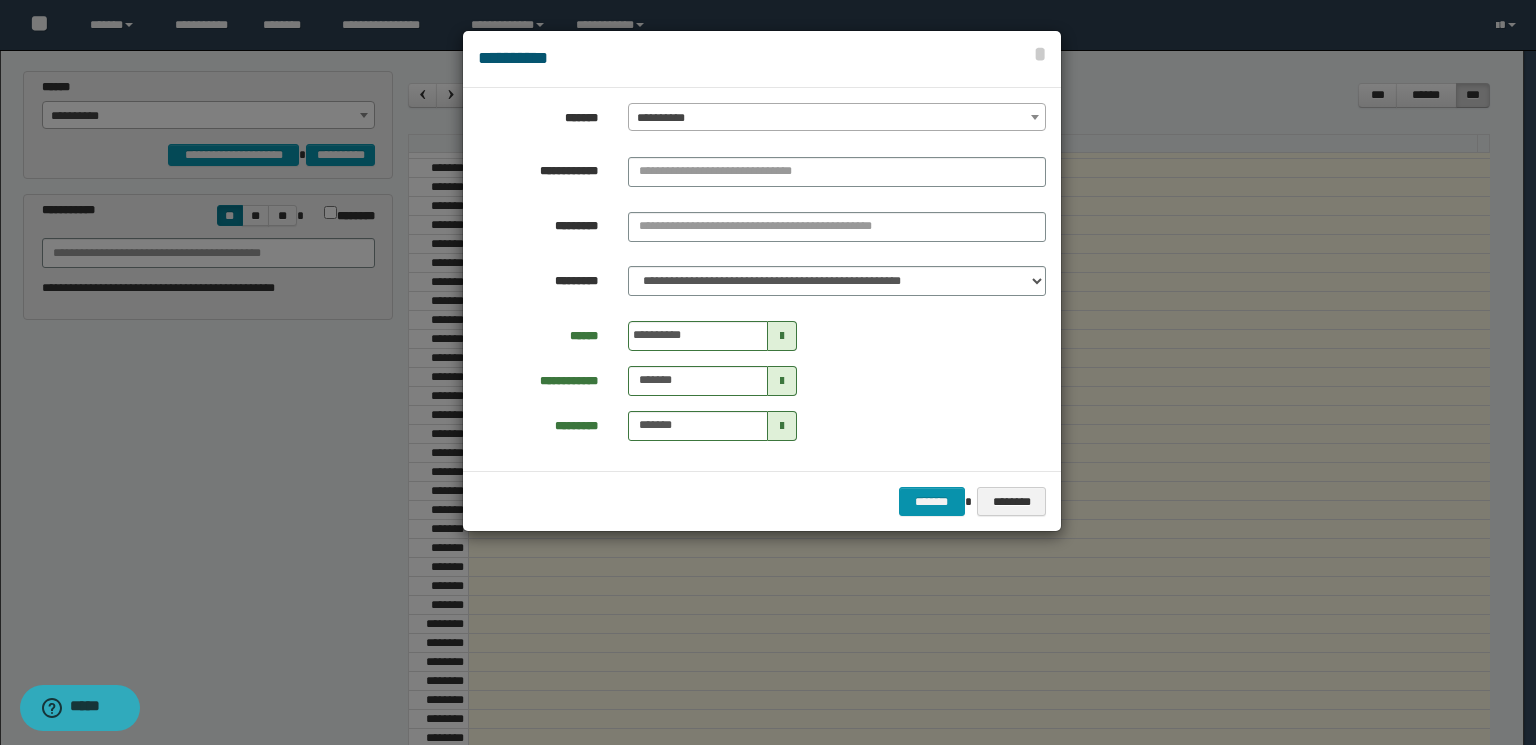 click on "**********" at bounding box center (837, 118) 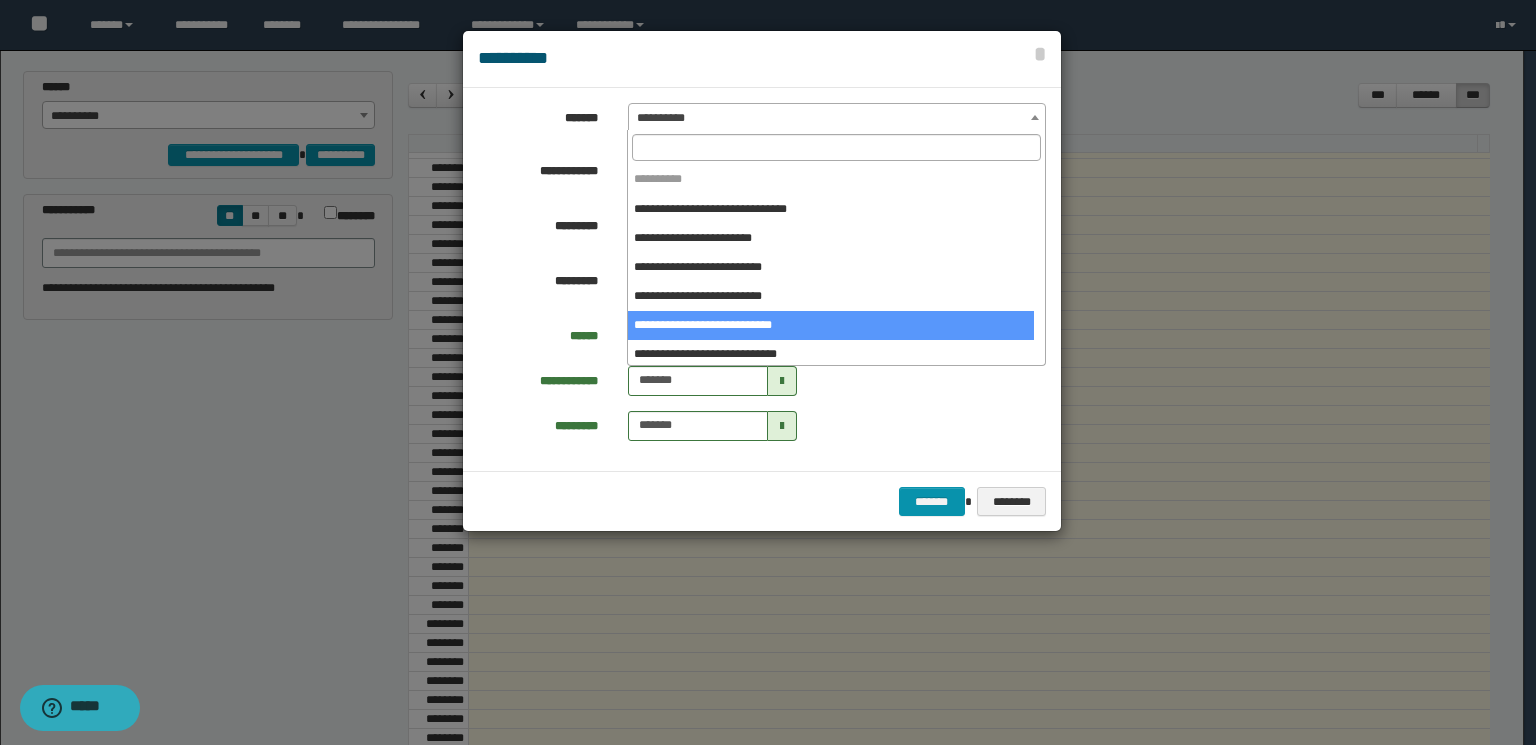 select on "*****" 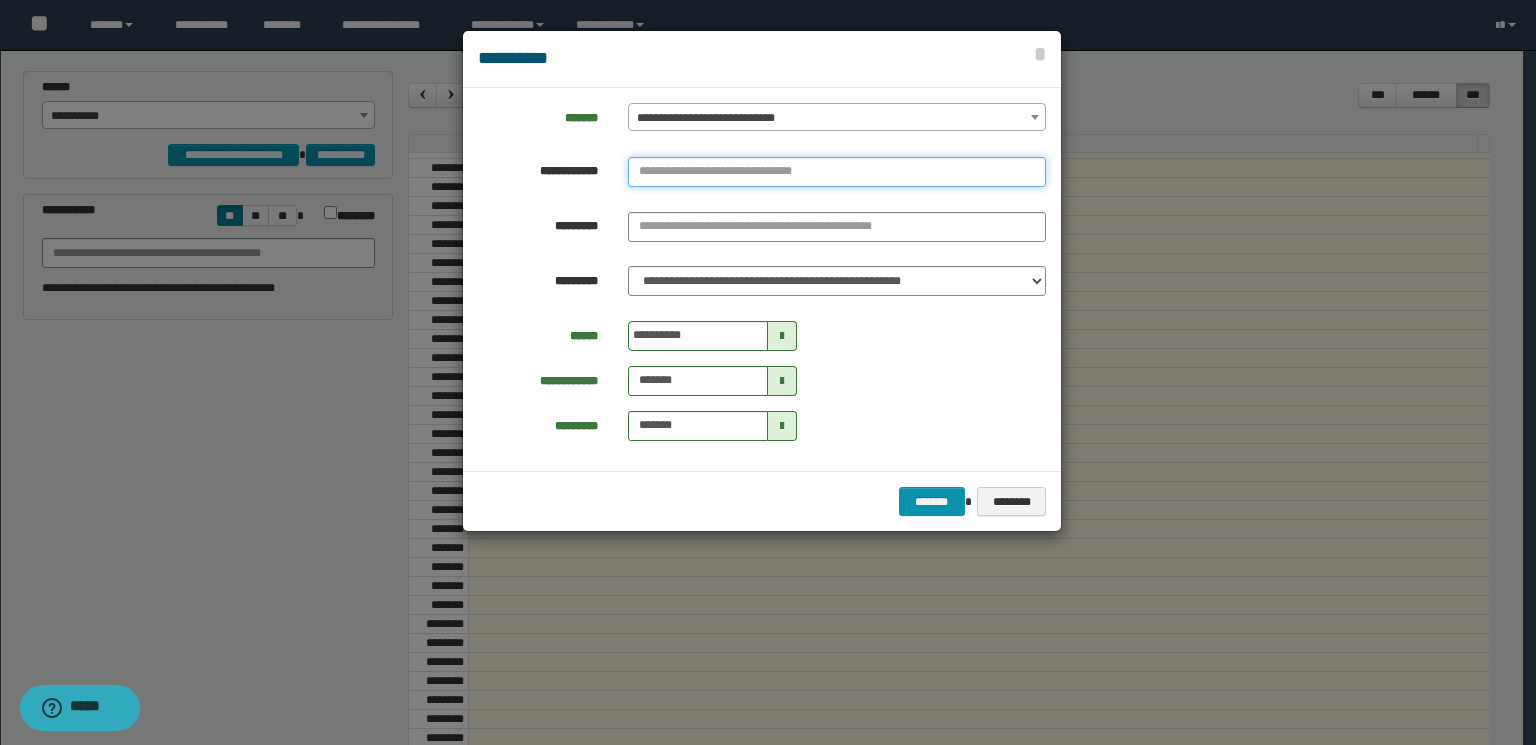 click at bounding box center [837, 172] 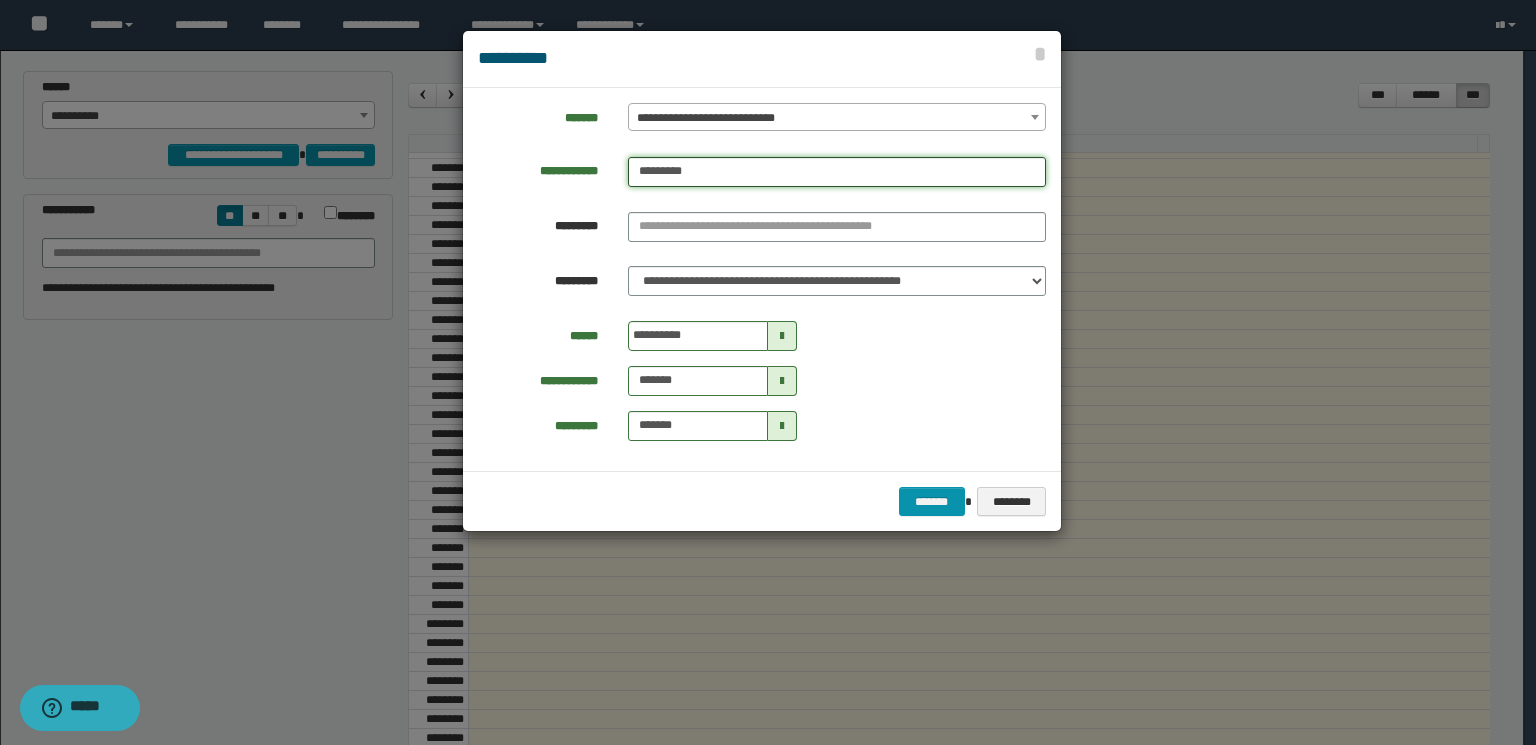 type on "********" 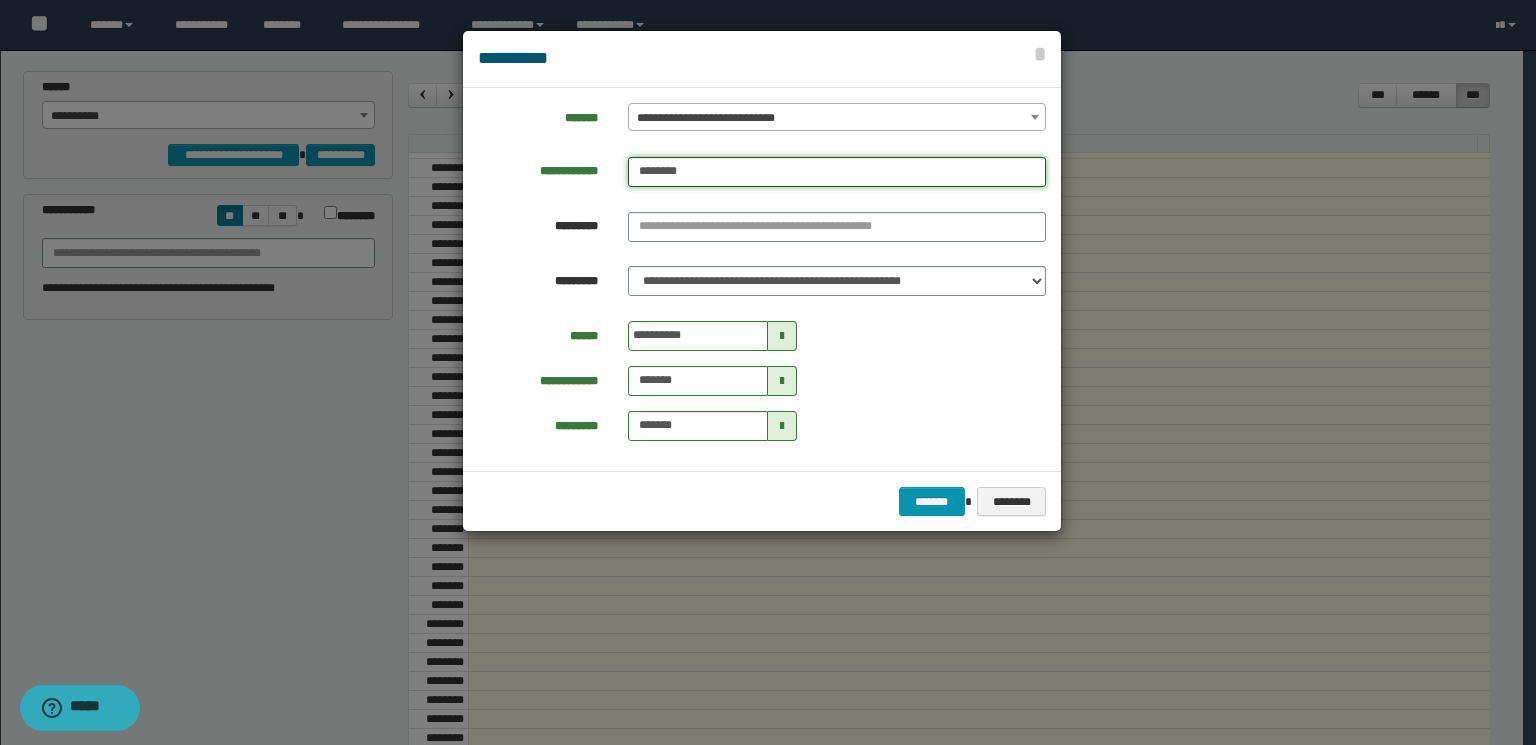 type on "********" 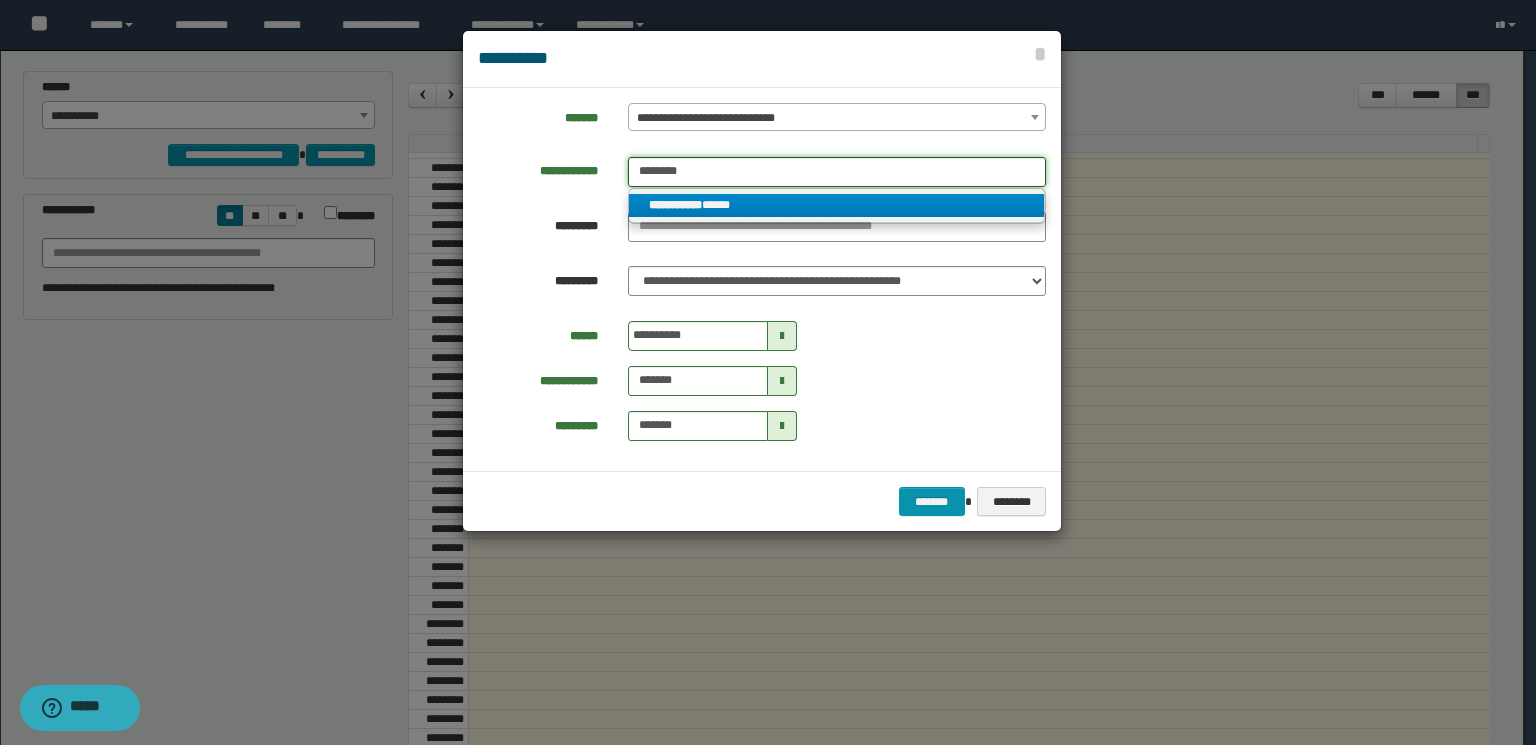 type on "********" 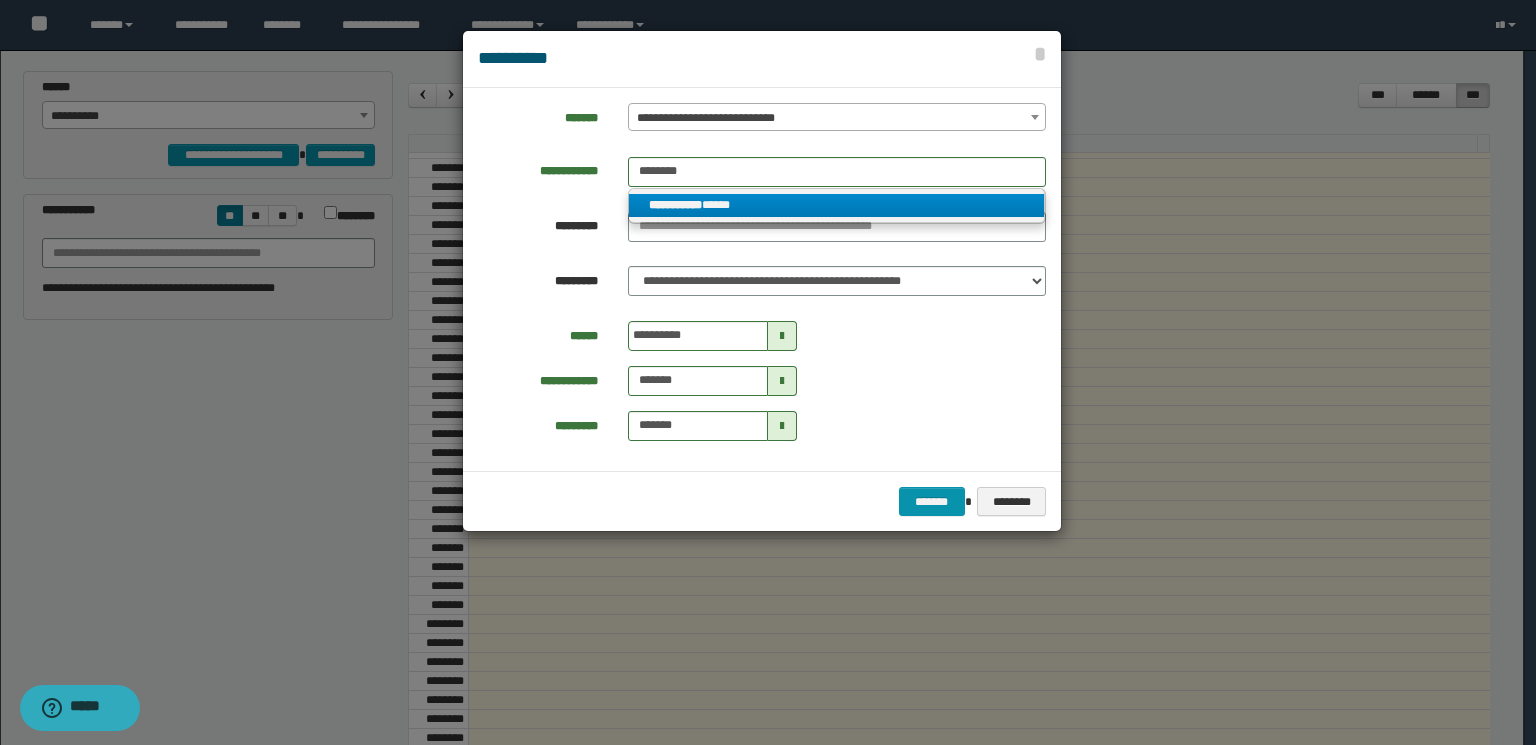 click on "**********" at bounding box center (837, 205) 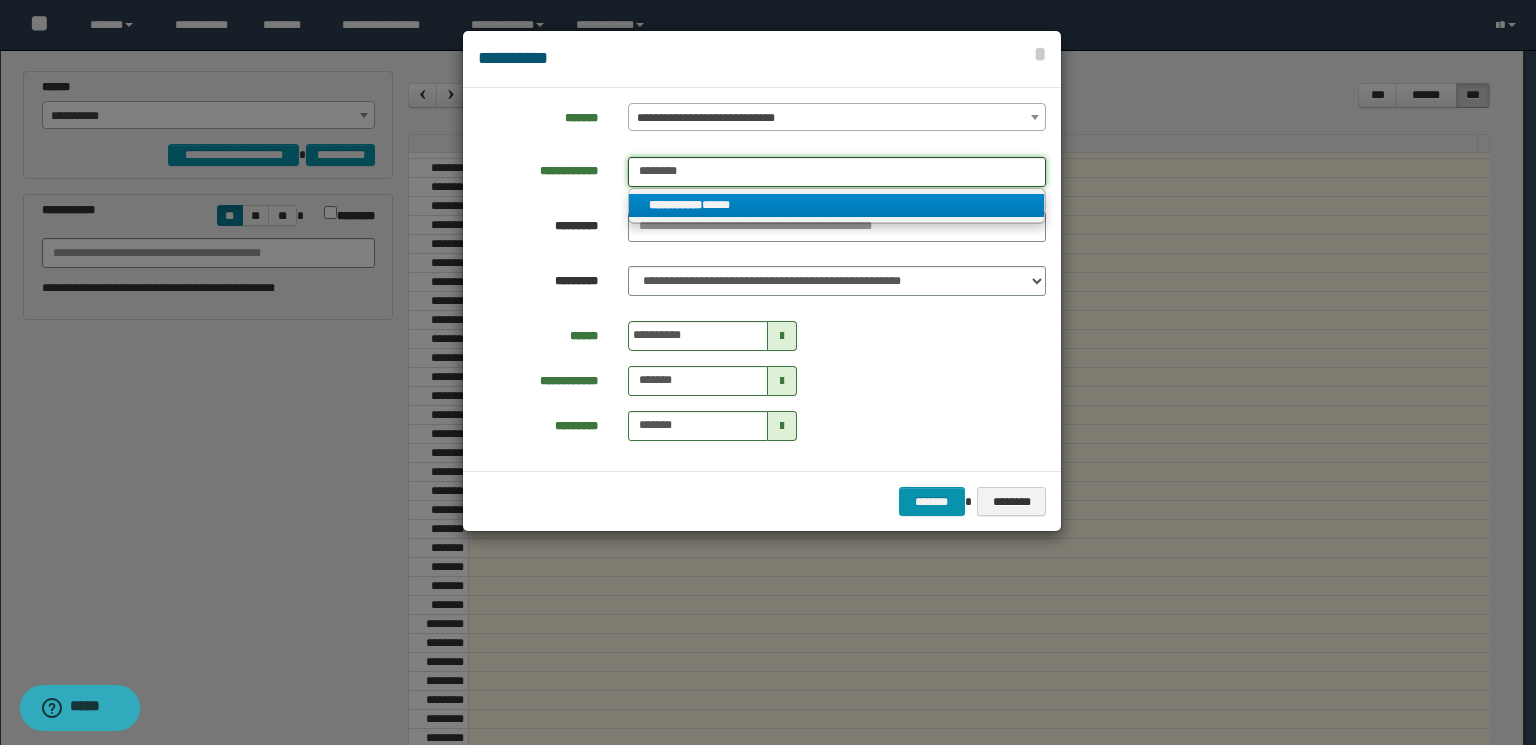 type 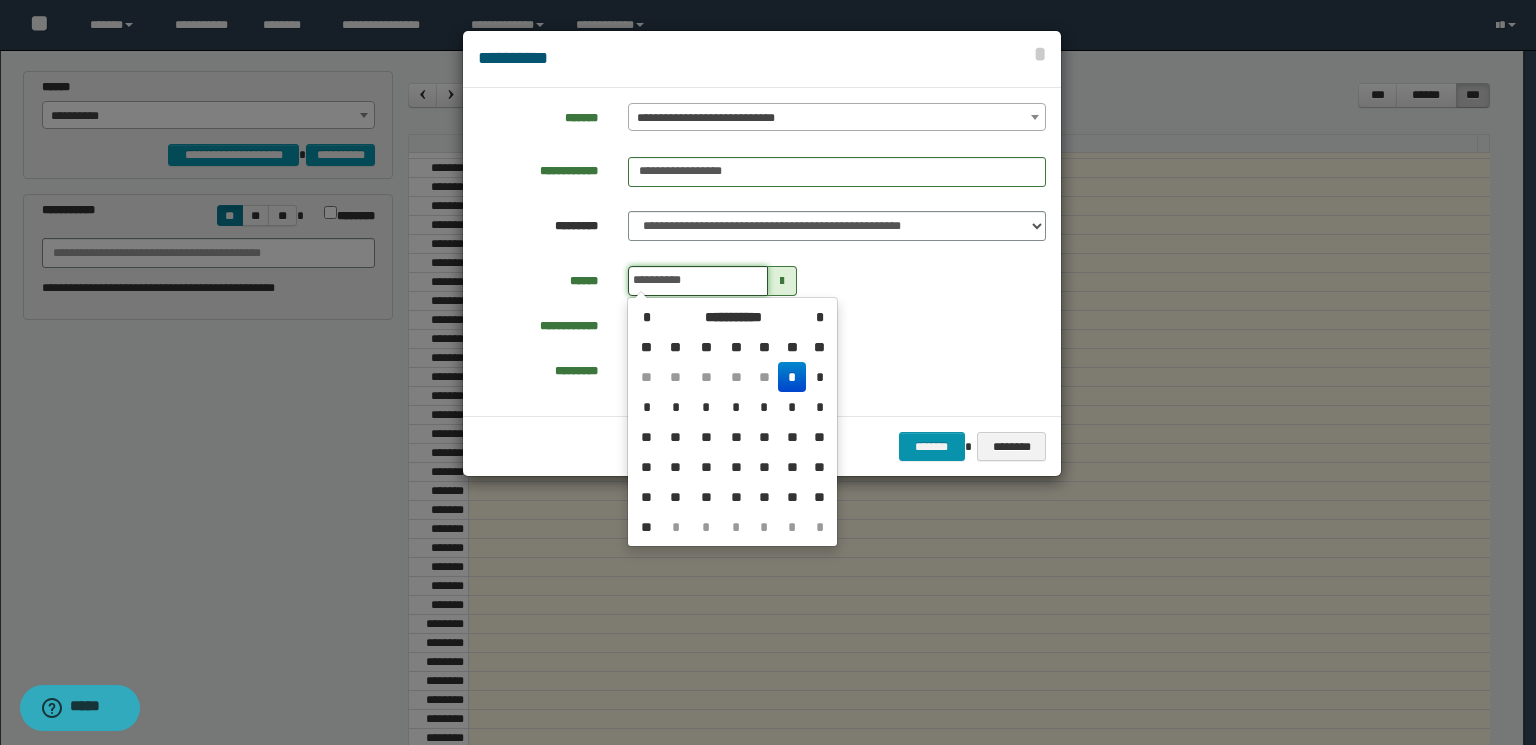 drag, startPoint x: 659, startPoint y: 279, endPoint x: 612, endPoint y: 283, distance: 47.169907 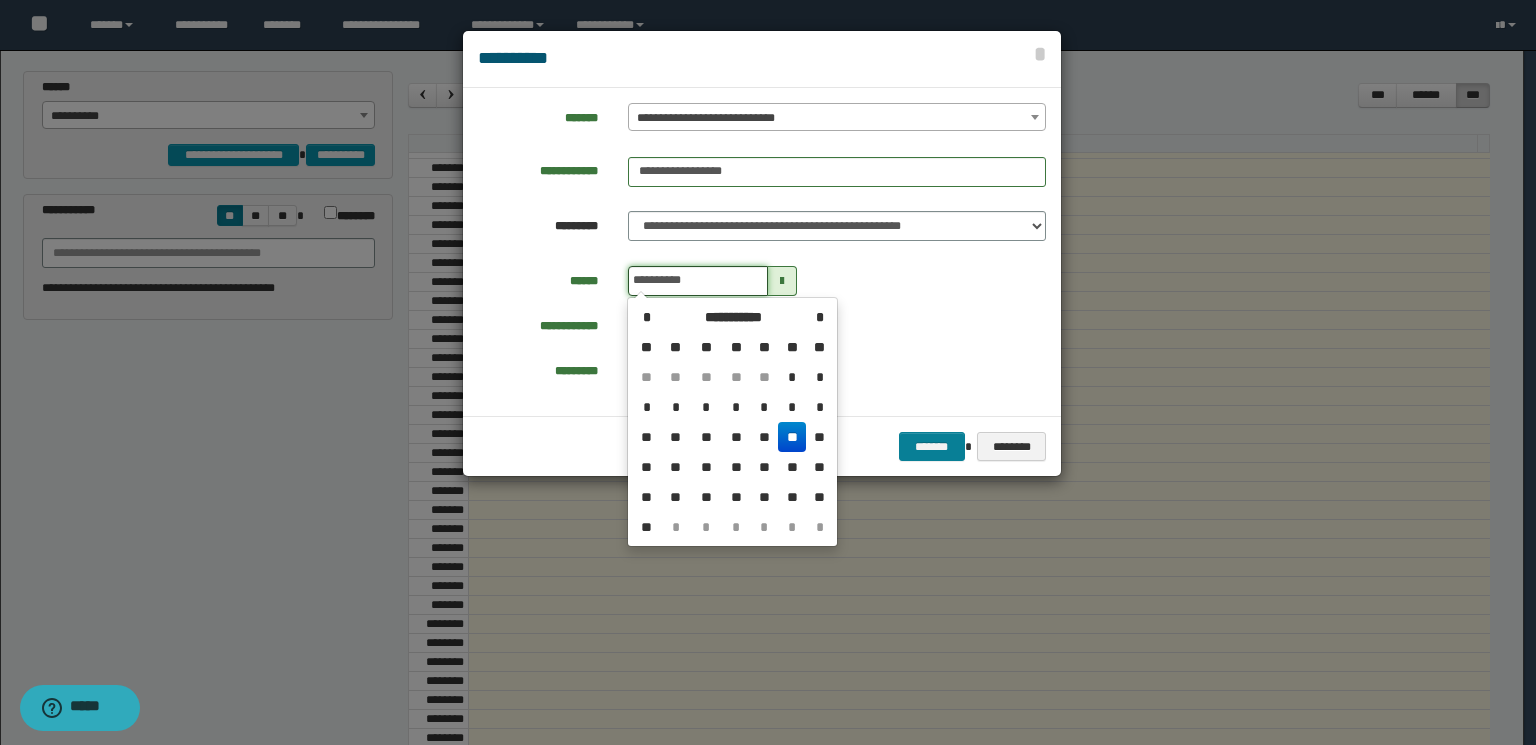 type on "**********" 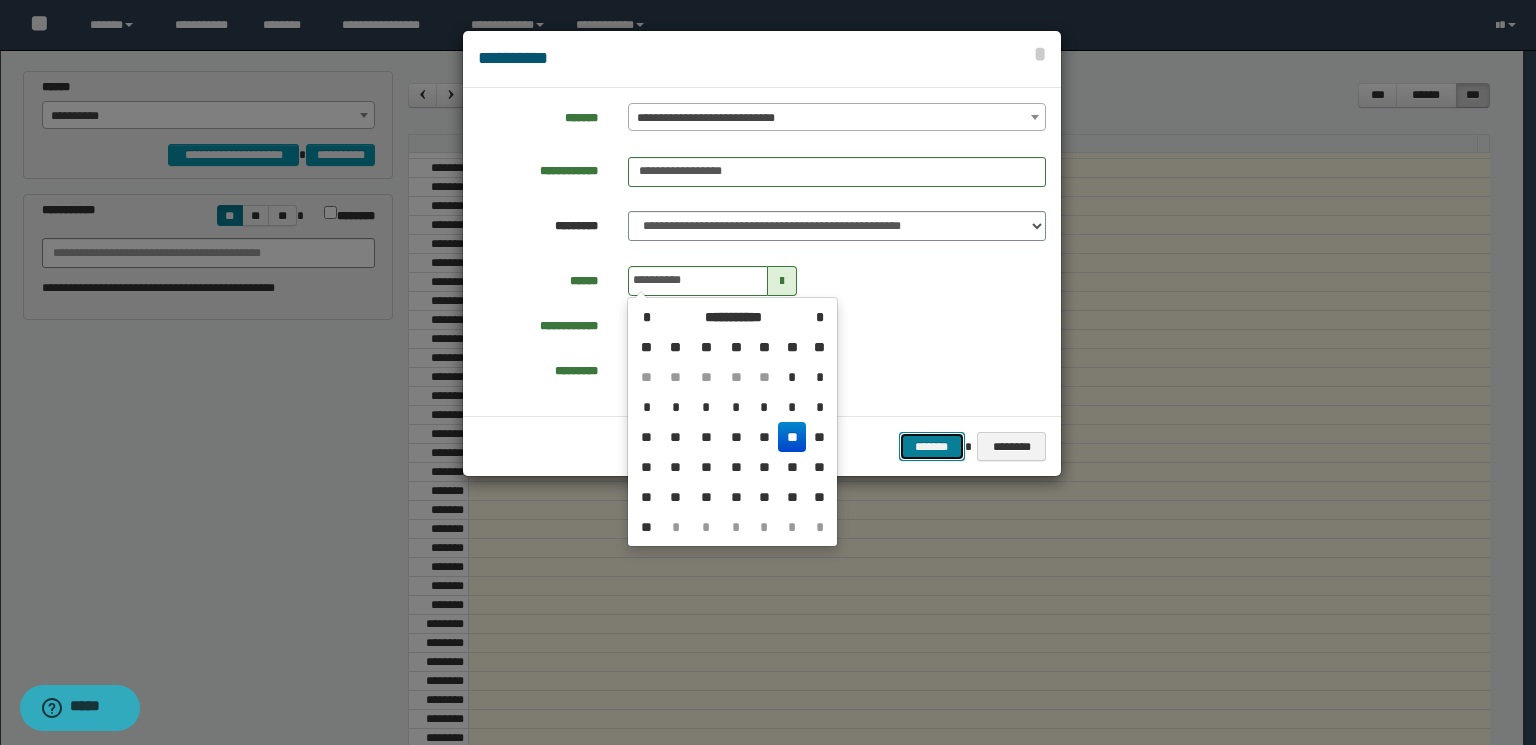 click on "*******" at bounding box center [932, 447] 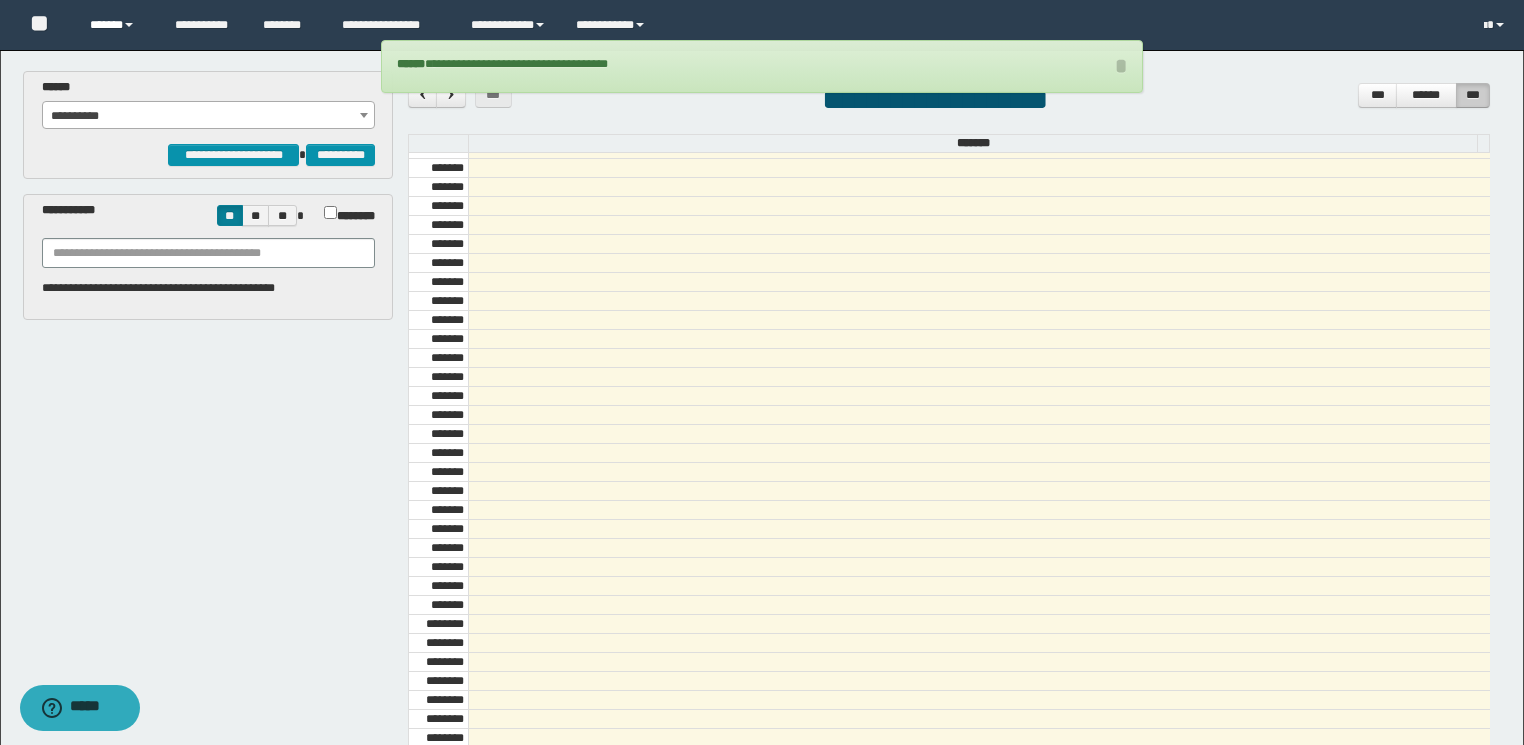 click on "******" at bounding box center [117, 25] 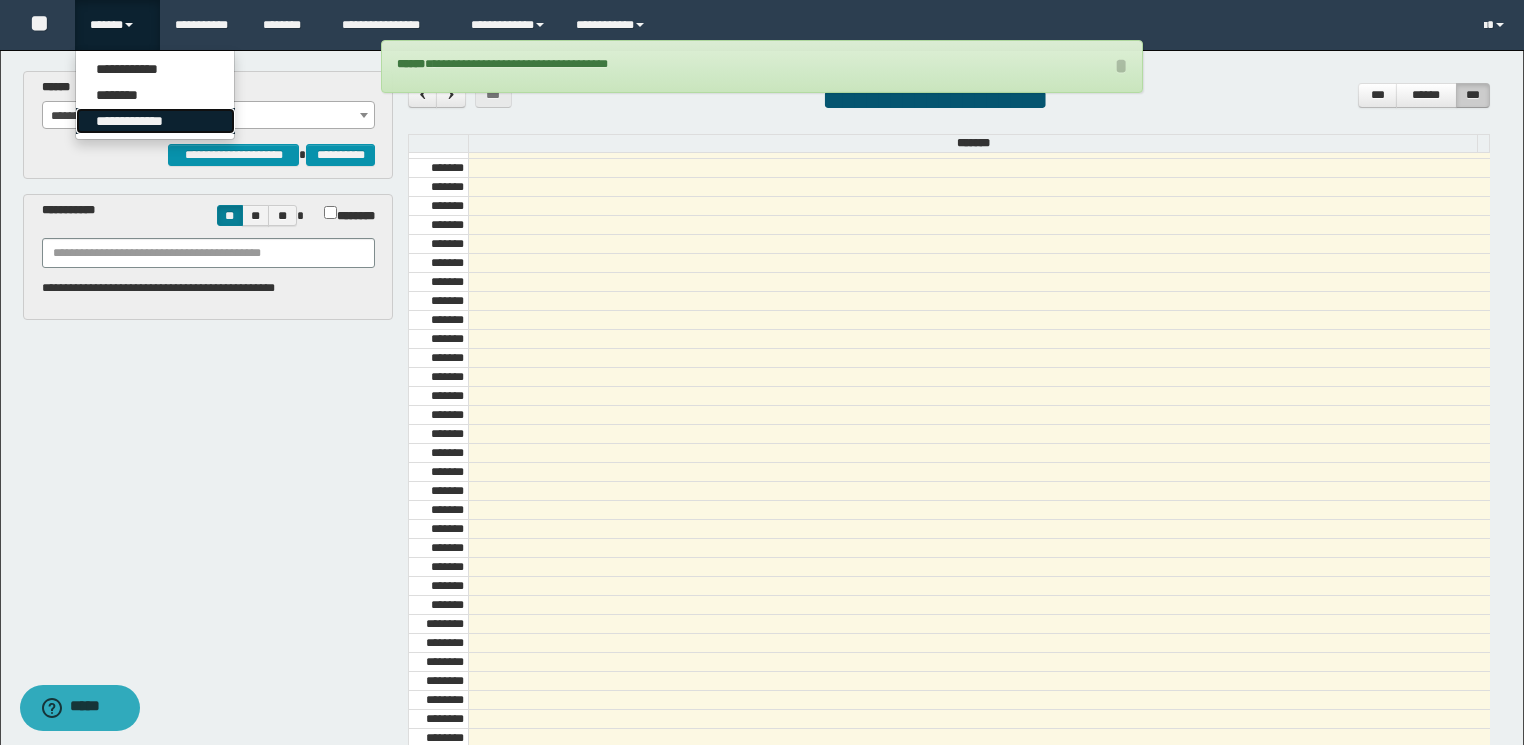 click on "**********" at bounding box center [155, 121] 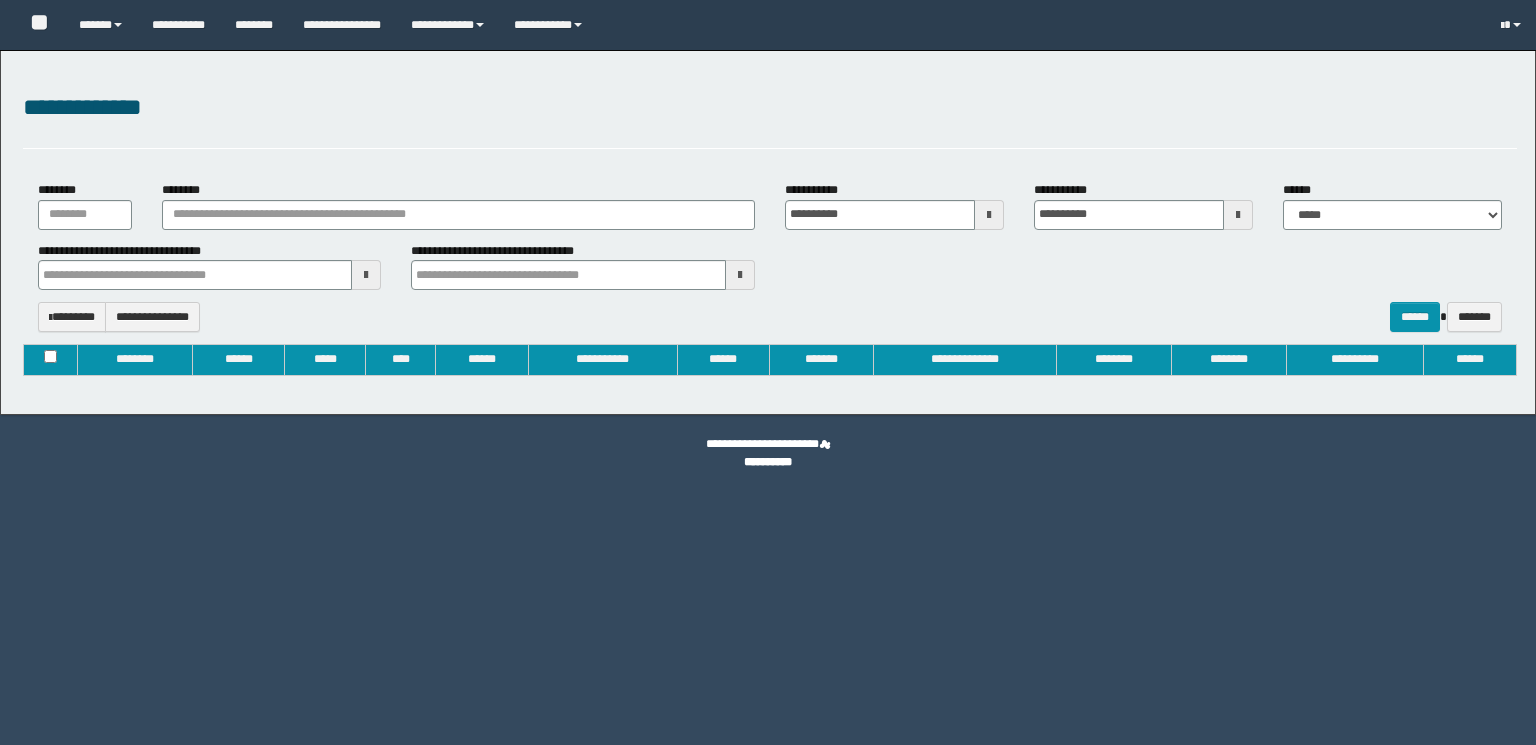 type on "**********" 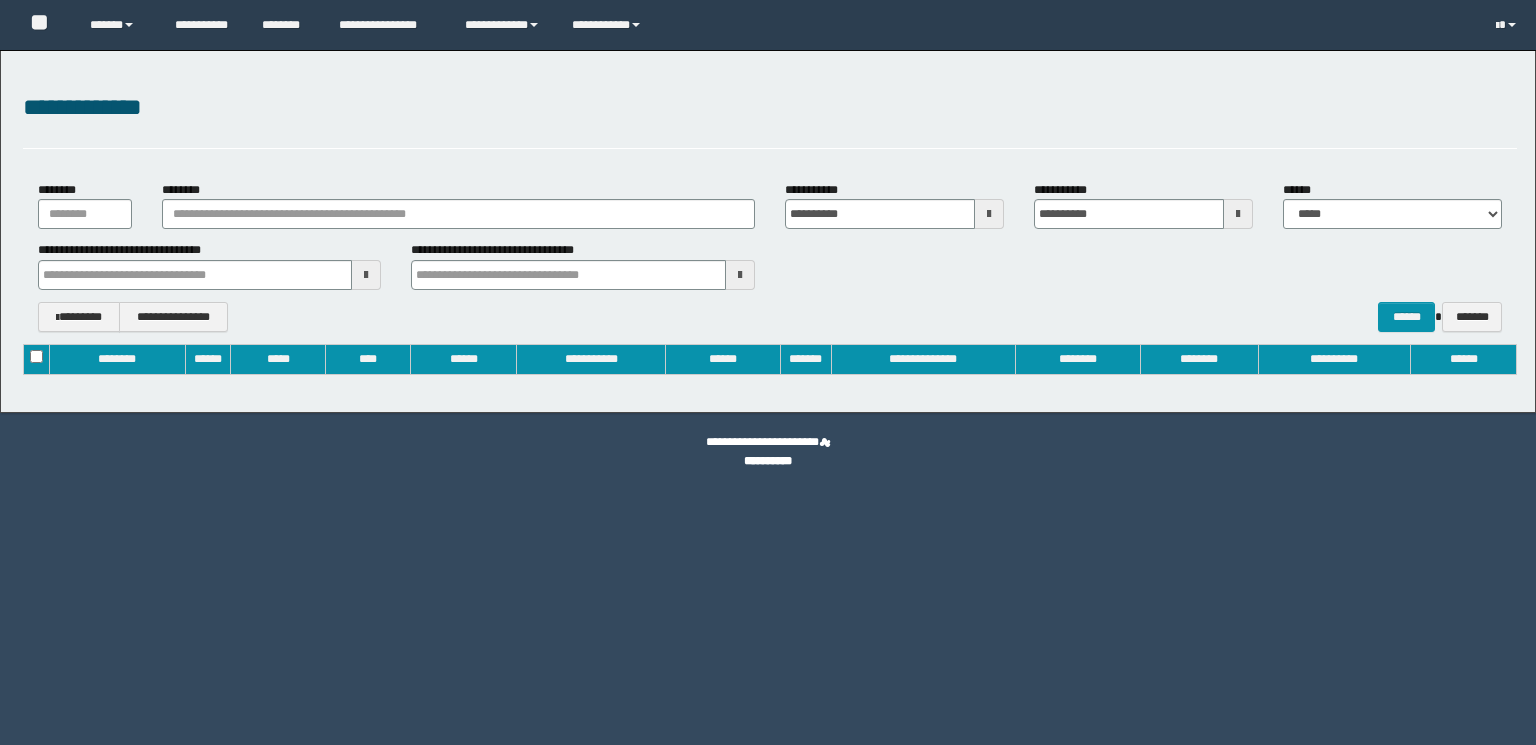 scroll, scrollTop: 0, scrollLeft: 0, axis: both 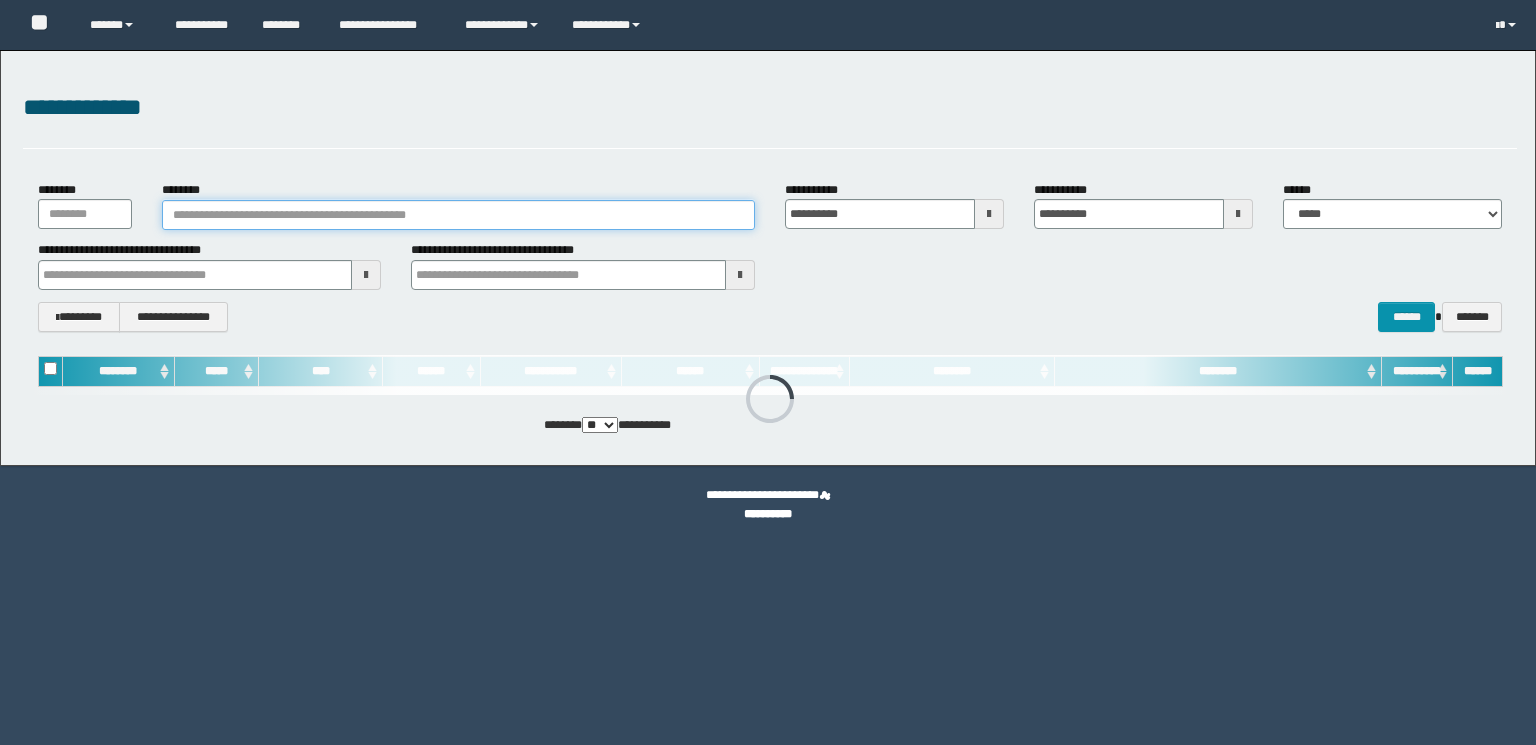 click on "********" at bounding box center (458, 215) 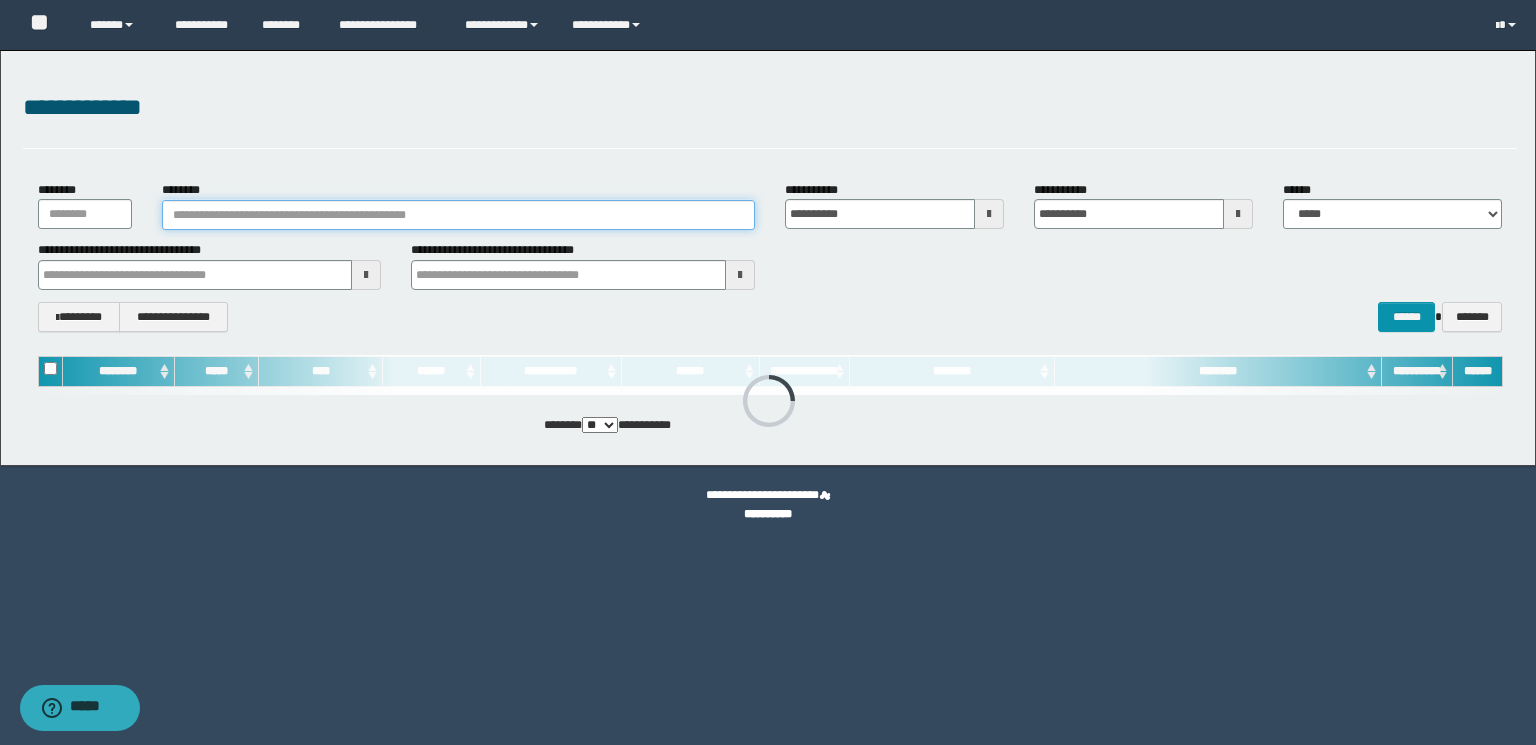 paste on "********" 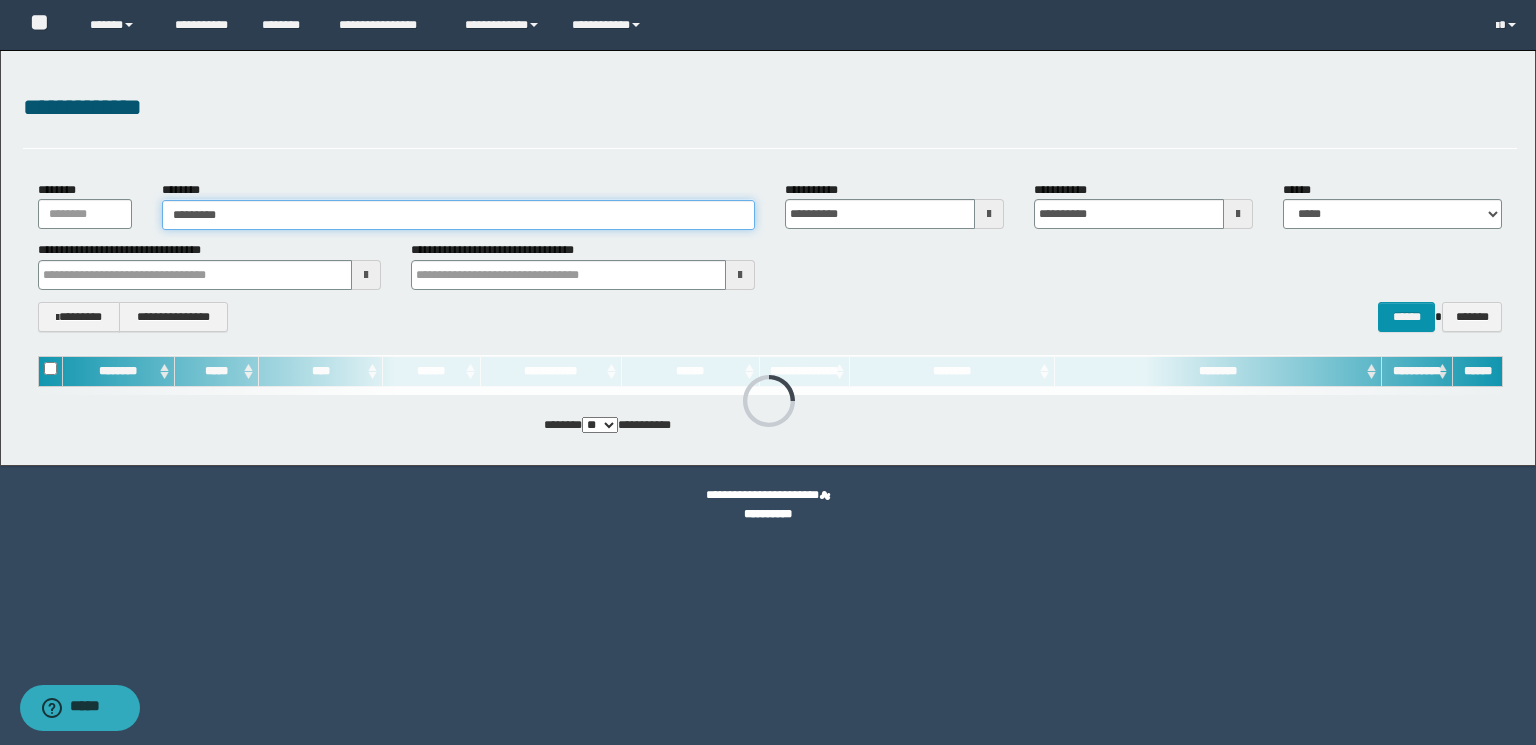 type on "********" 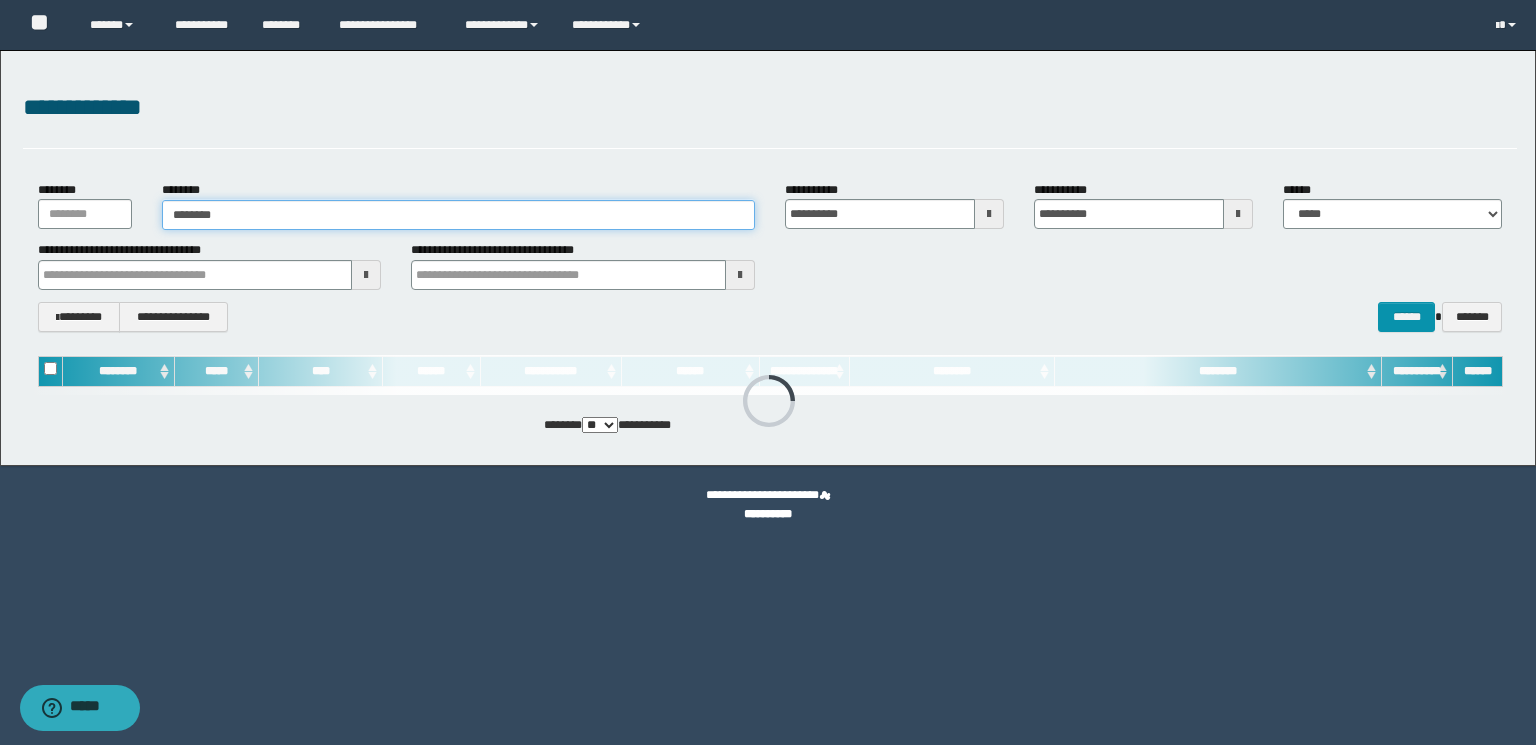 type on "********" 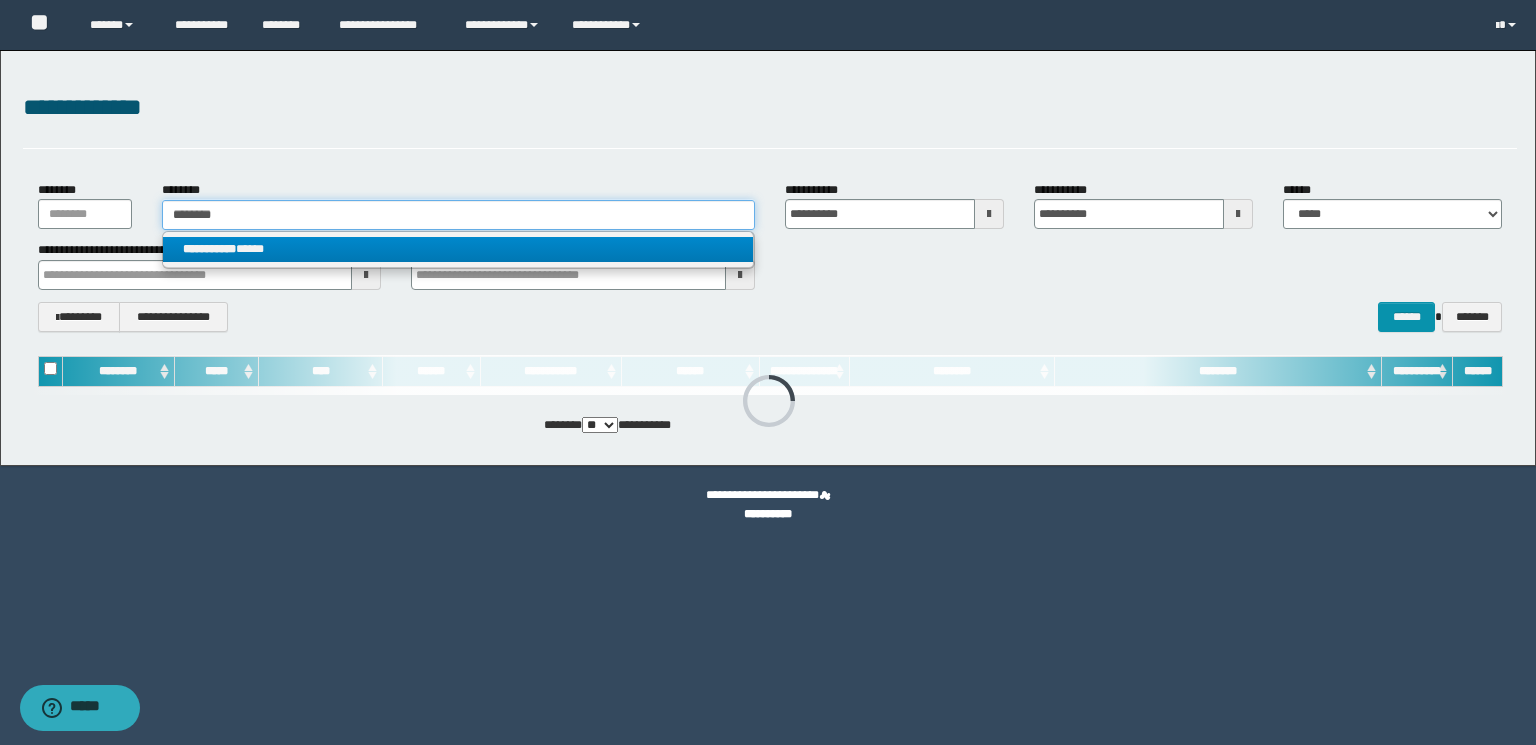 type on "********" 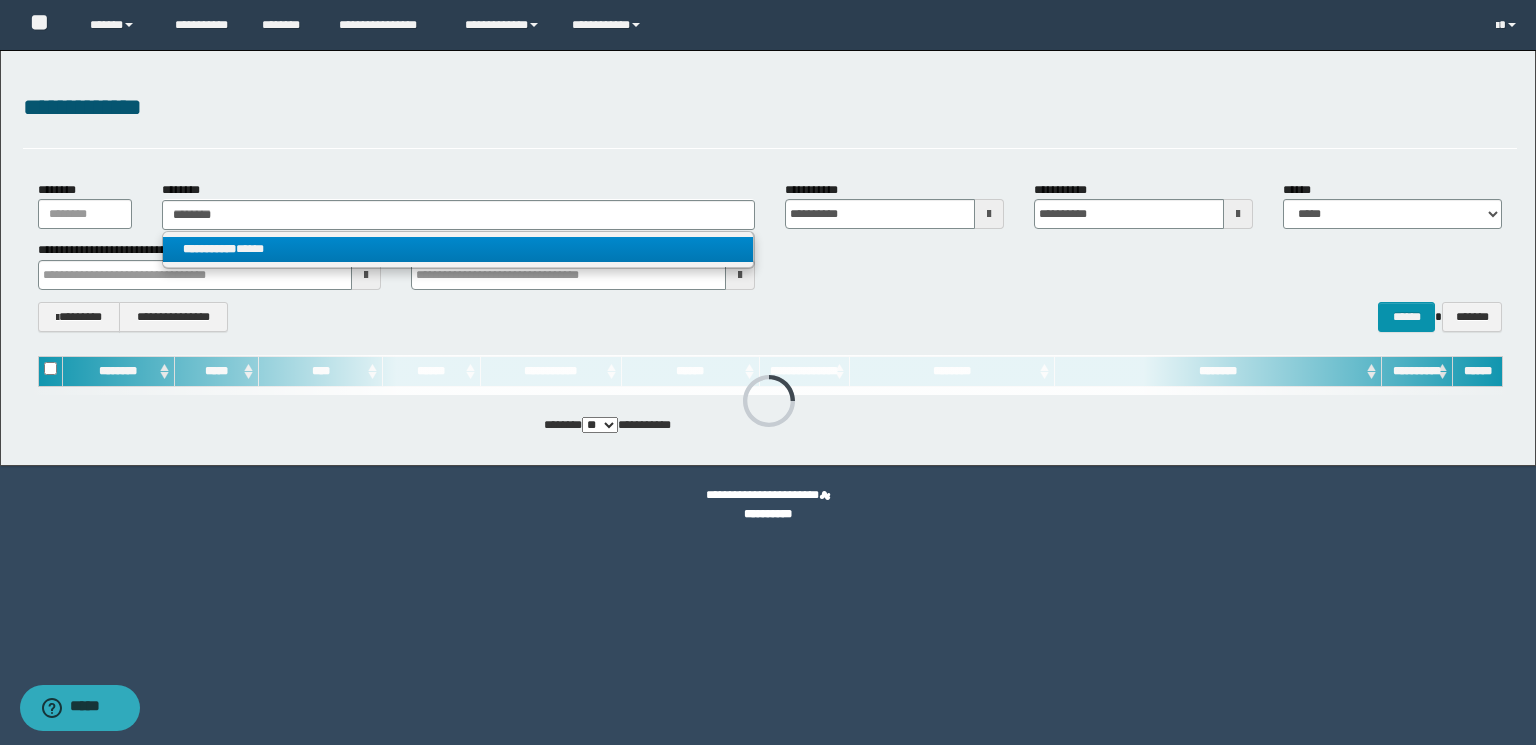 click on "**********" at bounding box center (458, 249) 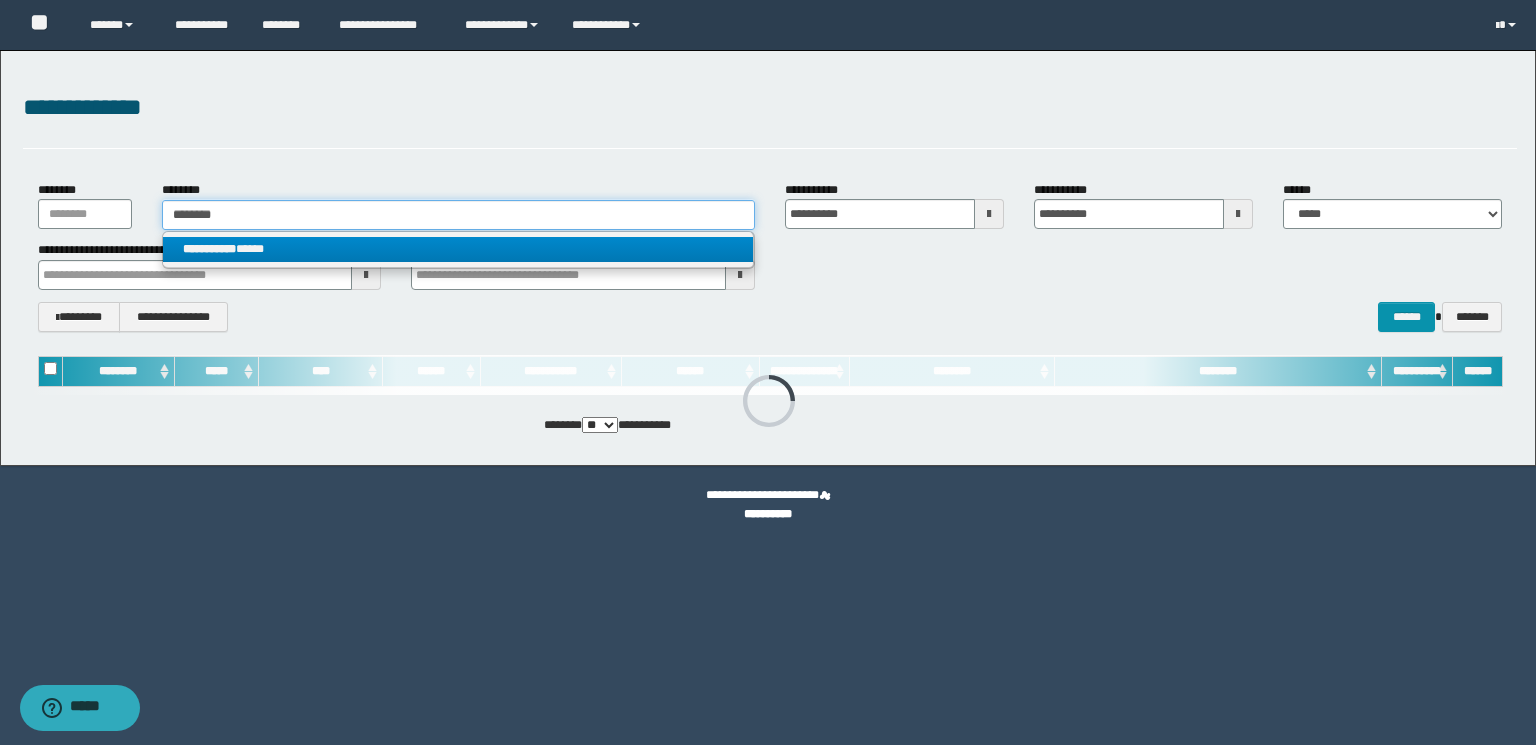type 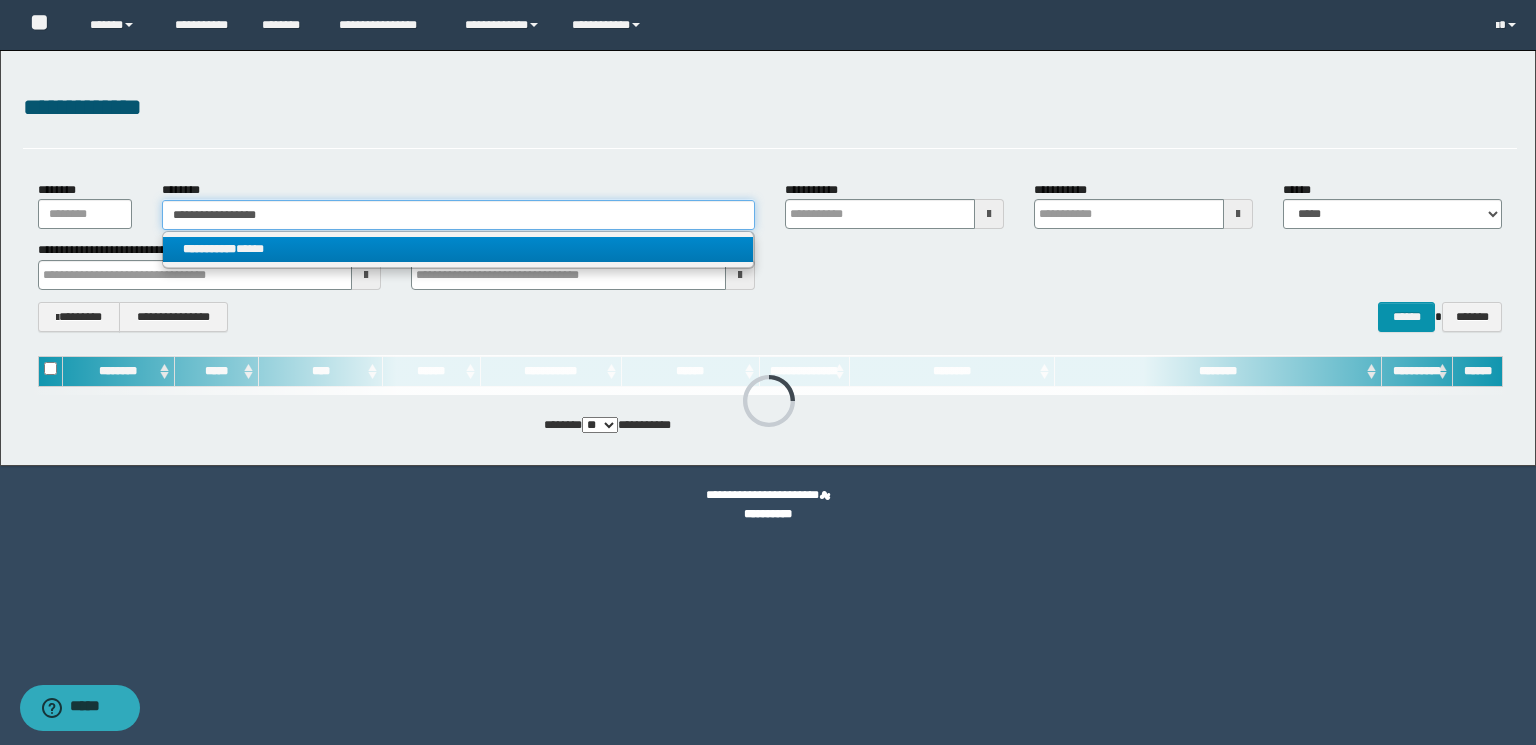 type 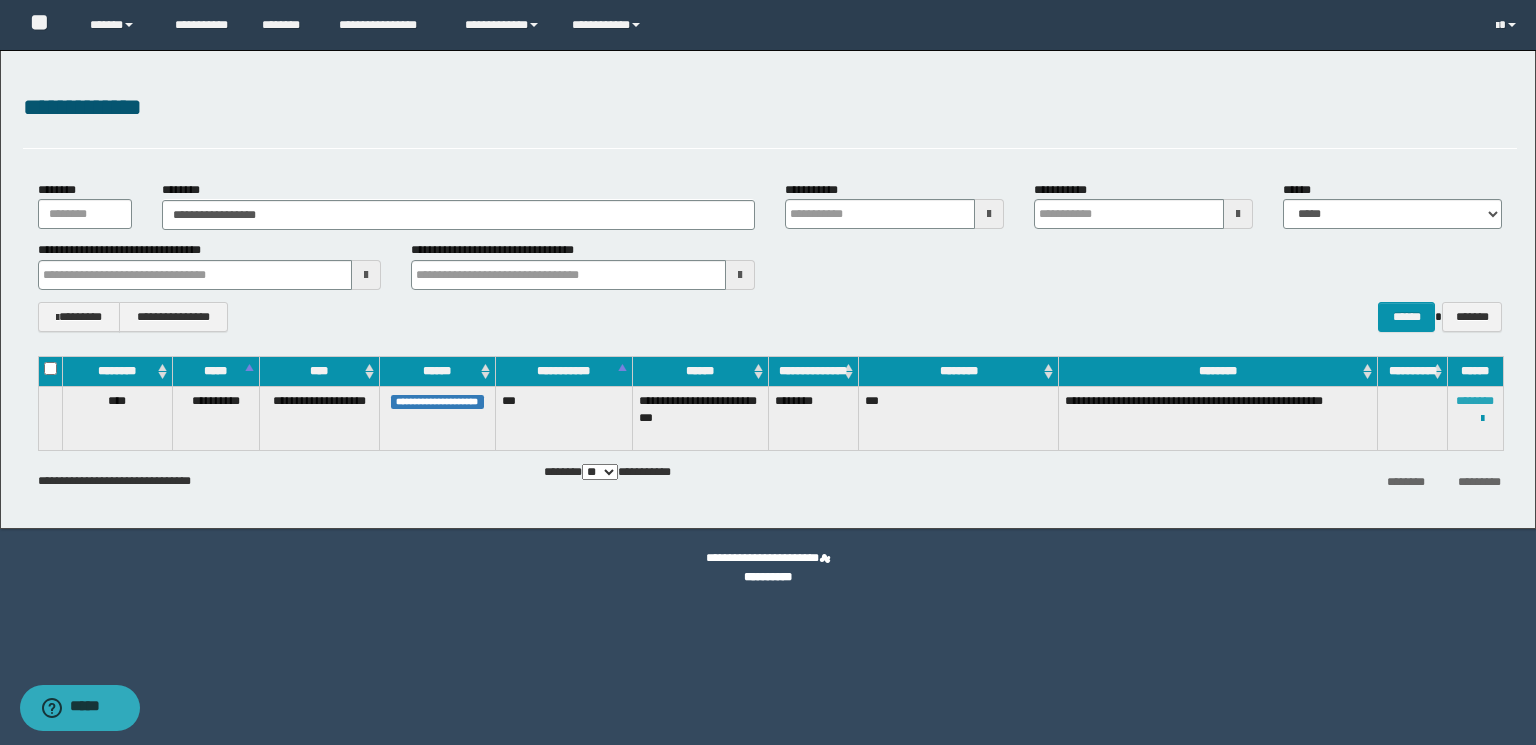 click on "********" at bounding box center (1475, 401) 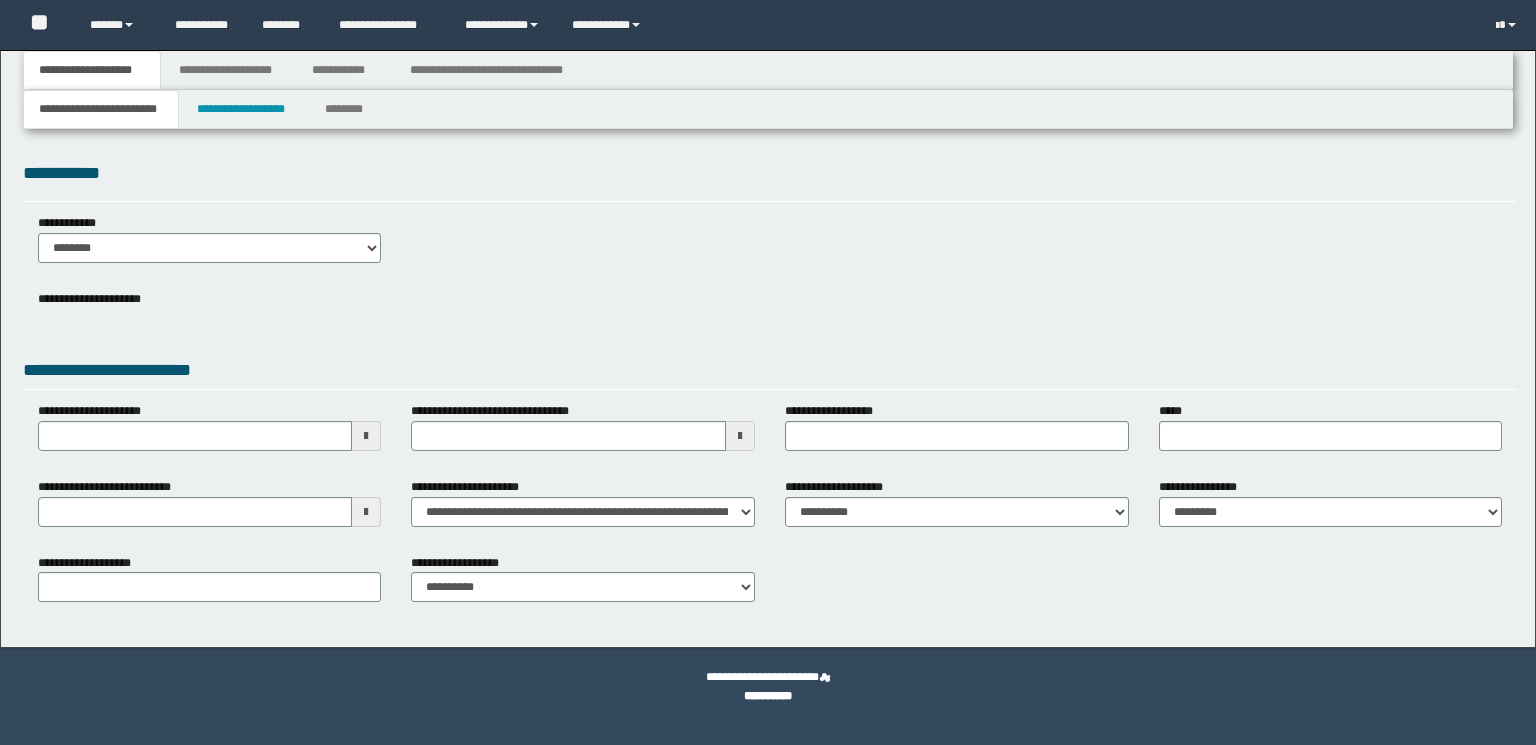 scroll, scrollTop: 0, scrollLeft: 0, axis: both 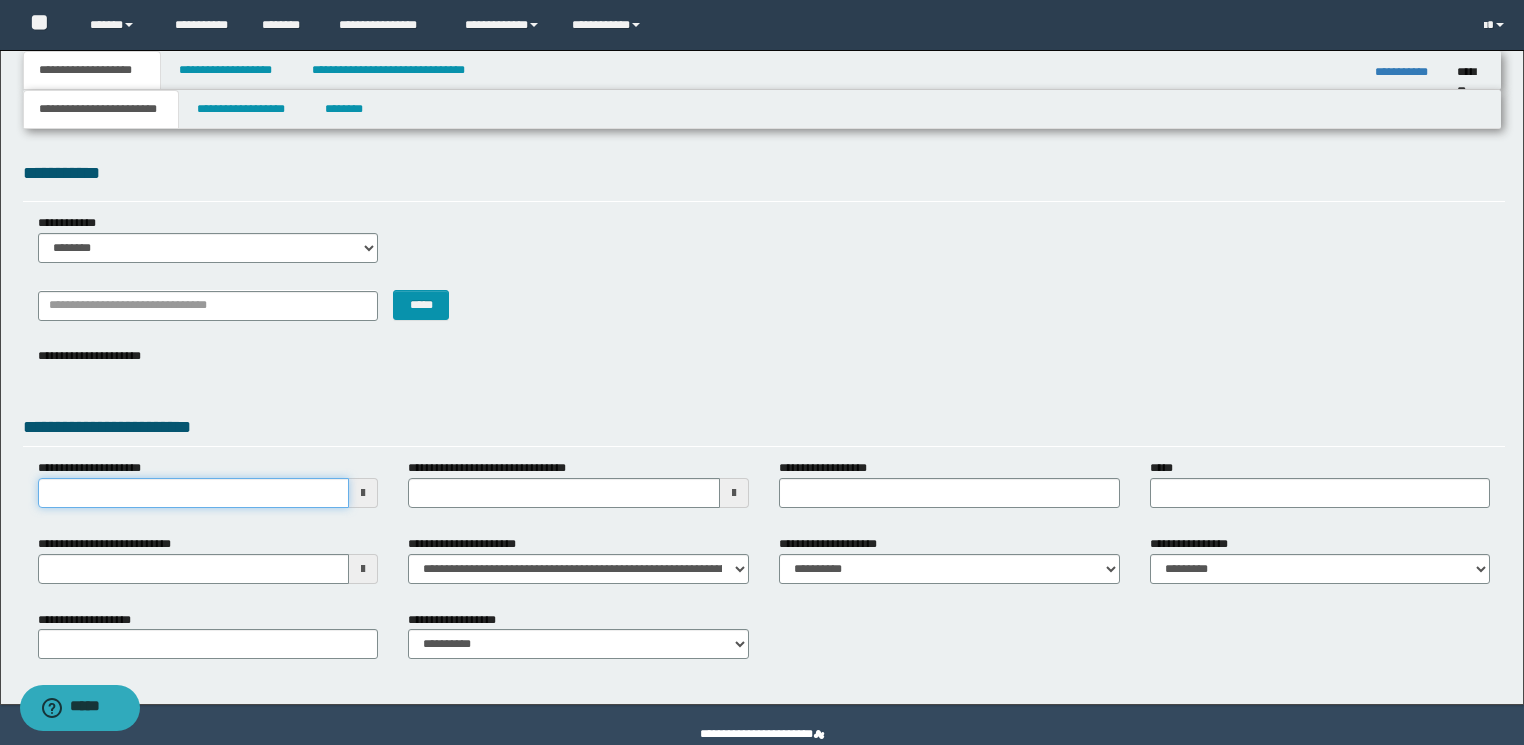 click on "**********" at bounding box center [194, 493] 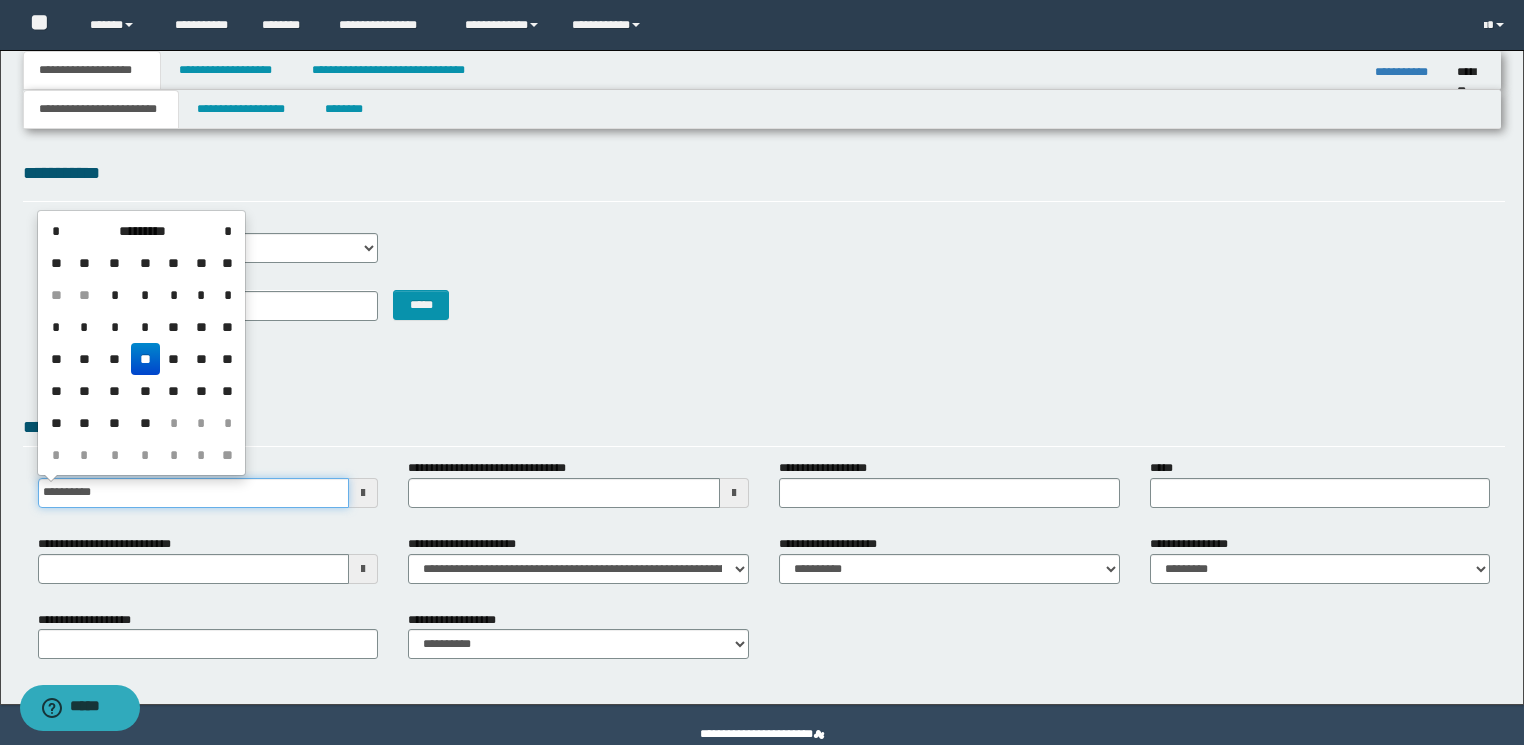type on "**********" 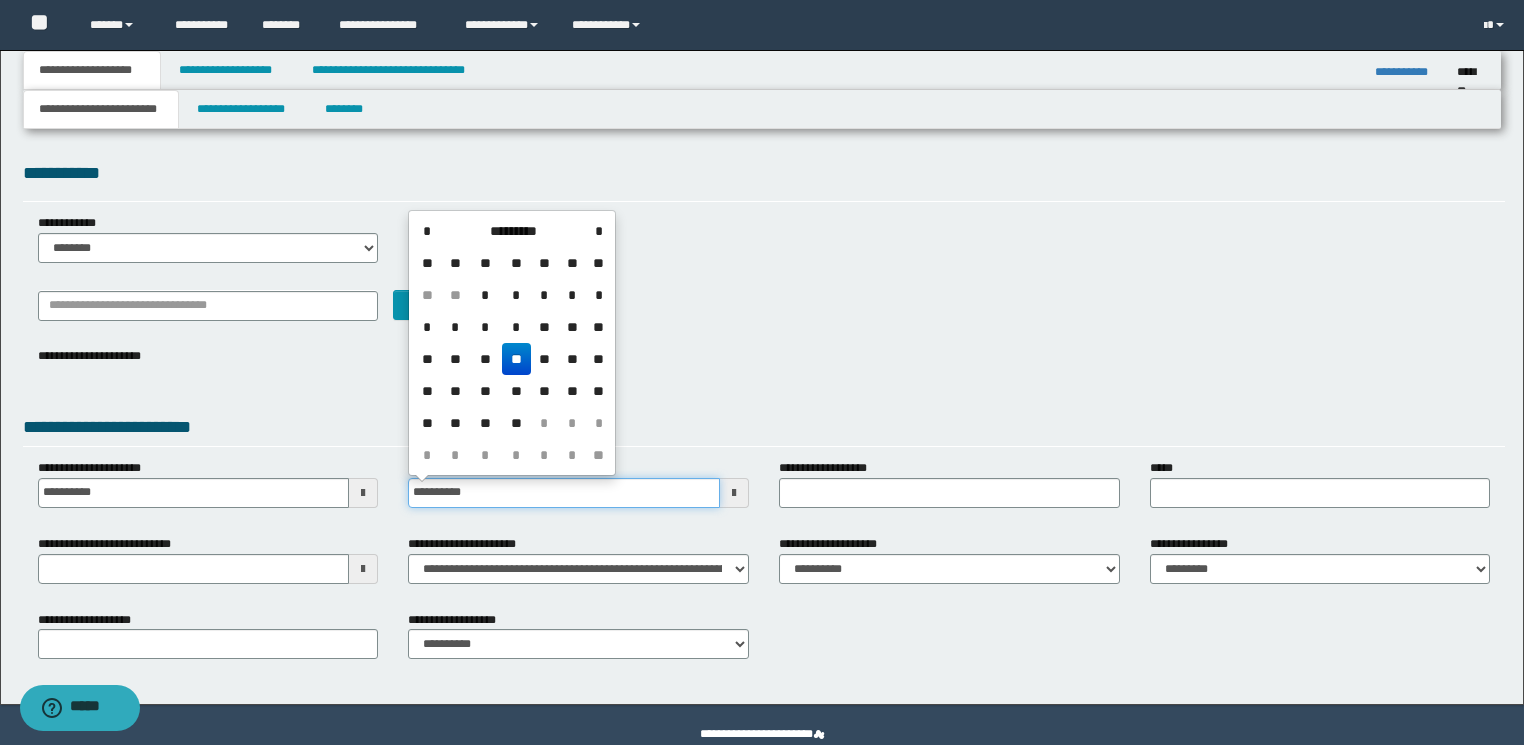 type on "**********" 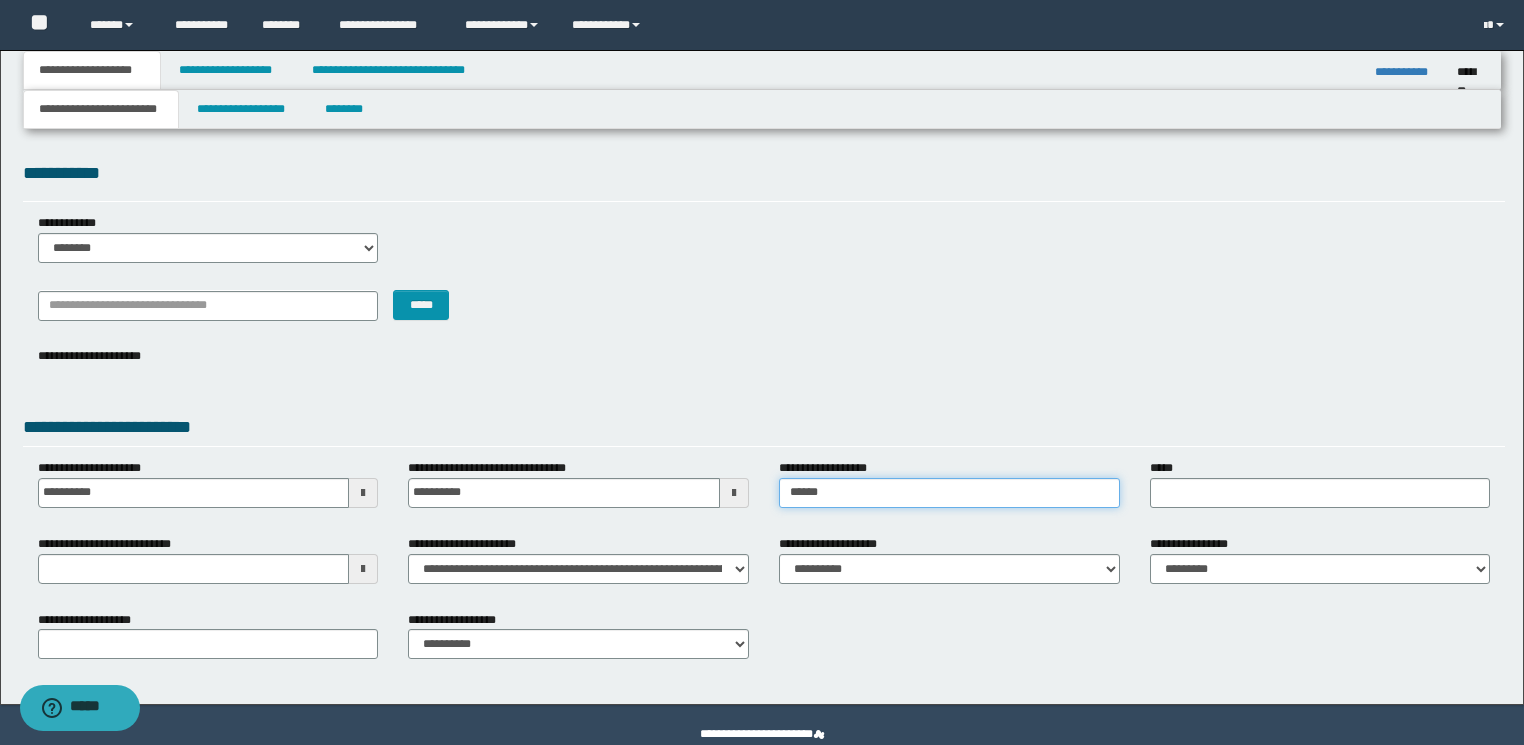type on "**********" 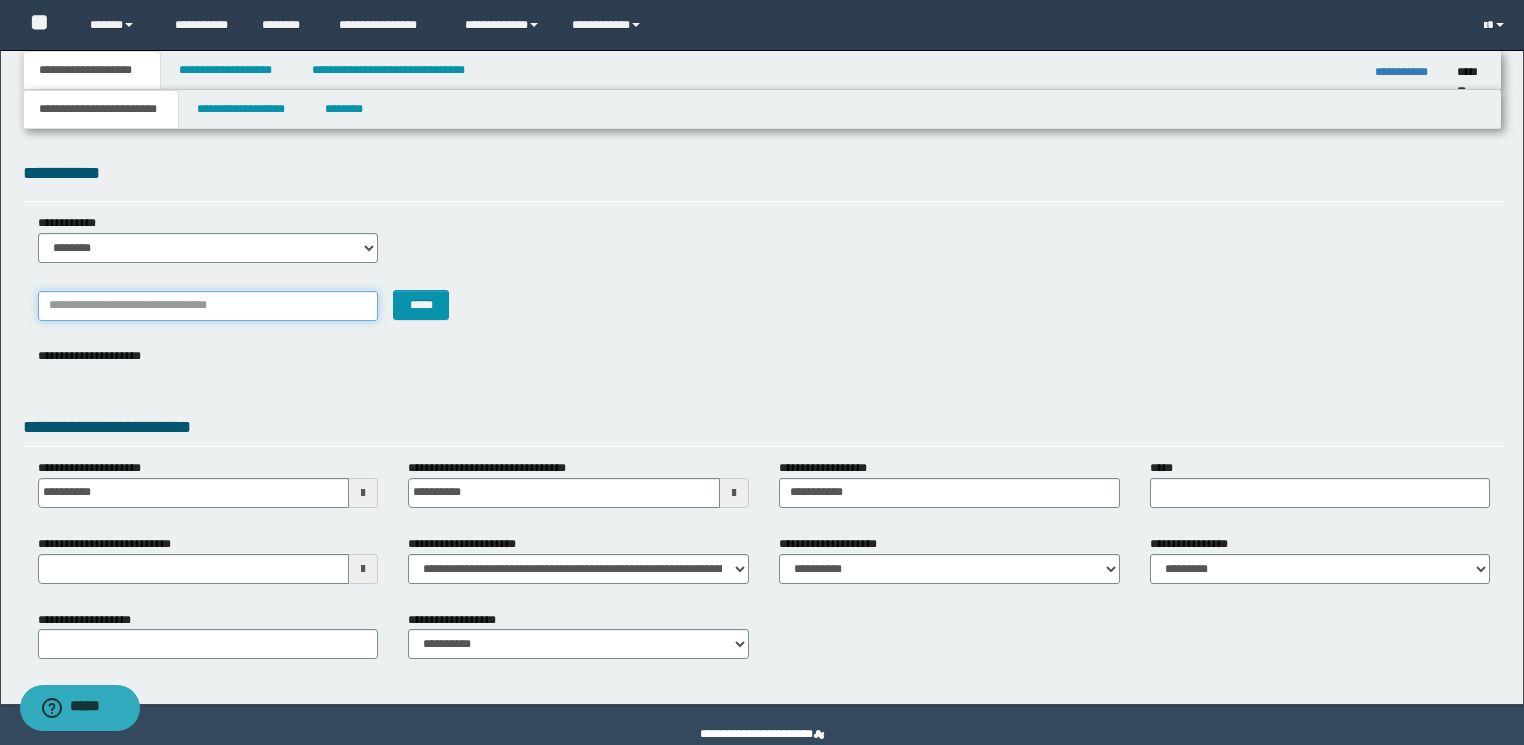 click on "*******" at bounding box center [208, 306] 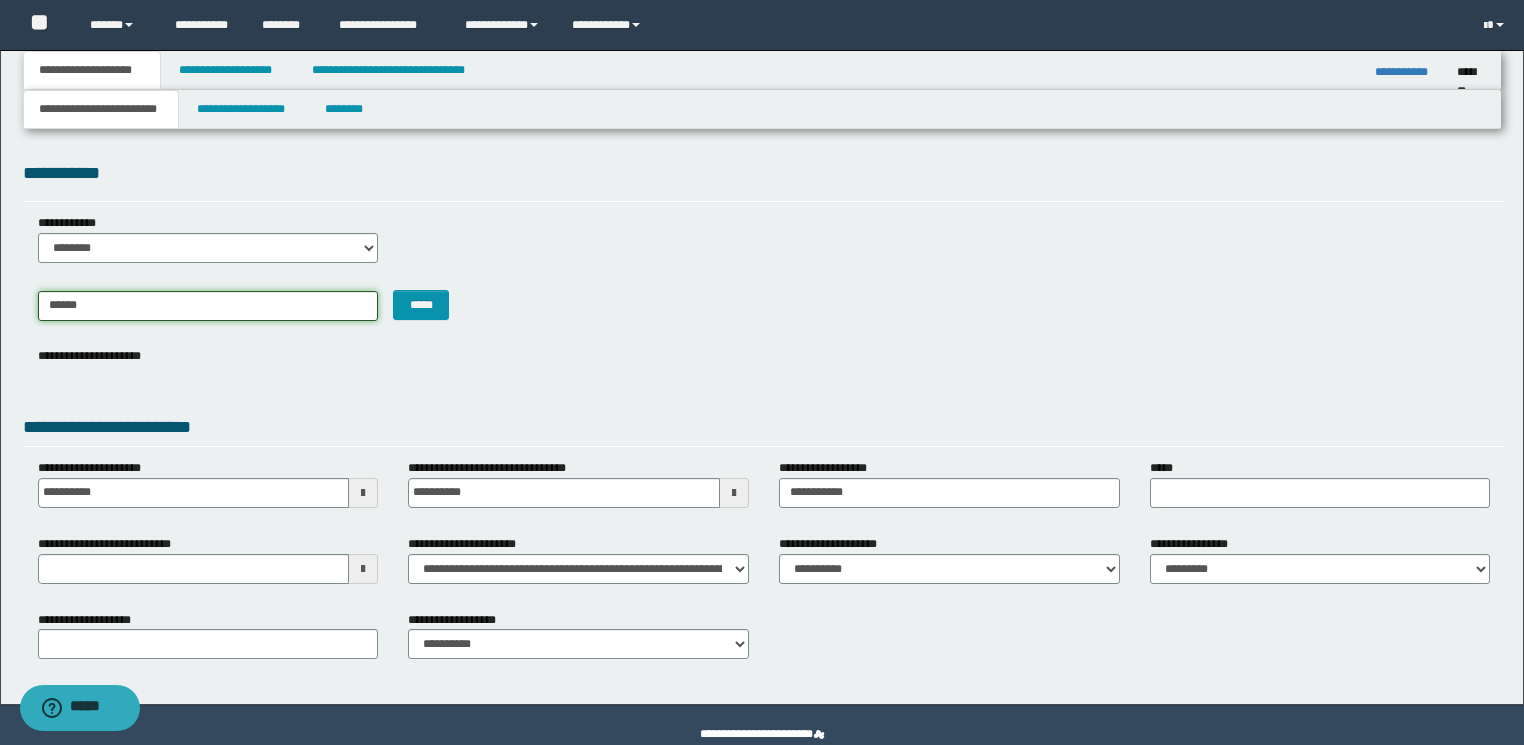 type on "*******" 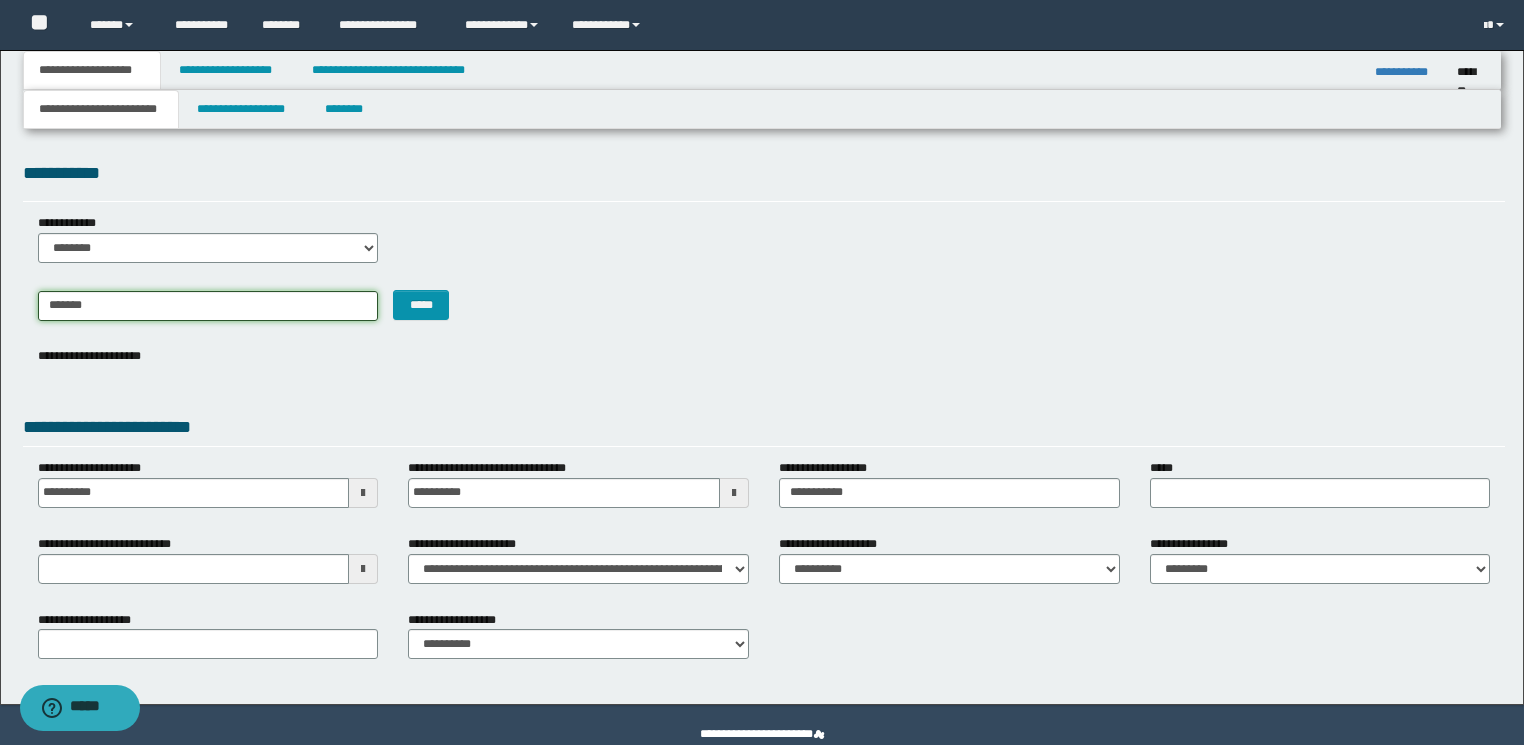 type on "*******" 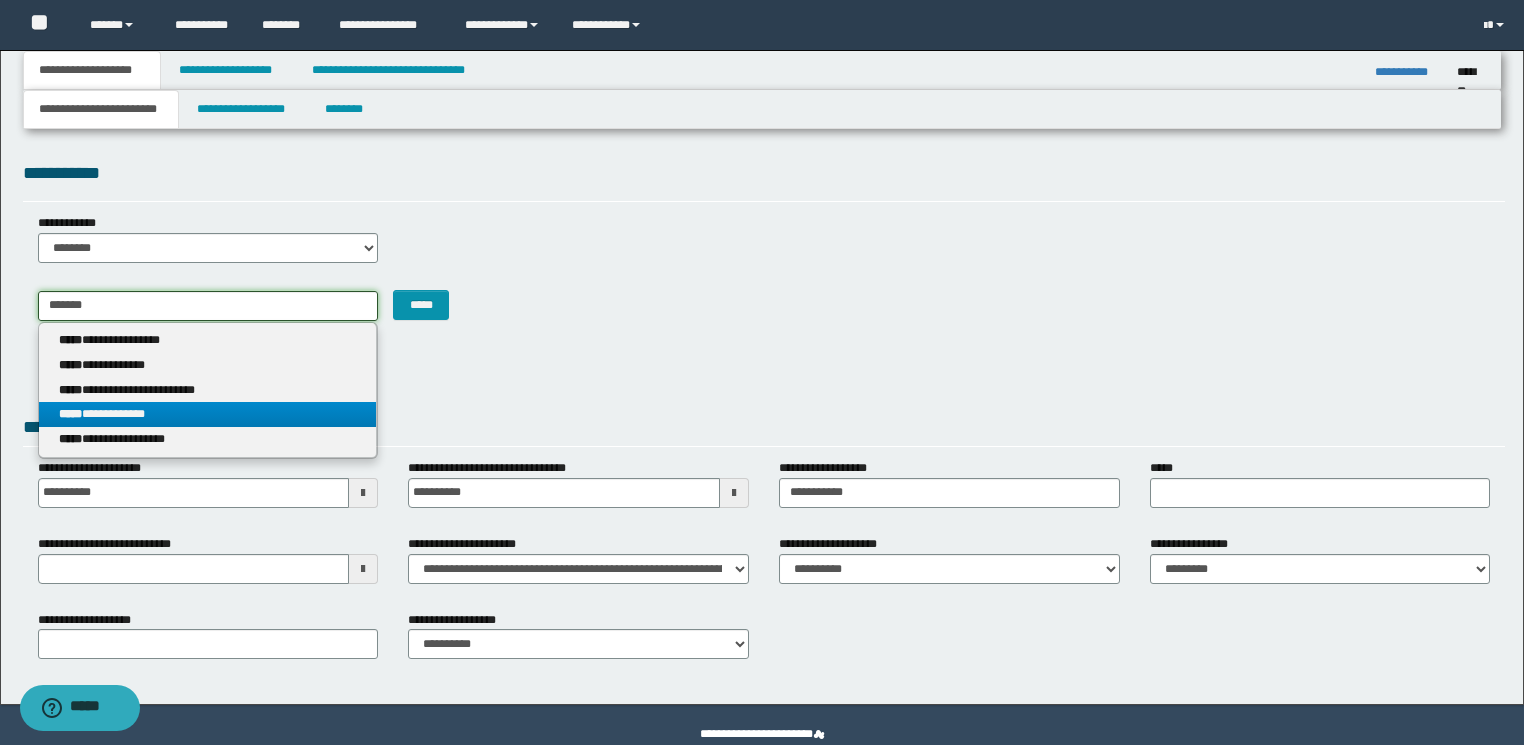 type on "*******" 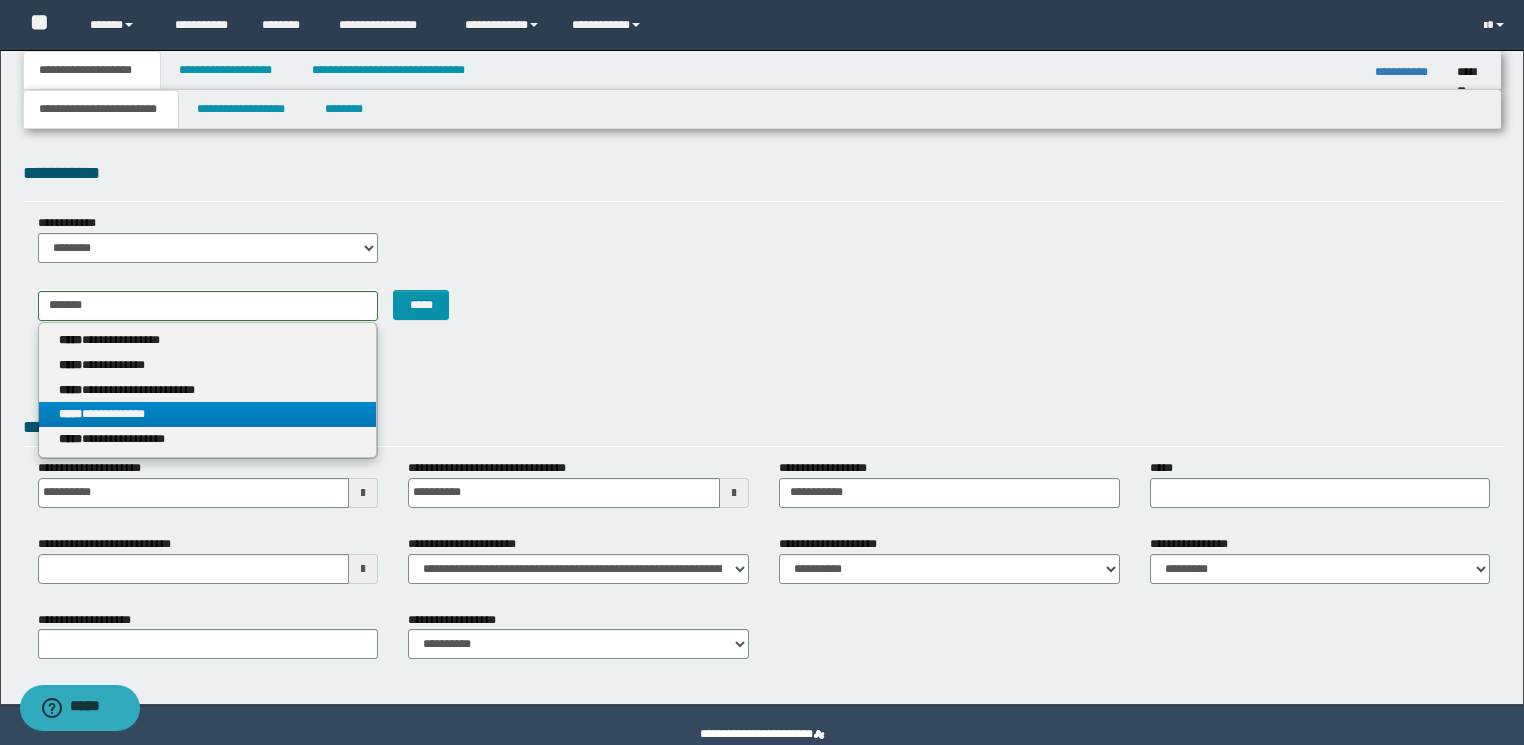 click on "**********" at bounding box center [208, 414] 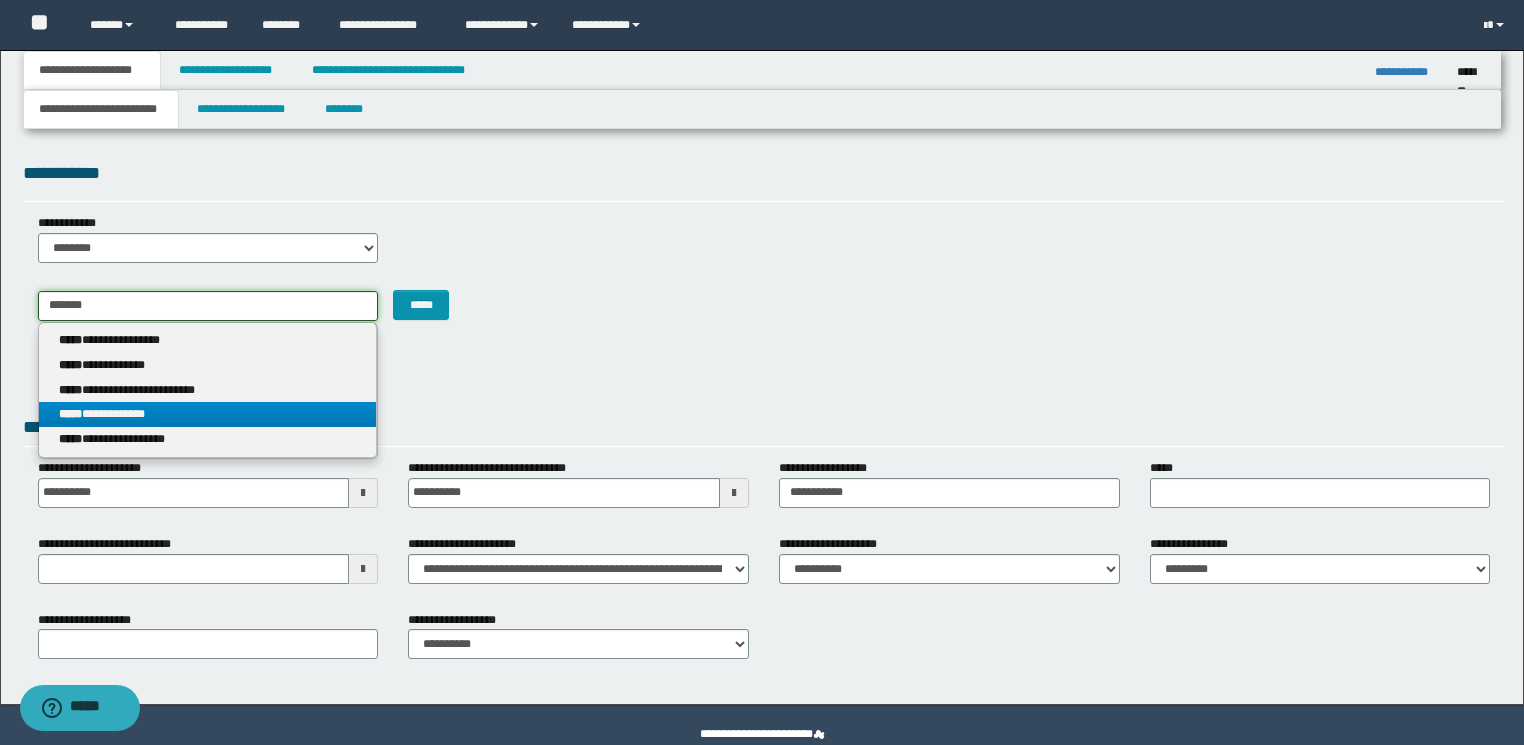 type 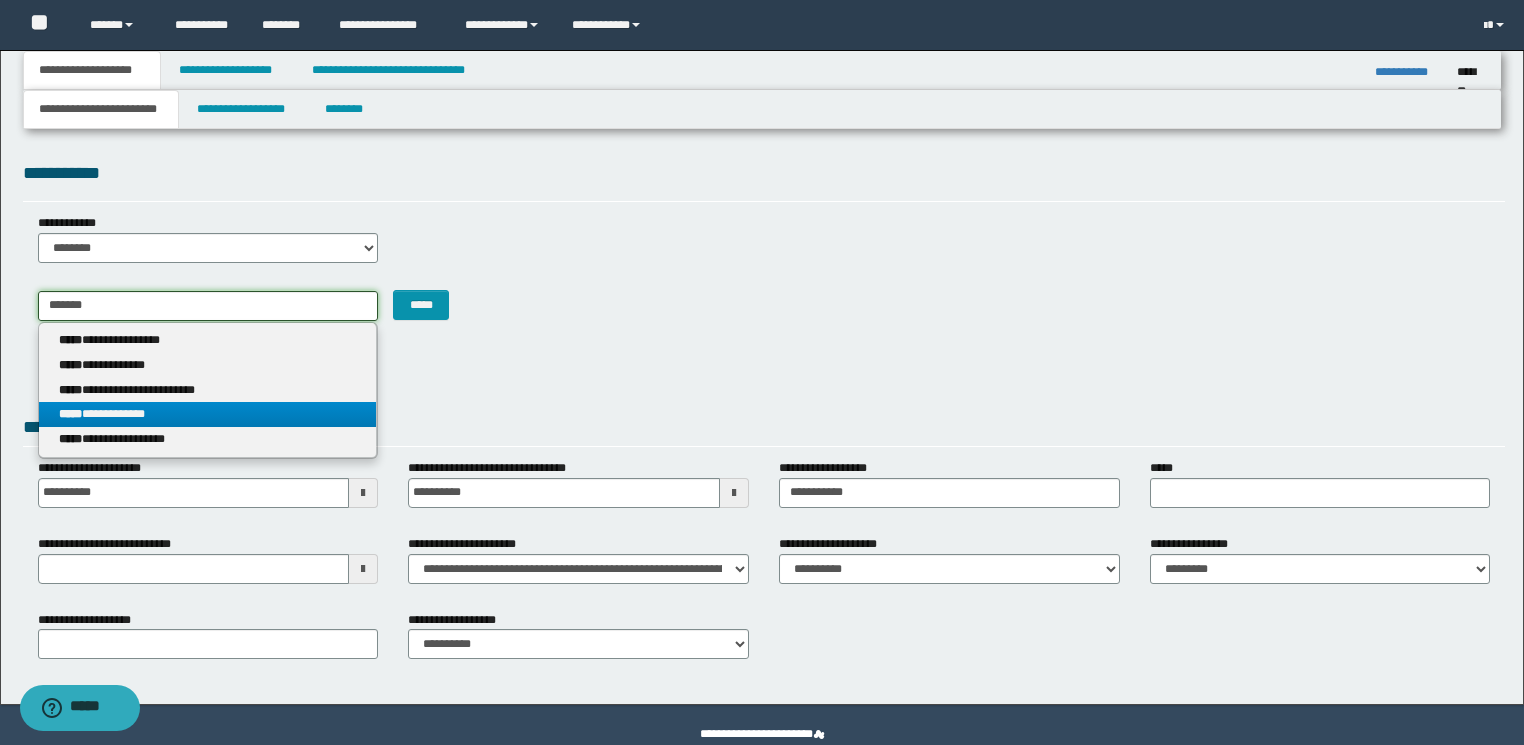 type on "**********" 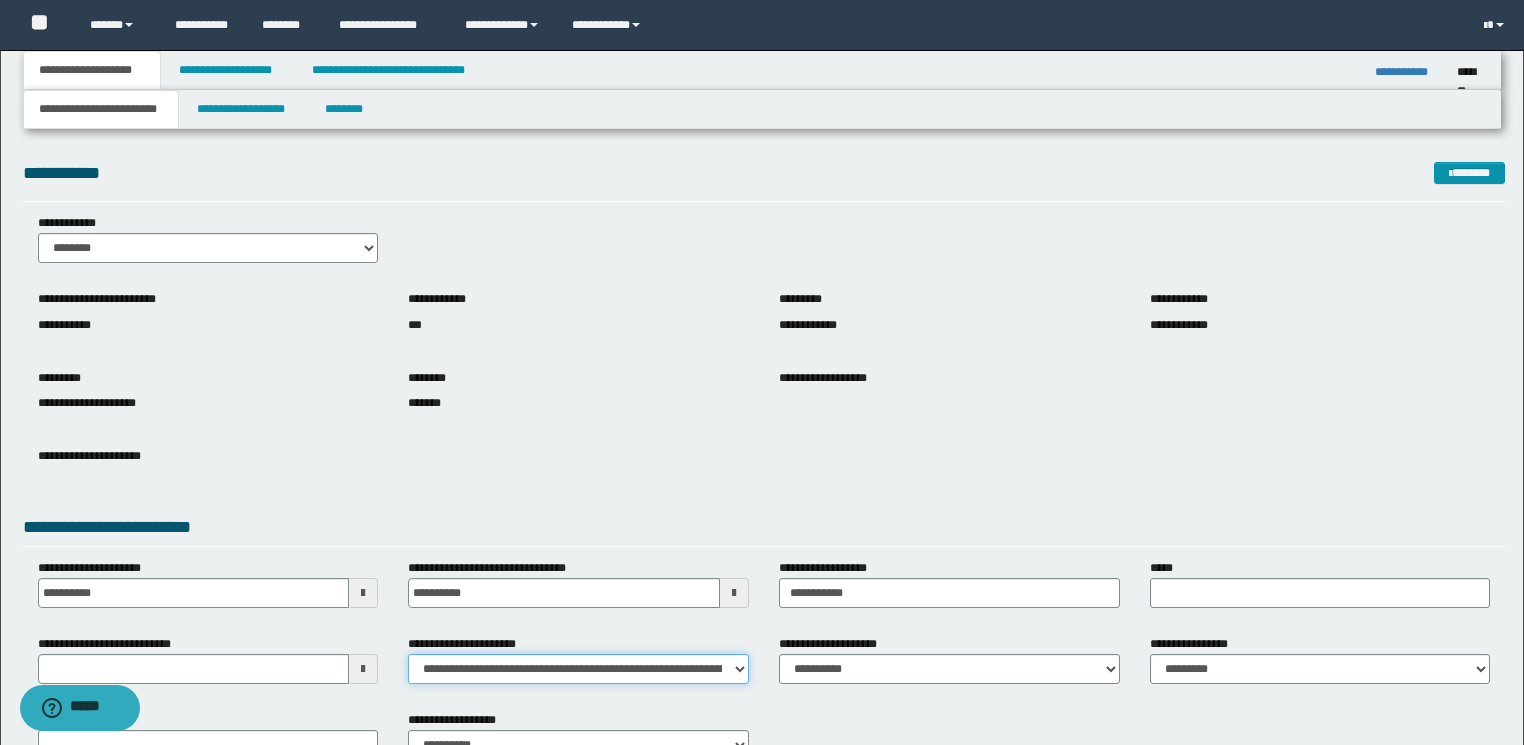 click on "**********" at bounding box center [578, 669] 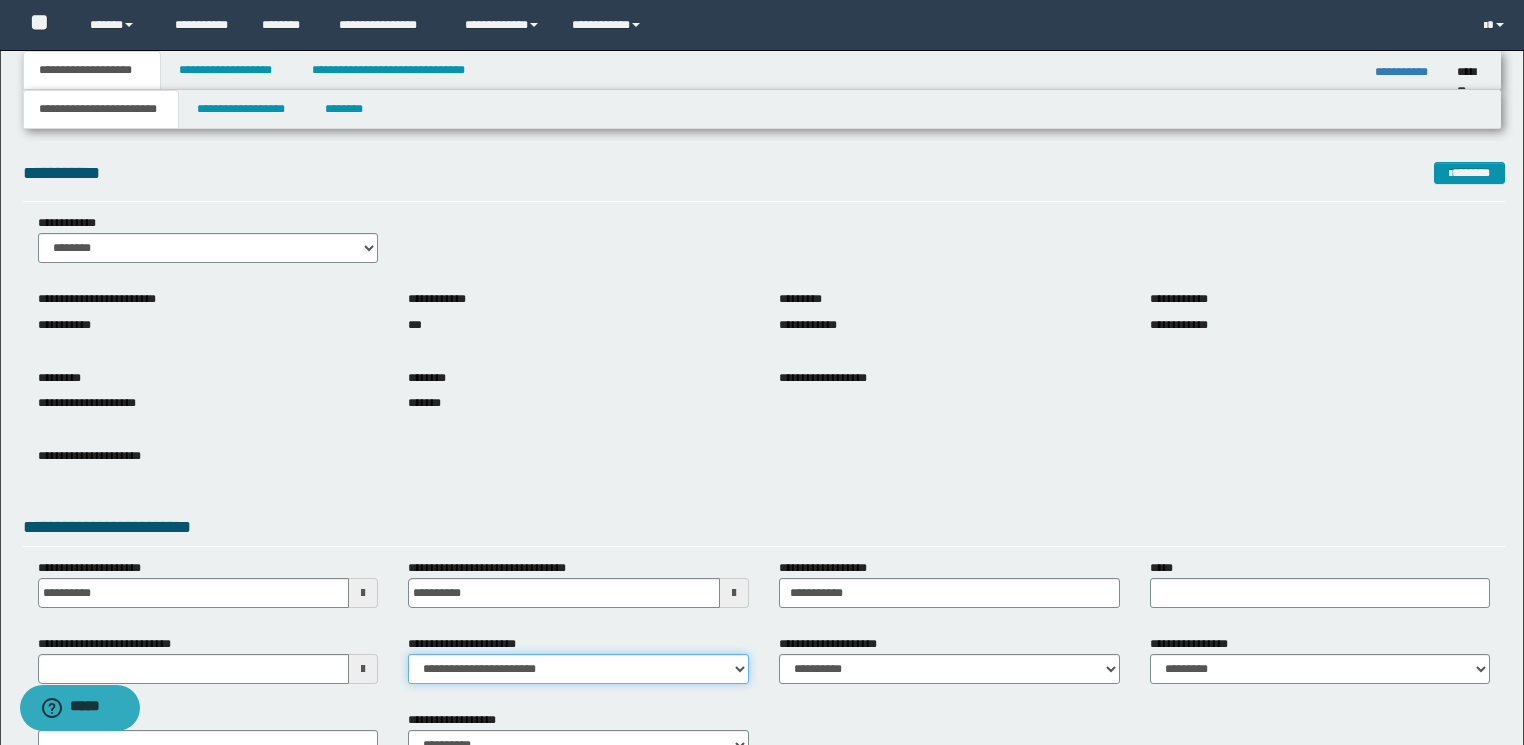 click on "**********" at bounding box center (578, 669) 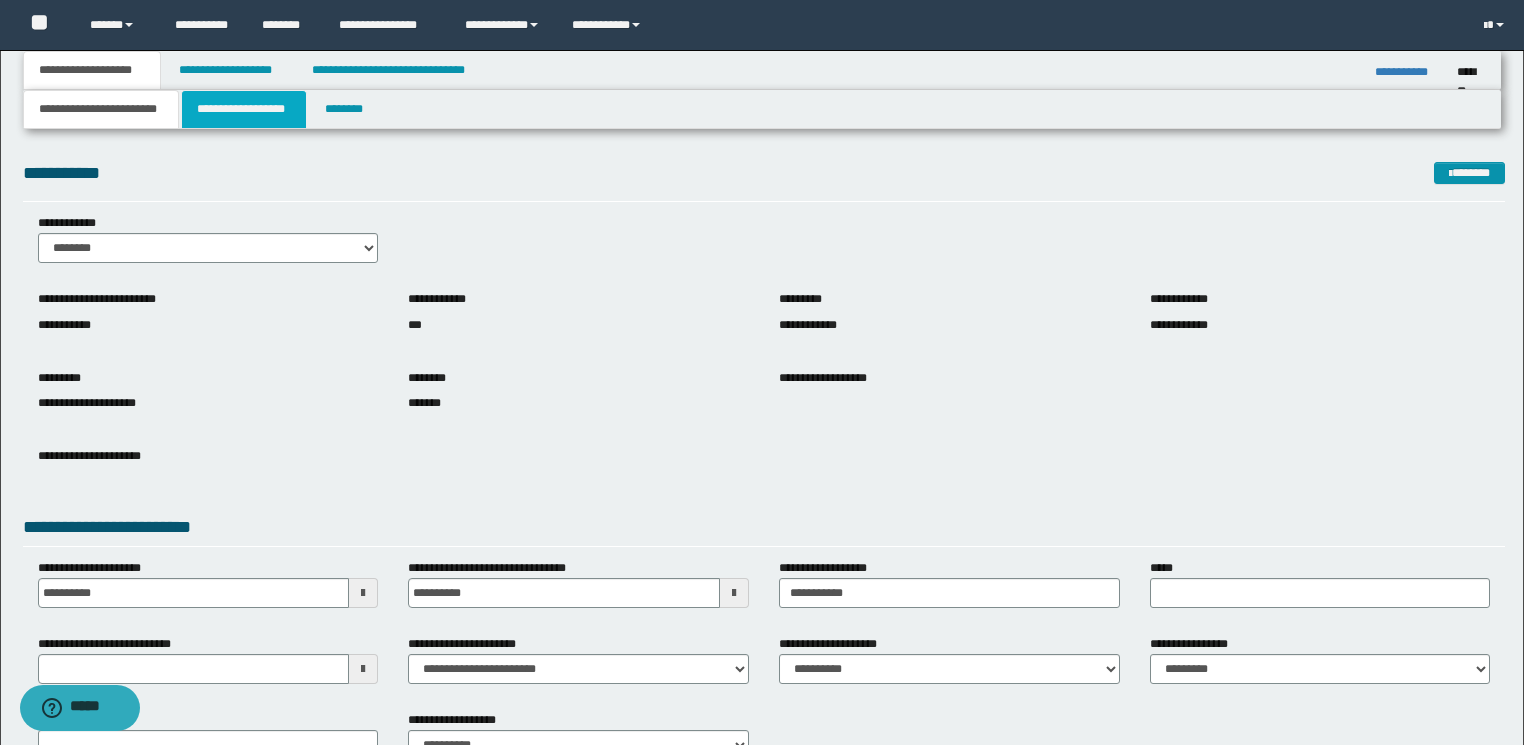 click on "**********" at bounding box center (244, 109) 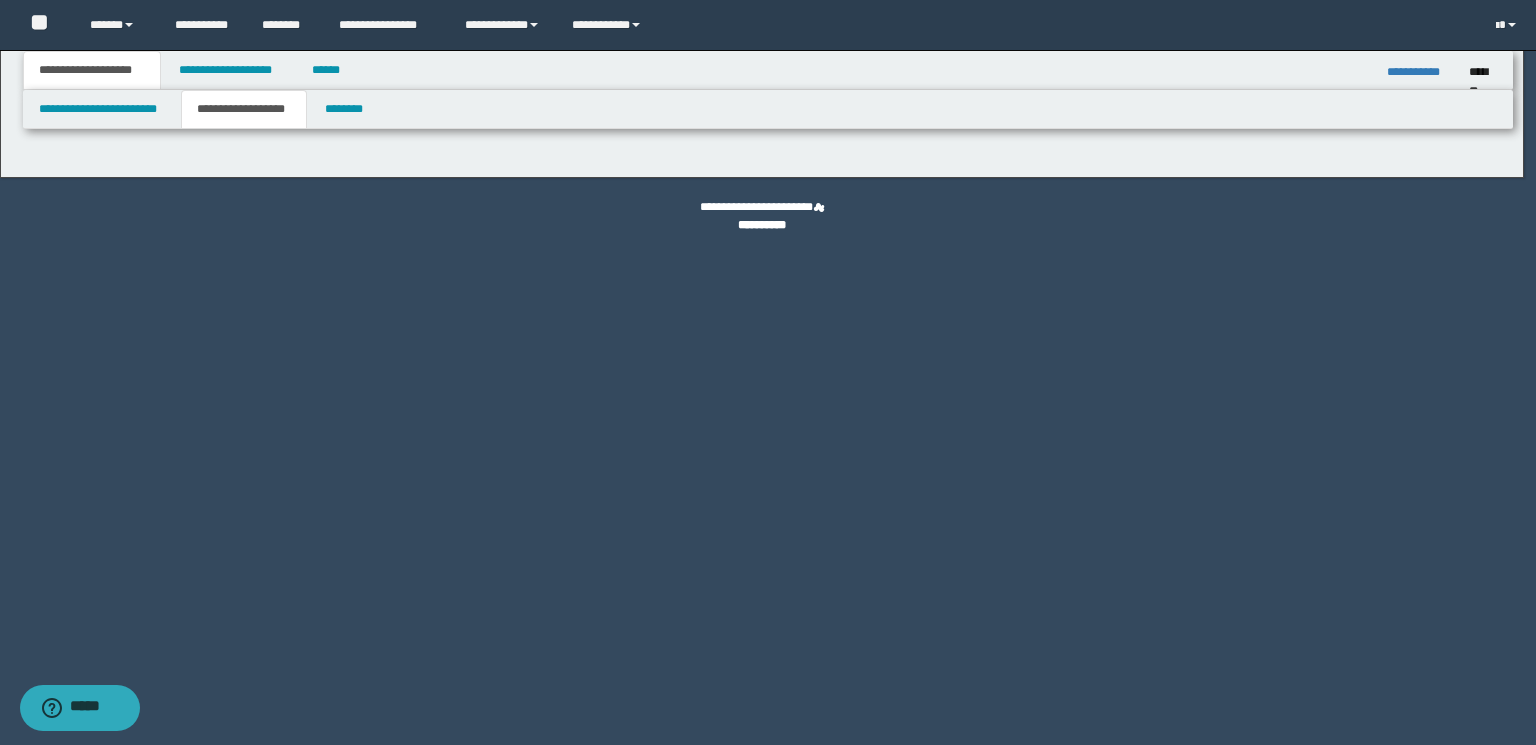 type on "********" 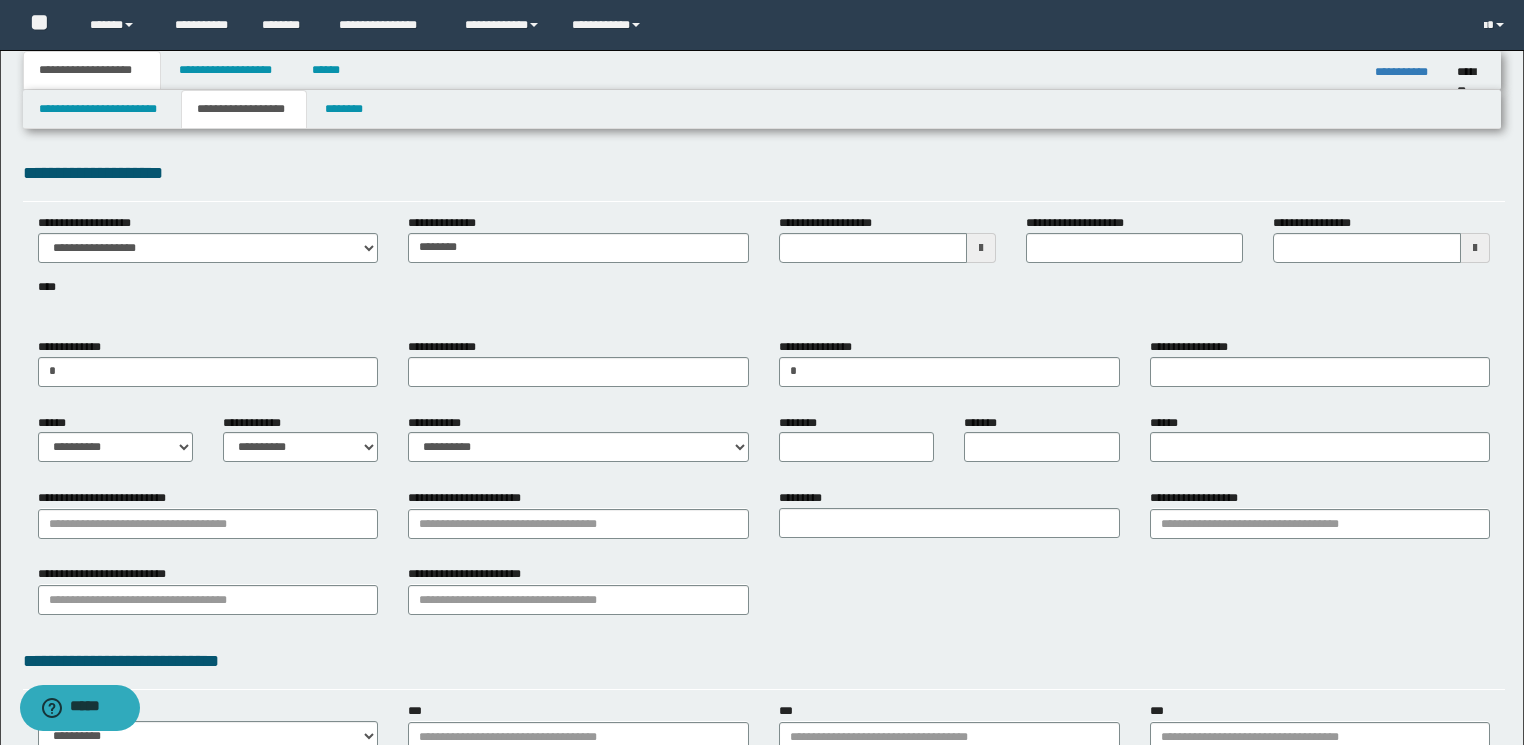 click on "**********" at bounding box center [764, 270] 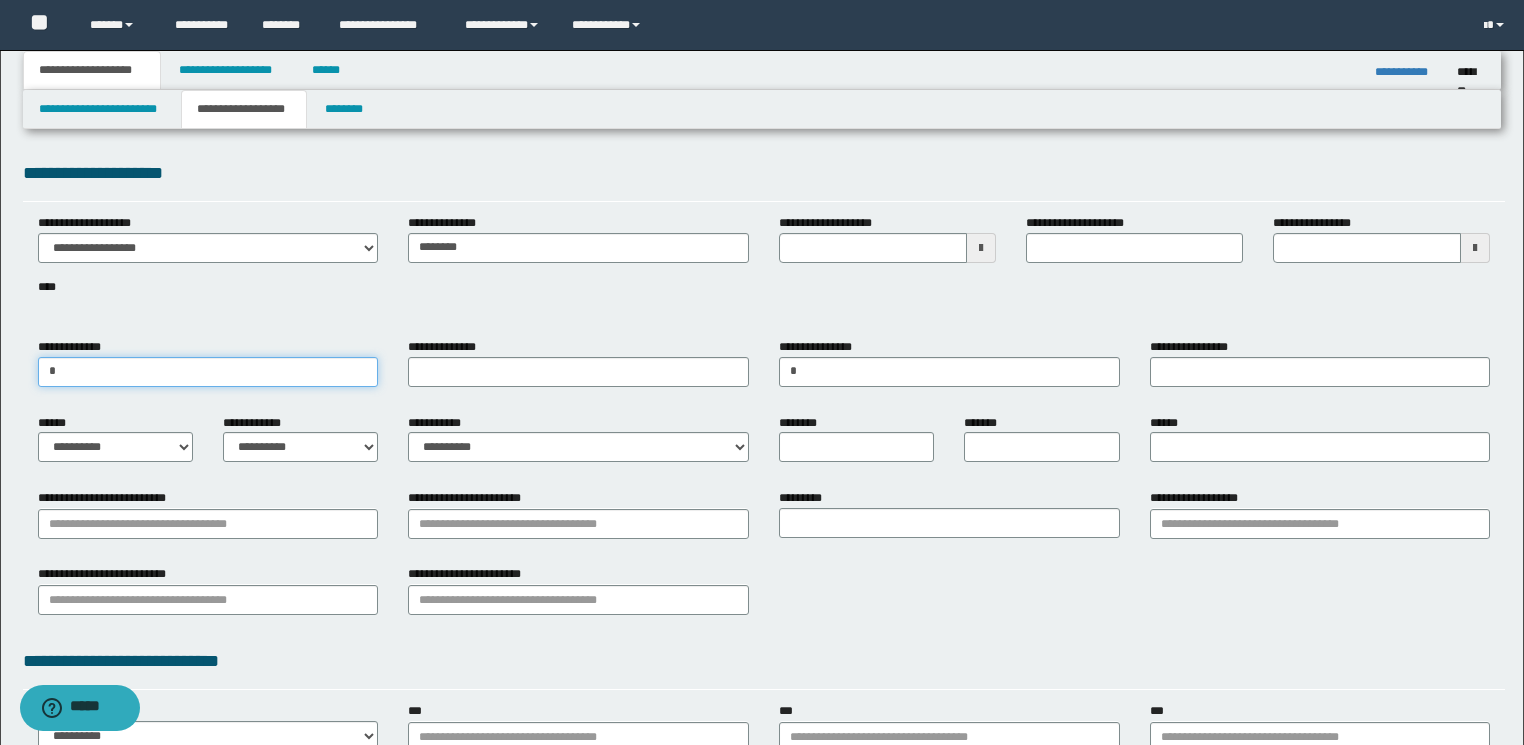 paste on "**********" 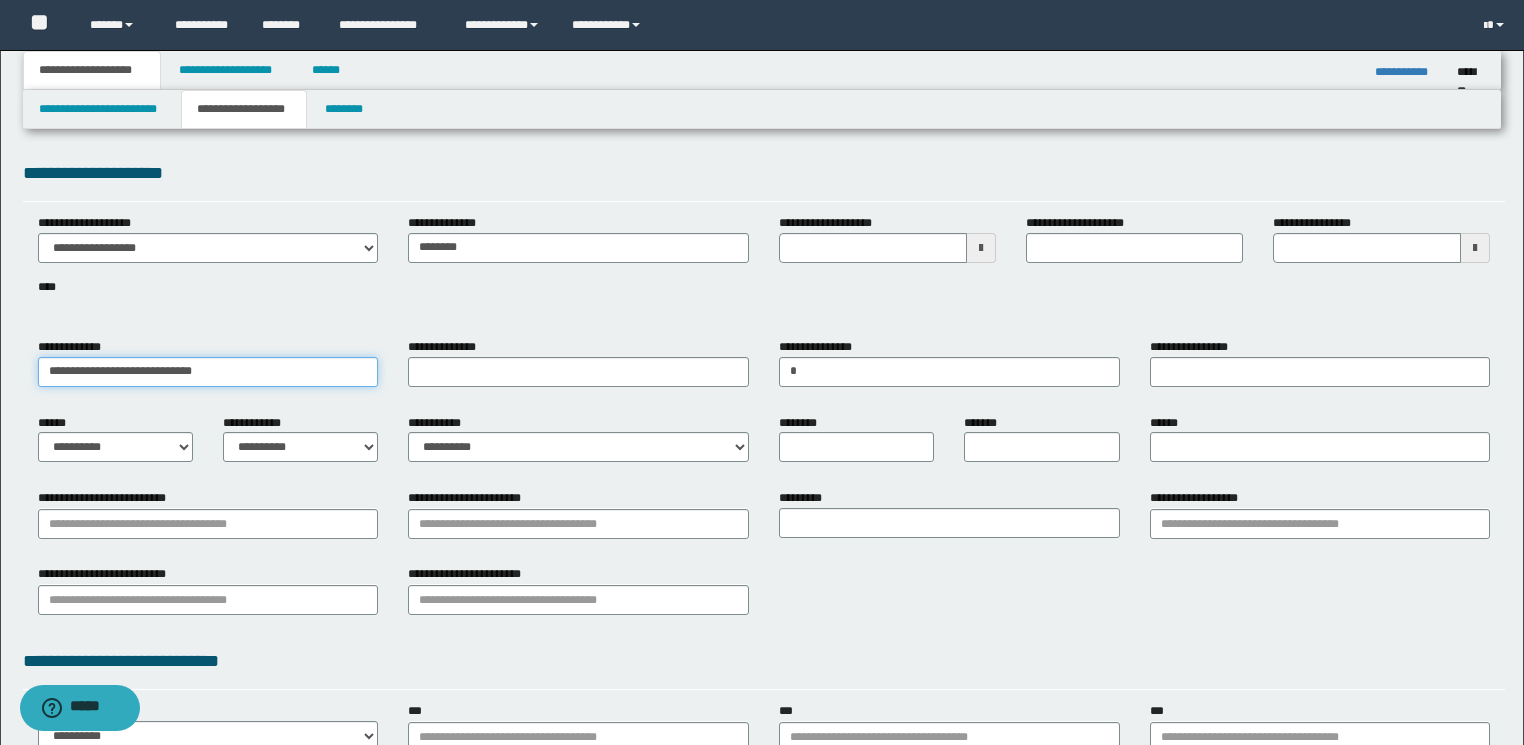 drag, startPoint x: 155, startPoint y: 376, endPoint x: 0, endPoint y: 373, distance: 155.02902 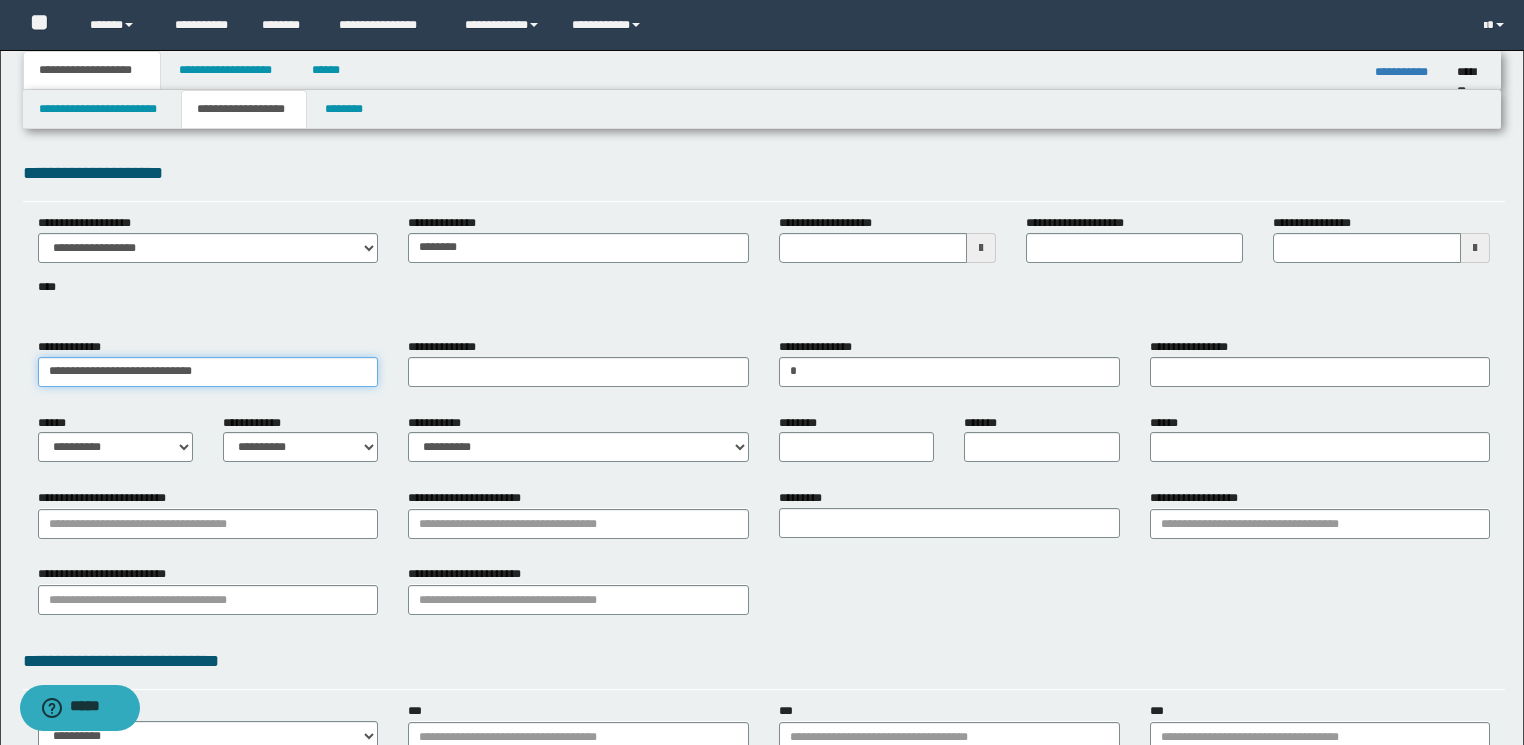 drag, startPoint x: 114, startPoint y: 370, endPoint x: 304, endPoint y: 369, distance: 190.00262 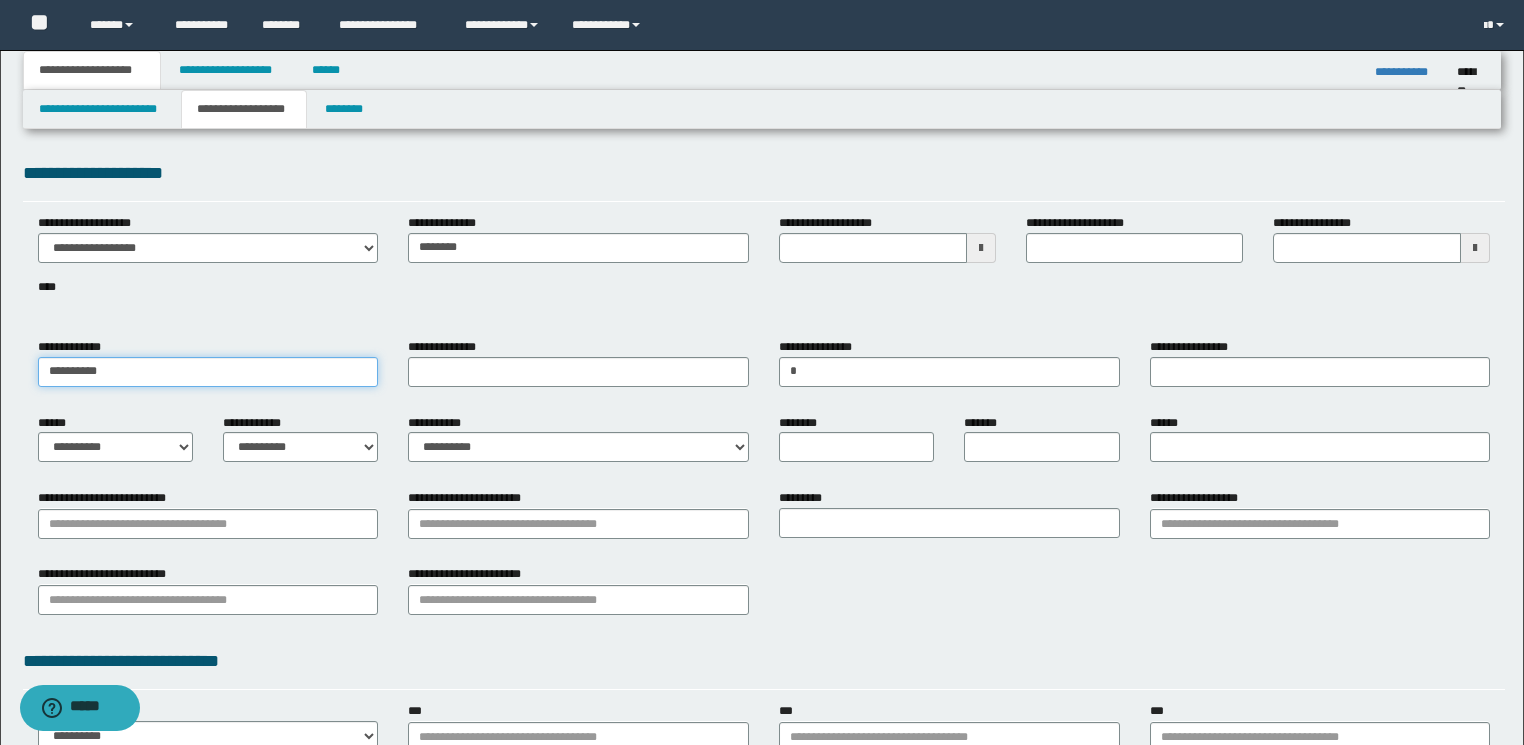 type on "*********" 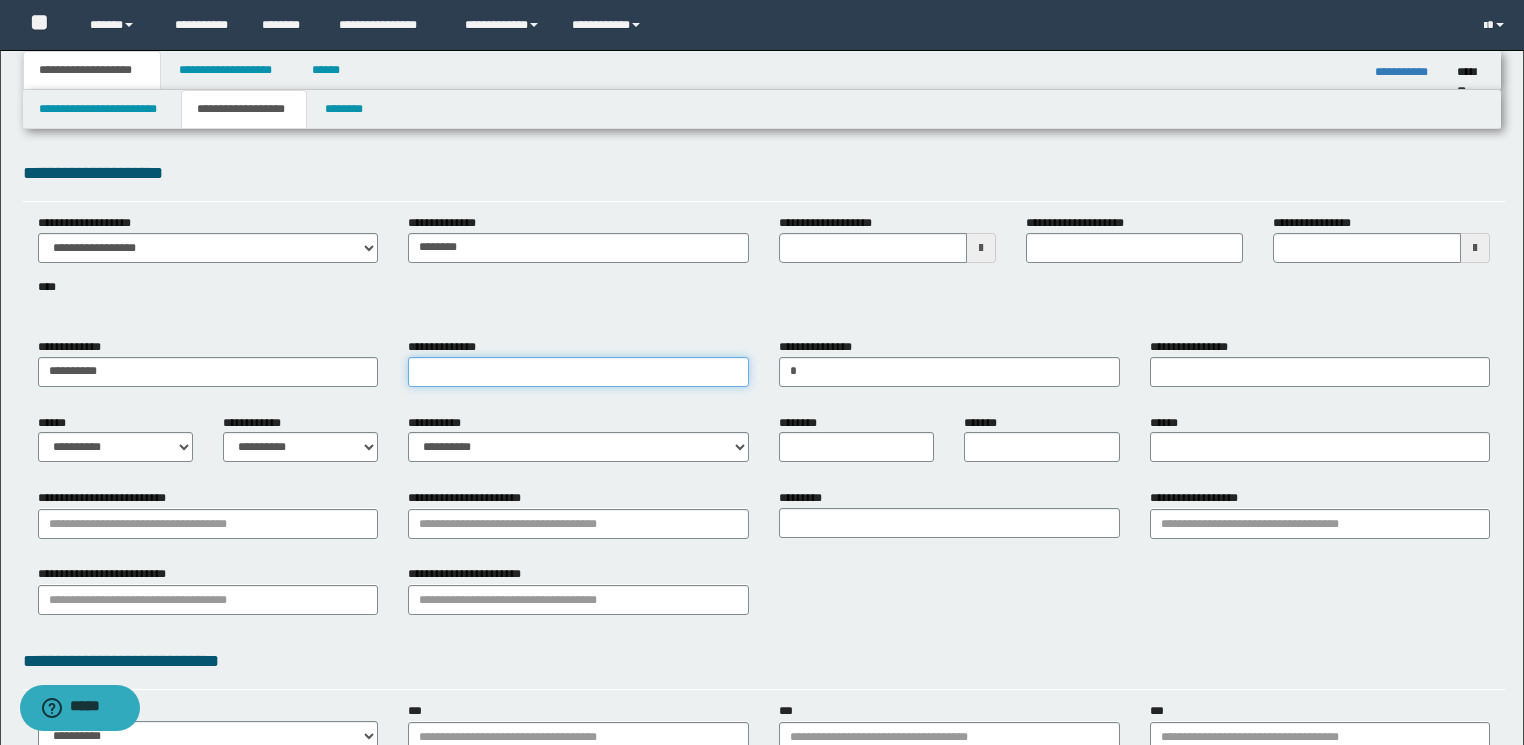 click on "**********" at bounding box center (578, 372) 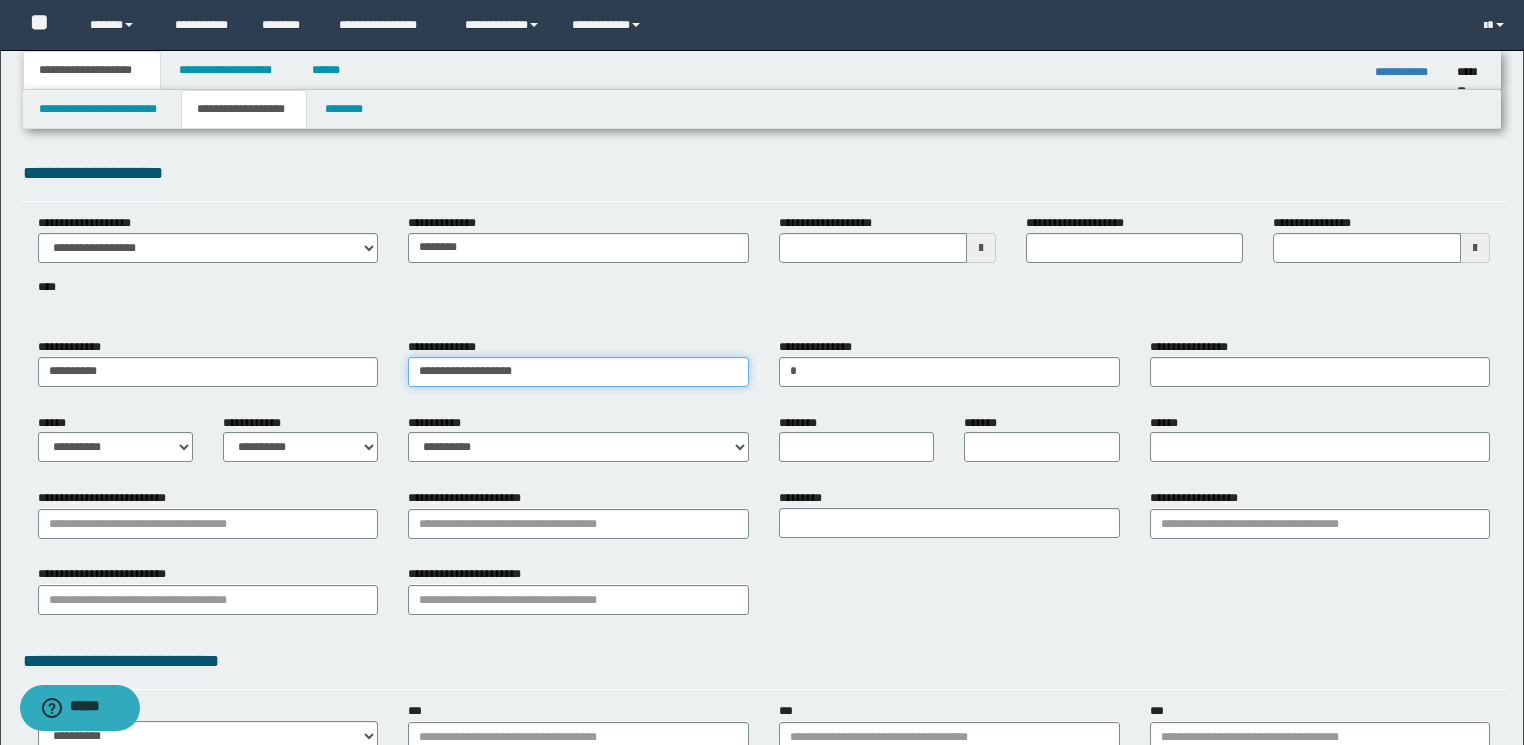 click on "**********" at bounding box center [578, 372] 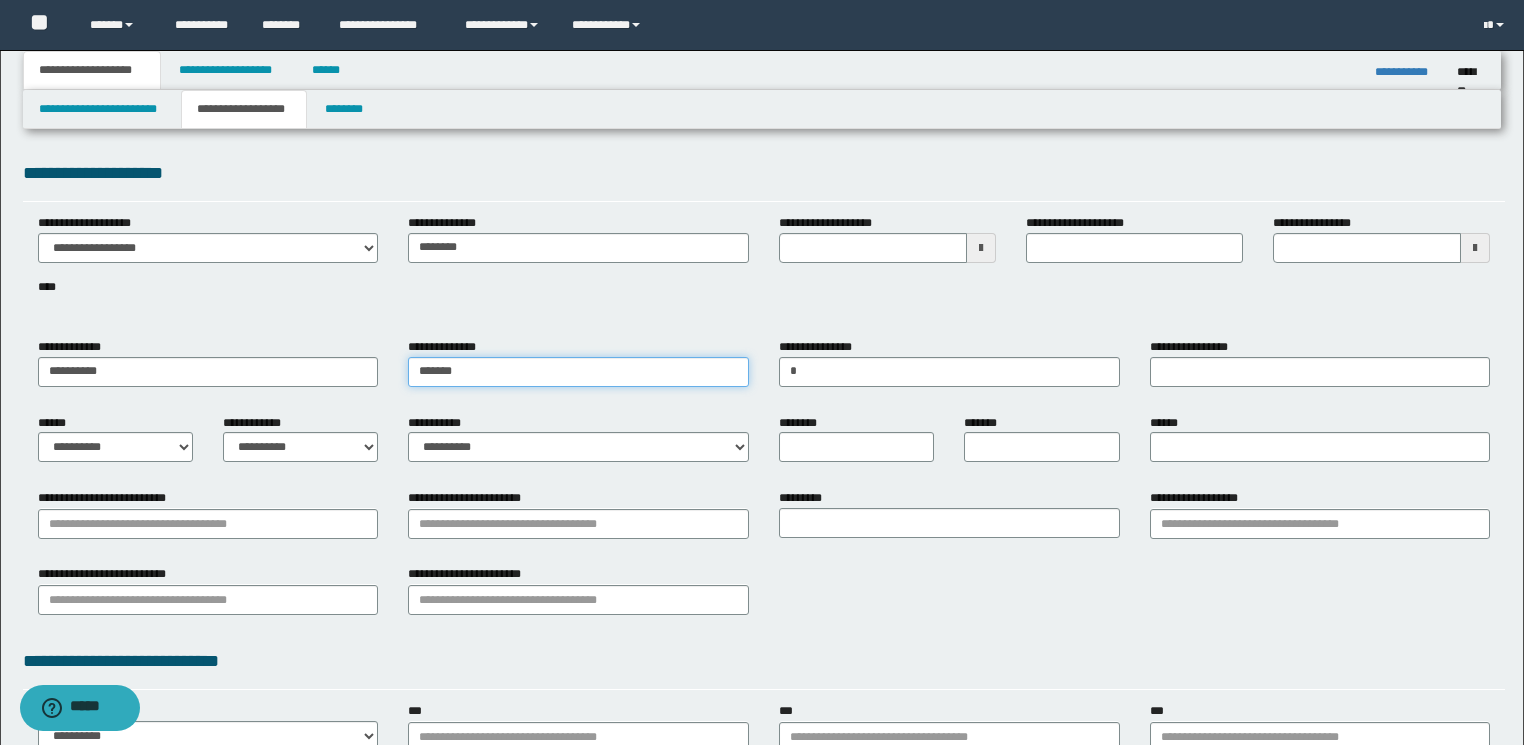 type on "******" 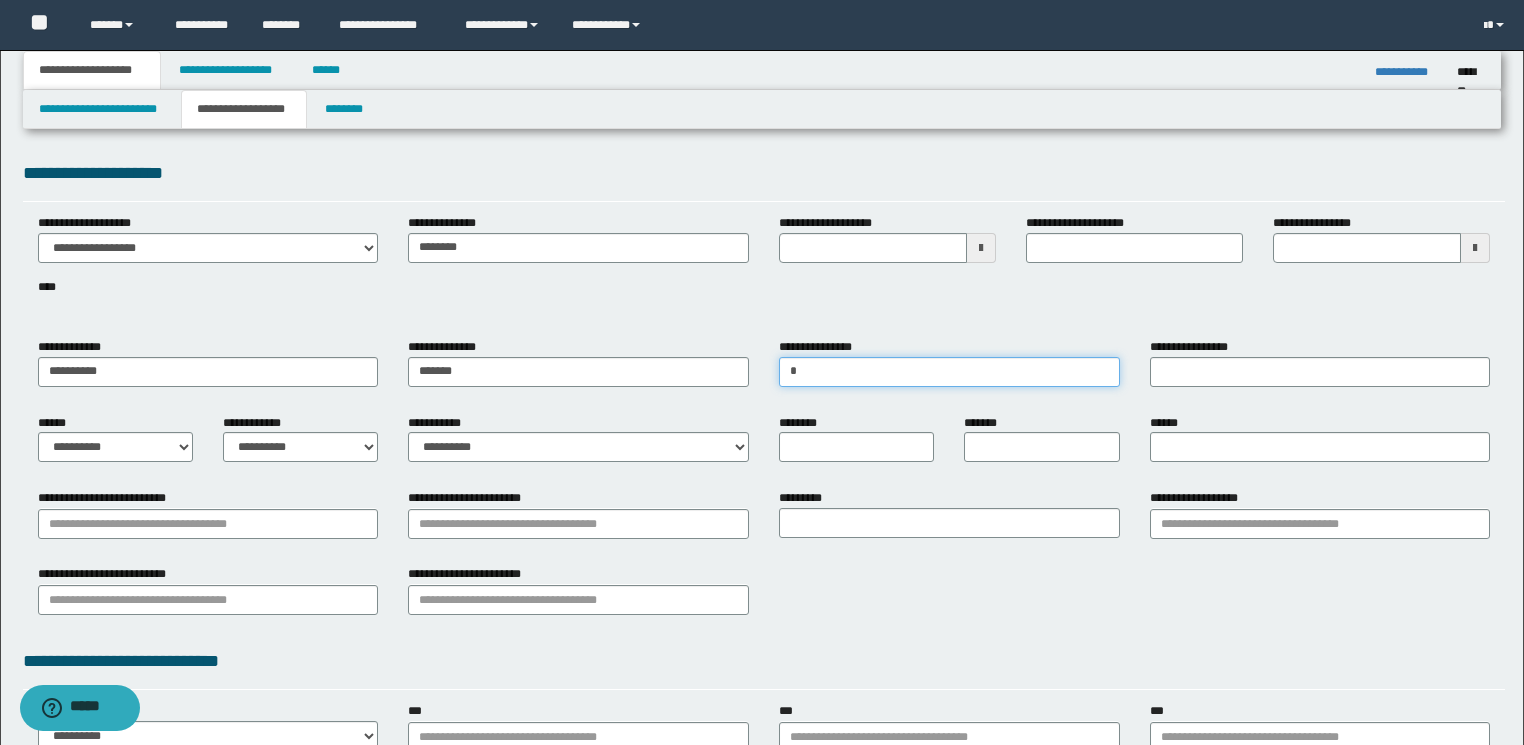 drag, startPoint x: 793, startPoint y: 367, endPoint x: 779, endPoint y: 369, distance: 14.142136 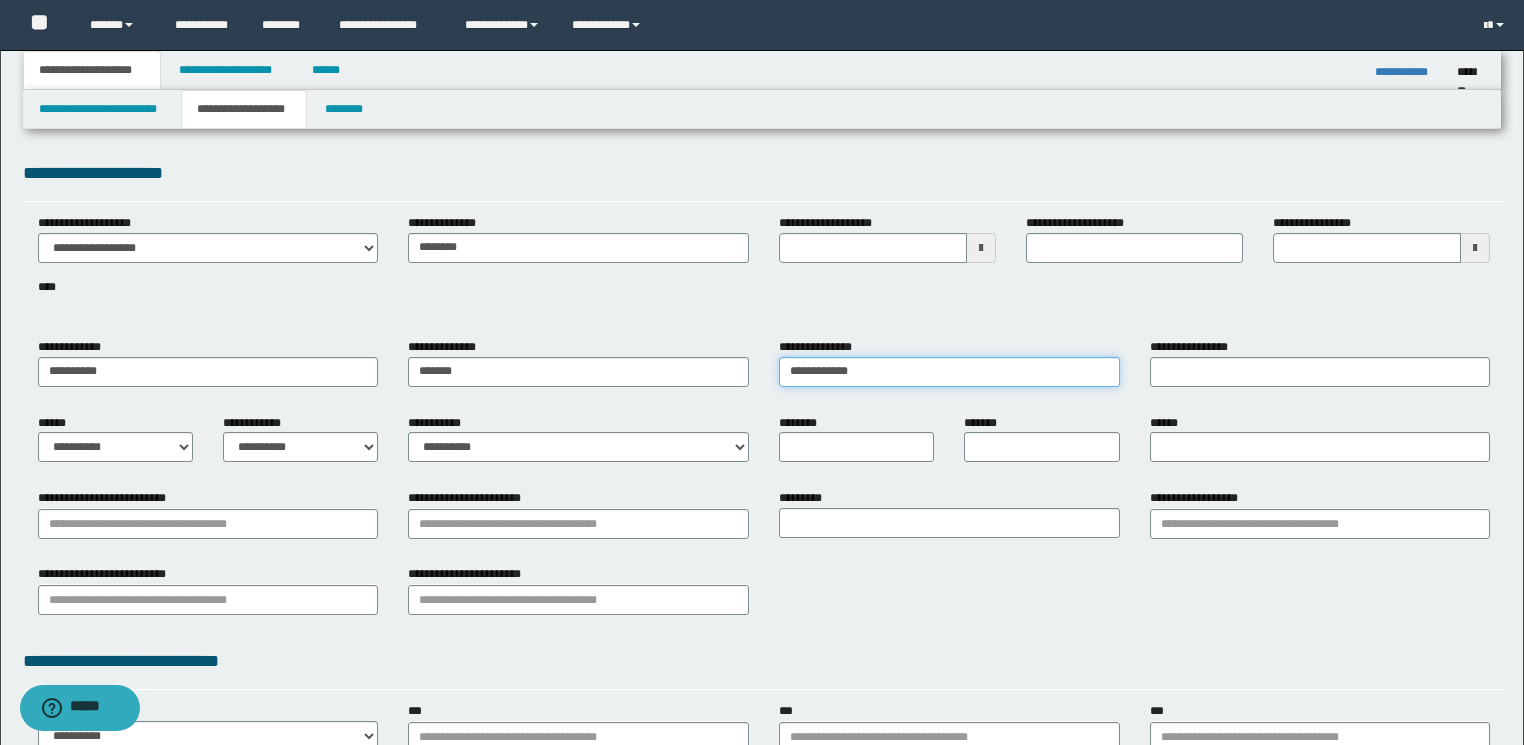 drag, startPoint x: 832, startPoint y: 368, endPoint x: 1000, endPoint y: 368, distance: 168 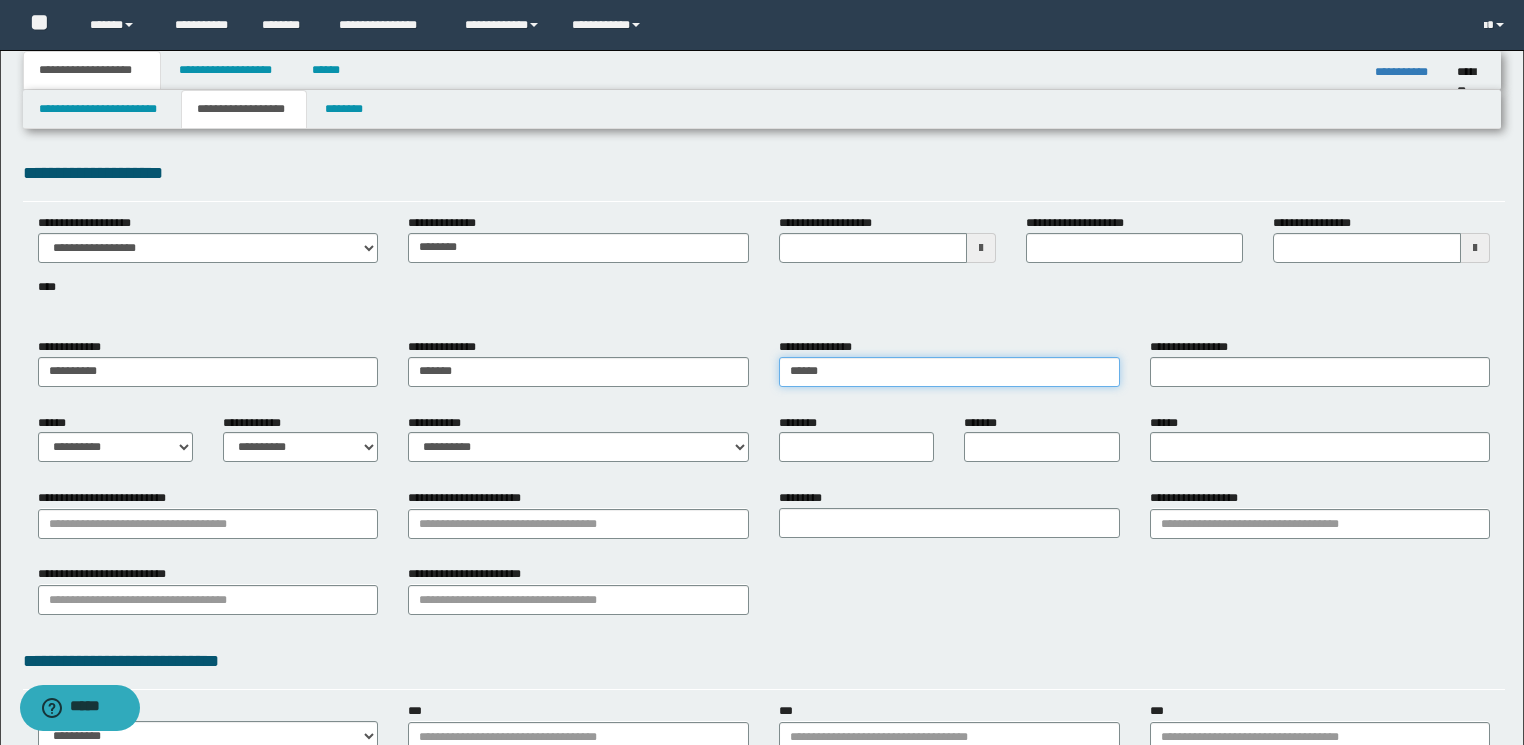 type on "*****" 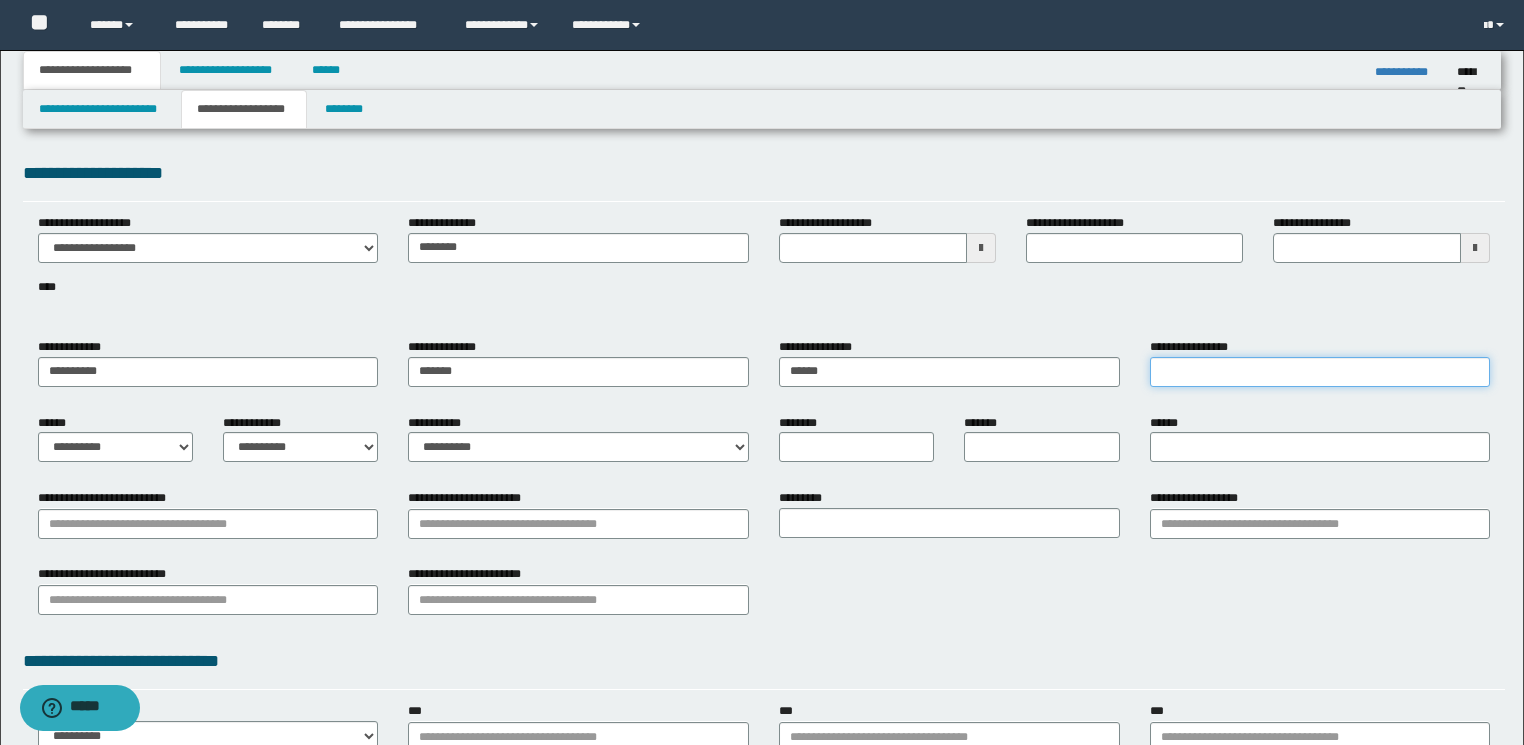 click on "**********" at bounding box center [1320, 372] 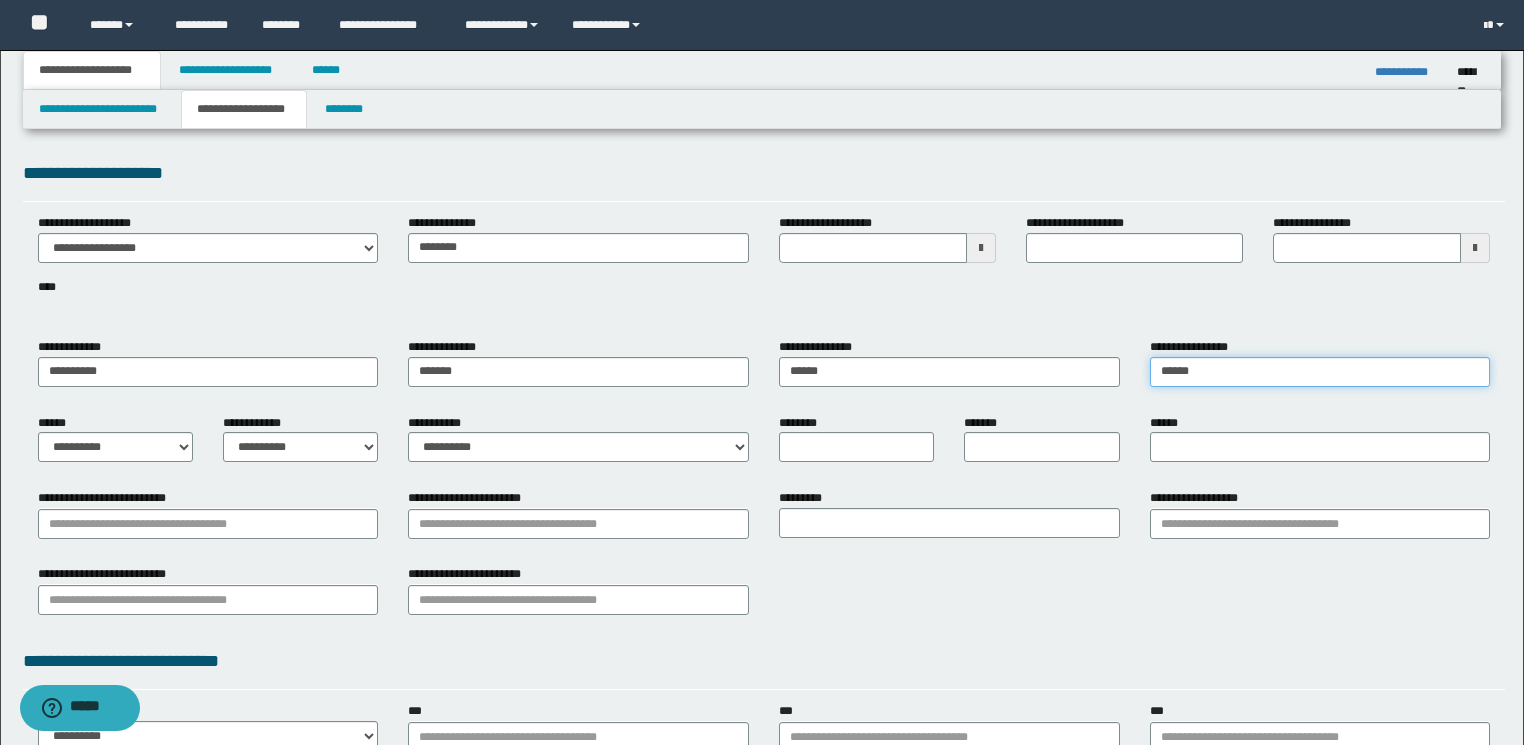 type on "******" 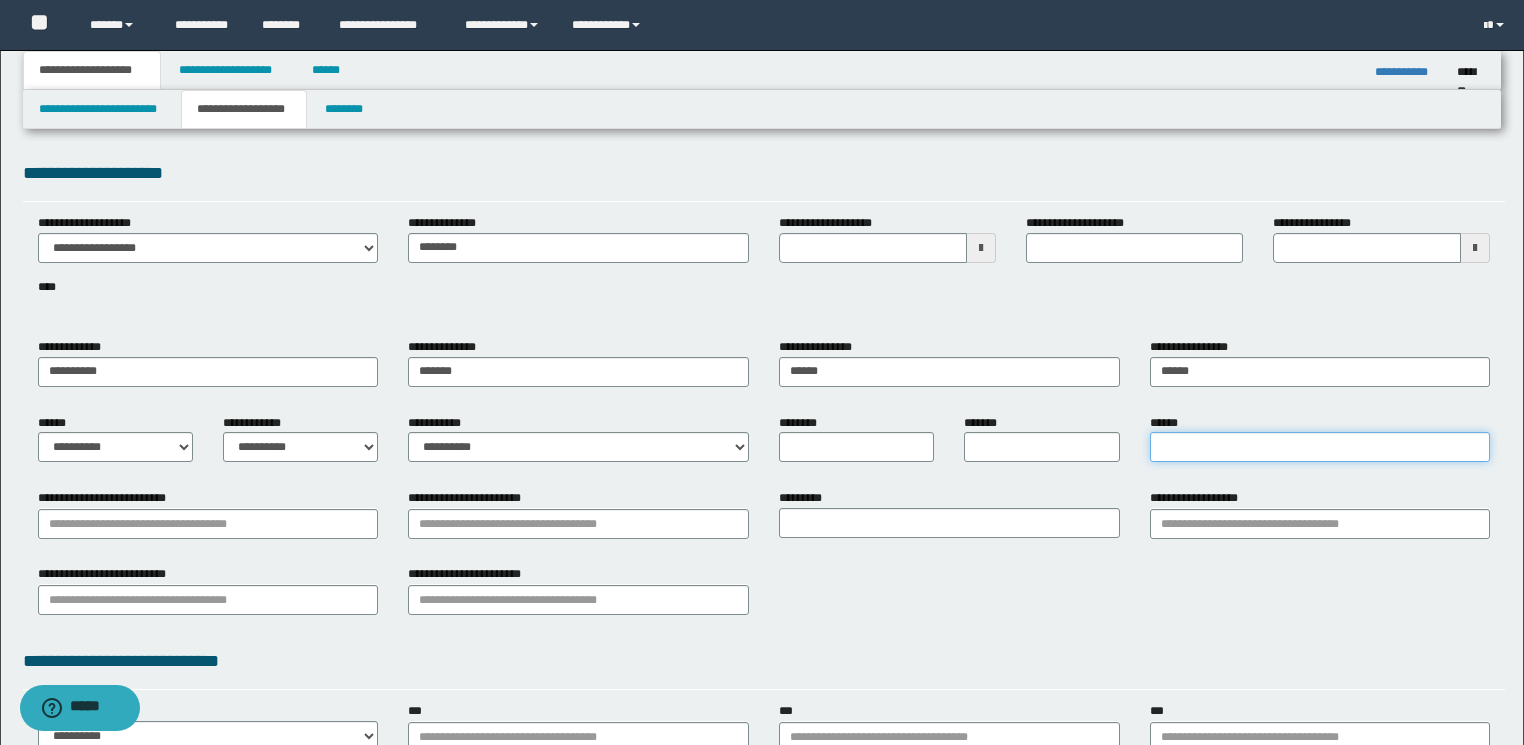 click on "******" at bounding box center [1320, 447] 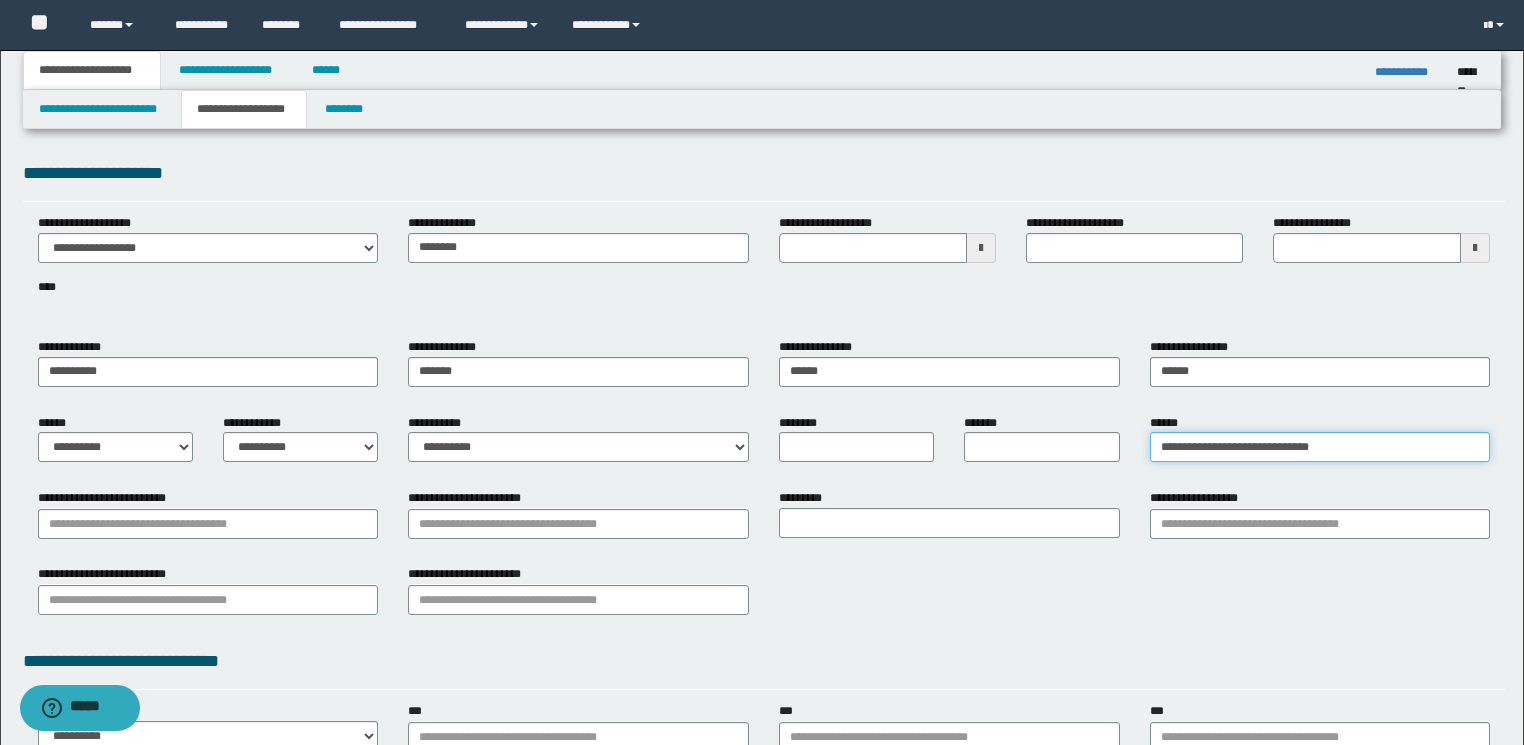 type on "**********" 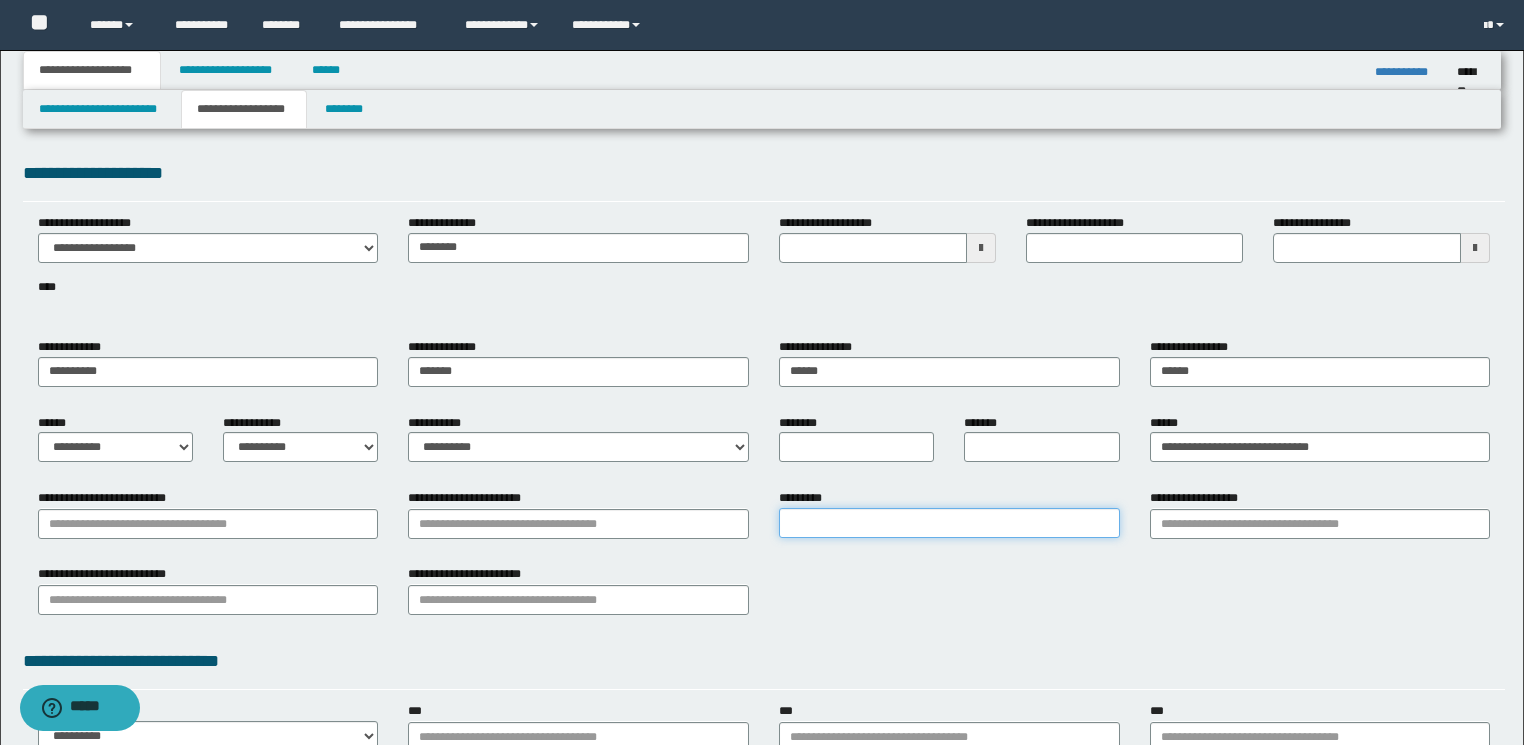 click on "*********" at bounding box center [949, 523] 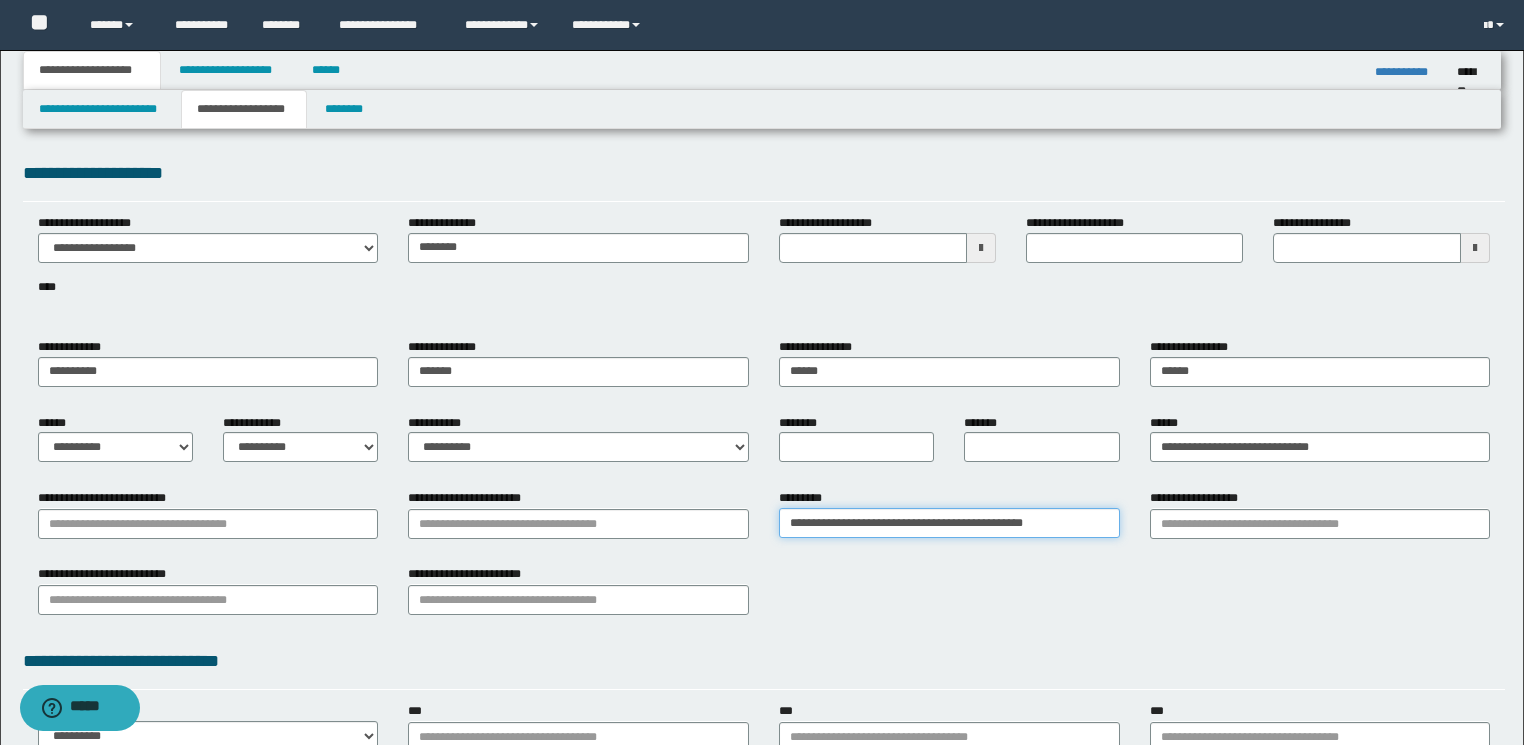 type on "**********" 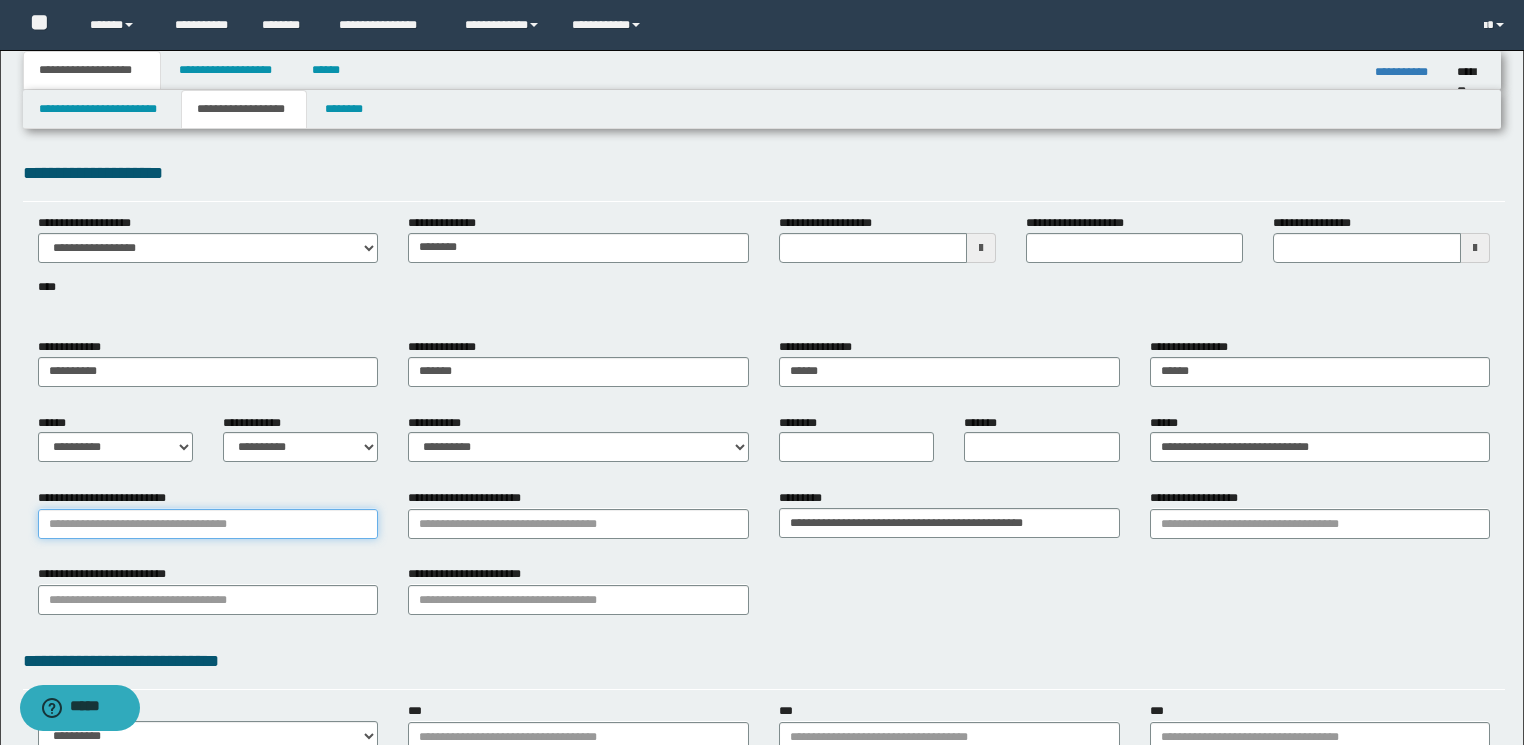 click on "**********" at bounding box center (208, 524) 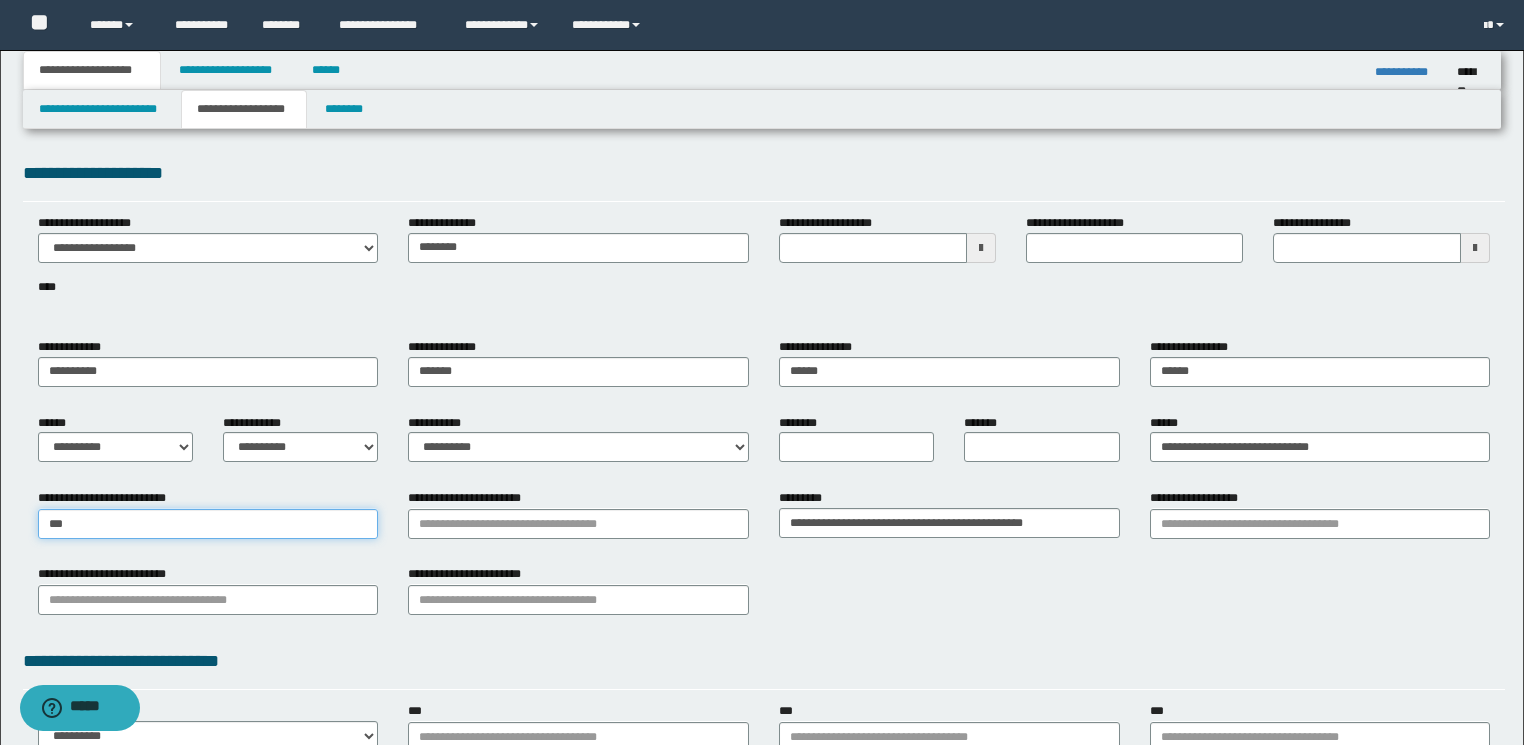 type on "****" 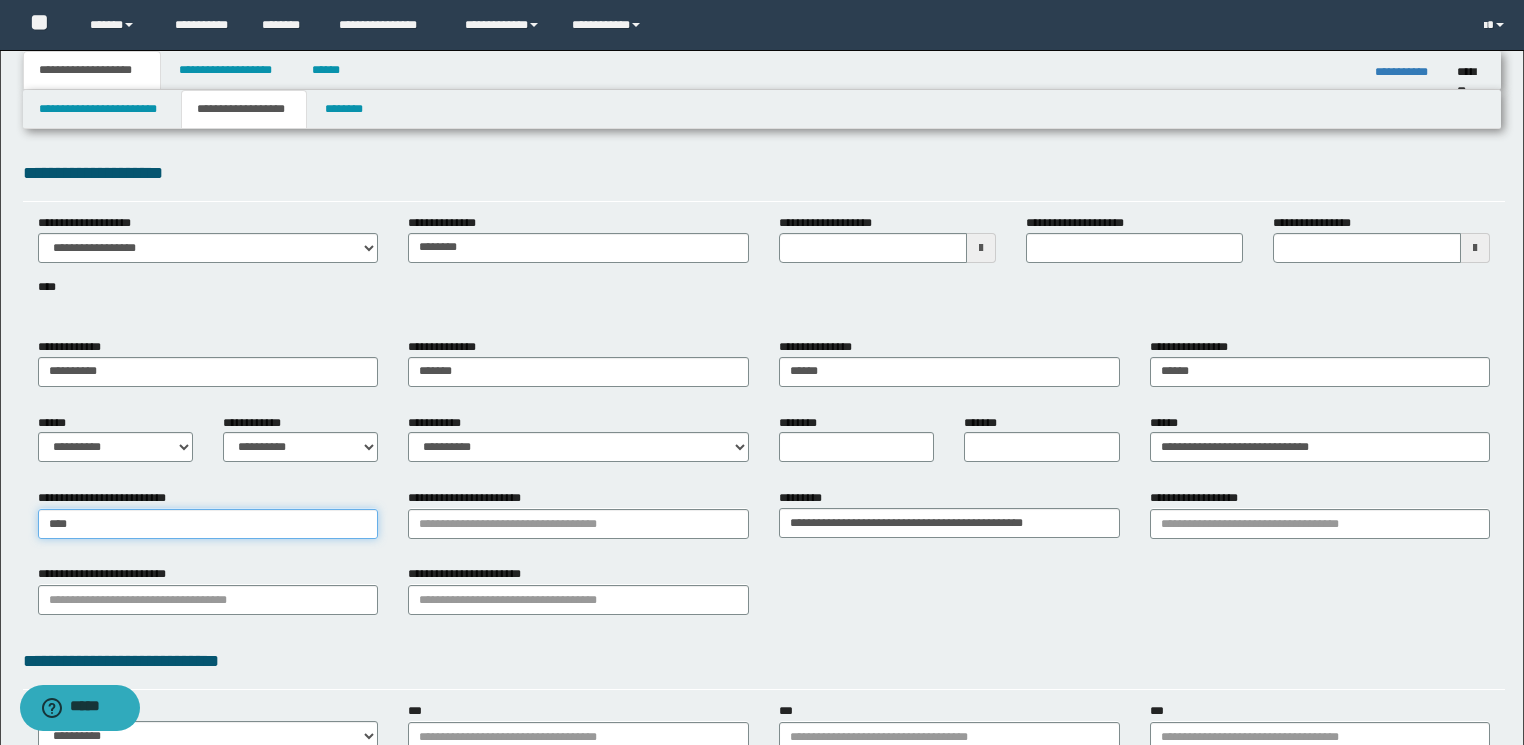 type on "**********" 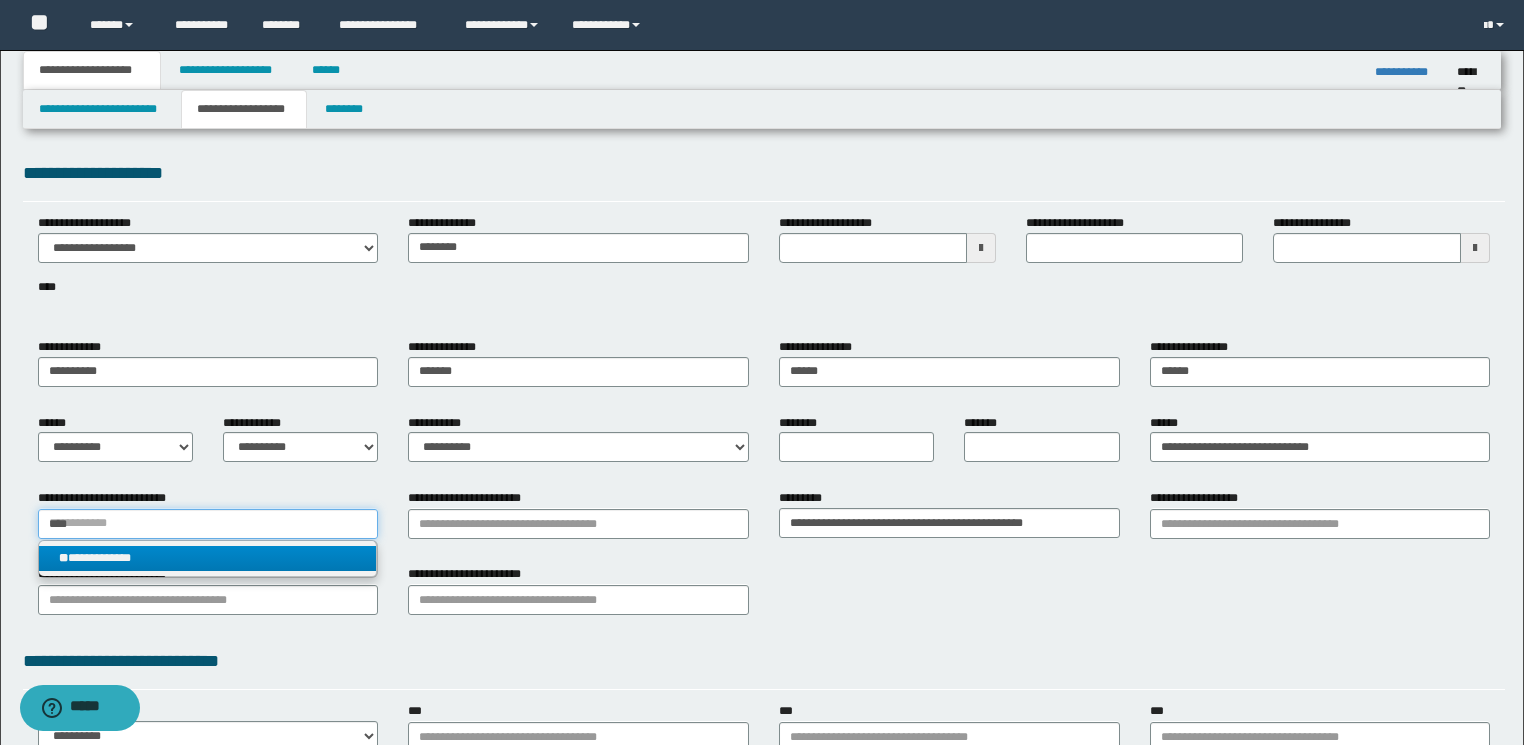 type on "****" 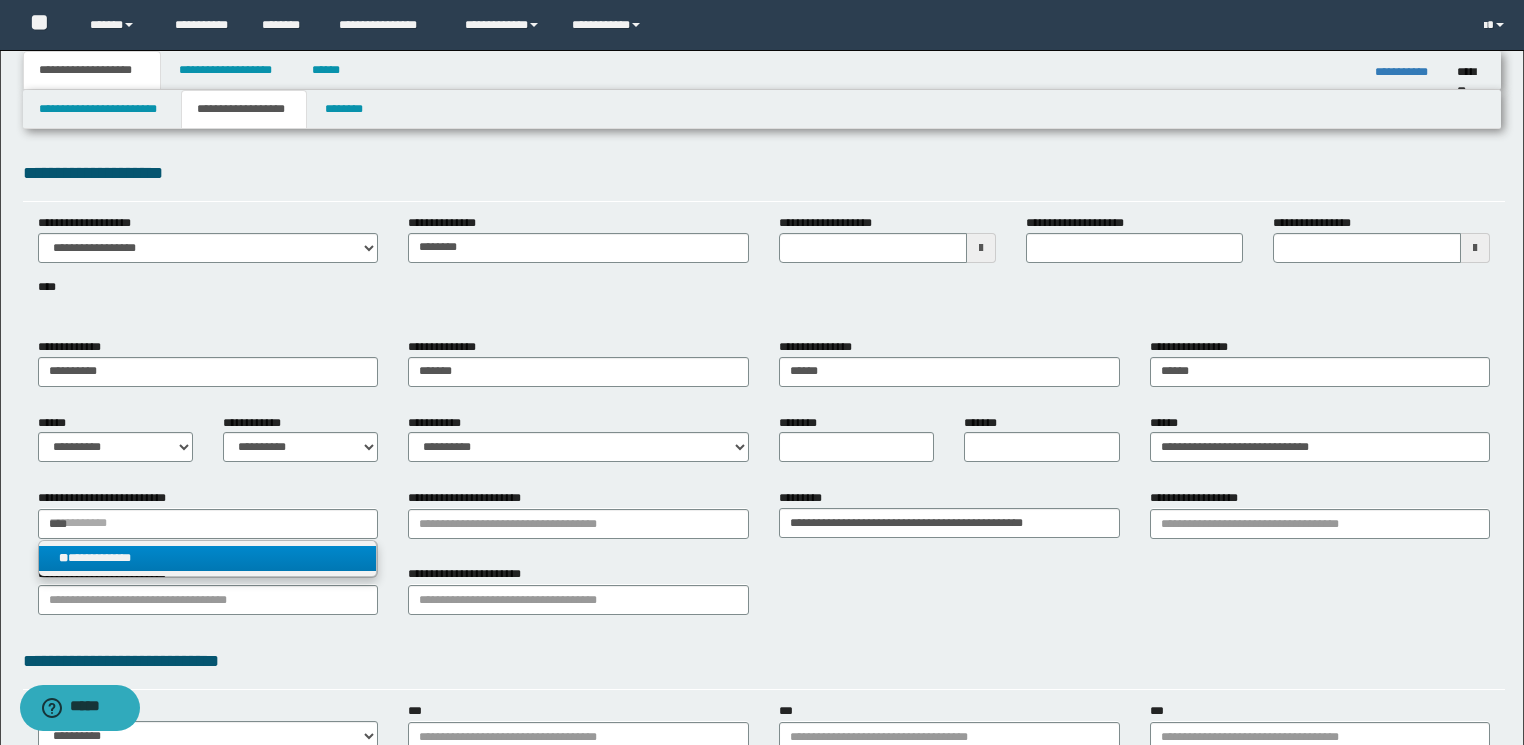 type 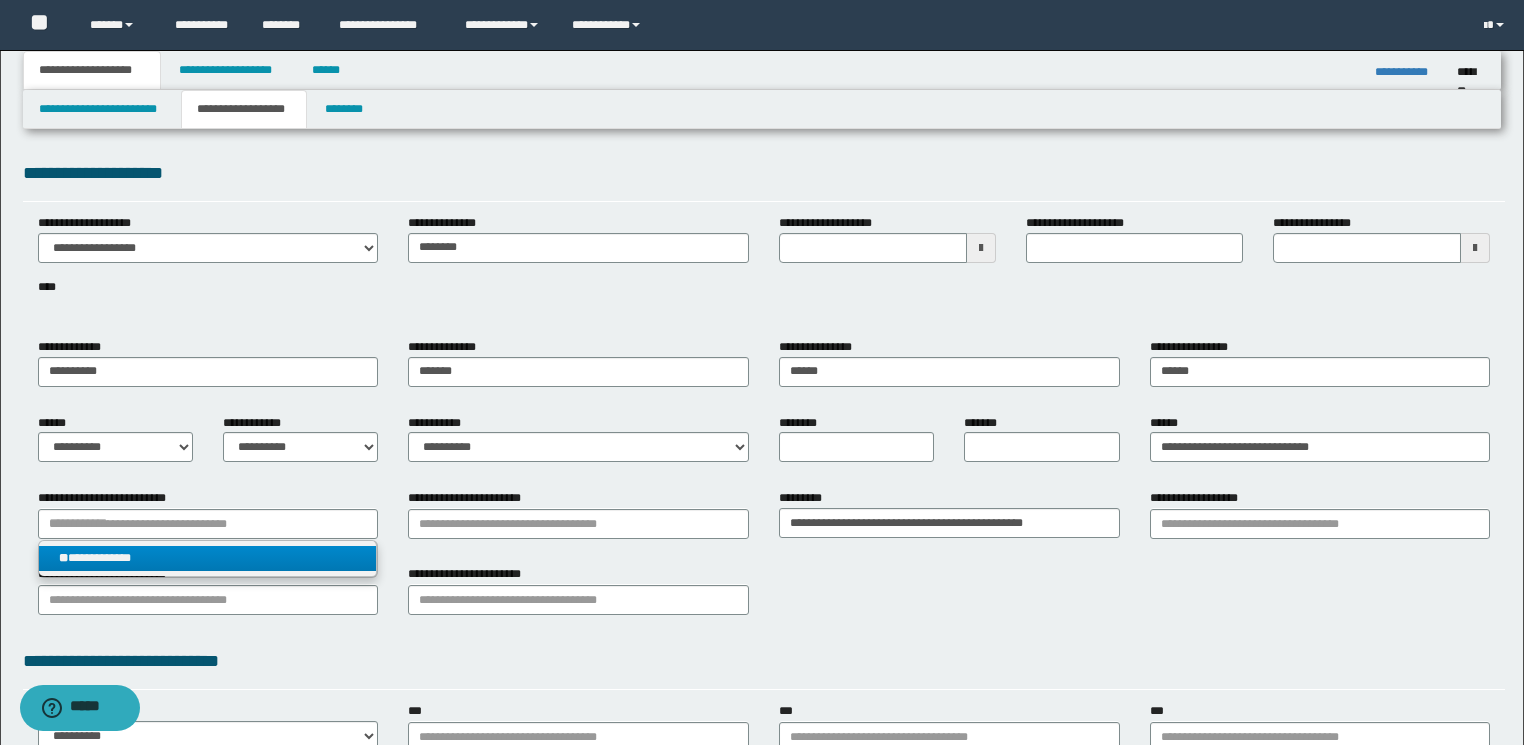 click on "**********" at bounding box center [208, 558] 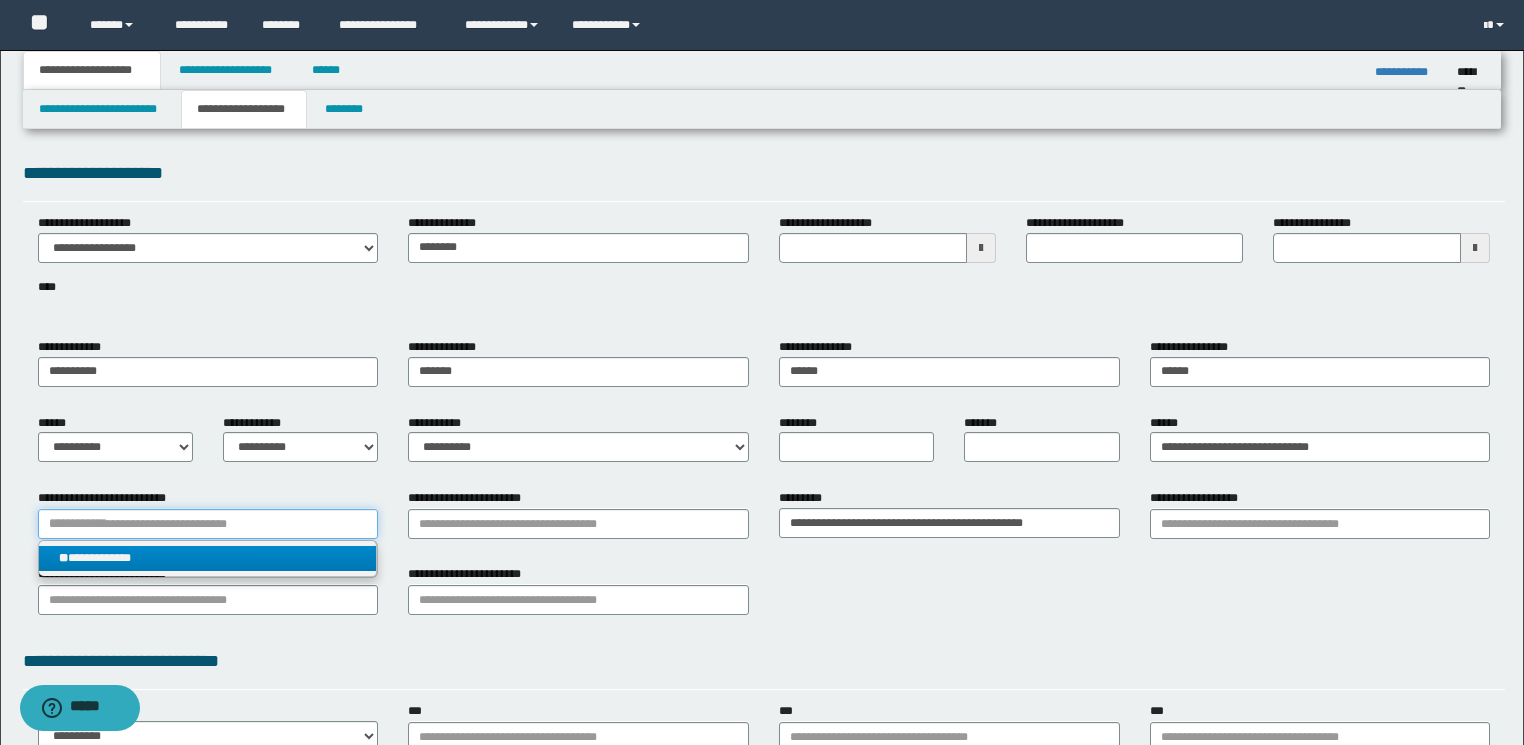 type 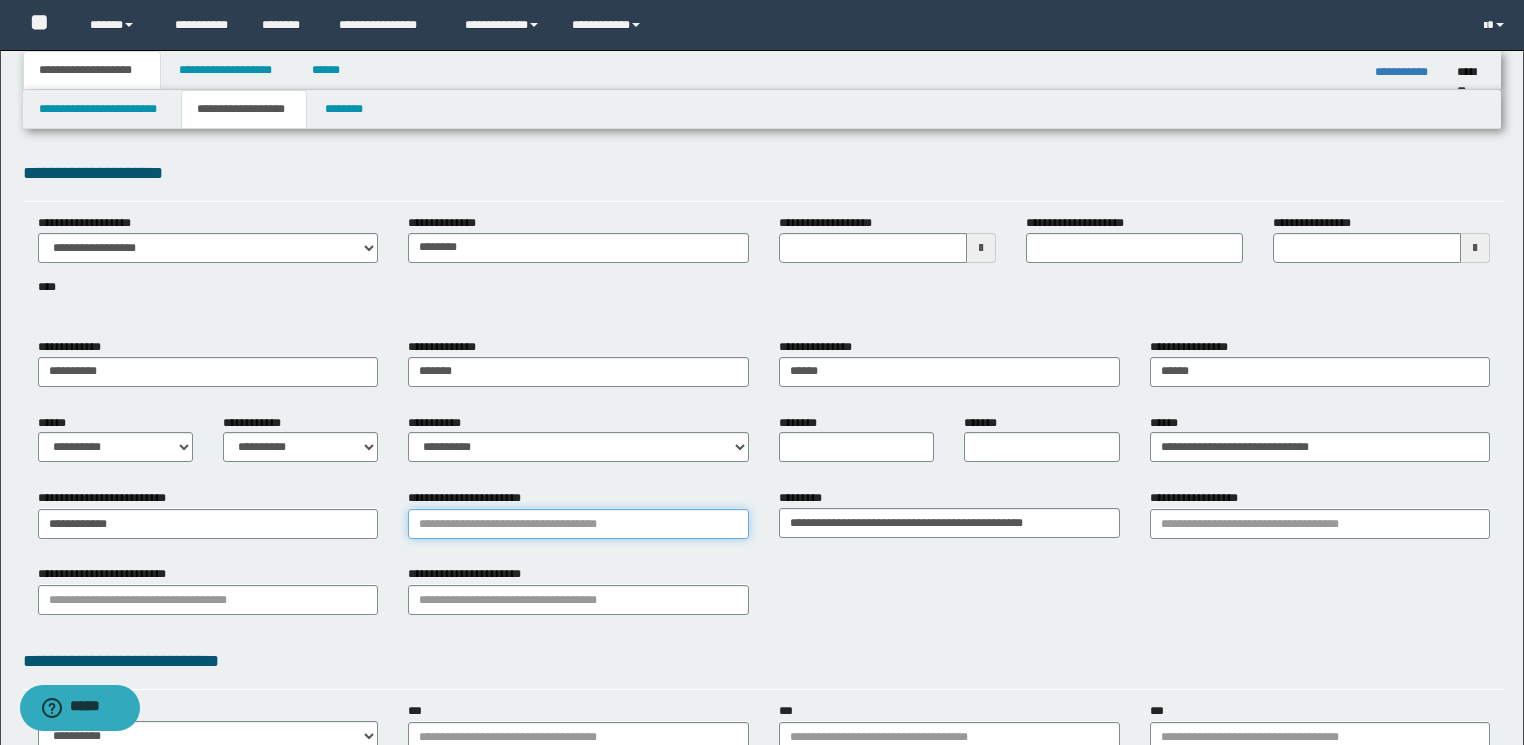 click on "**********" at bounding box center [578, 524] 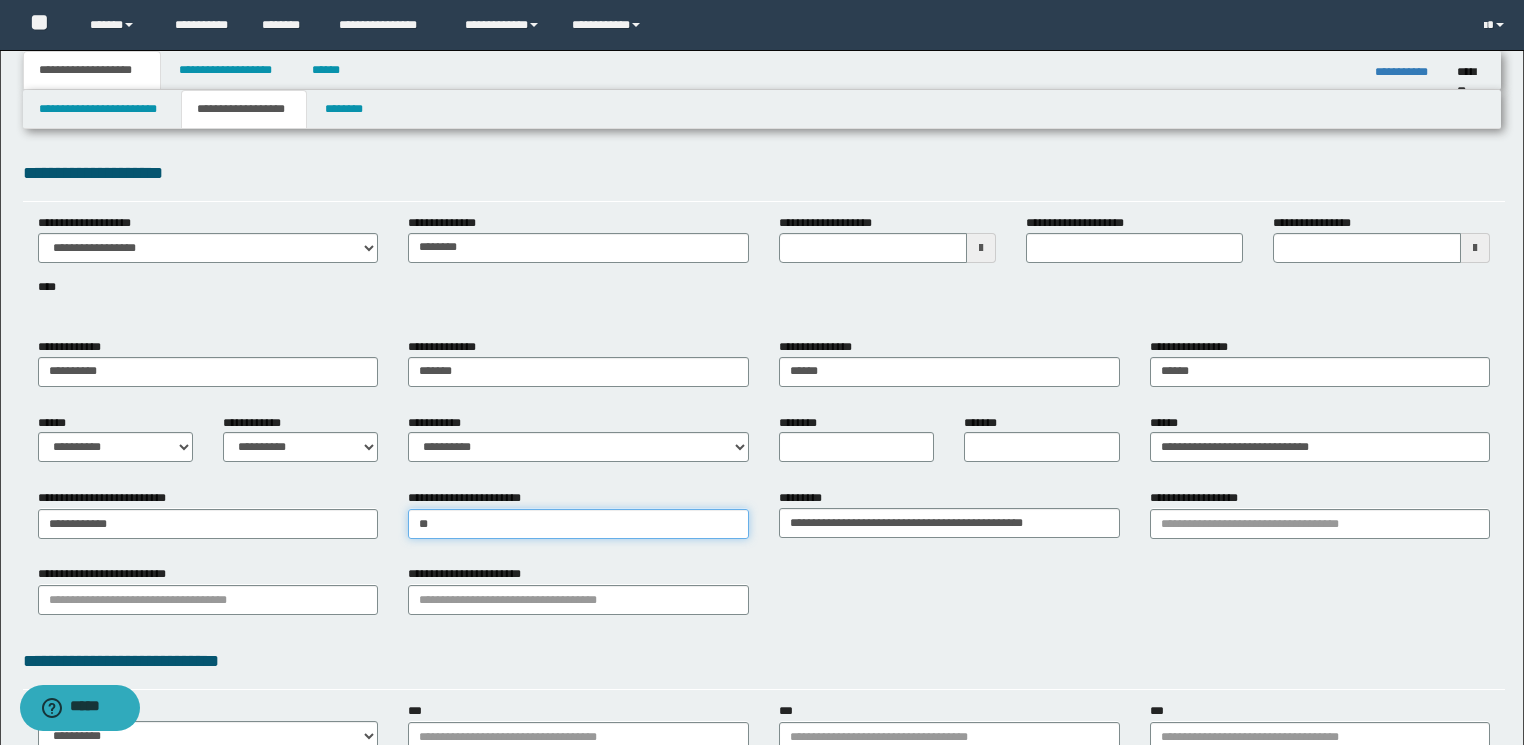 type on "***" 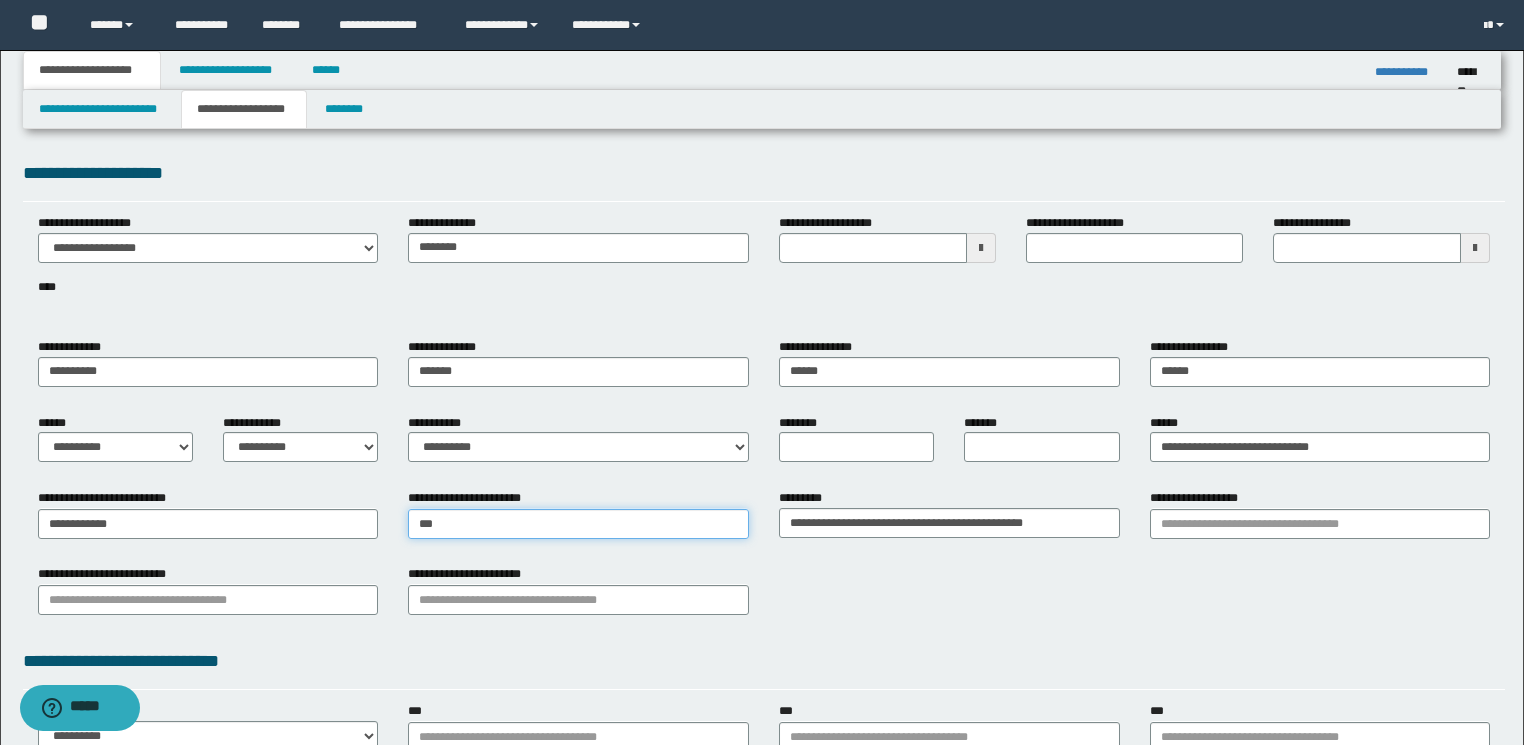 type on "***" 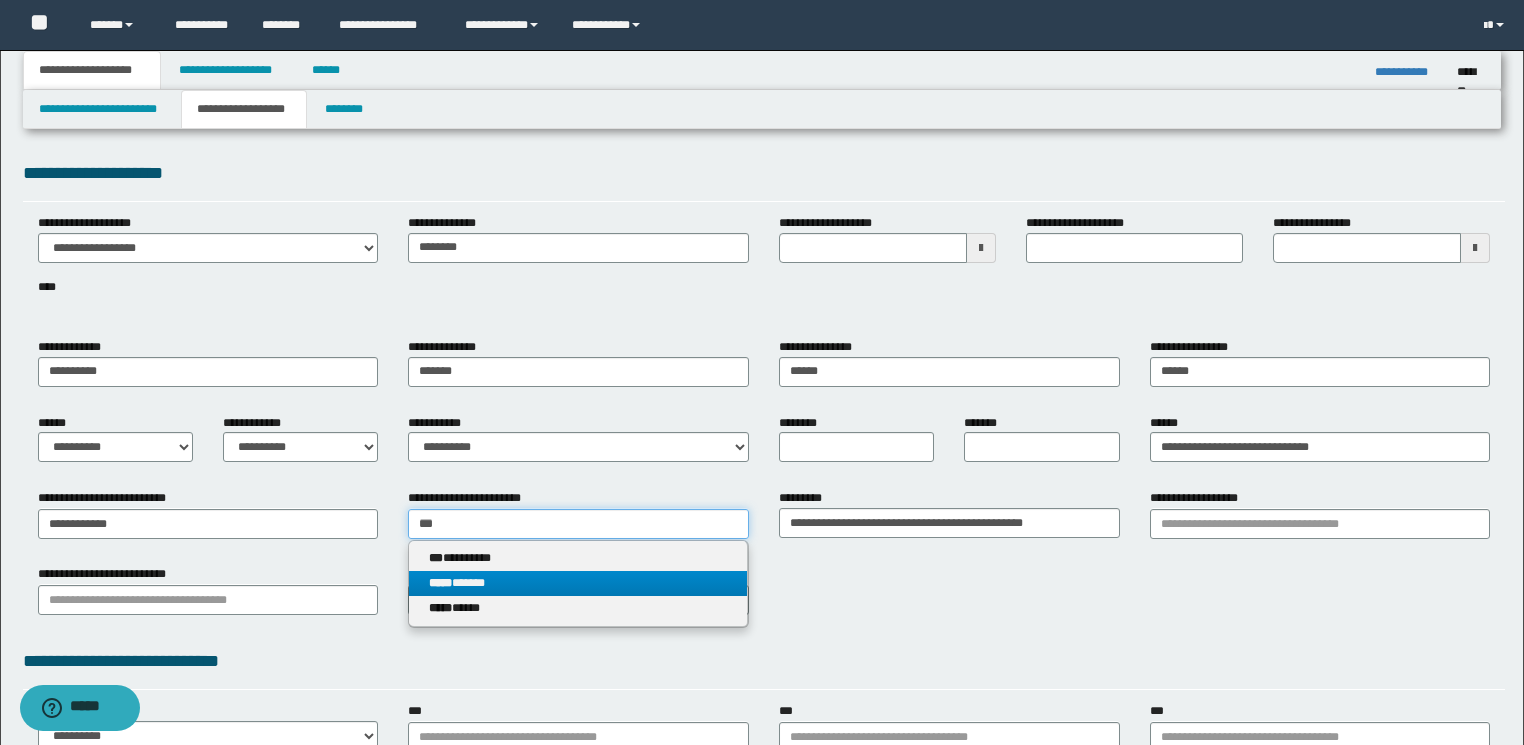 type on "***" 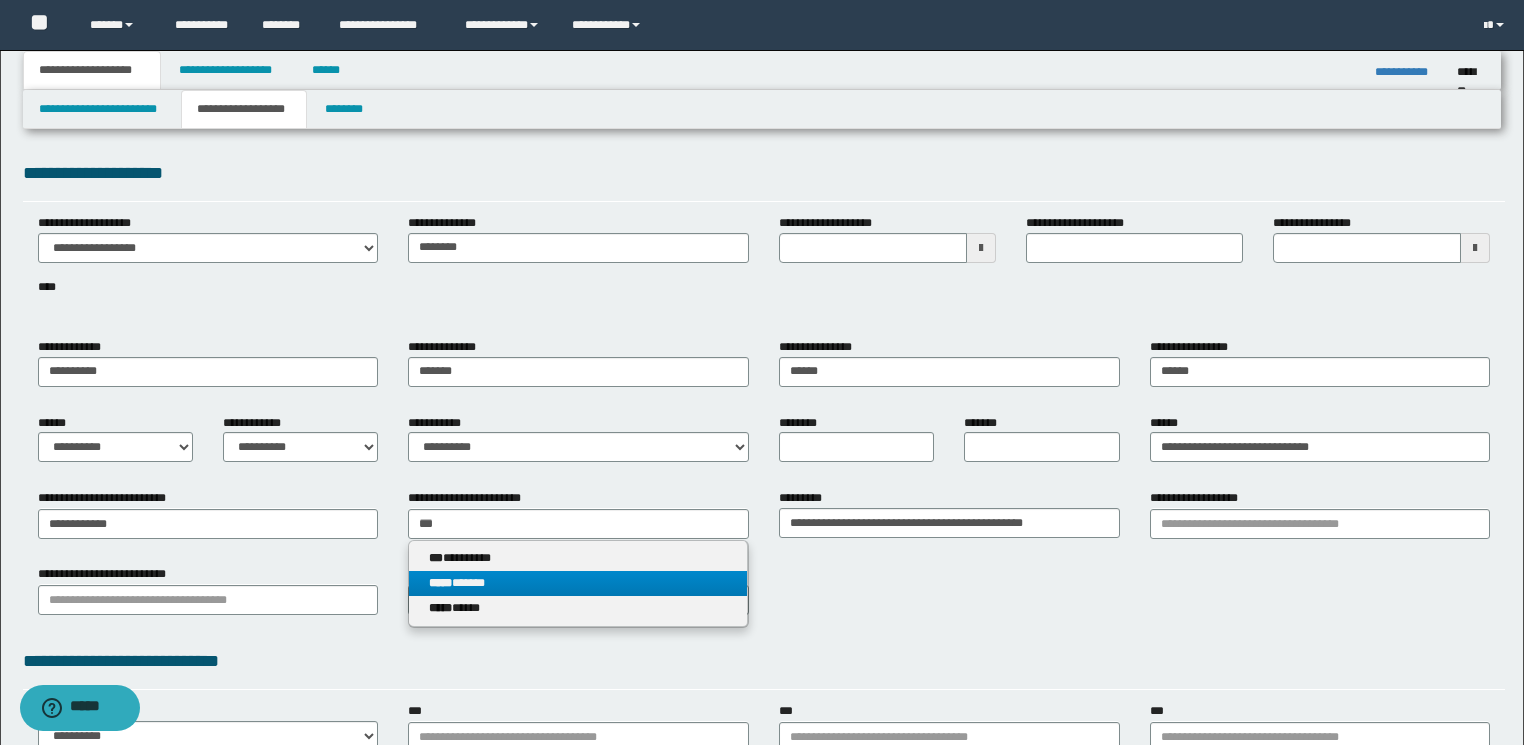 type 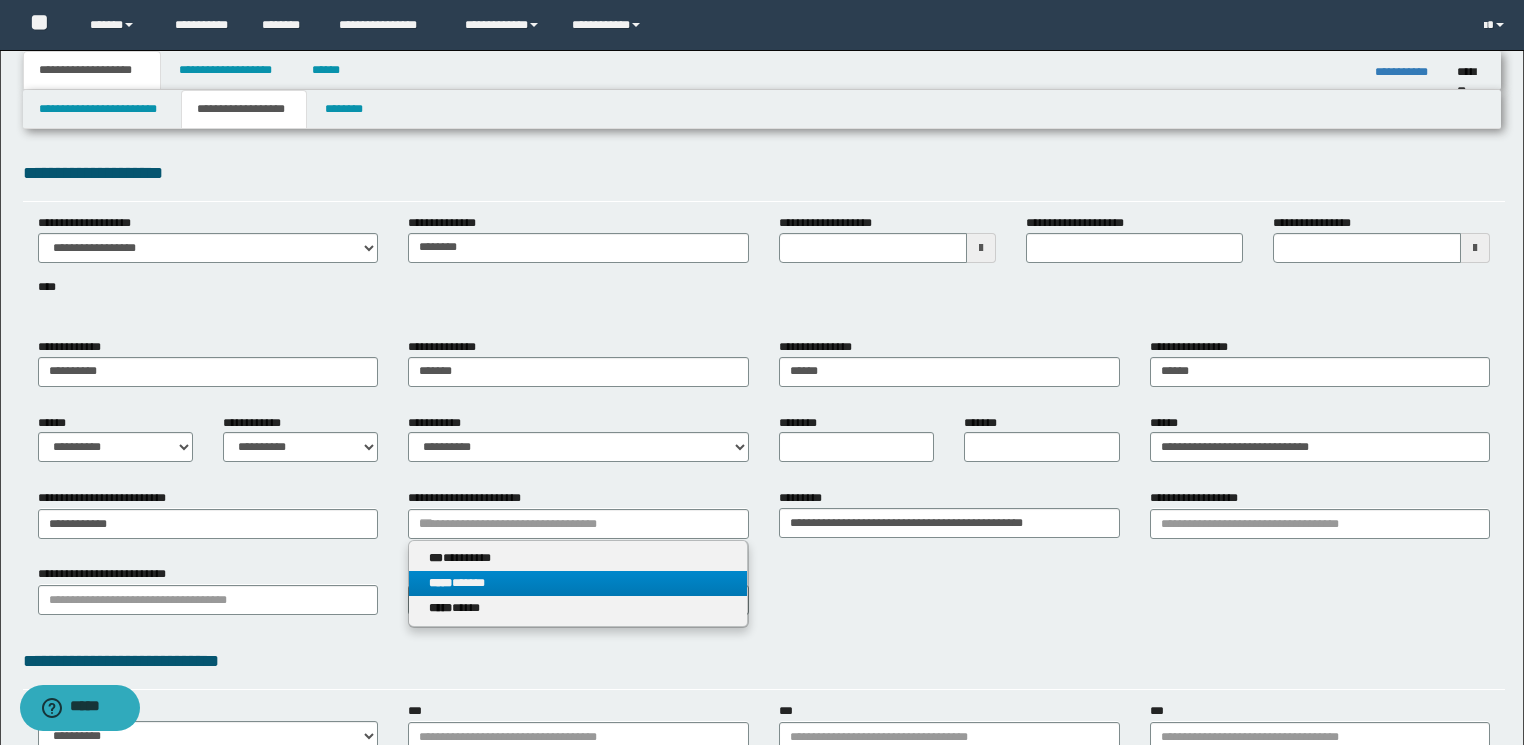 click on "***** ******" at bounding box center (578, 583) 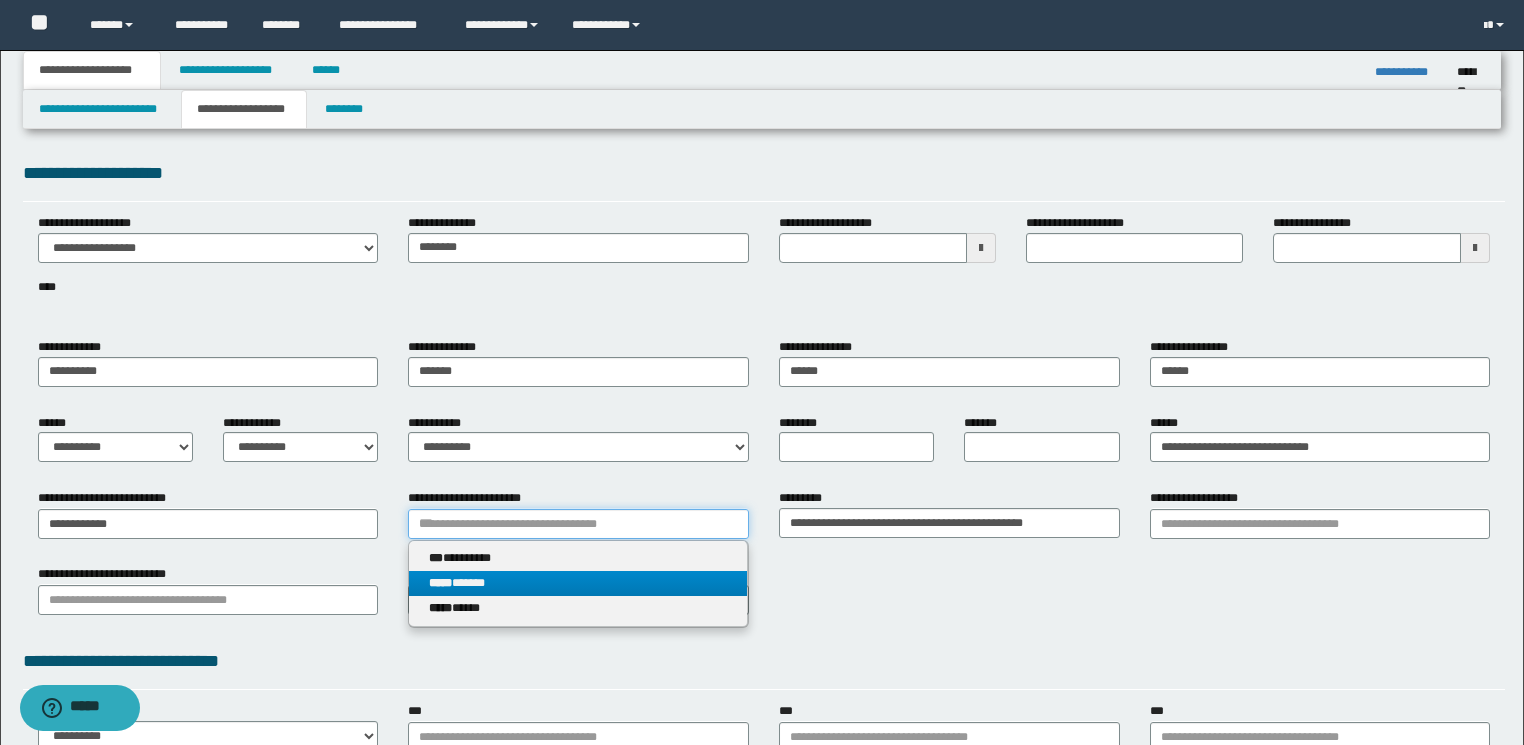 type 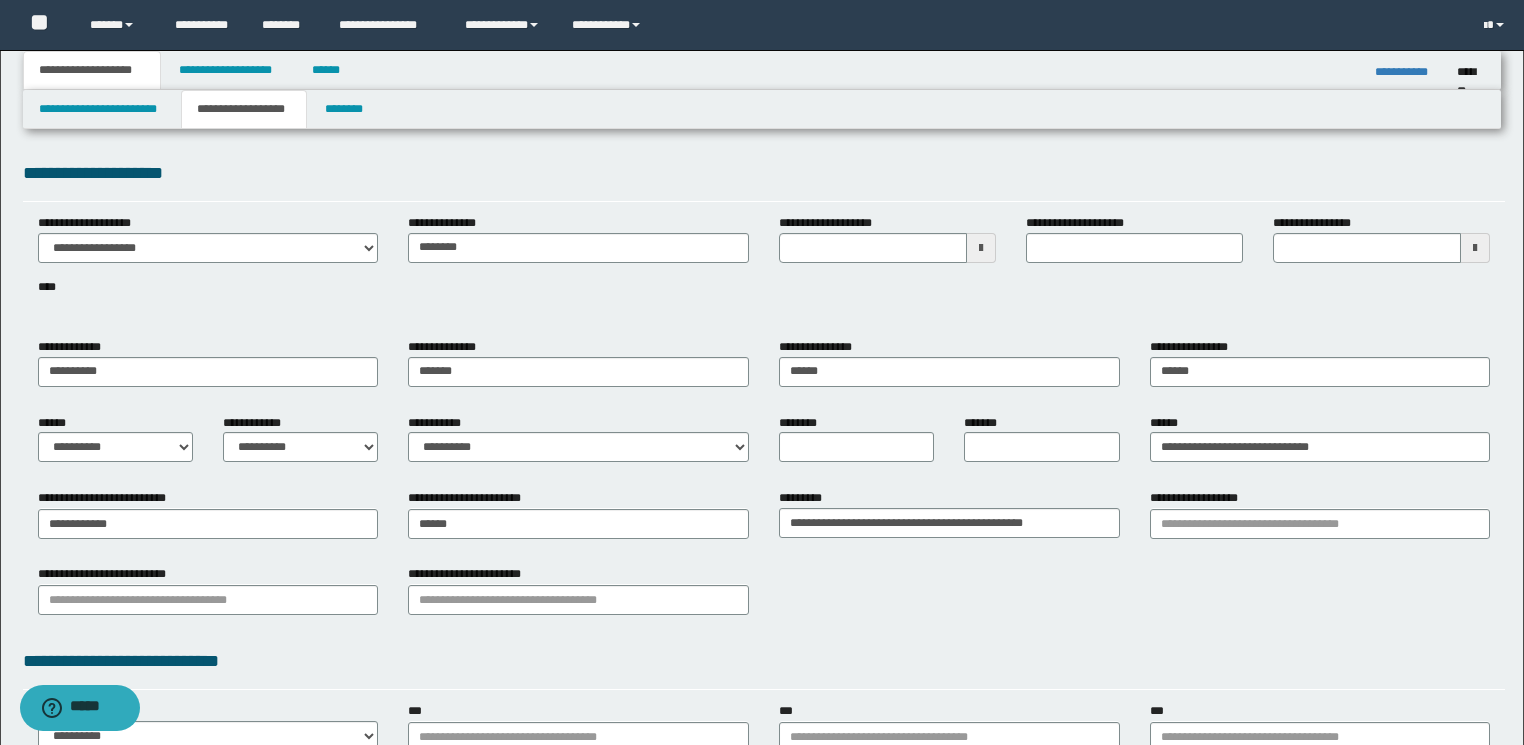 type 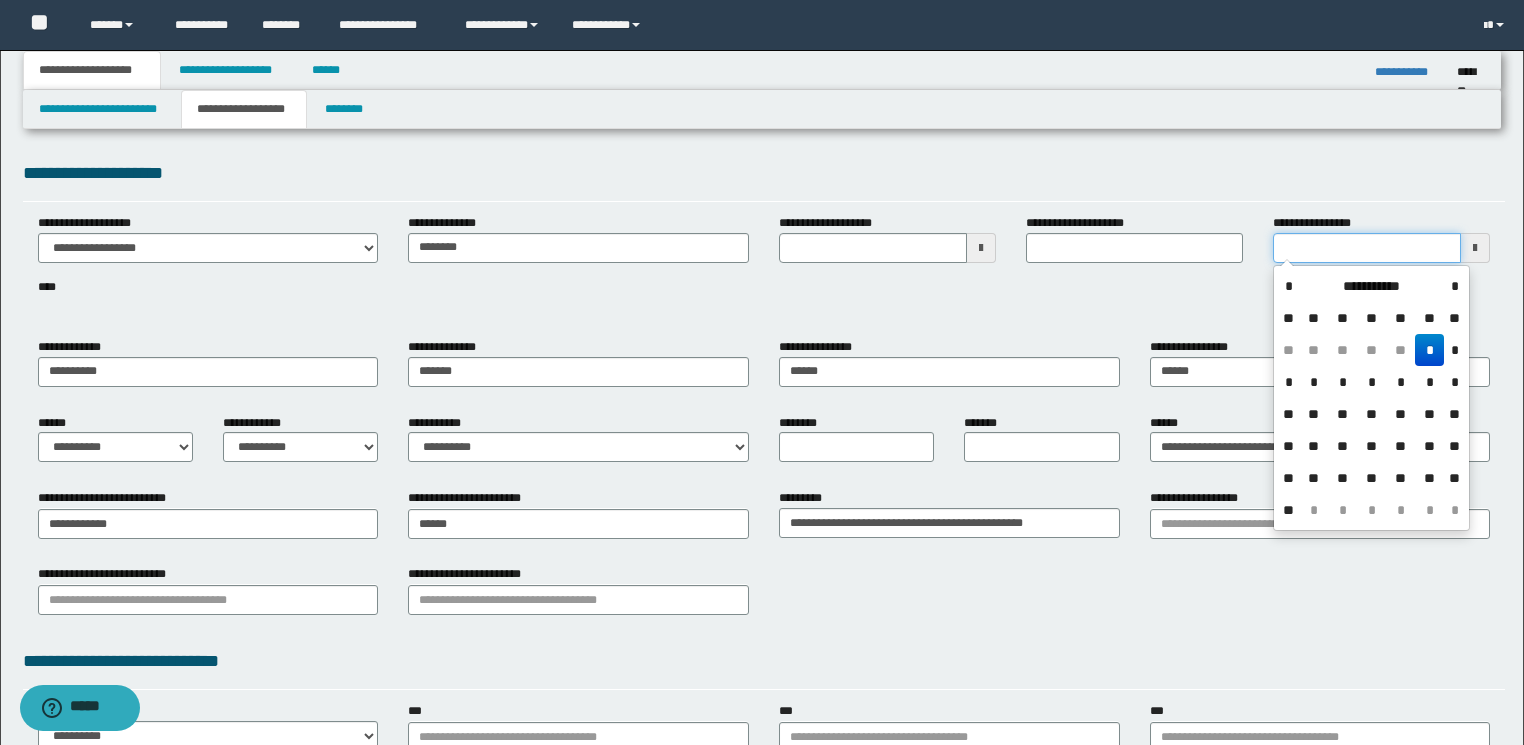 type 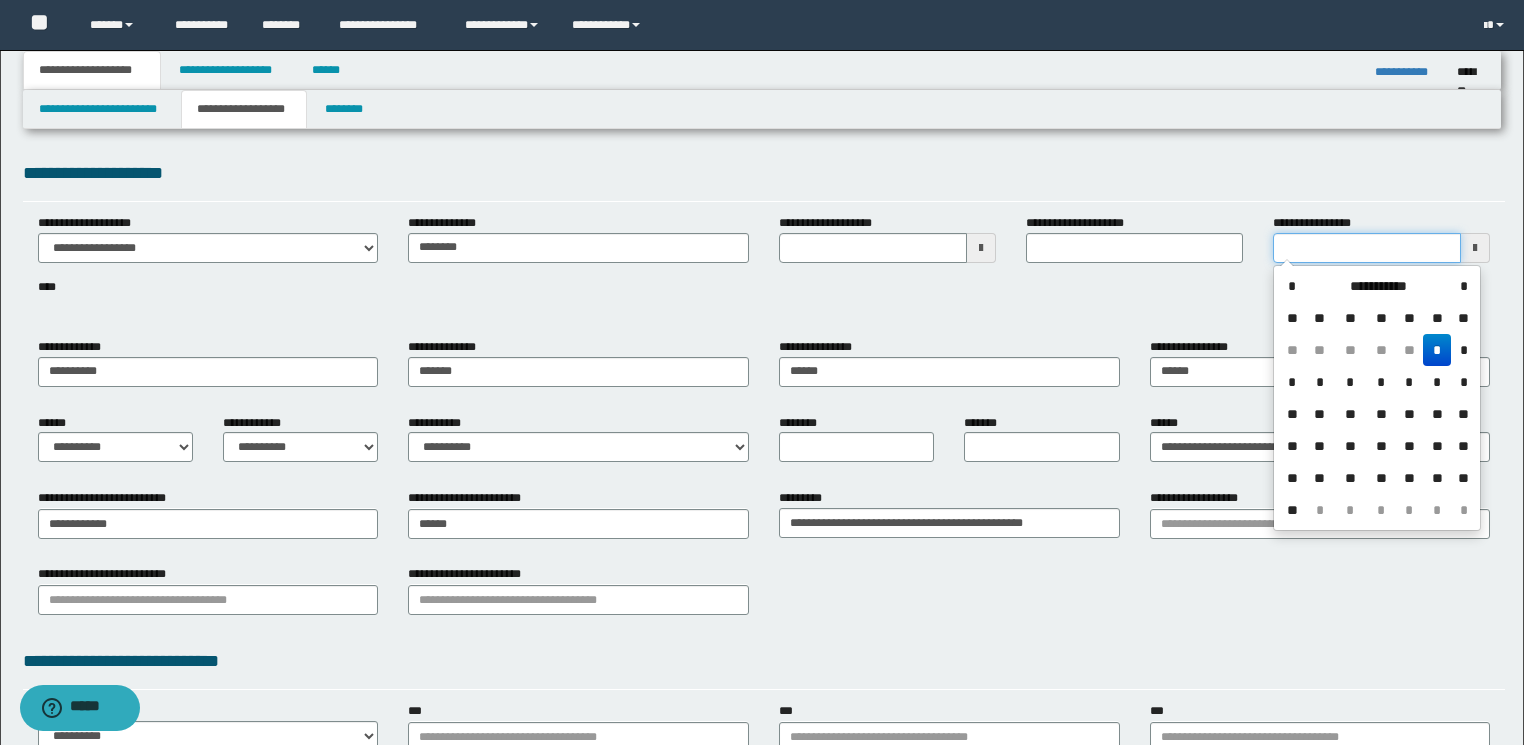 click on "**********" at bounding box center [1367, 248] 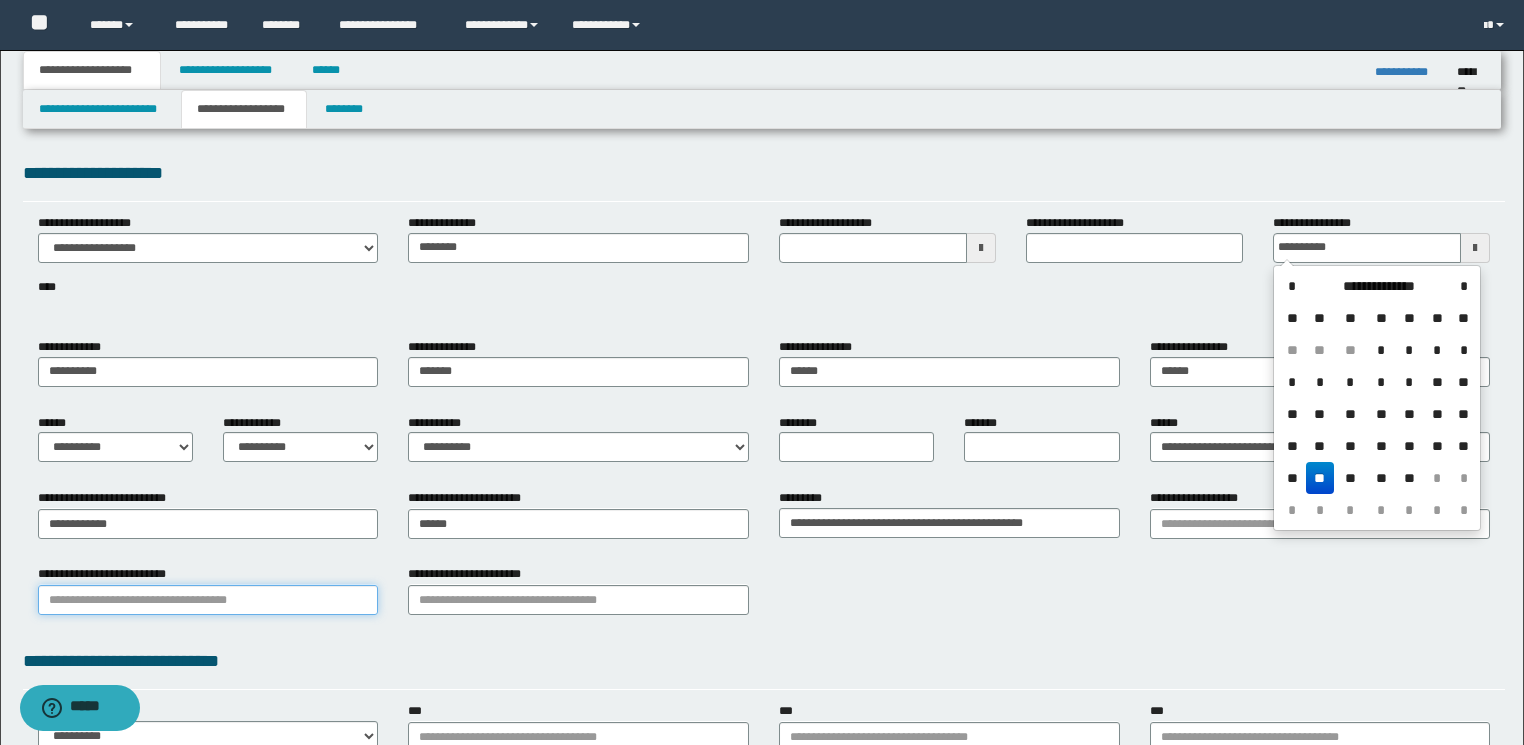 type on "**********" 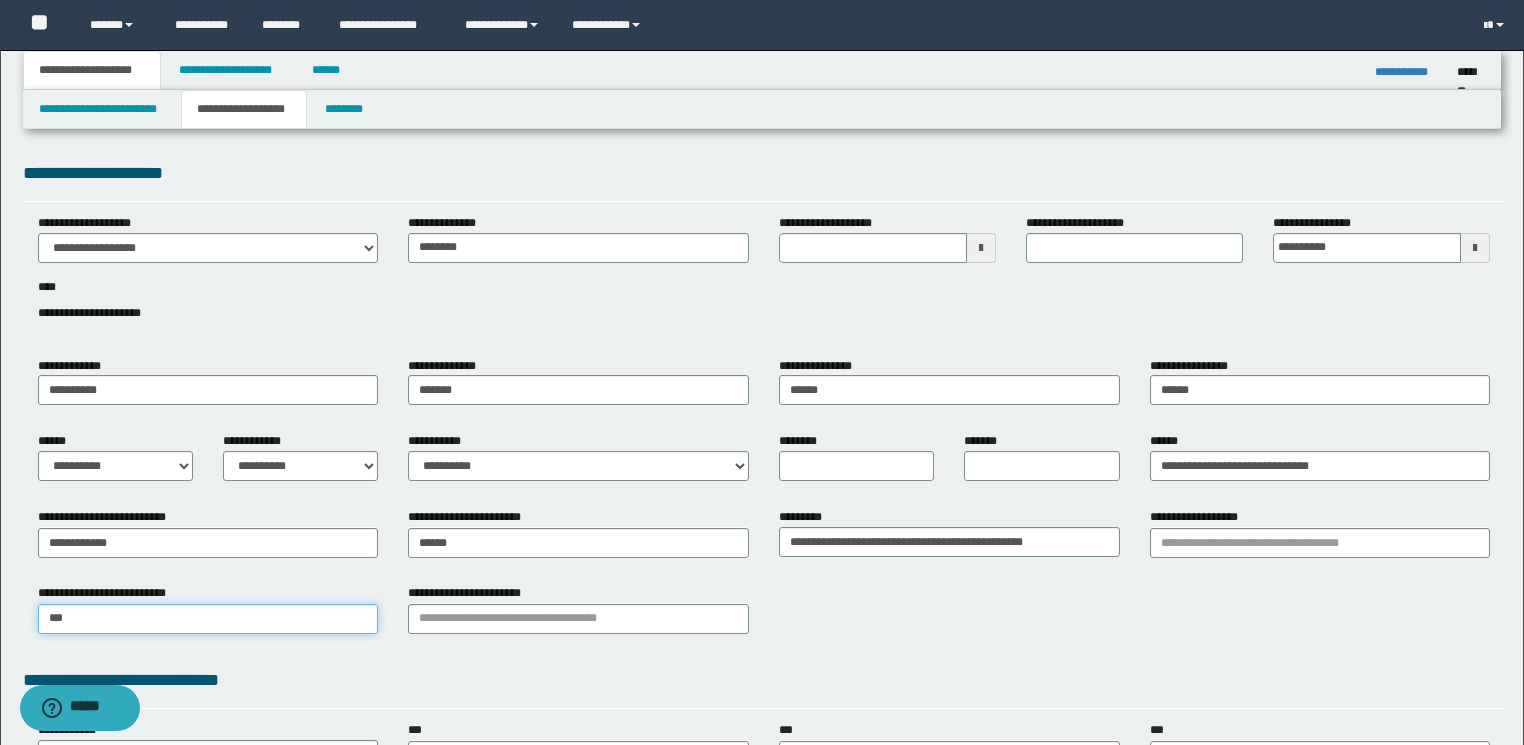 type on "****" 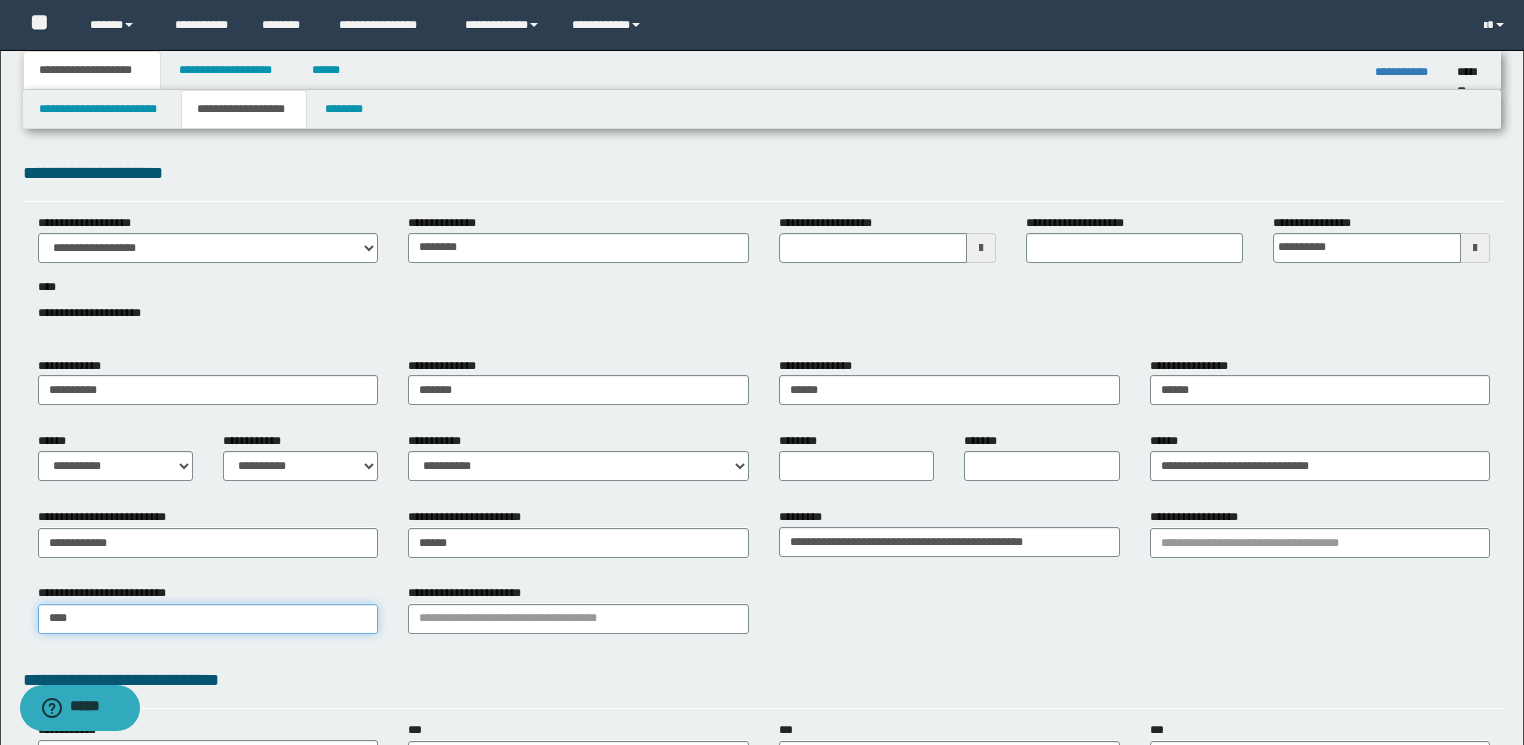 type on "**********" 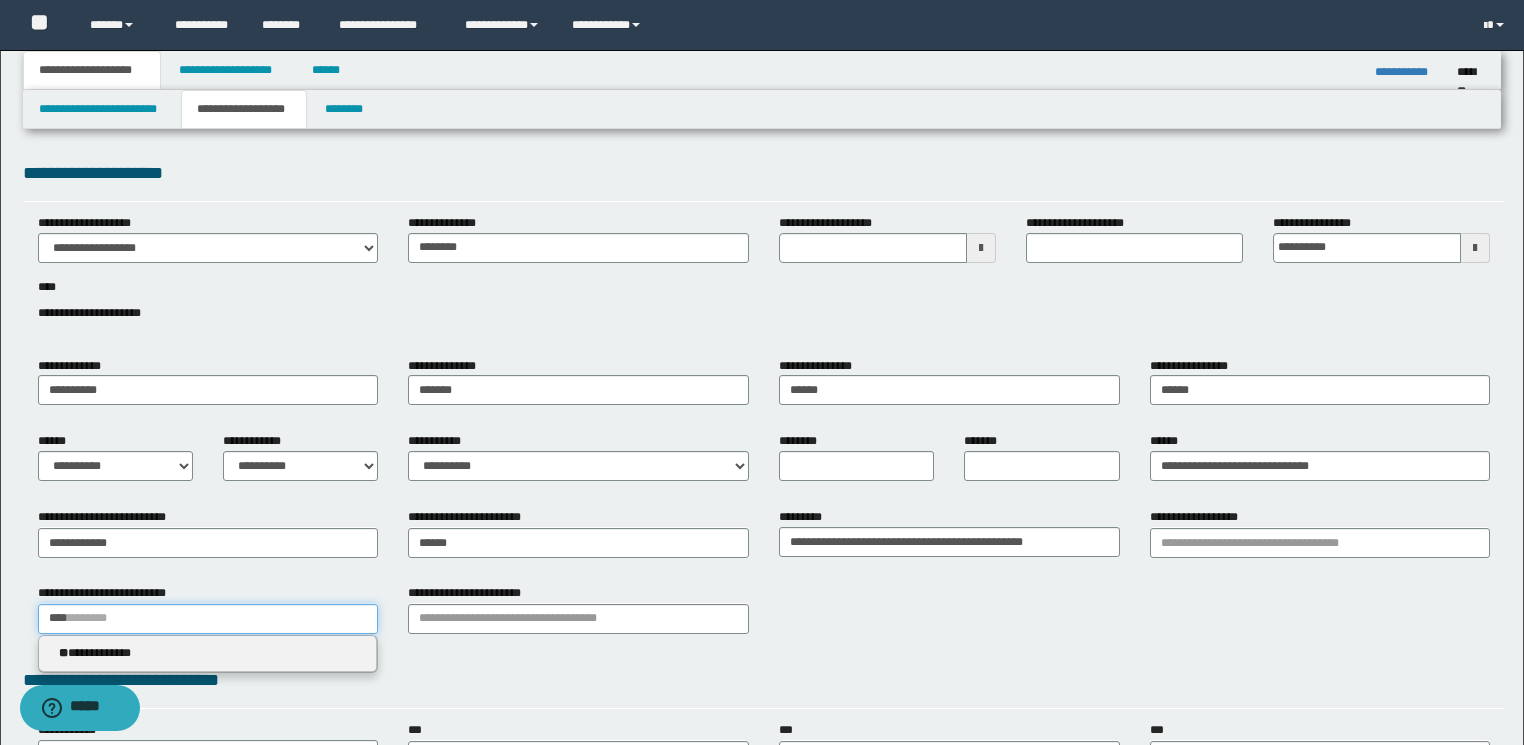 type on "****" 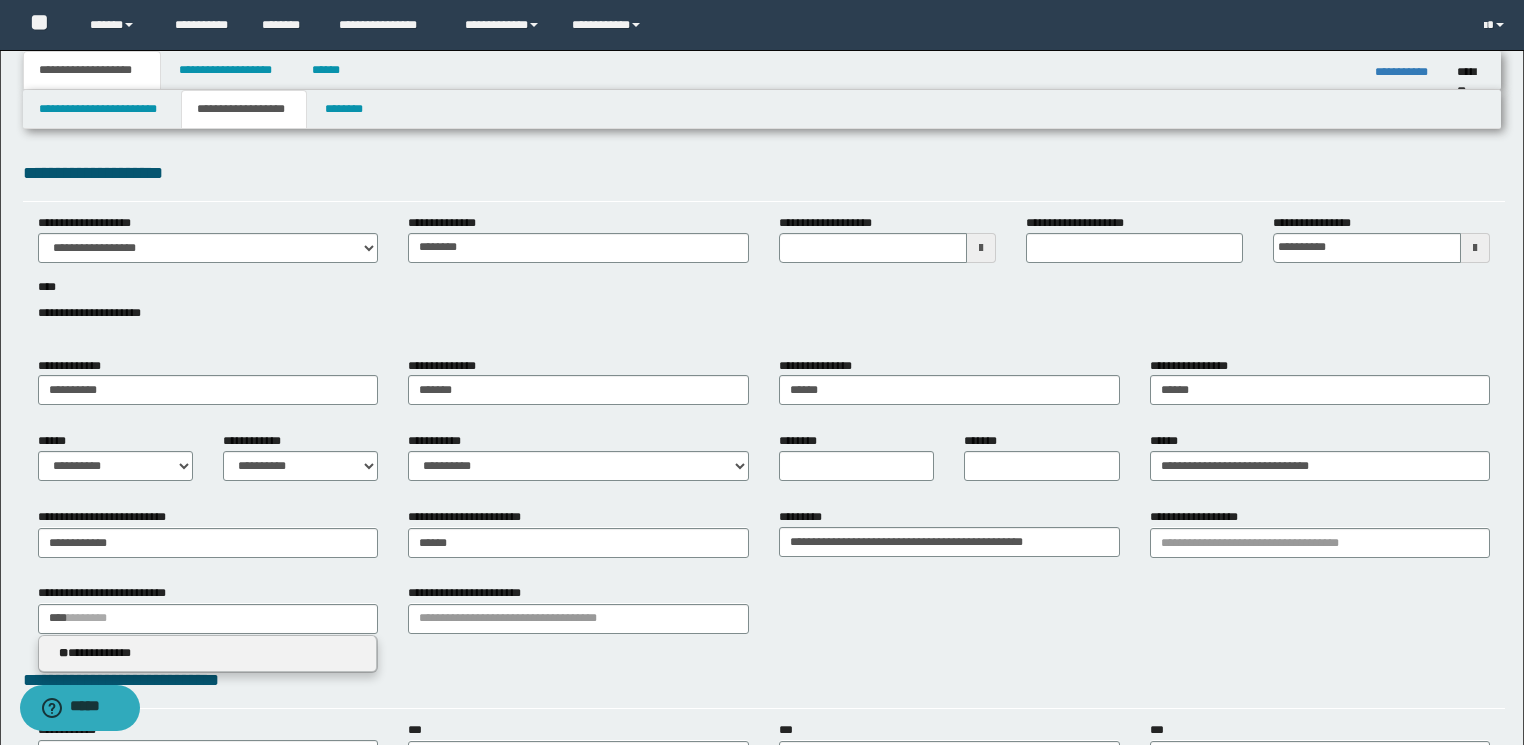 type 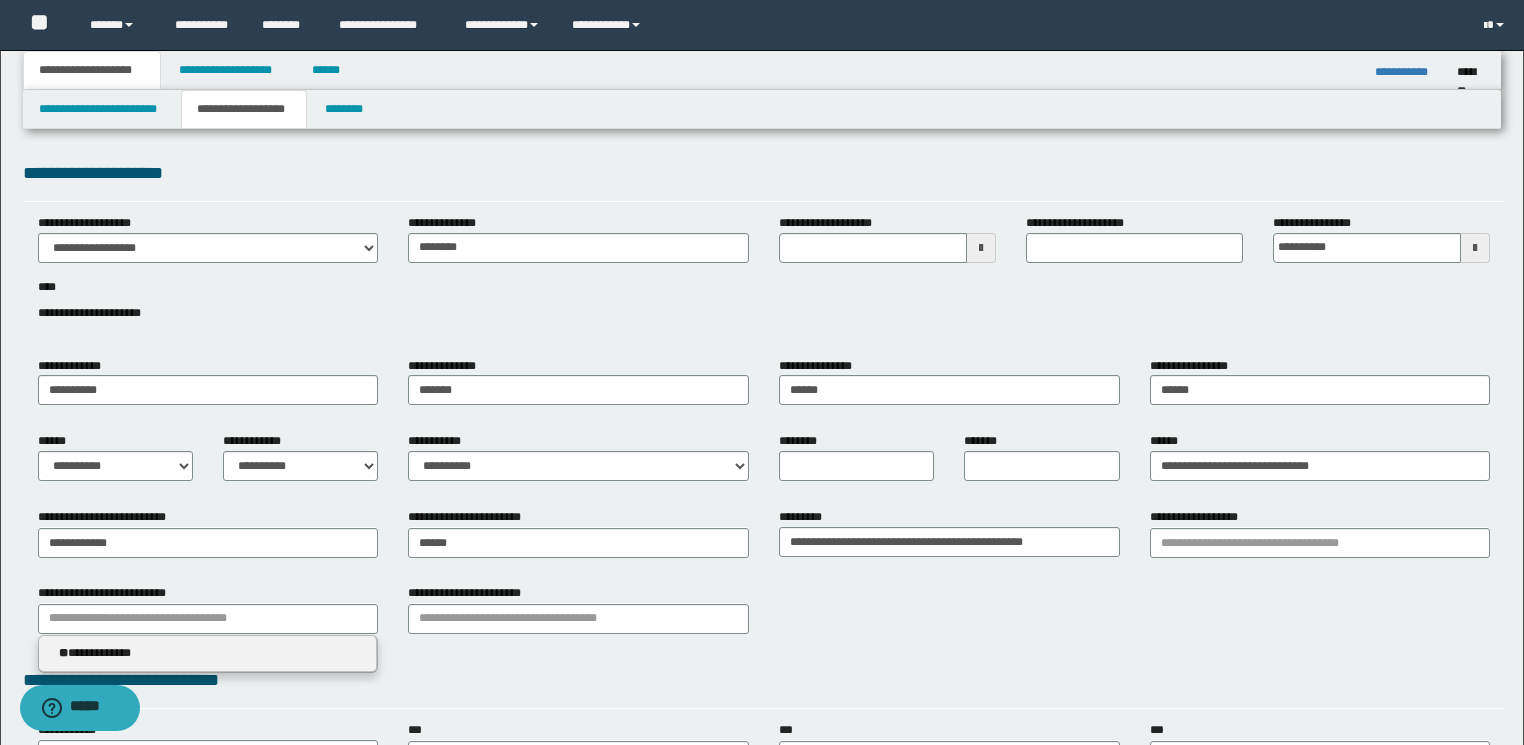 click on "**********" at bounding box center [208, 654] 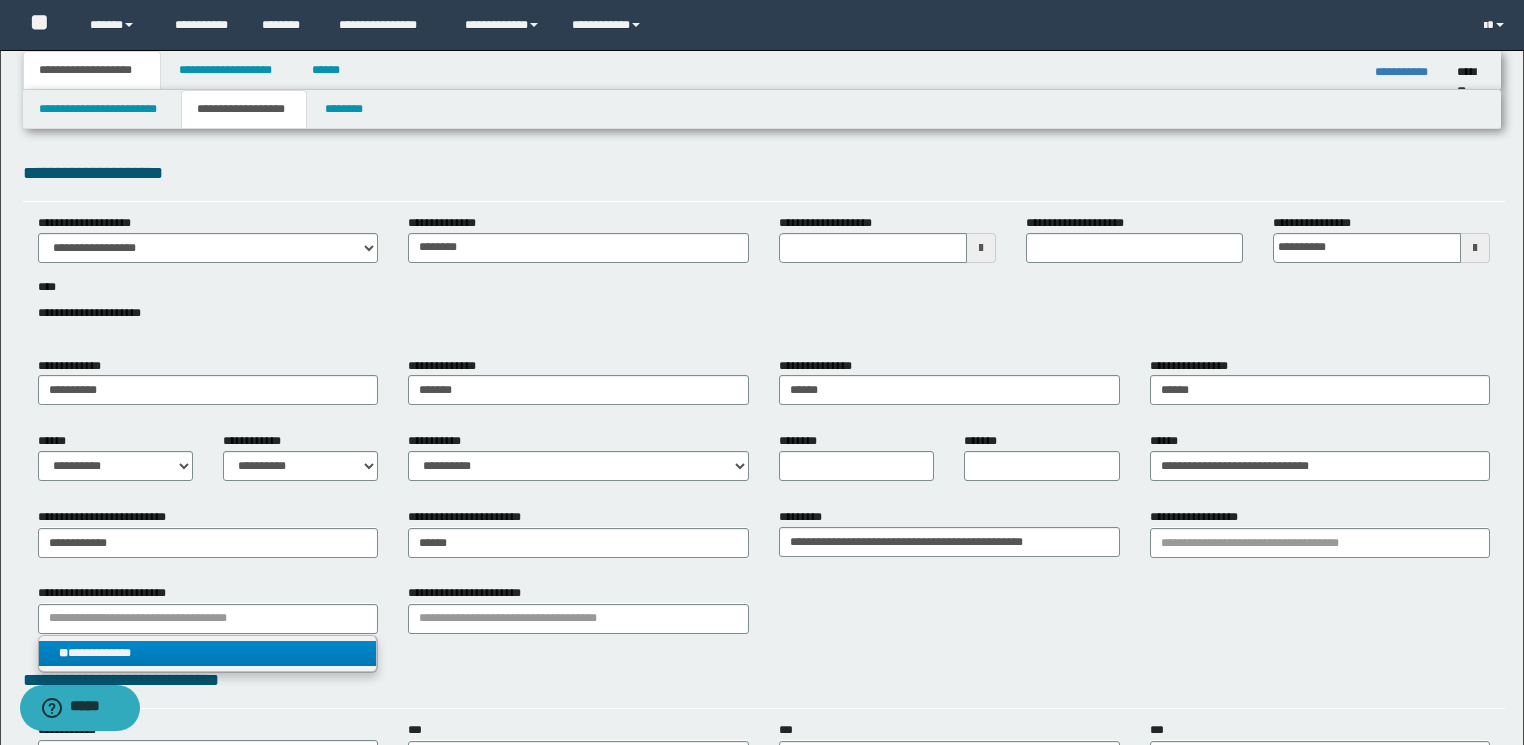 click on "**********" at bounding box center (208, 653) 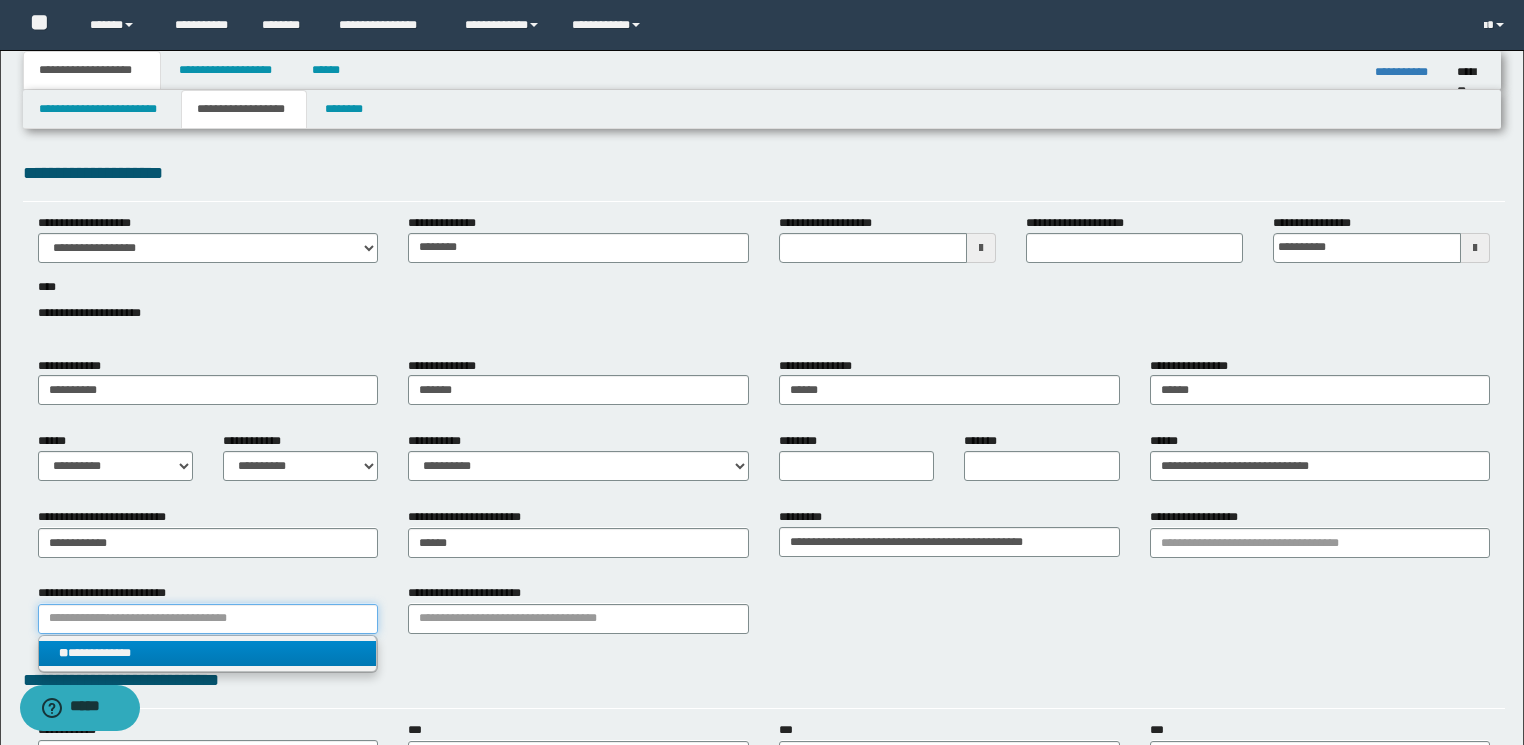 type 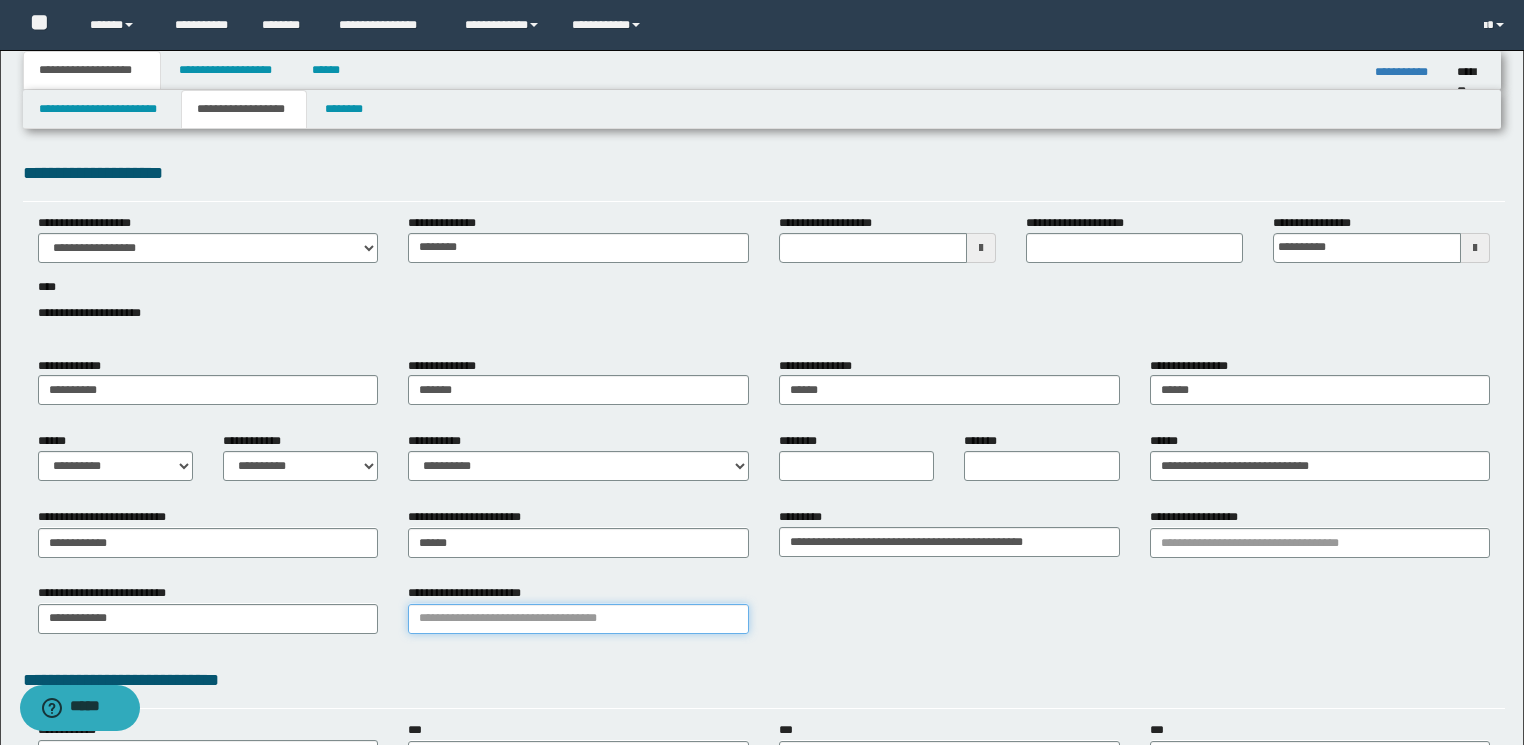 click on "**********" at bounding box center [578, 619] 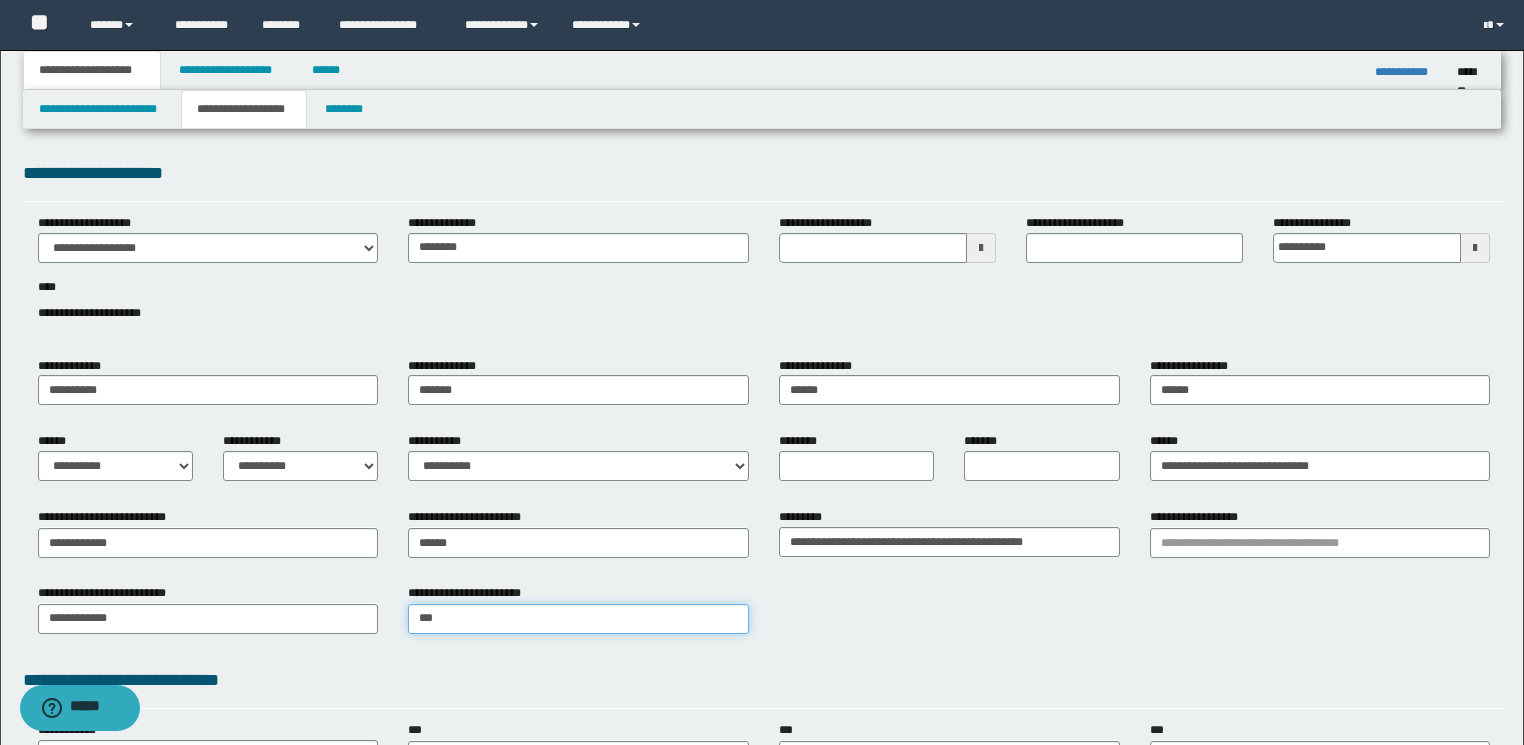type on "****" 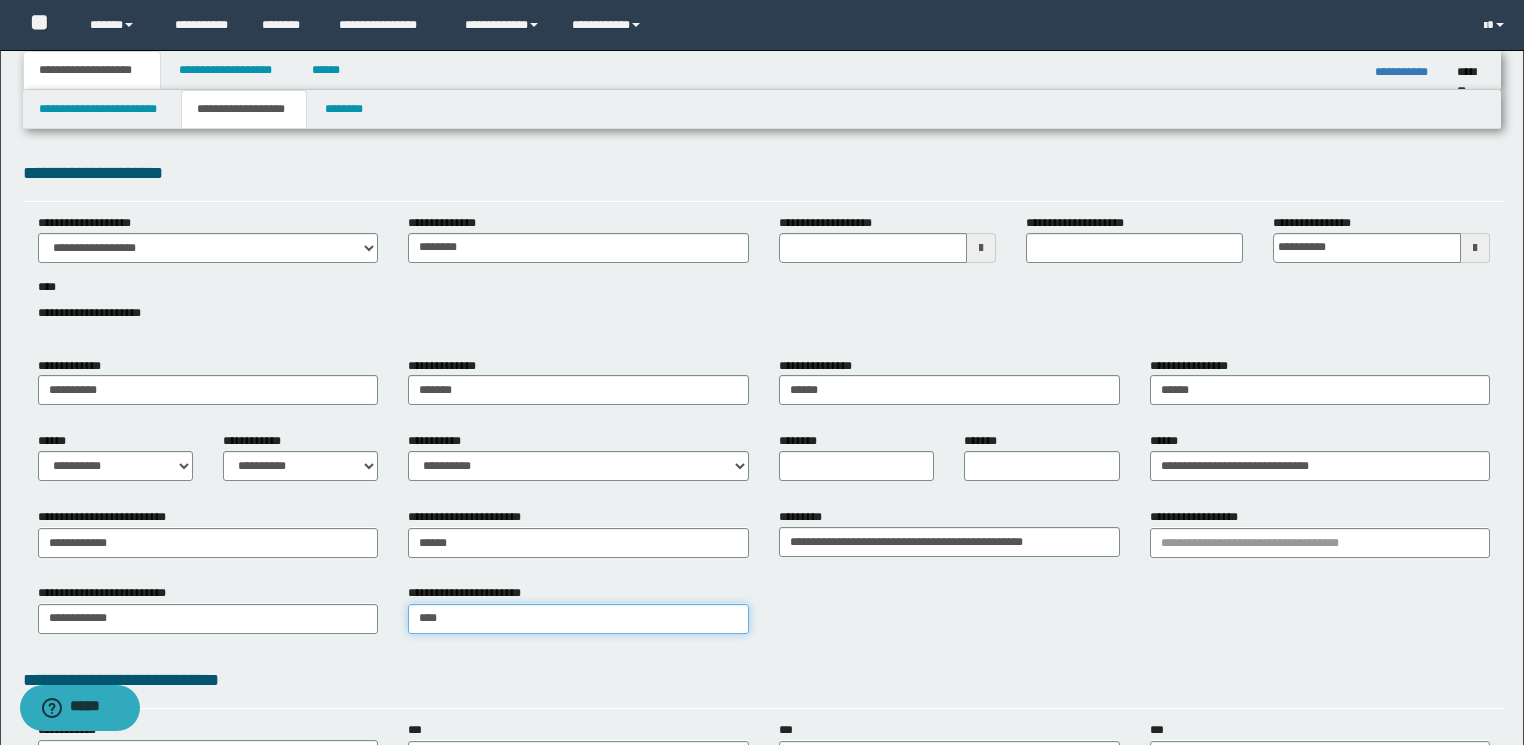 type on "**********" 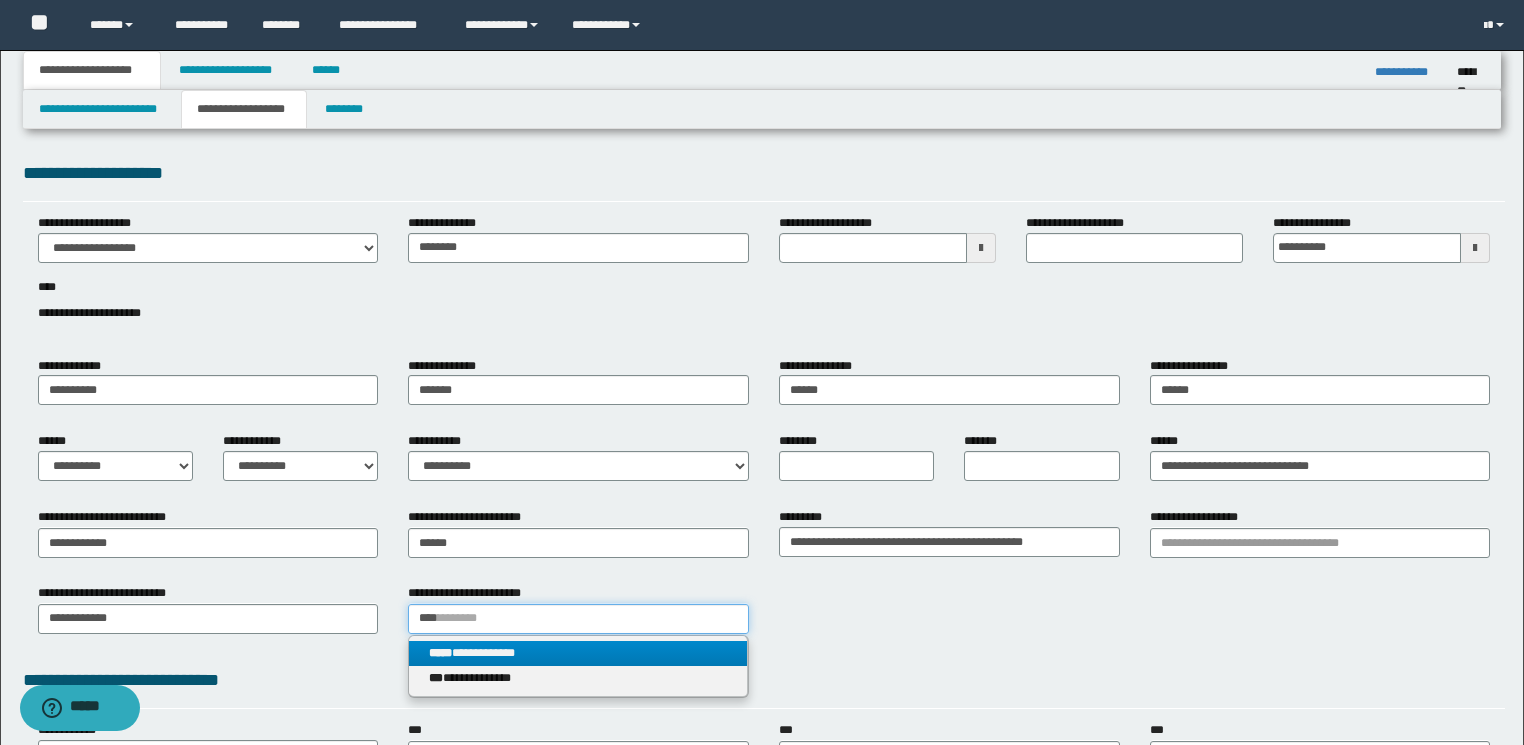 type on "****" 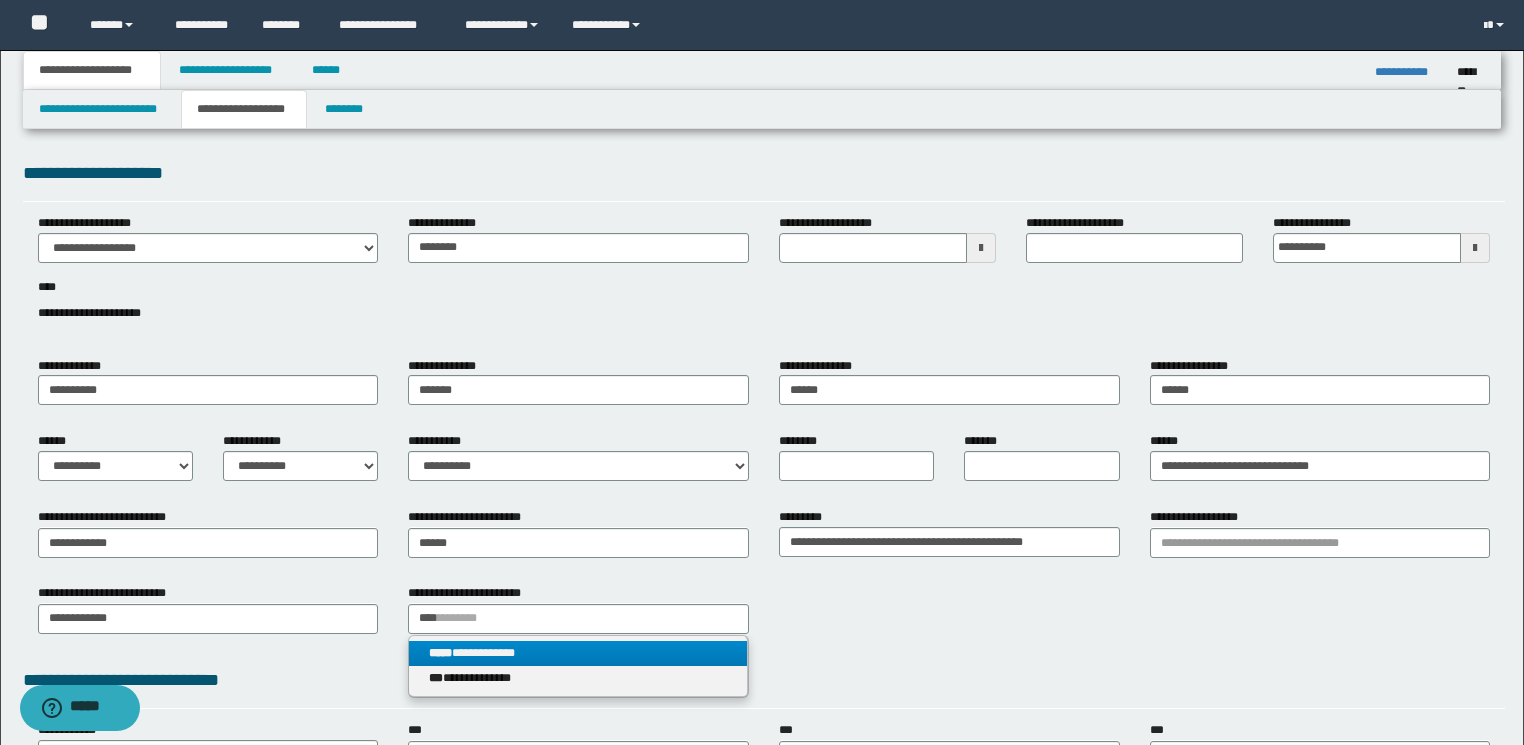 type 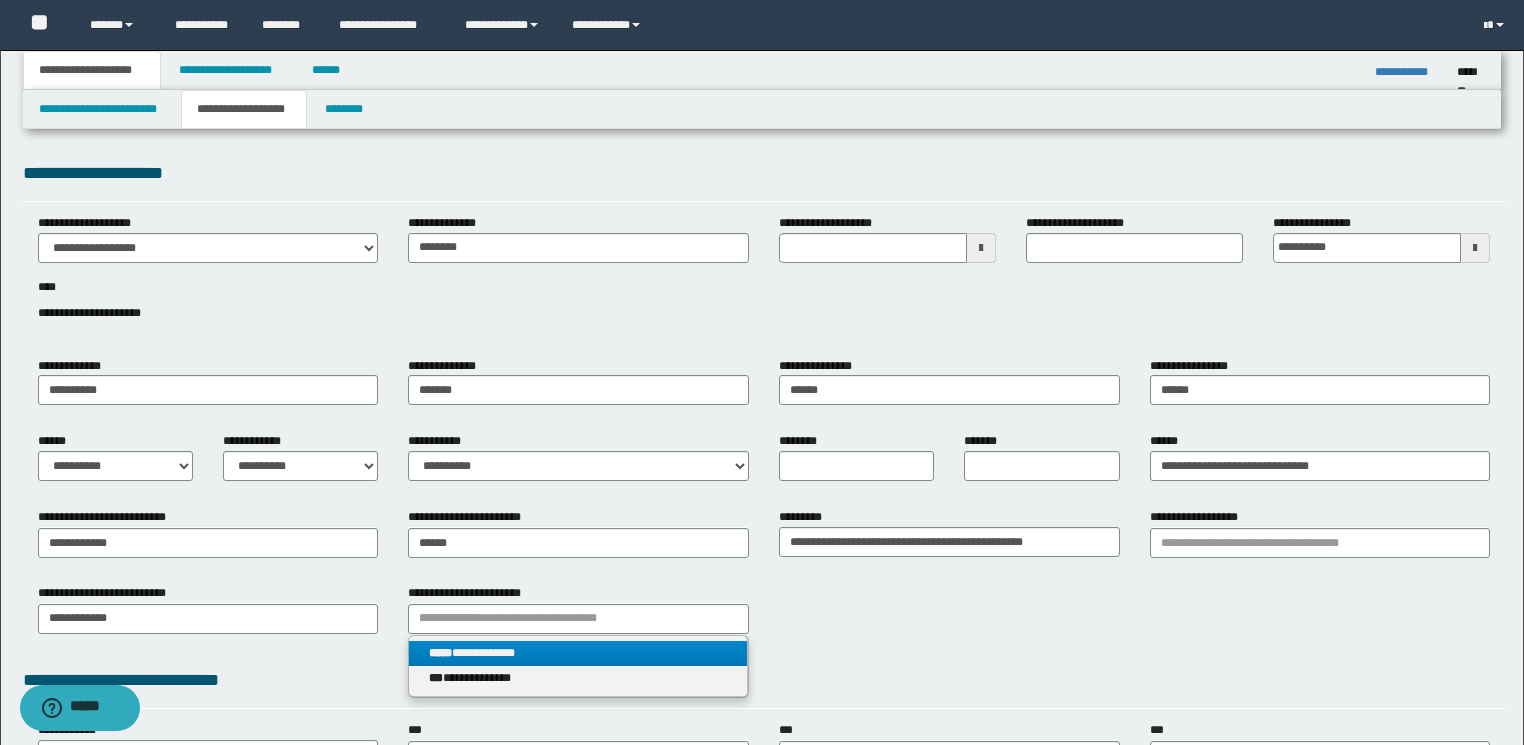drag, startPoint x: 512, startPoint y: 650, endPoint x: 721, endPoint y: 639, distance: 209.28928 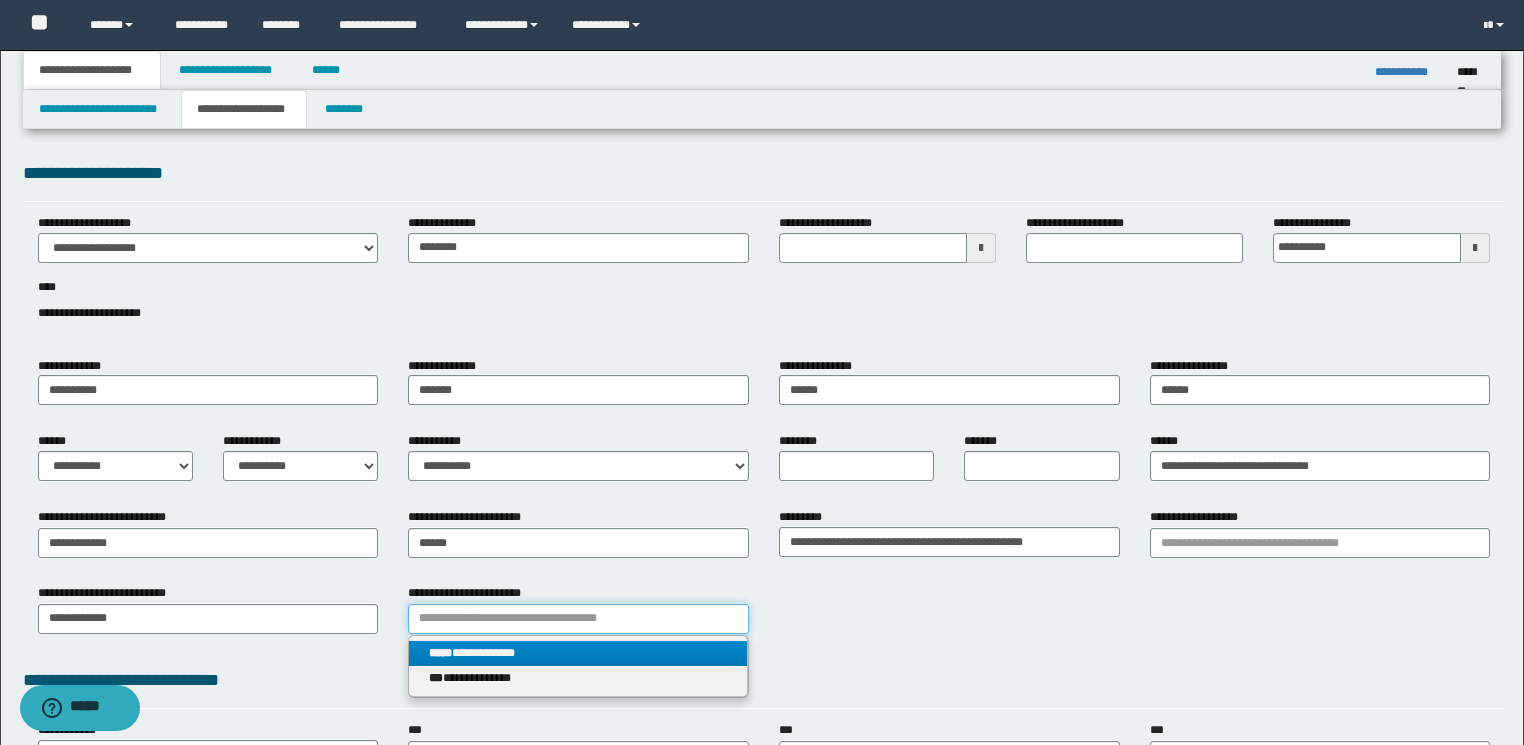 type 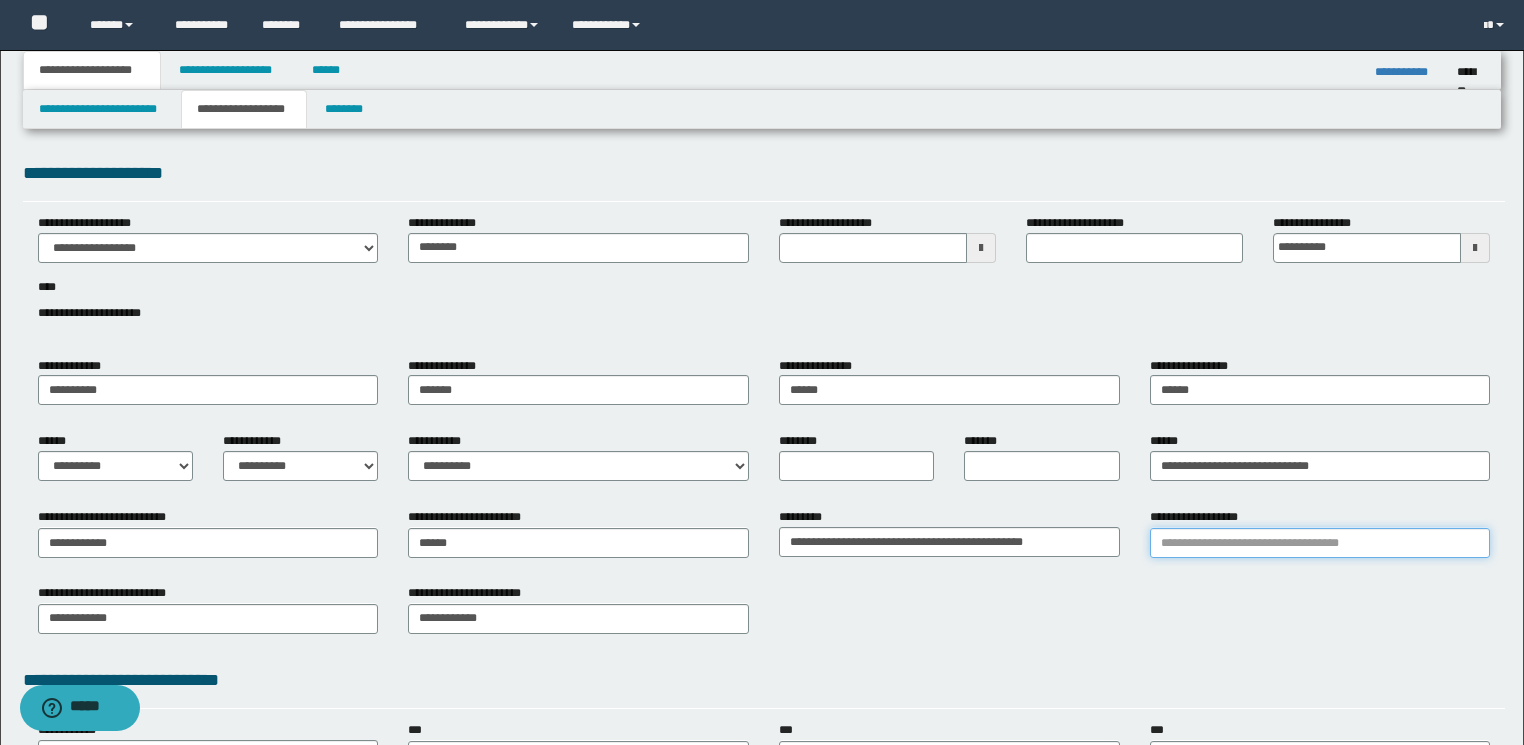 click on "**********" at bounding box center [1320, 543] 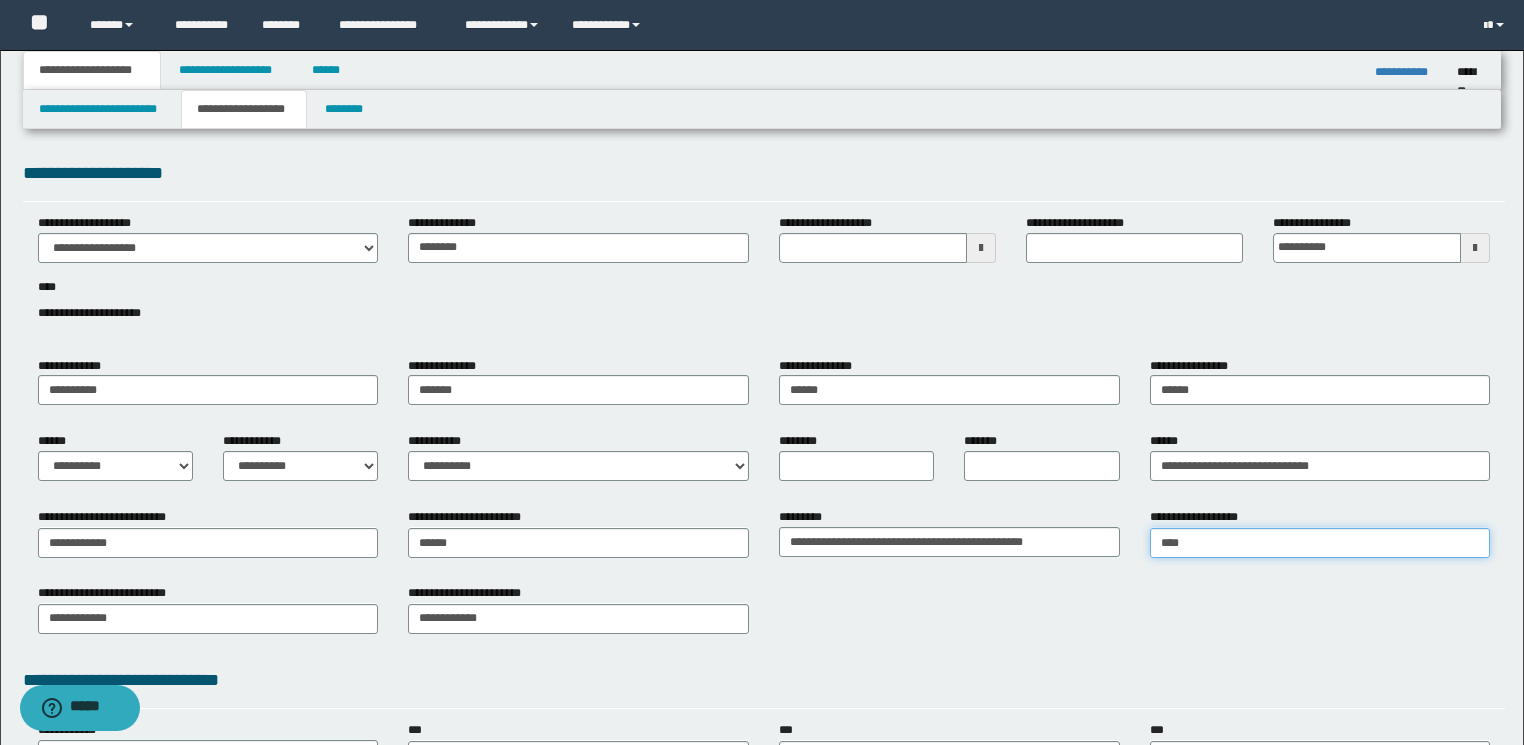 drag, startPoint x: 1196, startPoint y: 541, endPoint x: 1148, endPoint y: 552, distance: 49.24429 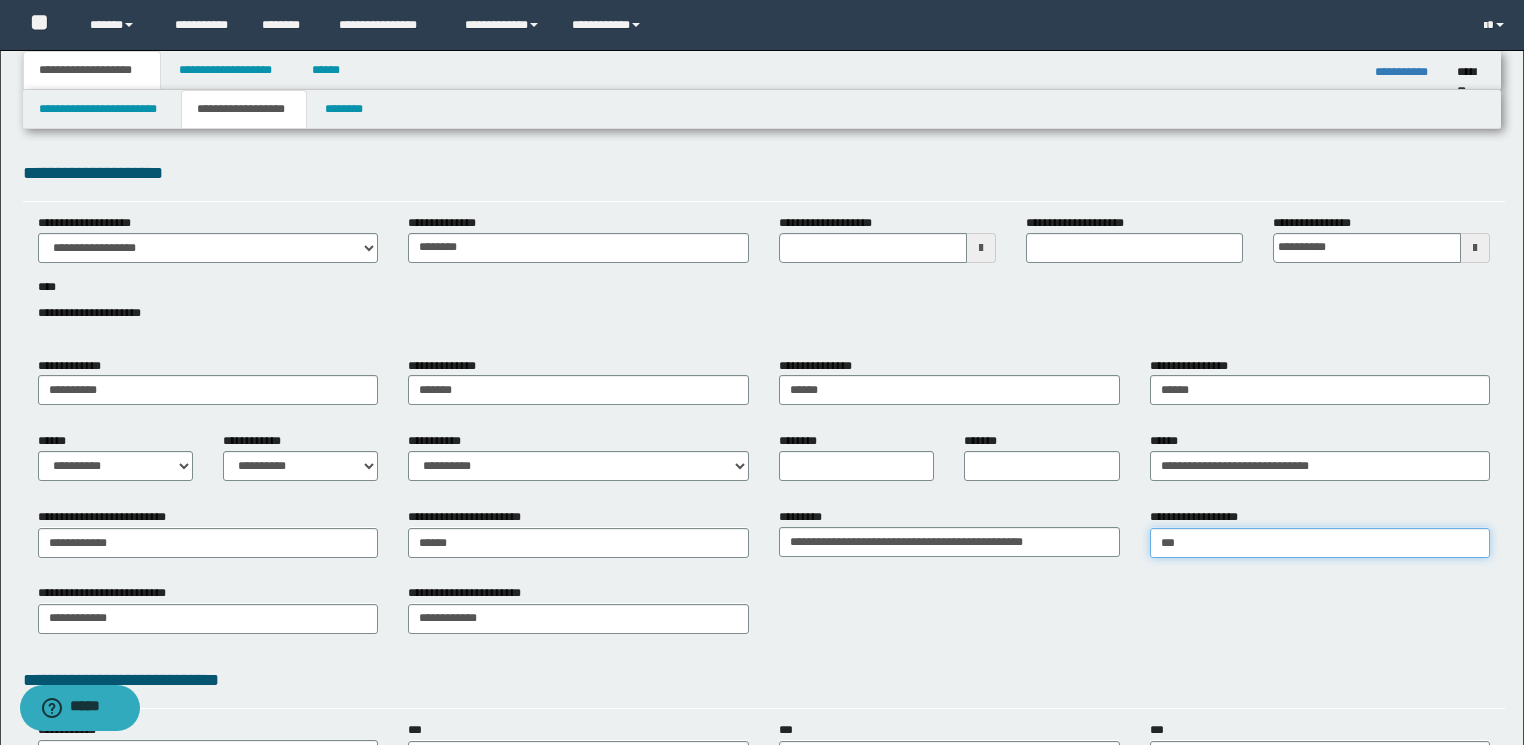 type on "****" 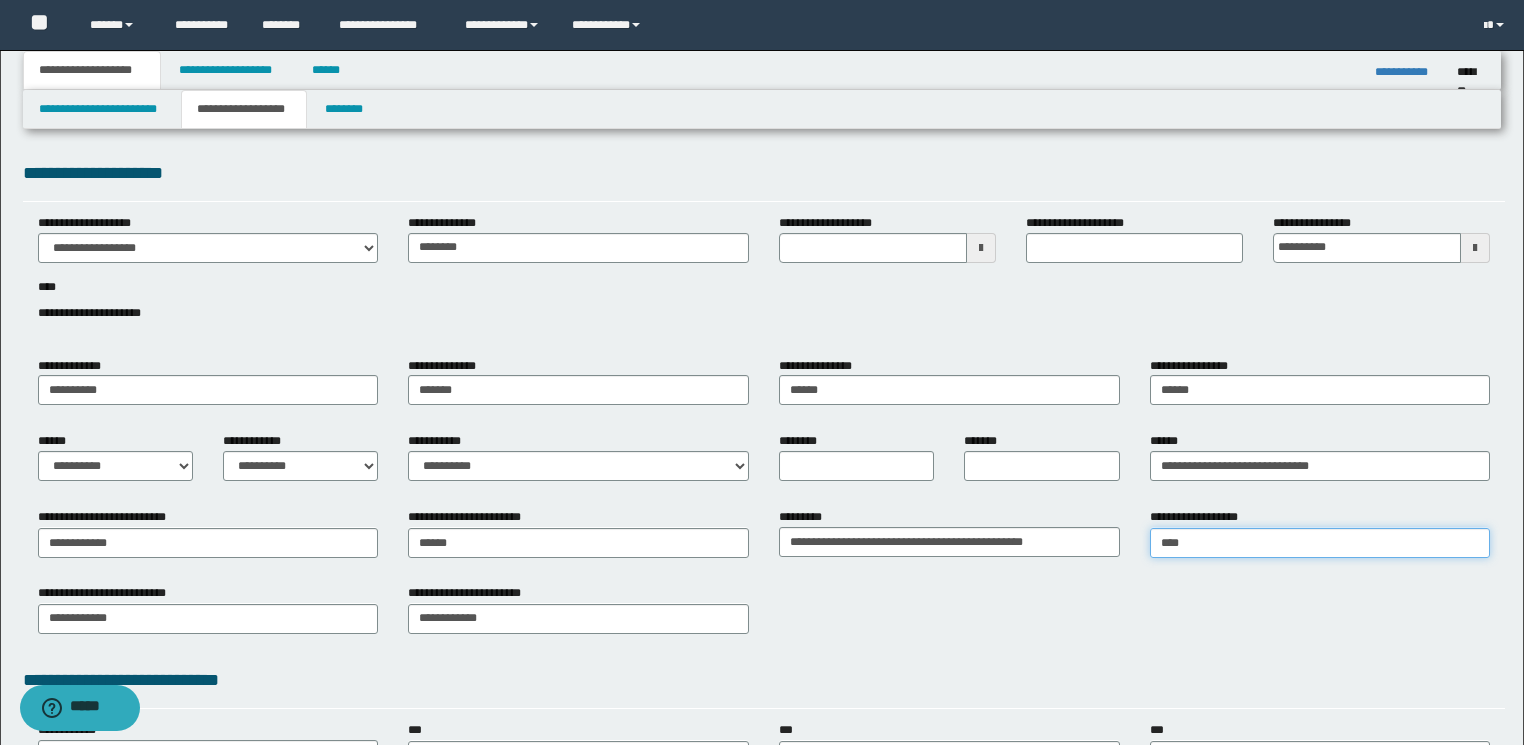 type on "********" 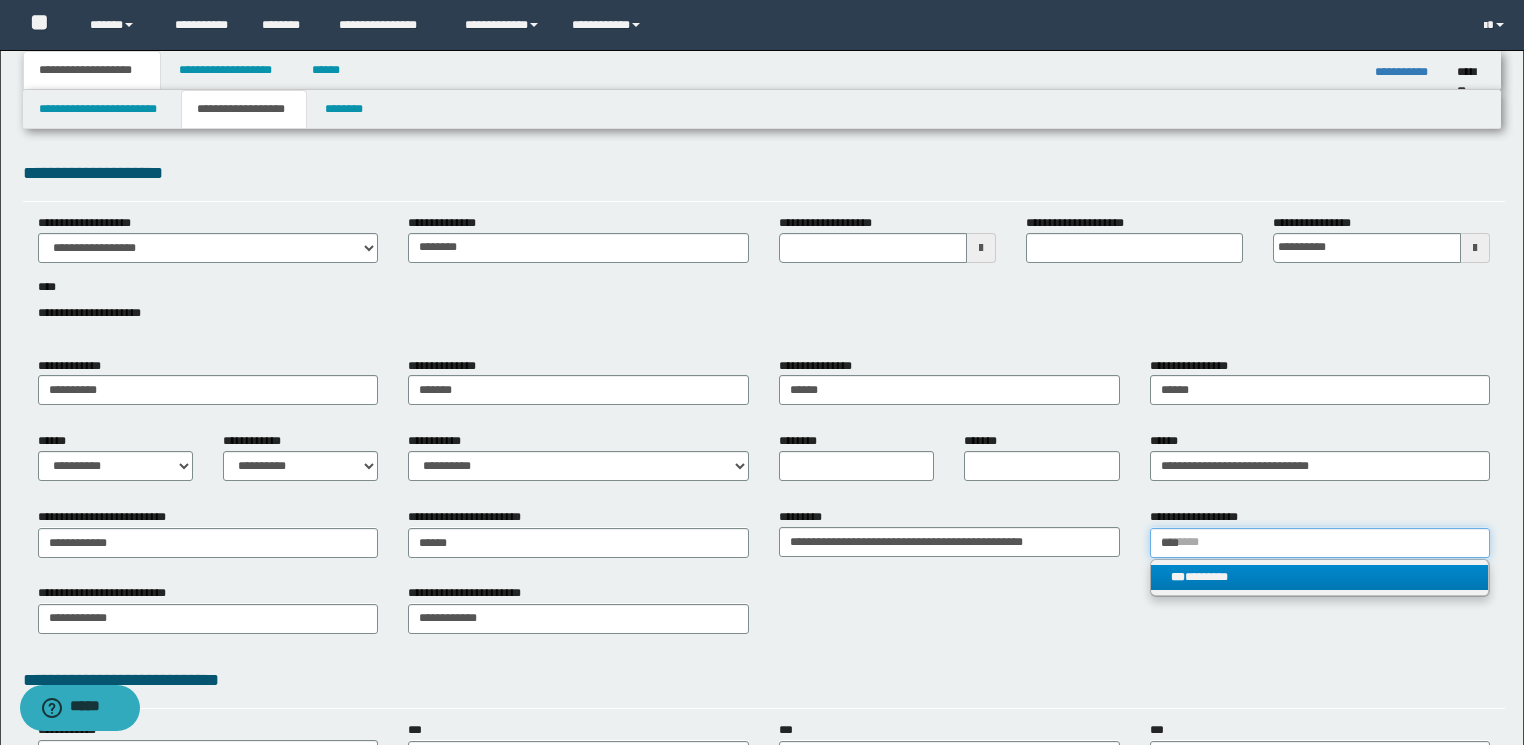 type on "****" 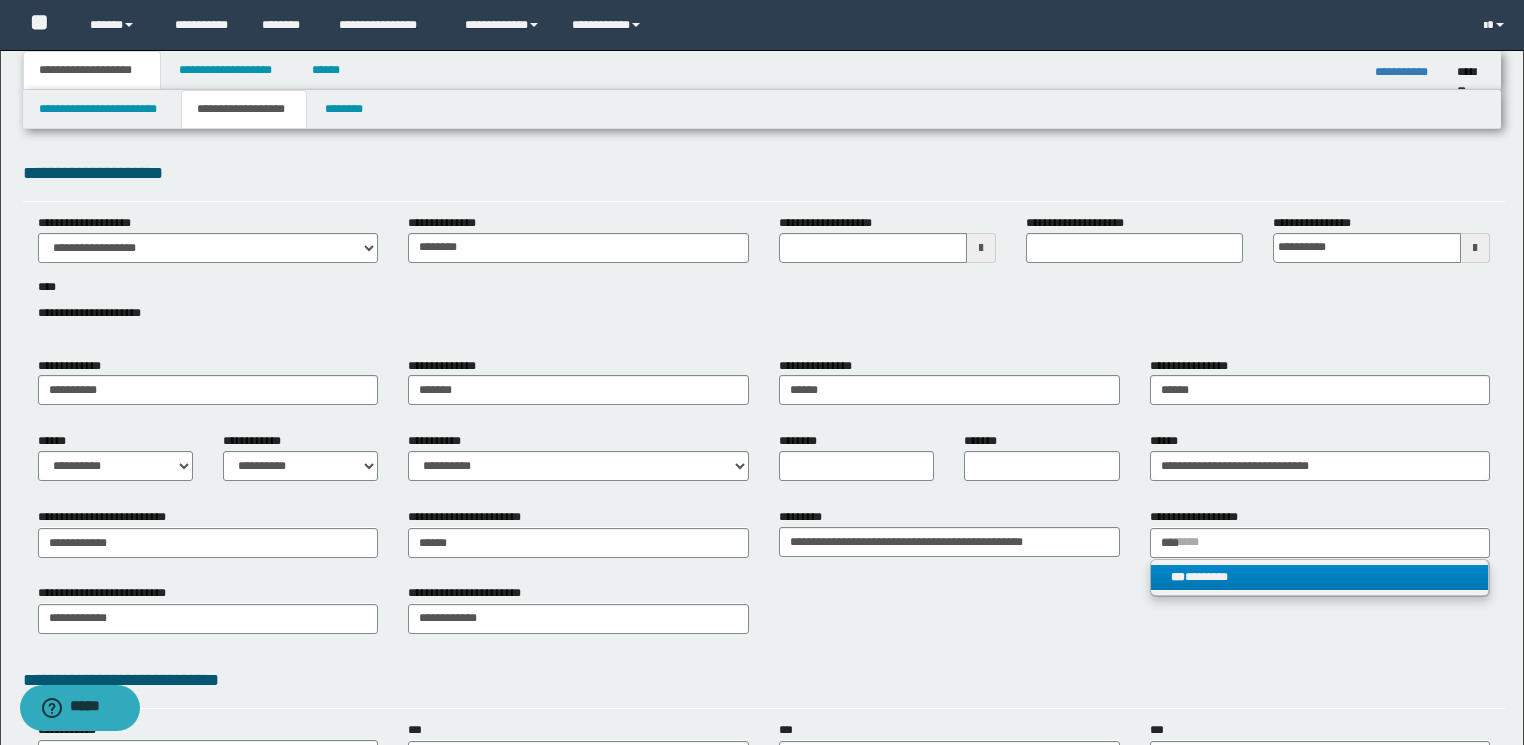 type 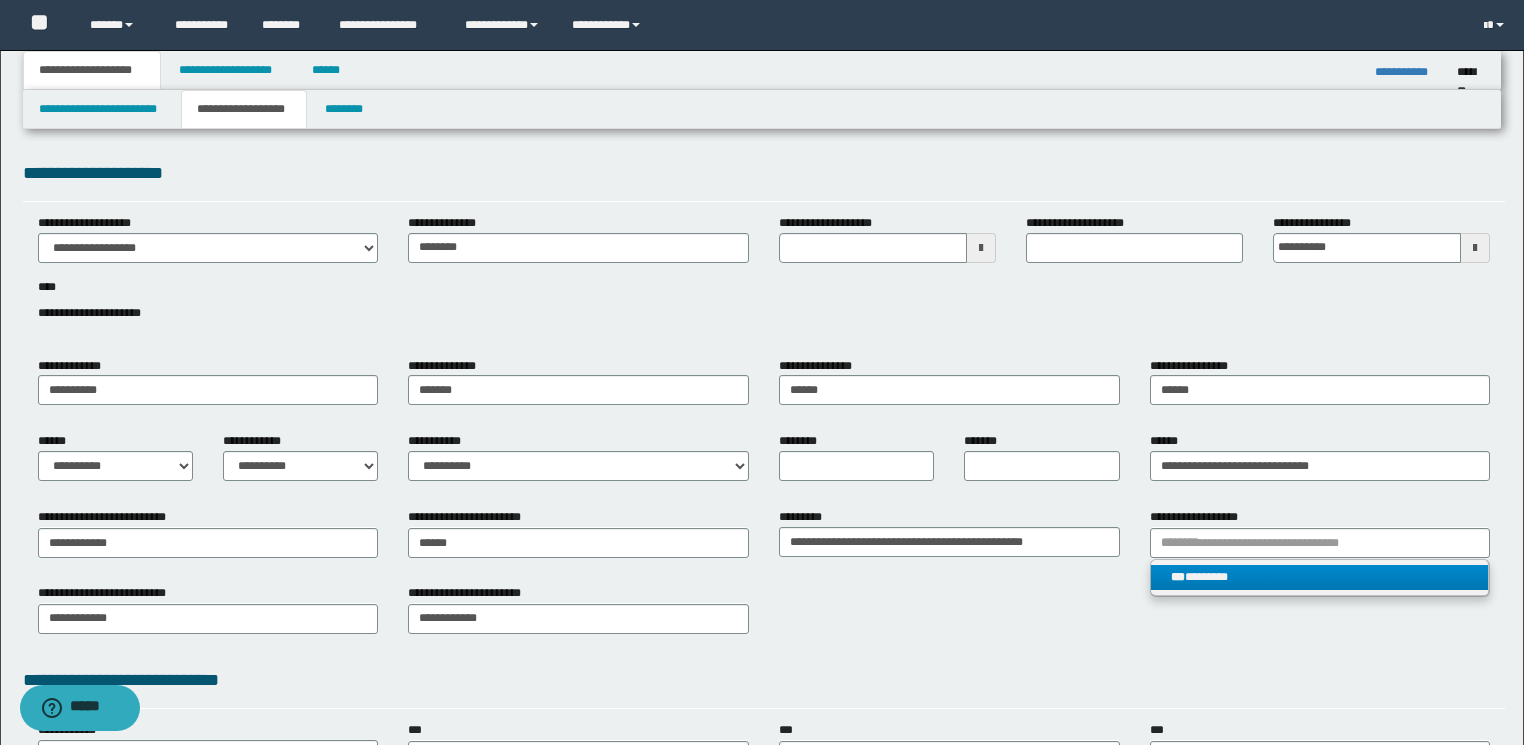 click on "*** ********" at bounding box center (1320, 577) 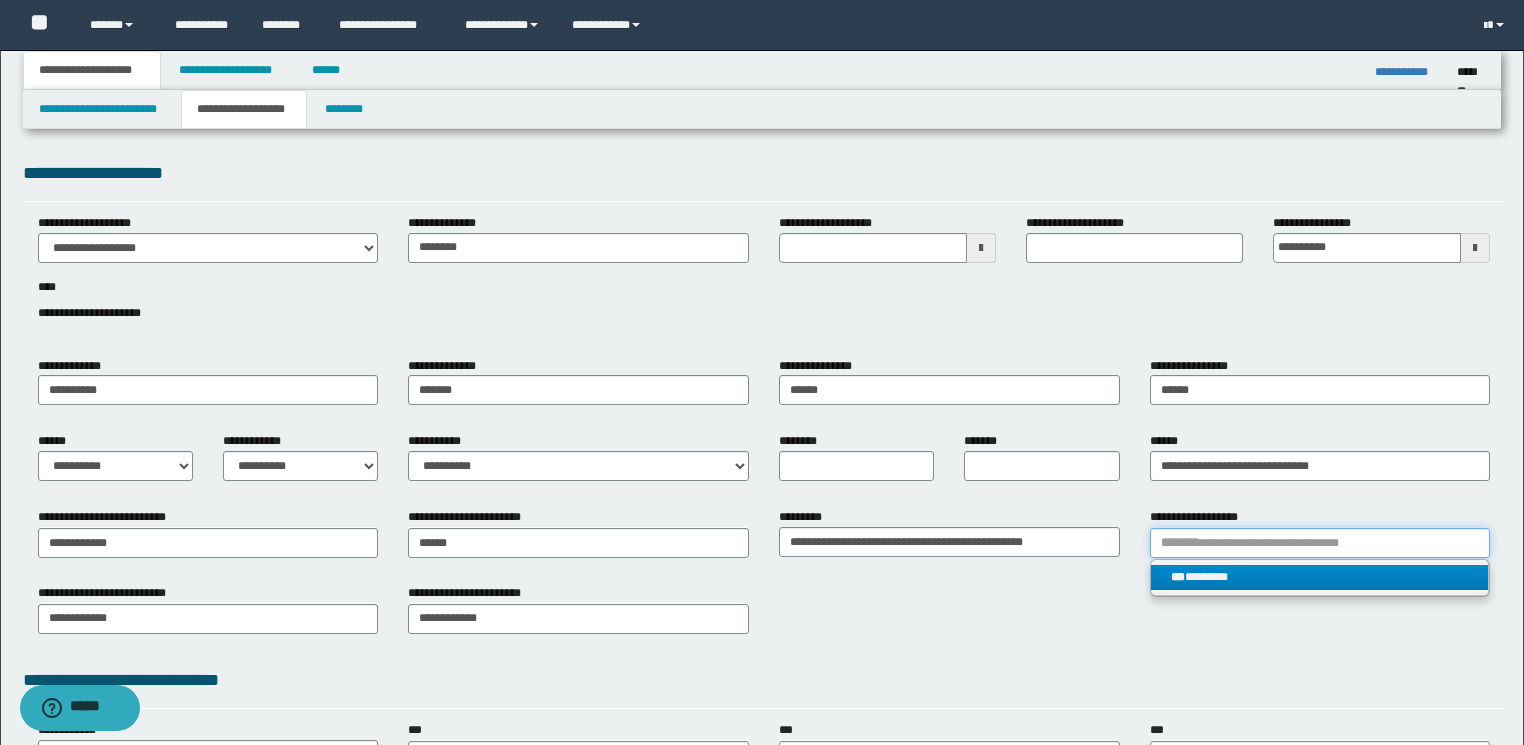 type 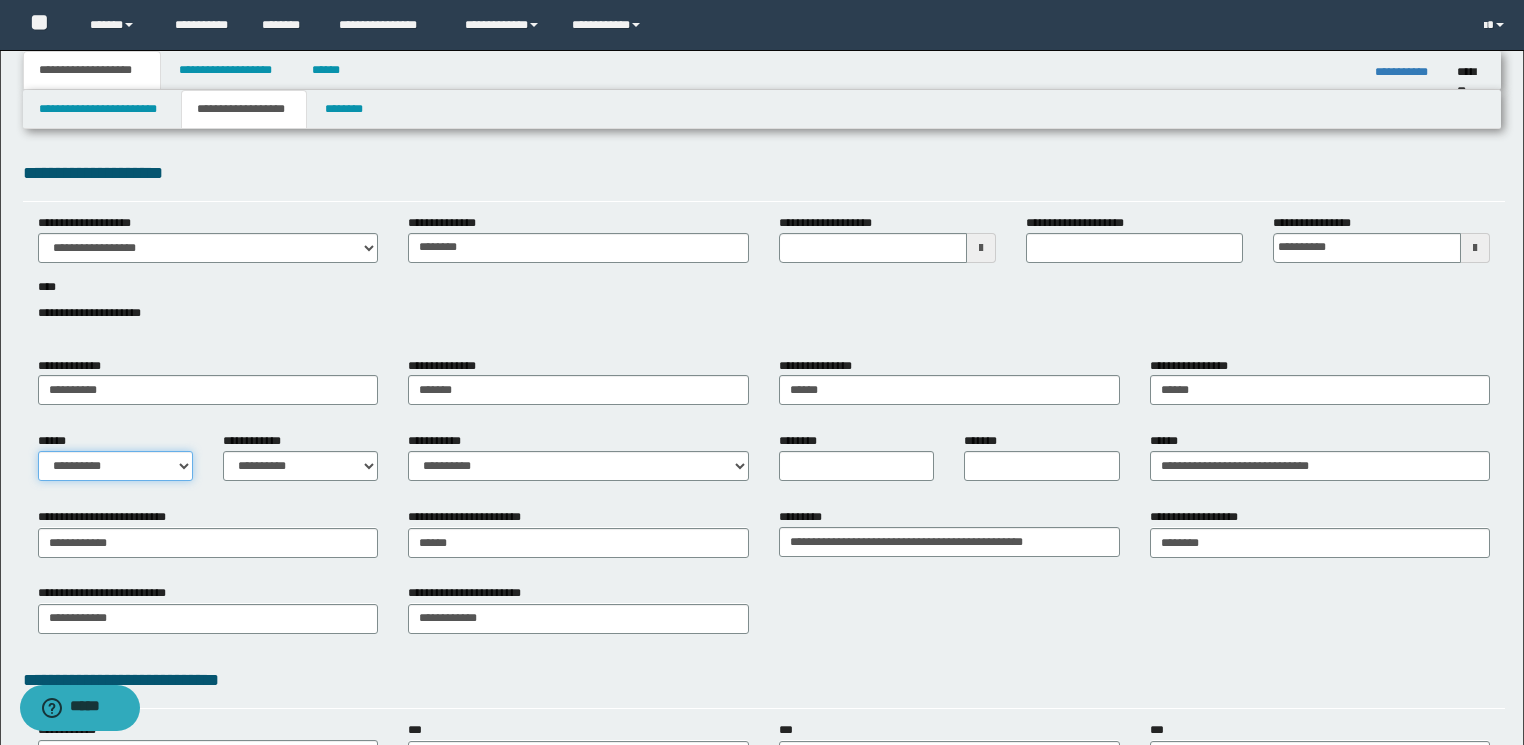 click on "**********" at bounding box center (115, 466) 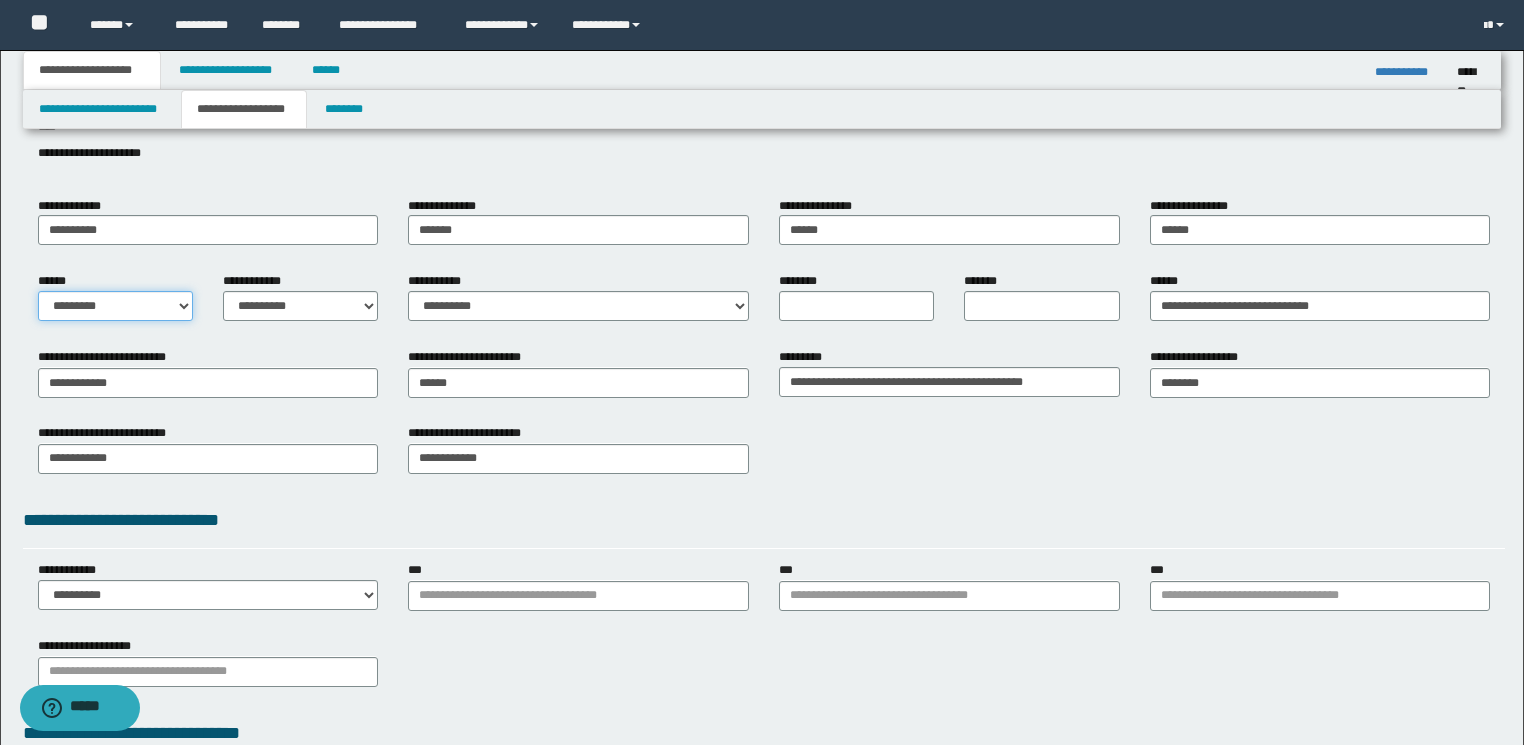 scroll, scrollTop: 361, scrollLeft: 0, axis: vertical 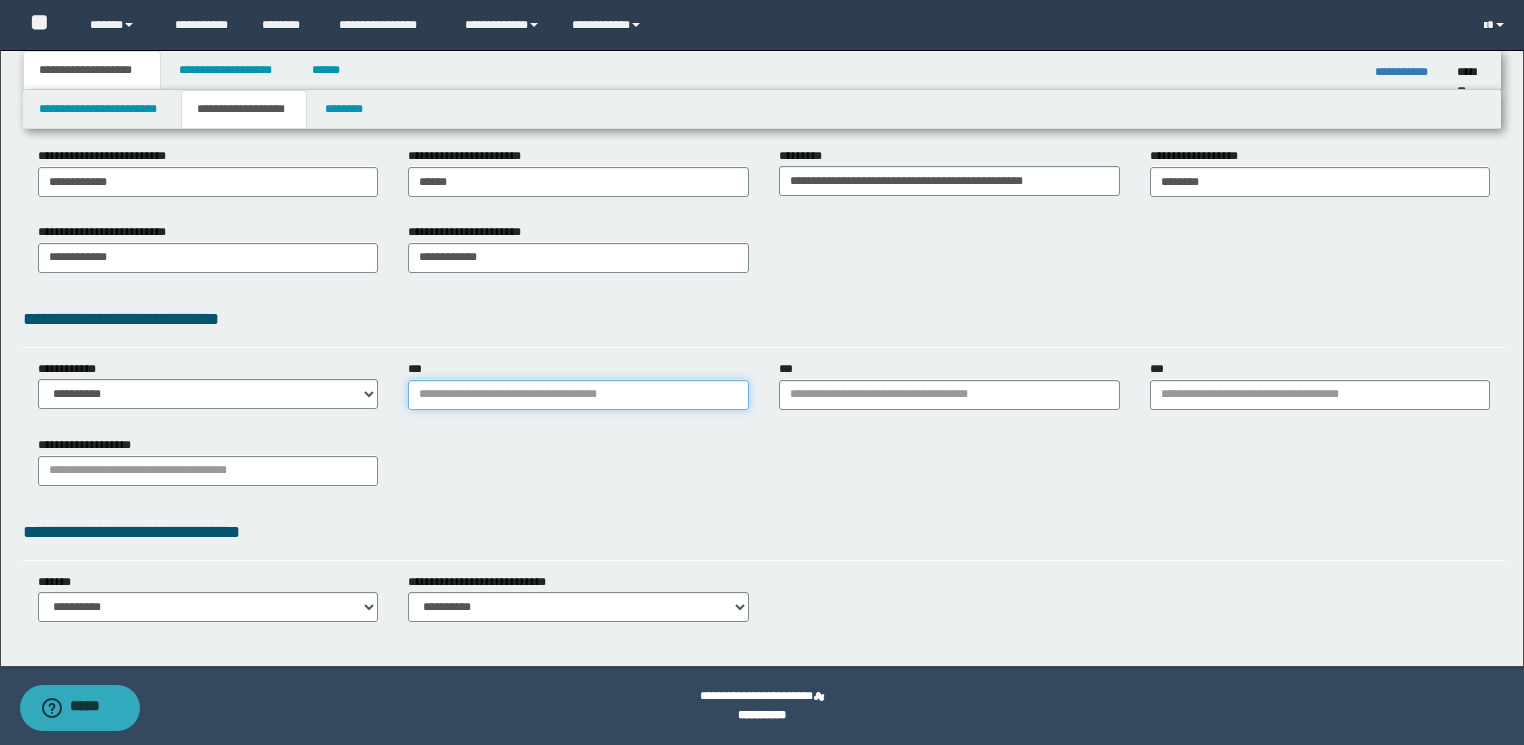 click on "***" at bounding box center [578, 395] 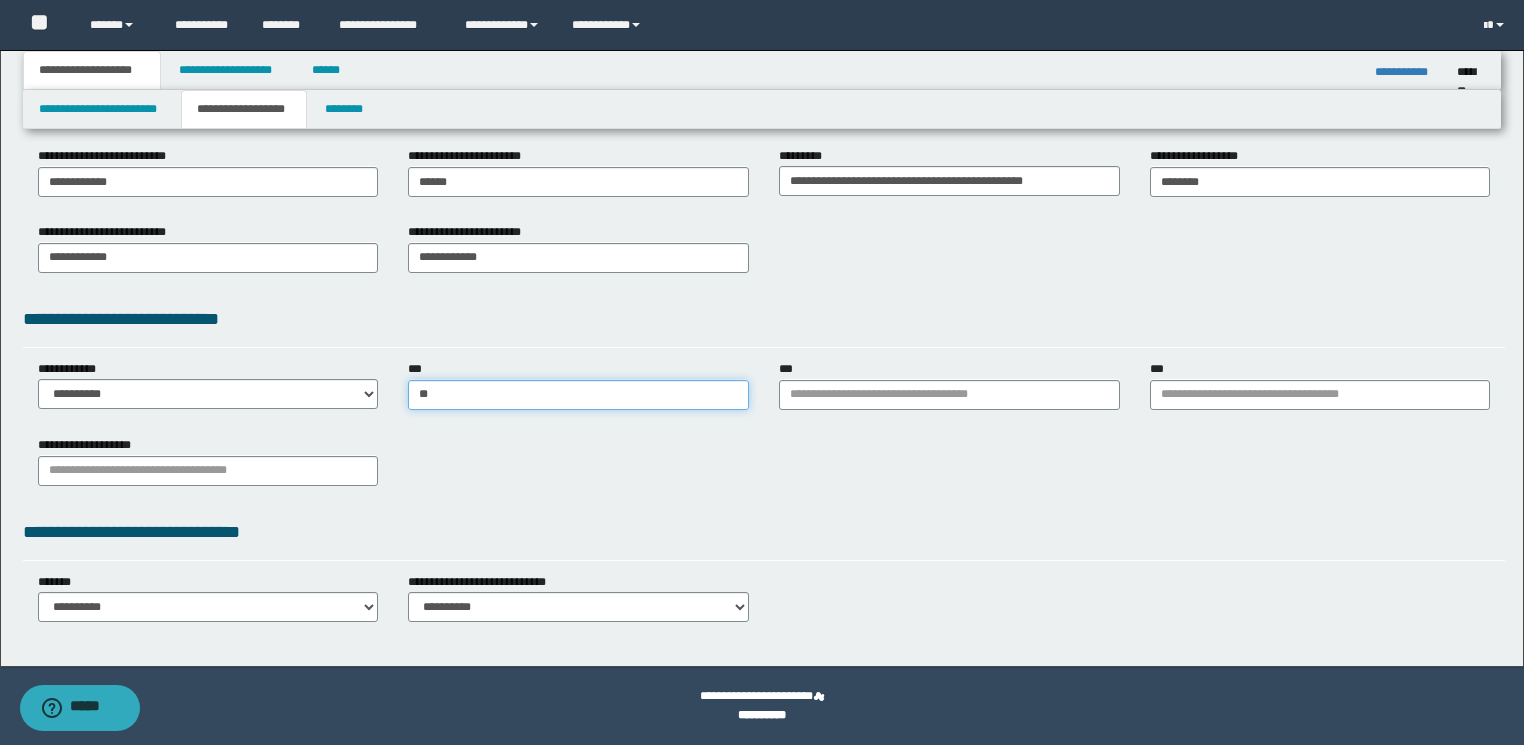 type on "***" 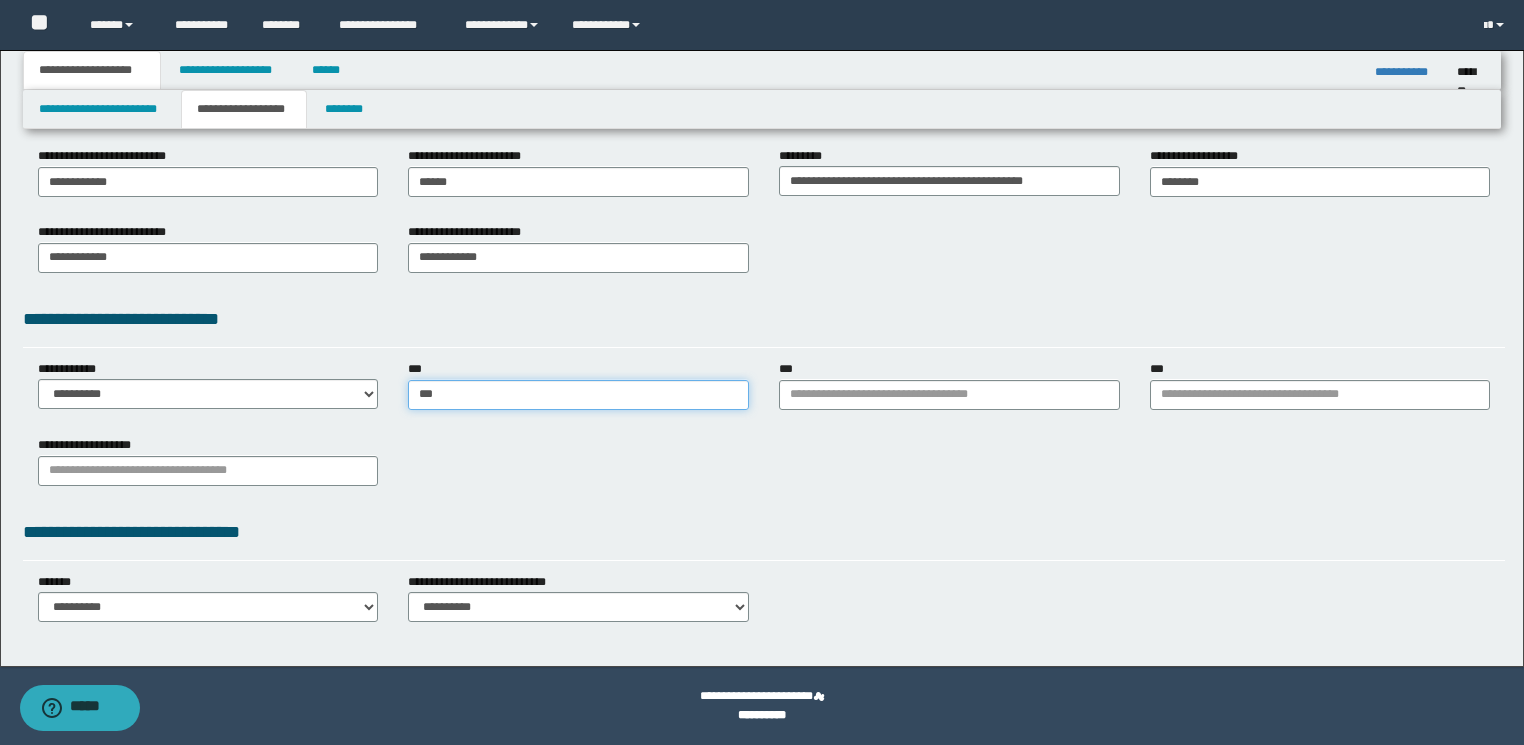 type on "***" 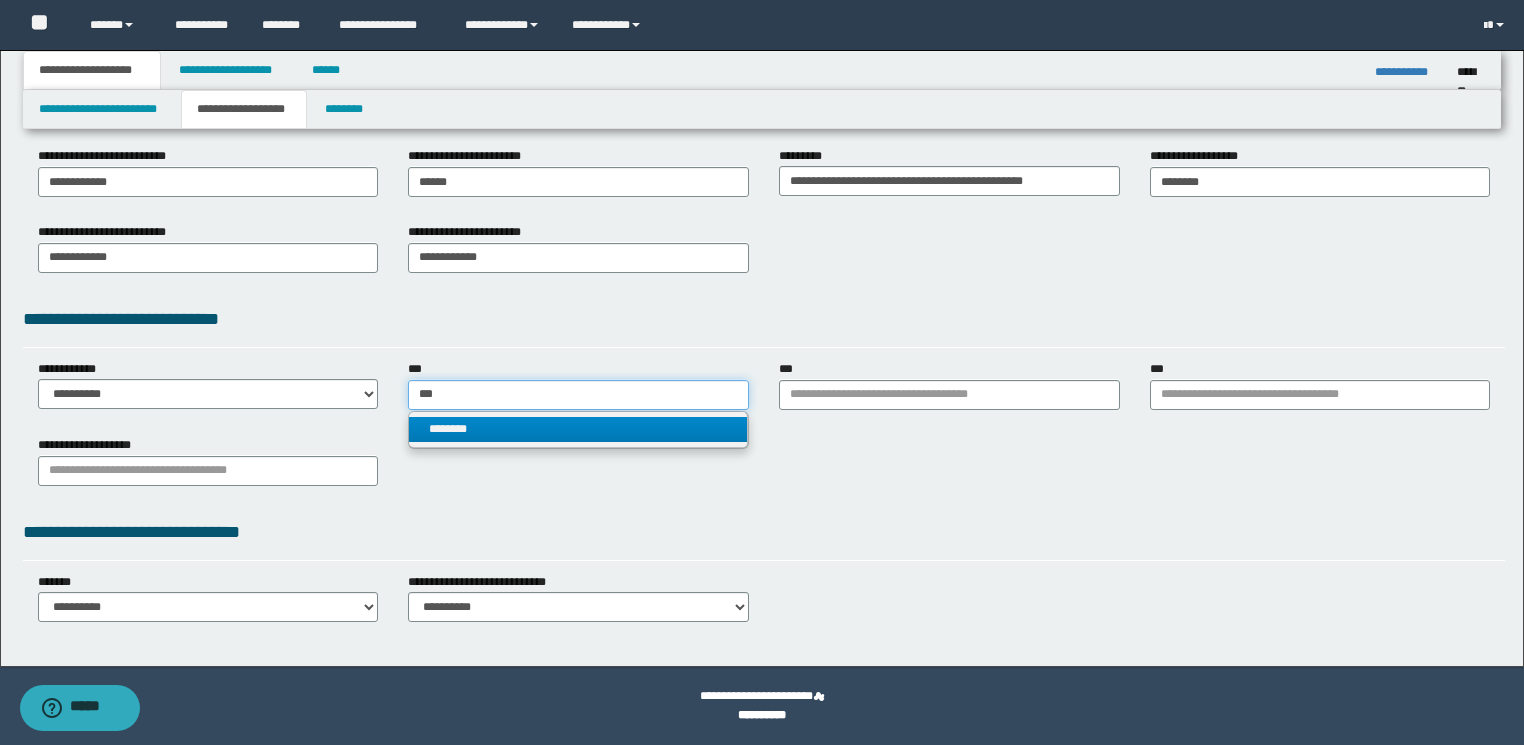 type on "***" 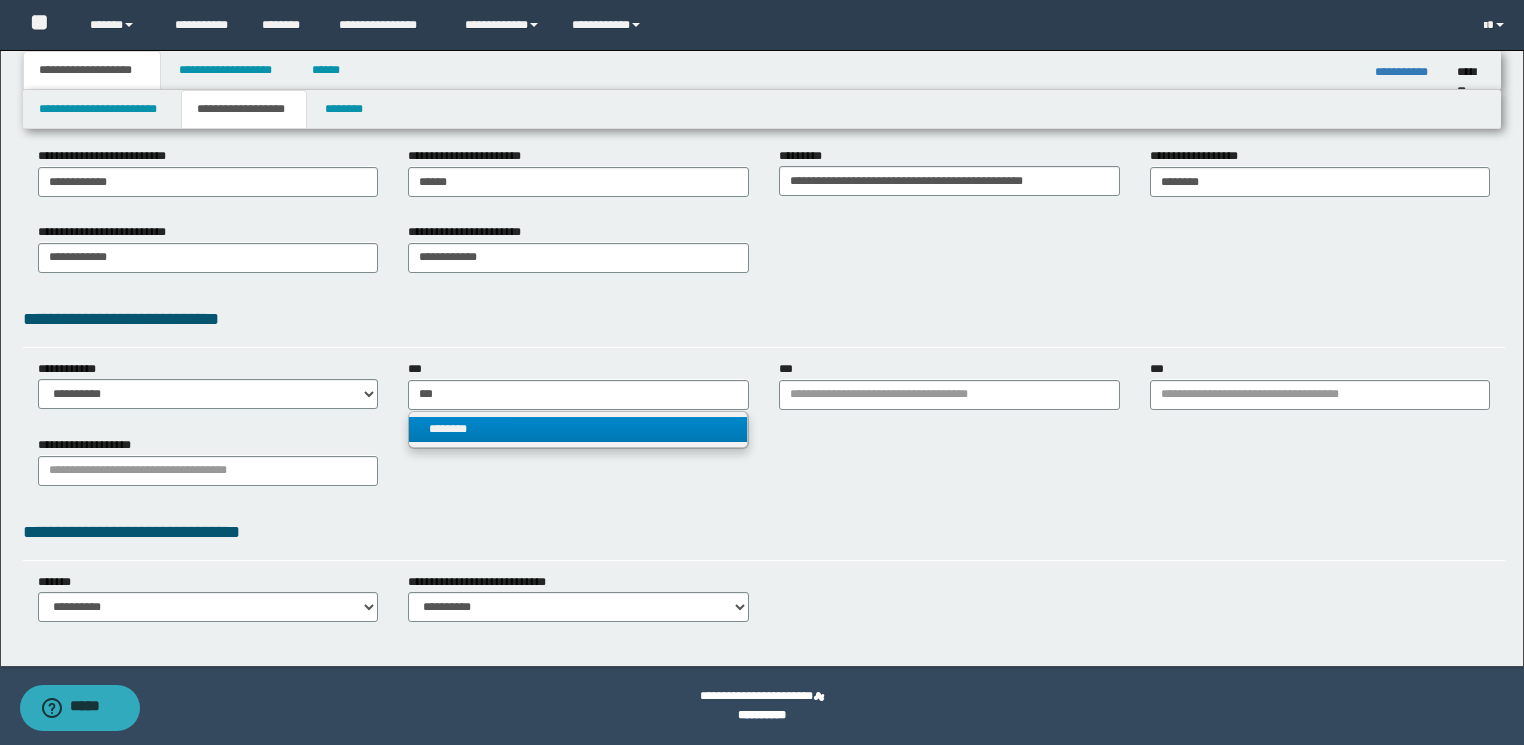 type 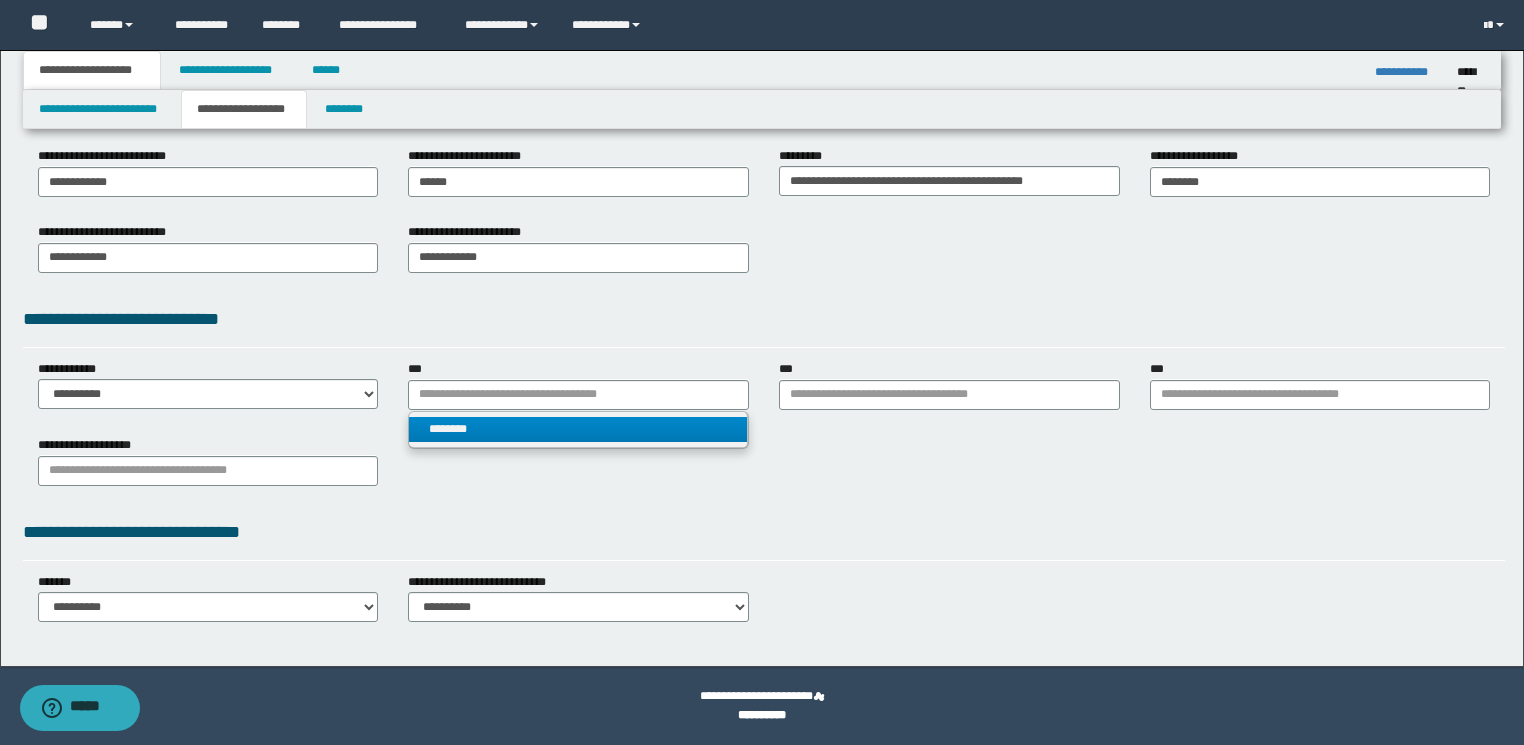click on "********" at bounding box center (578, 429) 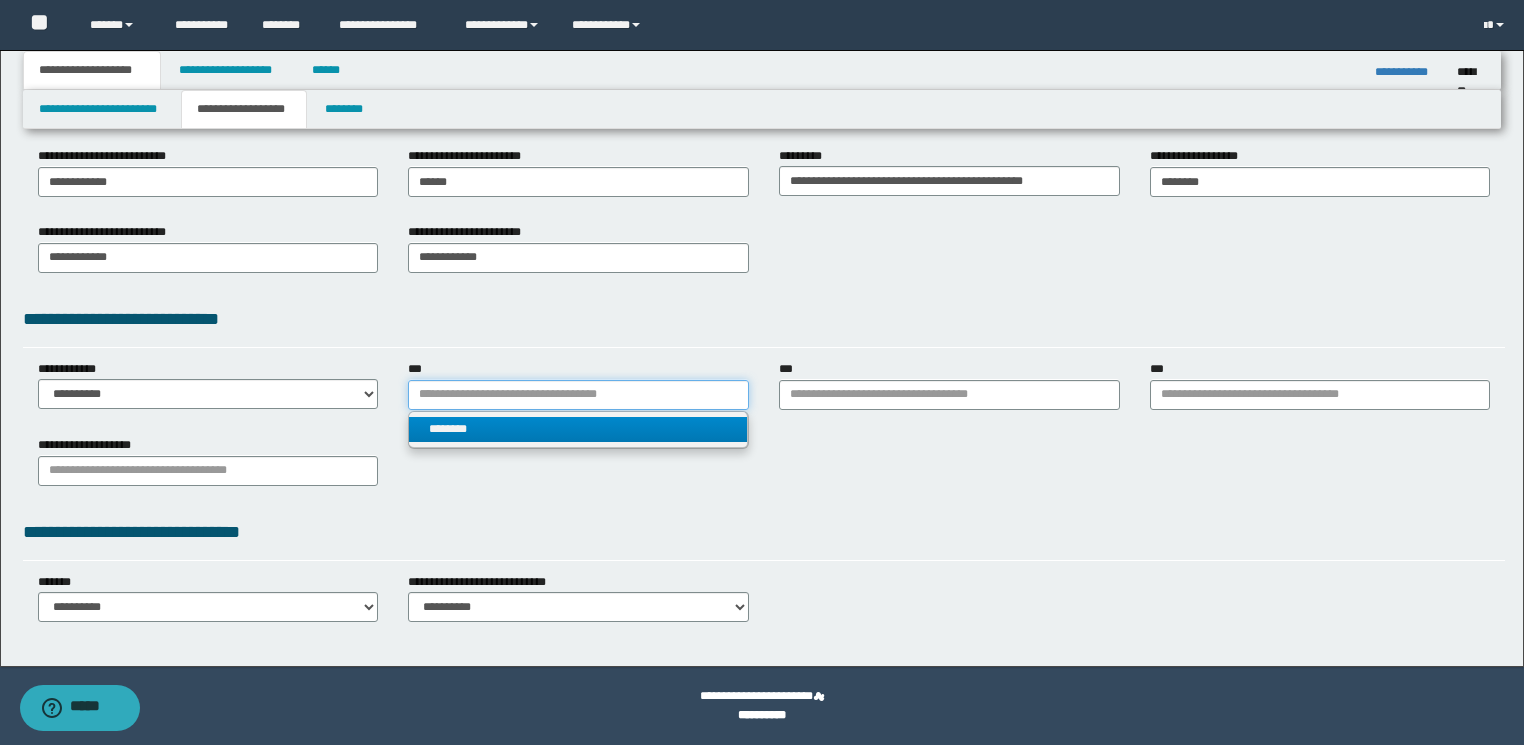 type 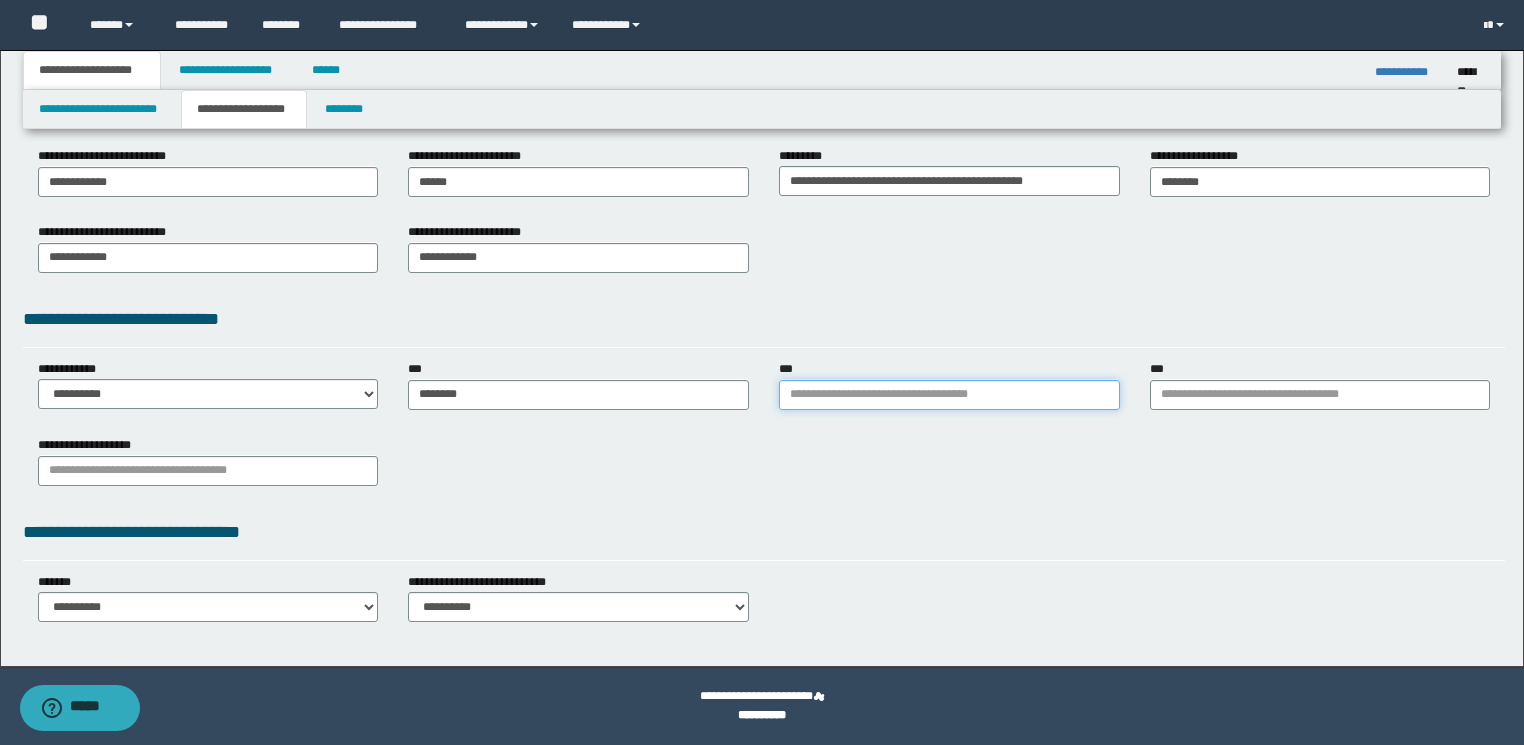 click on "***" at bounding box center (949, 395) 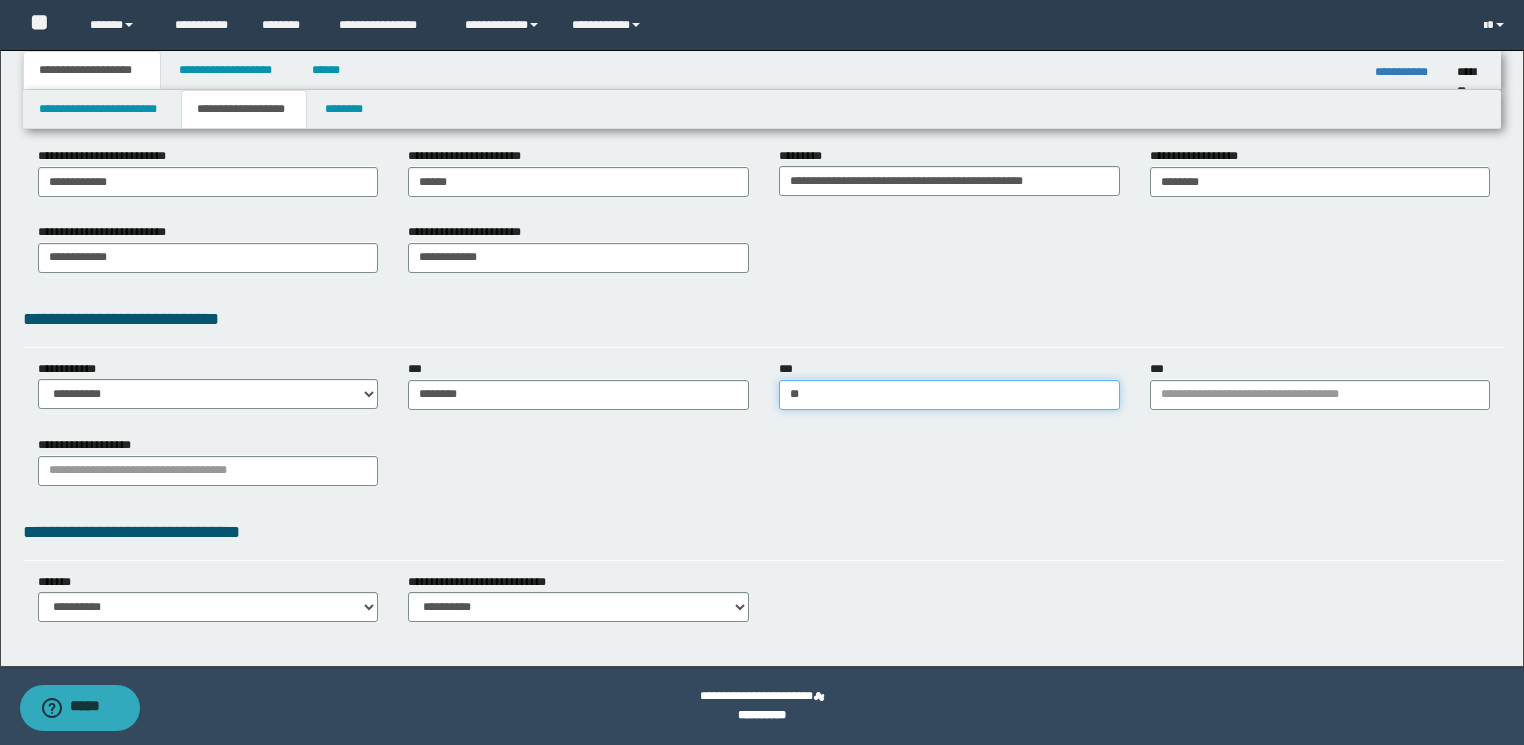 type on "***" 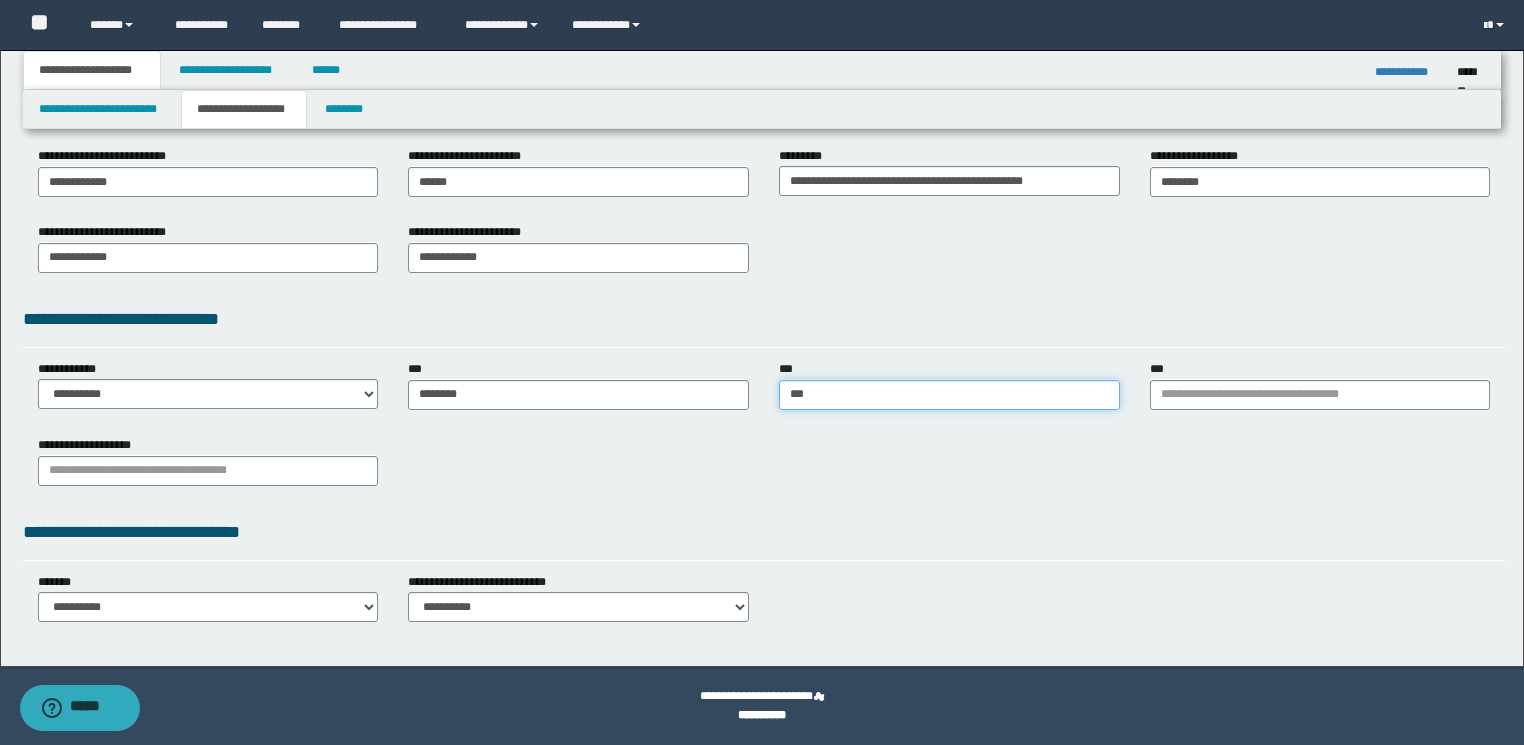 type on "**********" 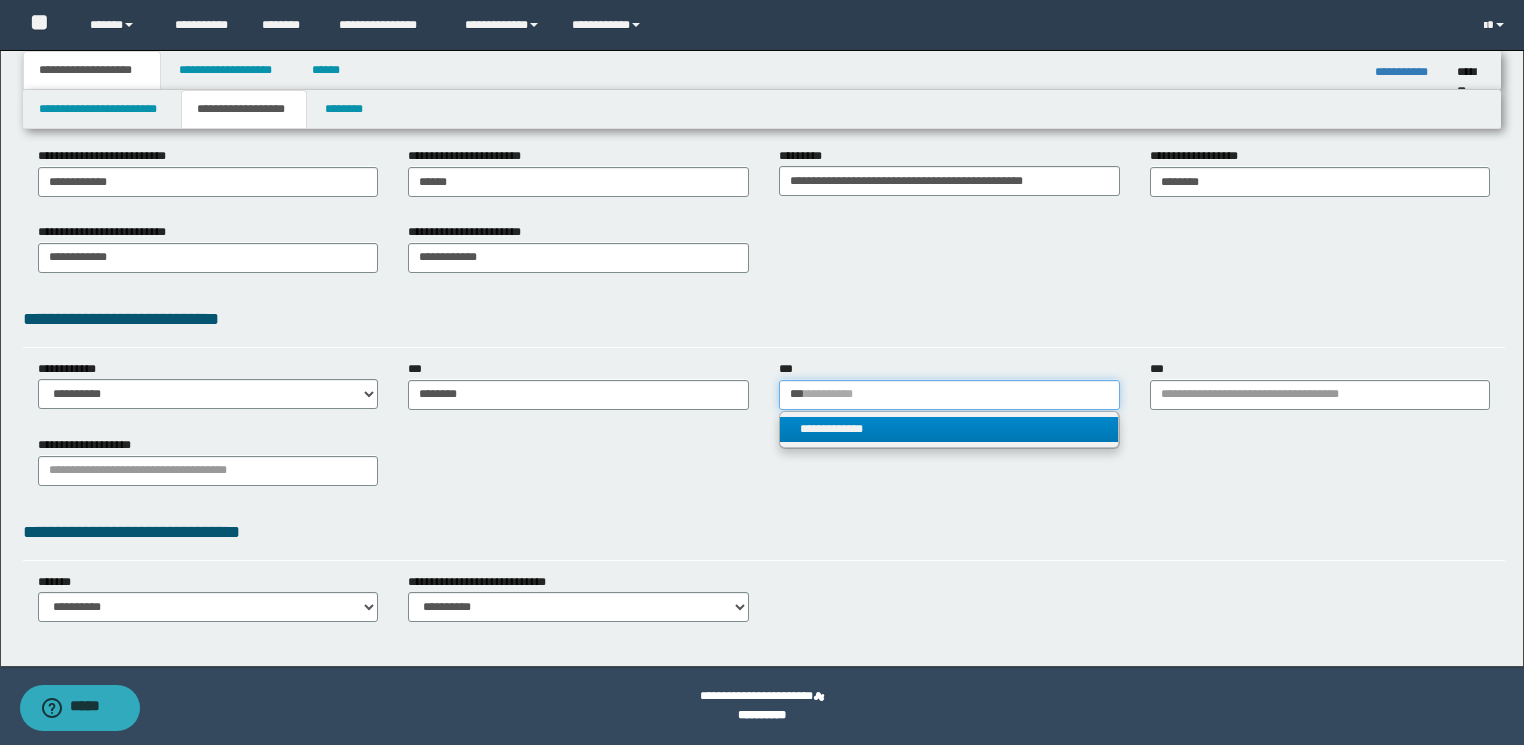 type on "***" 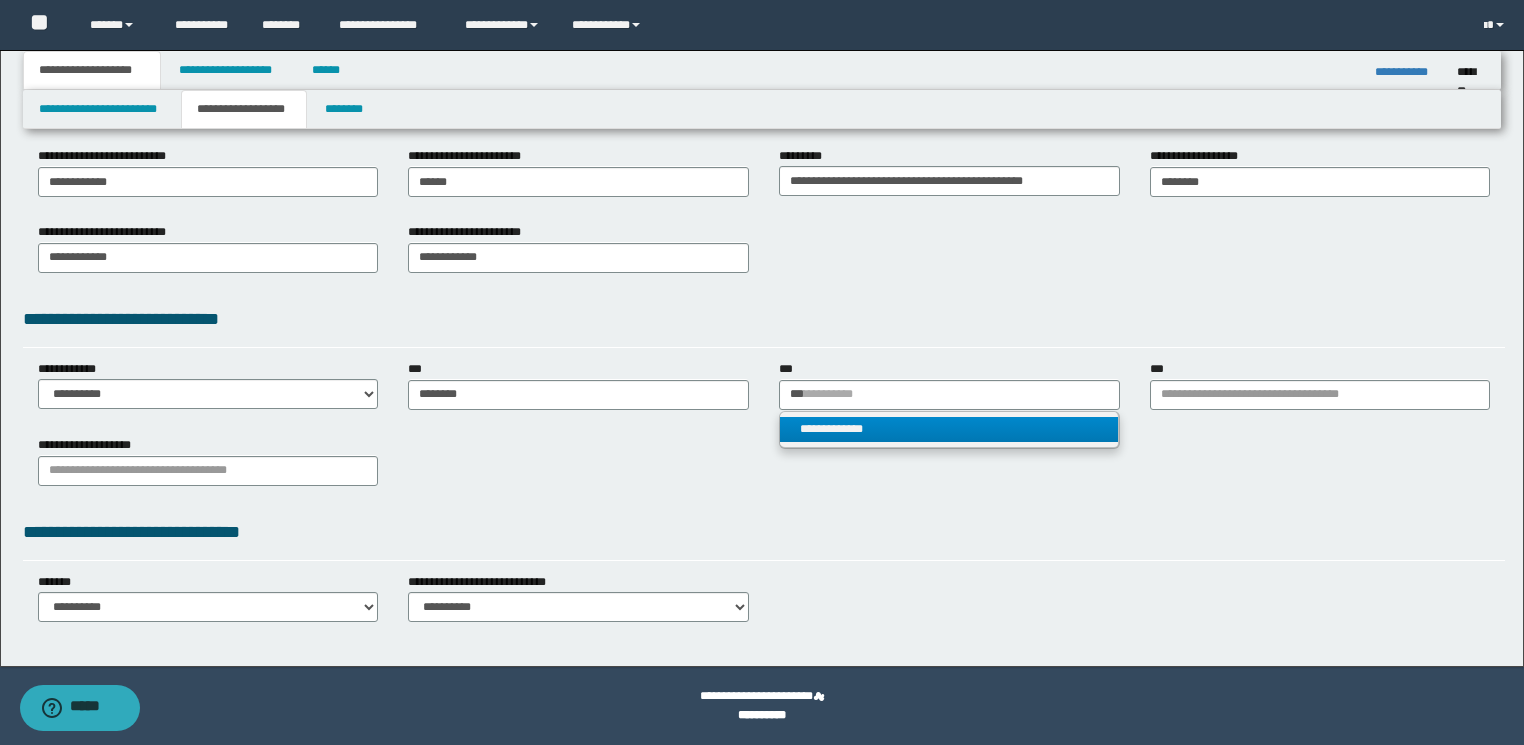 type 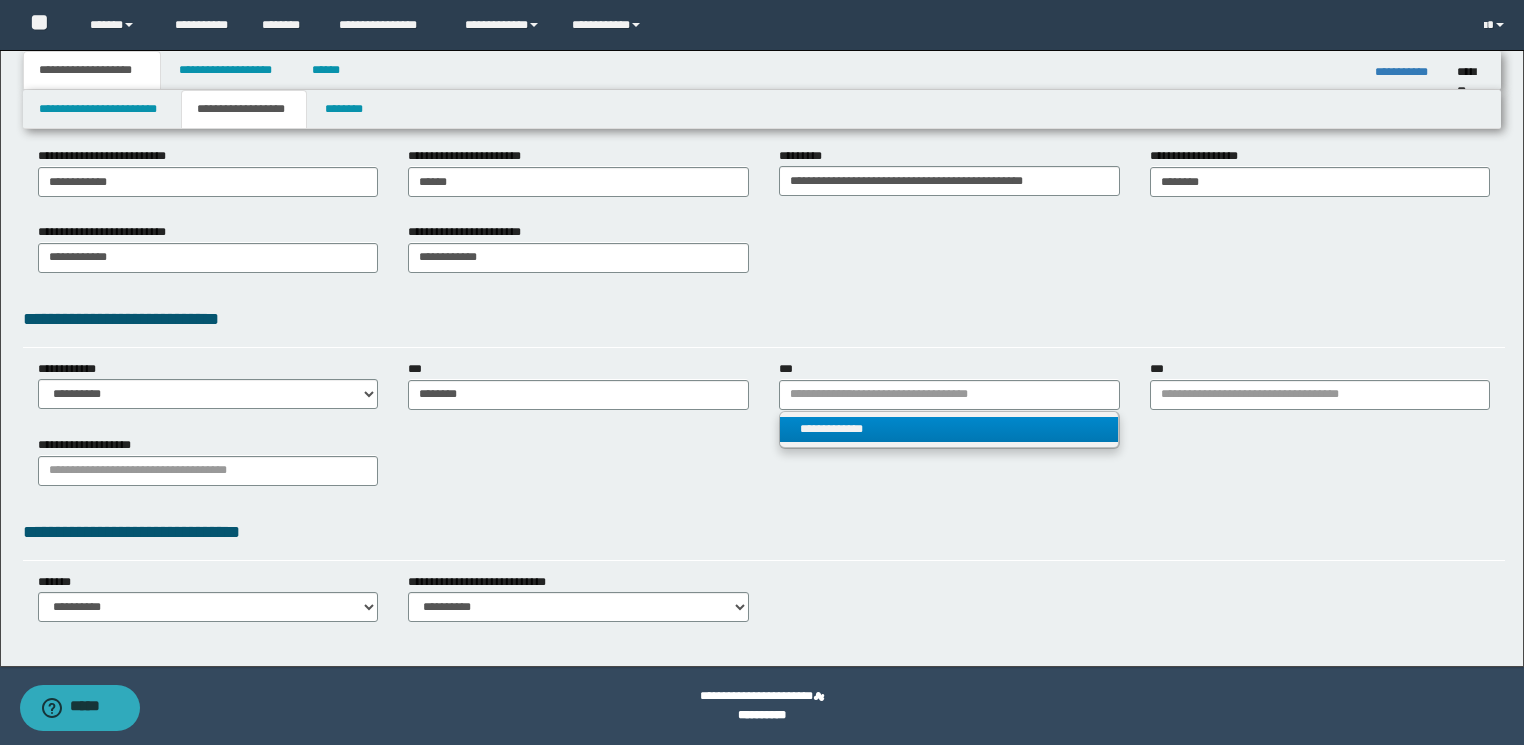 drag, startPoint x: 904, startPoint y: 426, endPoint x: 1142, endPoint y: 426, distance: 238 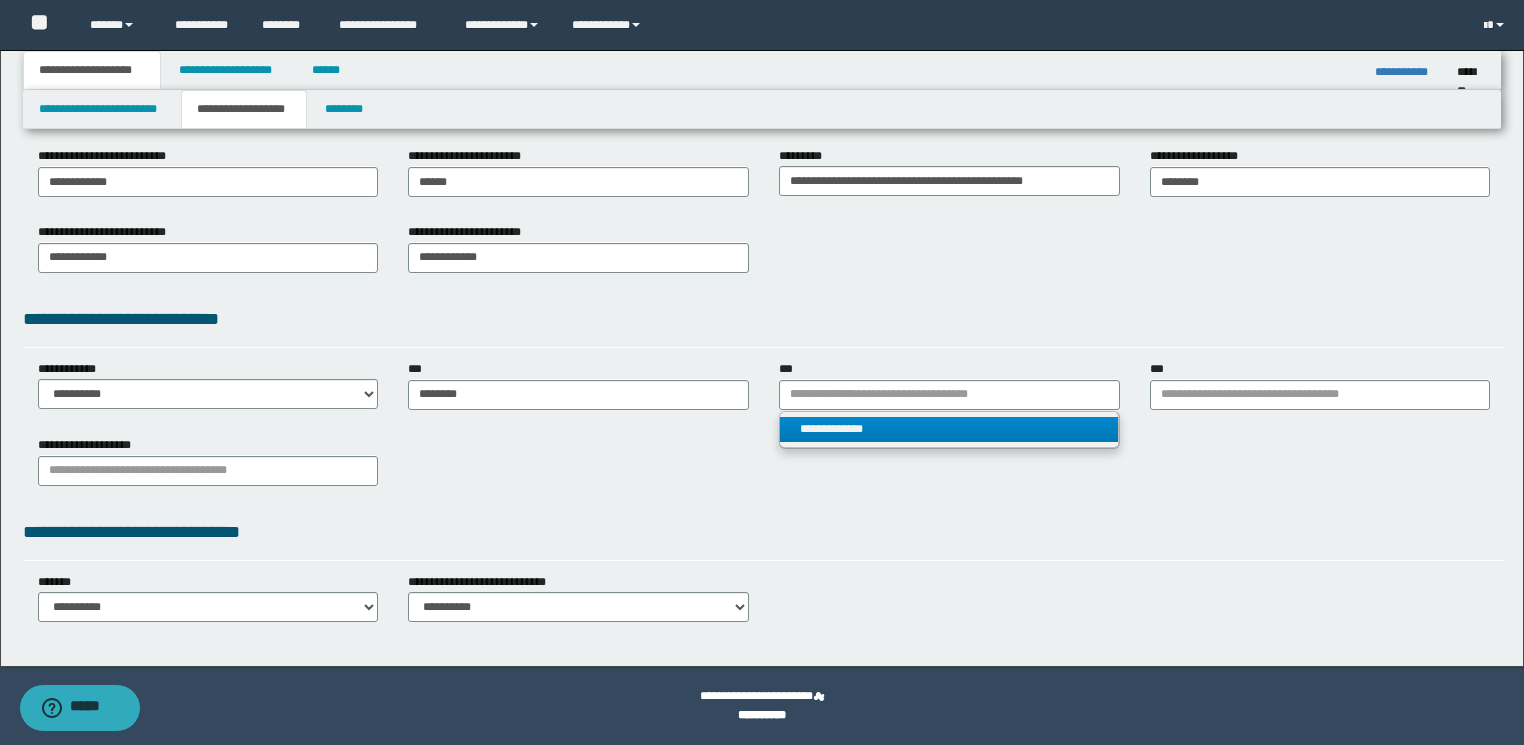 click on "**********" at bounding box center [949, 429] 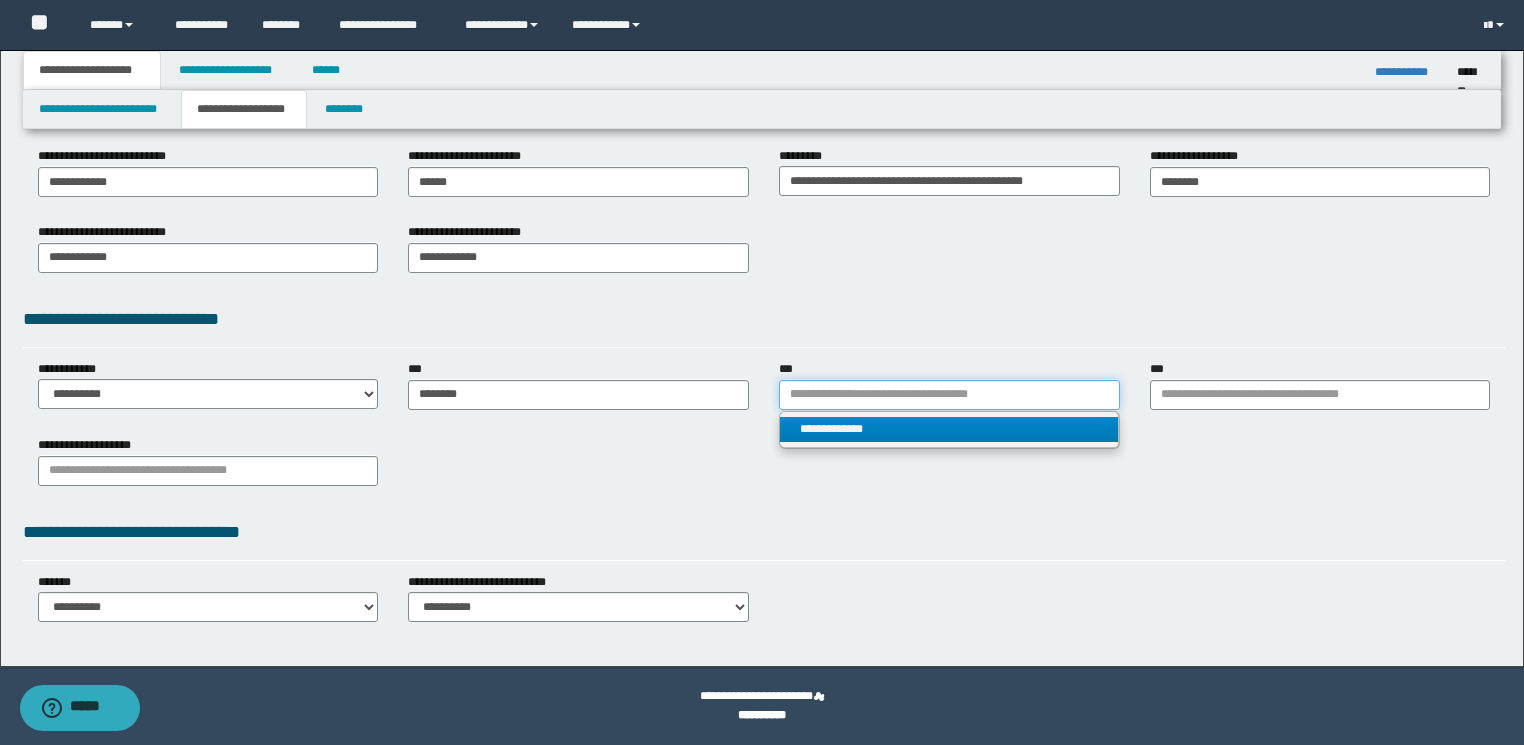 type 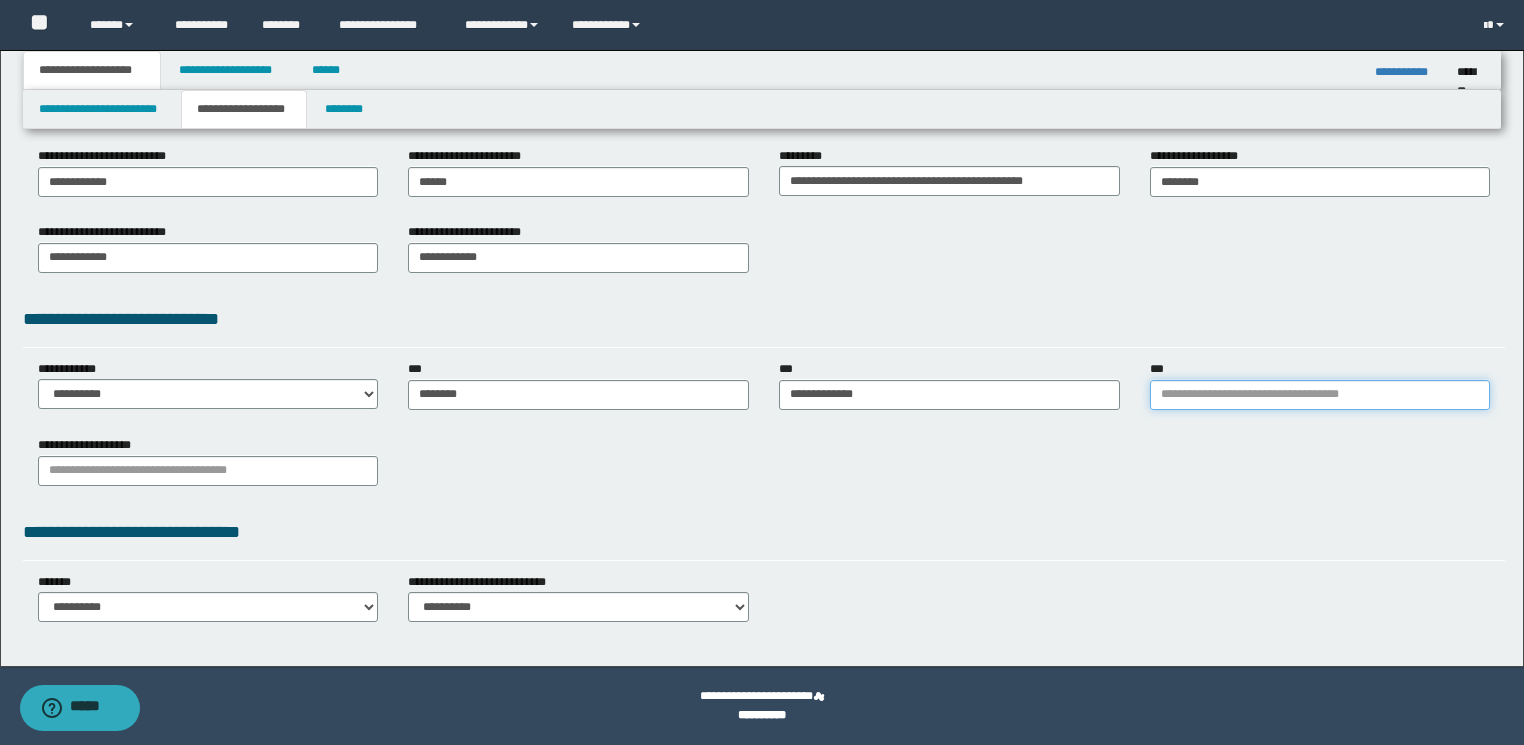 click on "***" at bounding box center [1320, 395] 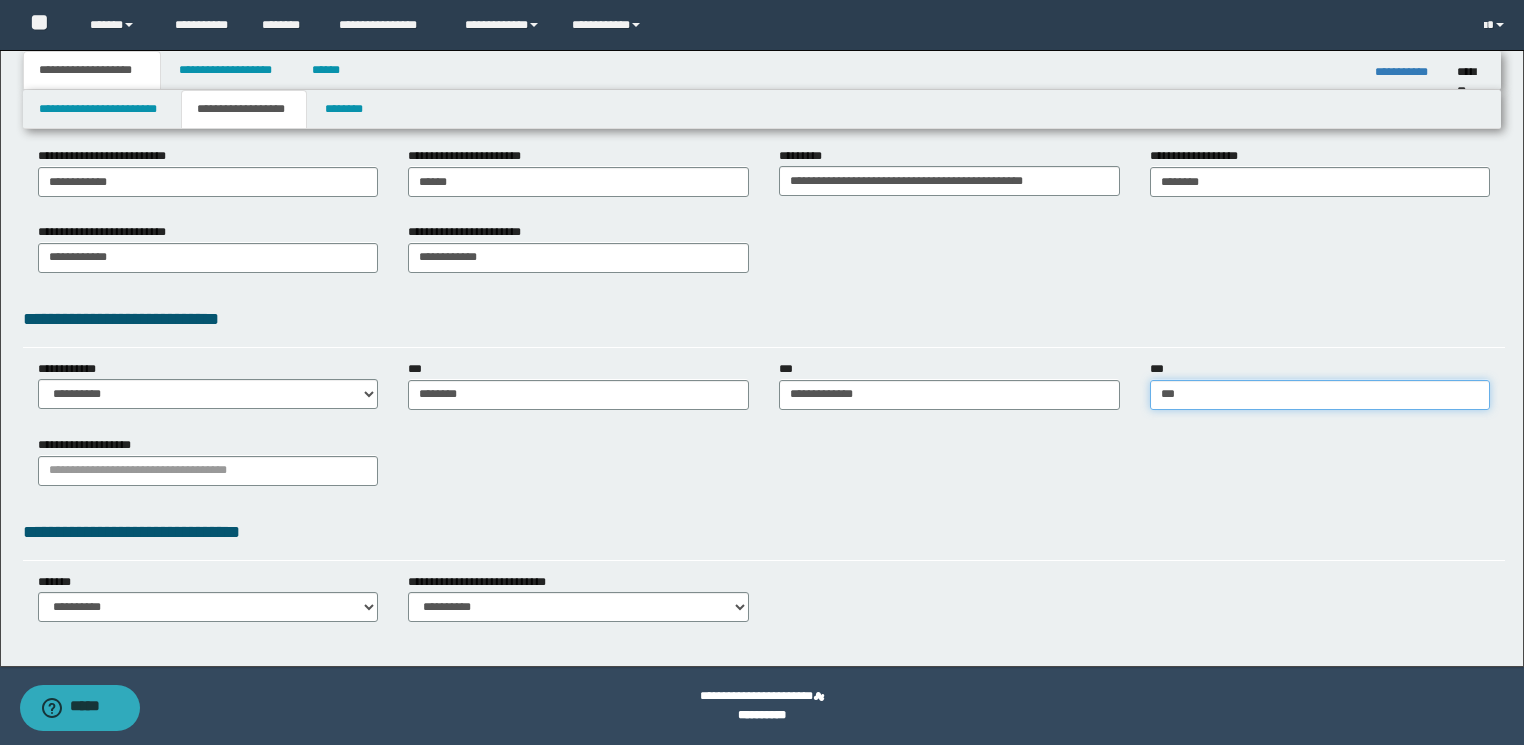 type on "****" 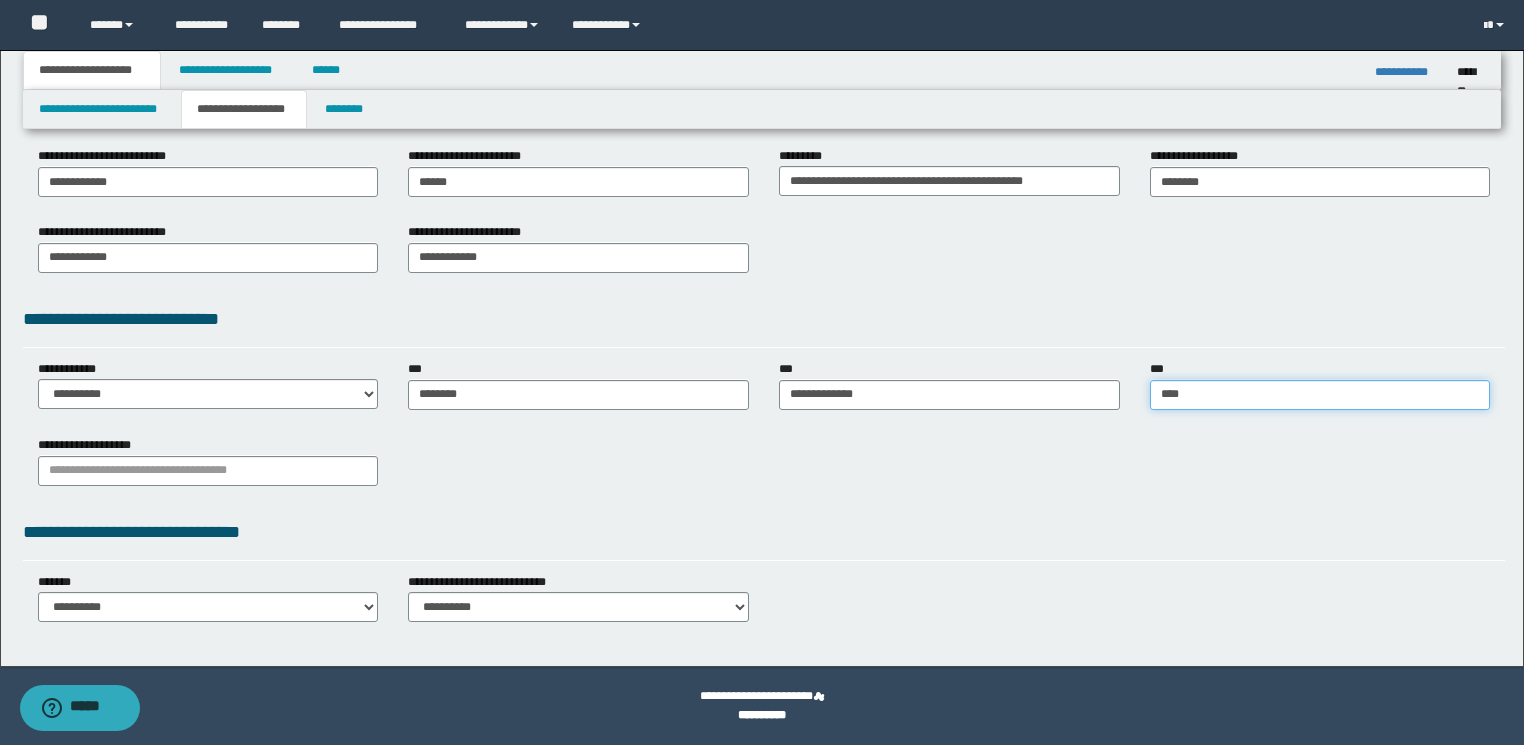 type on "****" 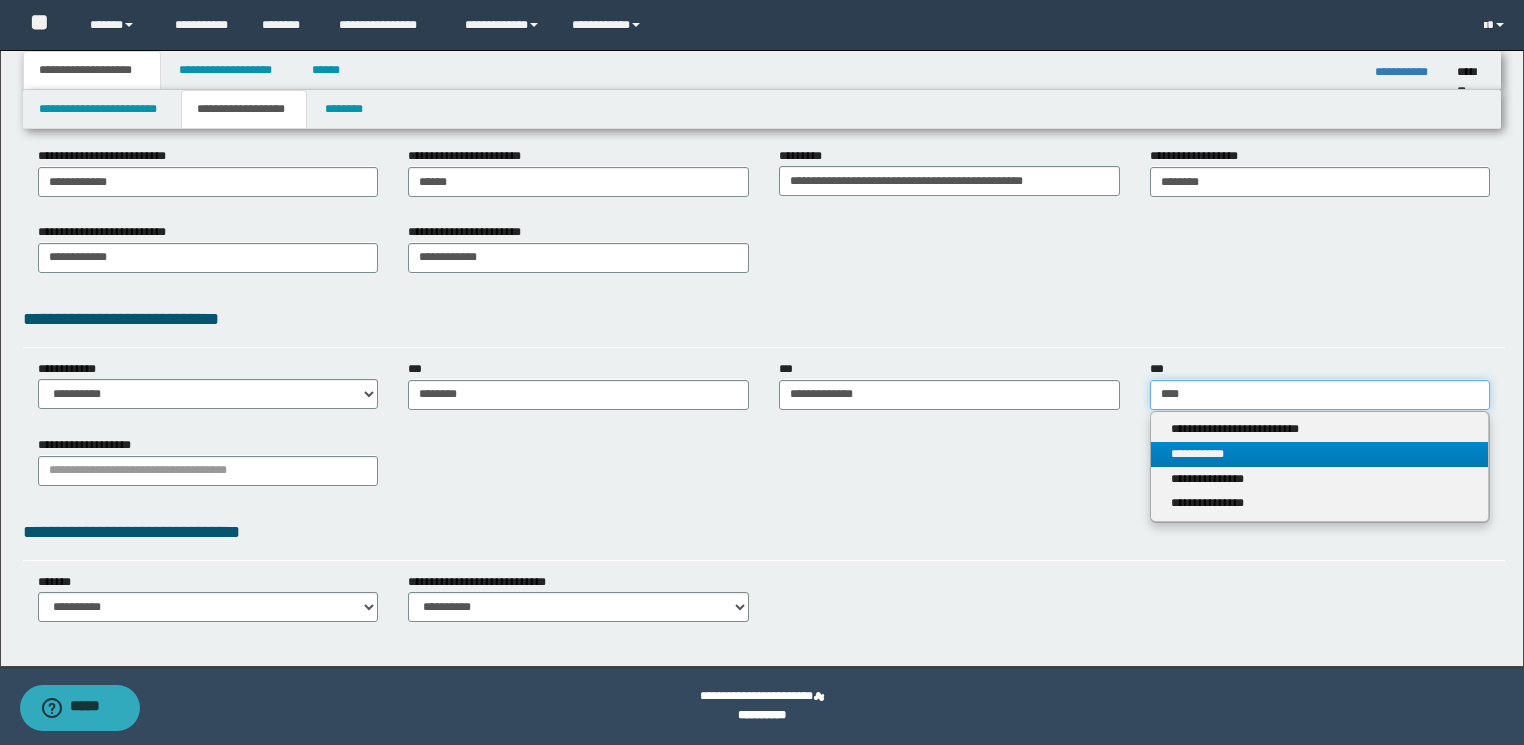 type on "****" 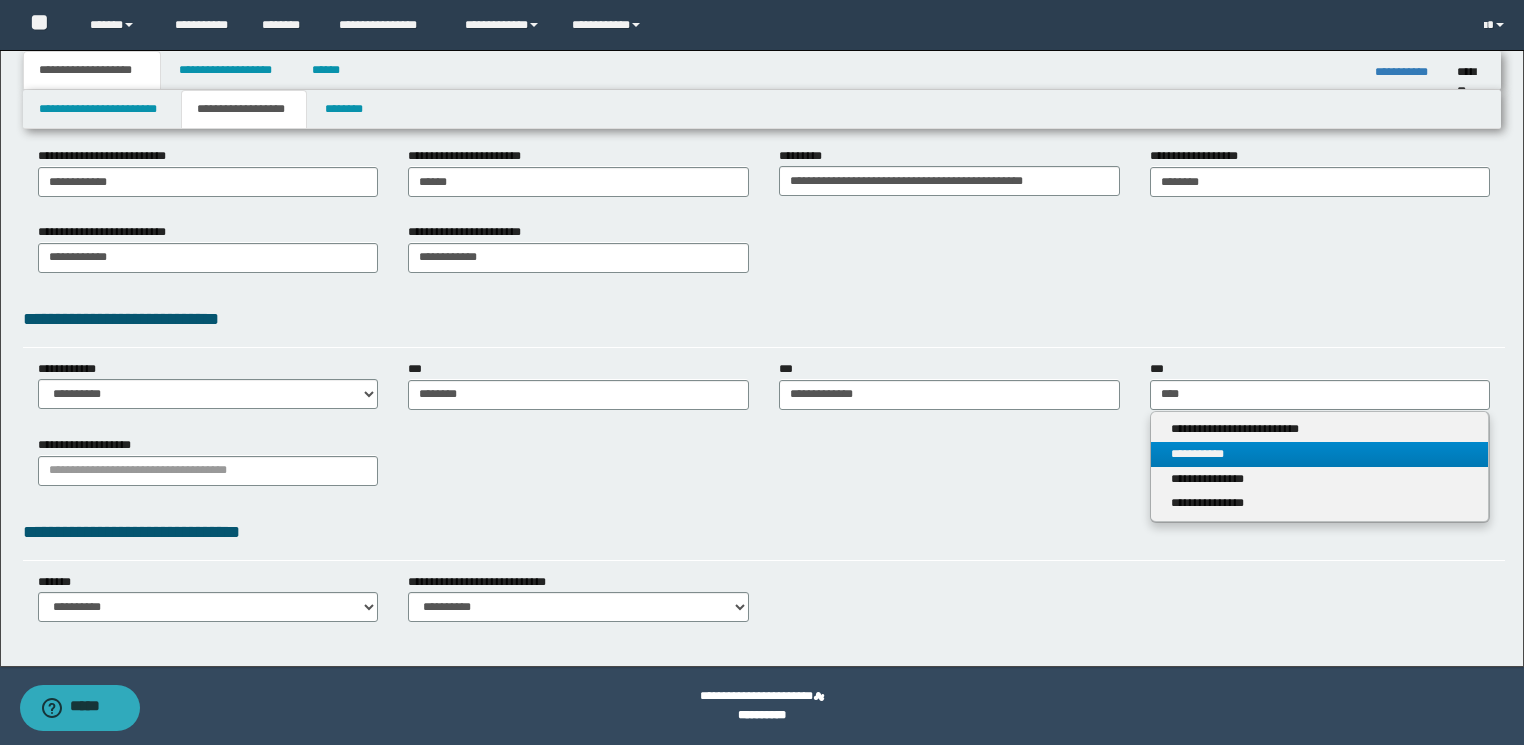 type 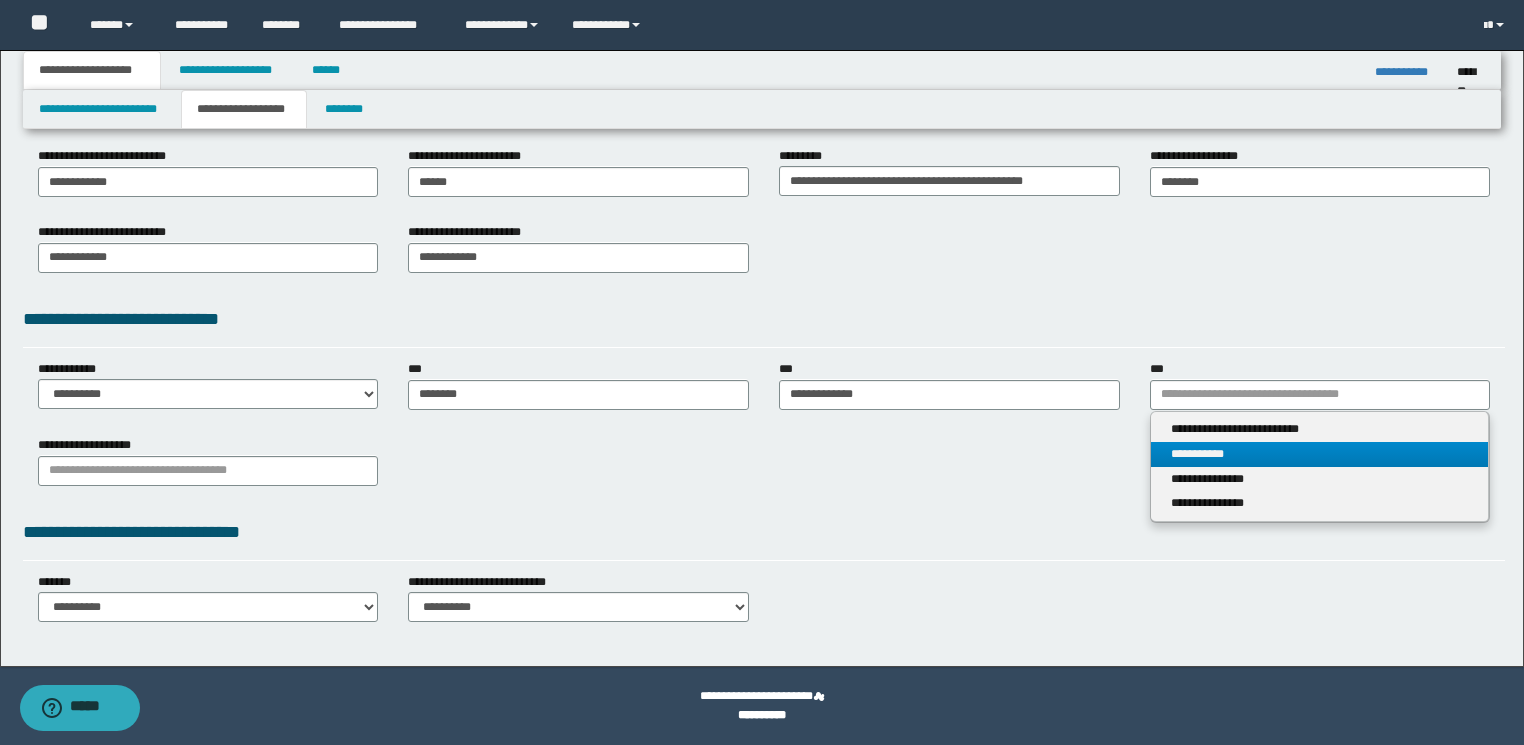 click on "**********" at bounding box center (1320, 454) 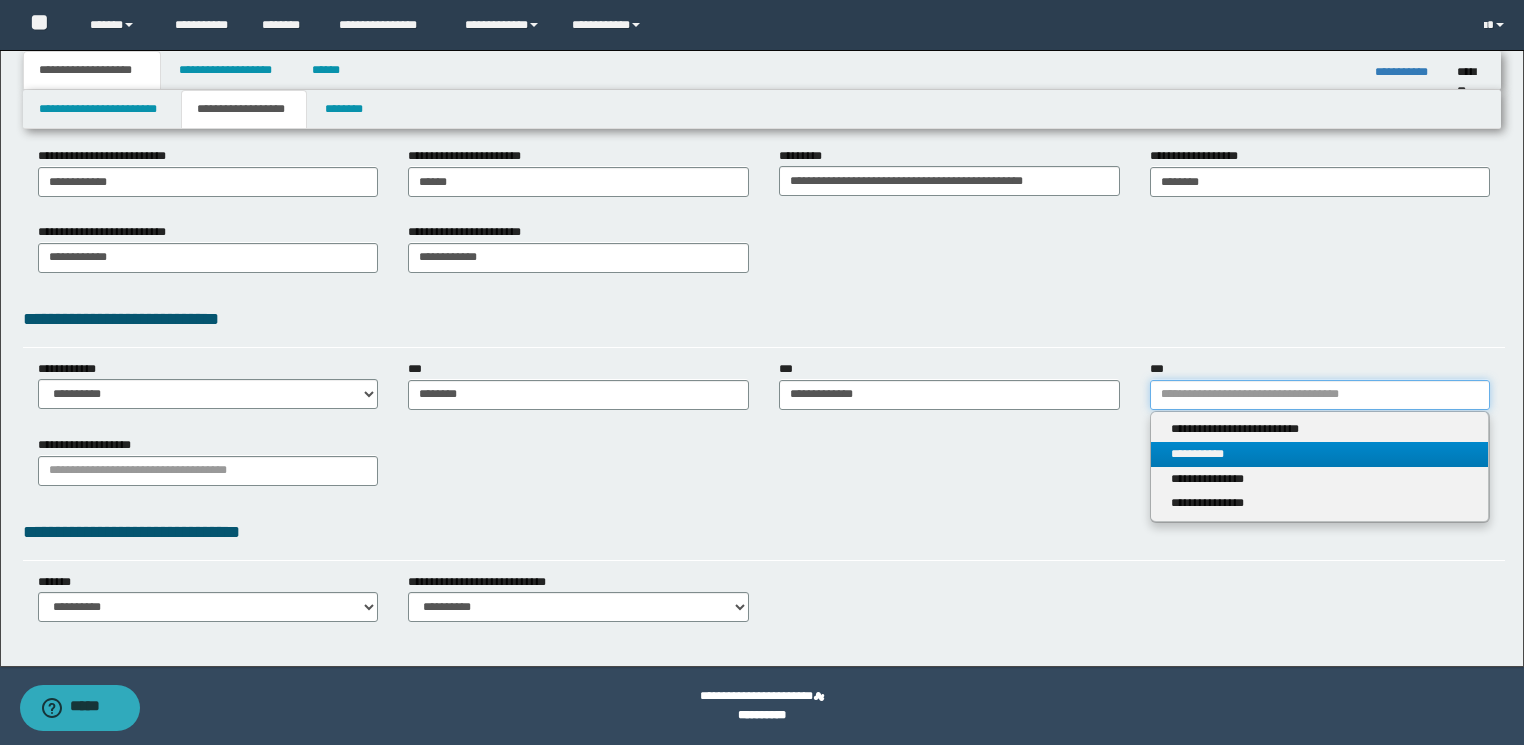 type 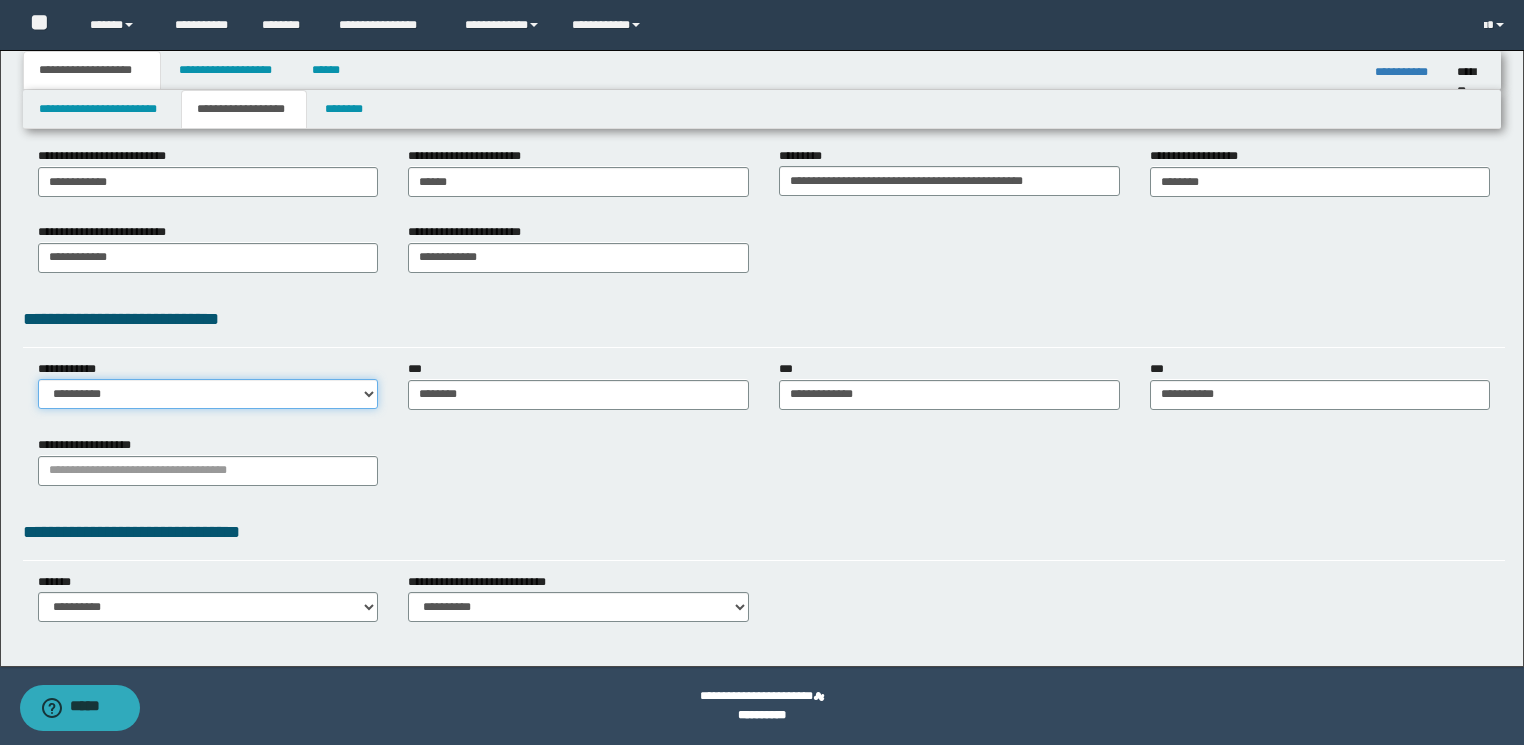 drag, startPoint x: 362, startPoint y: 396, endPoint x: 305, endPoint y: 404, distance: 57.558666 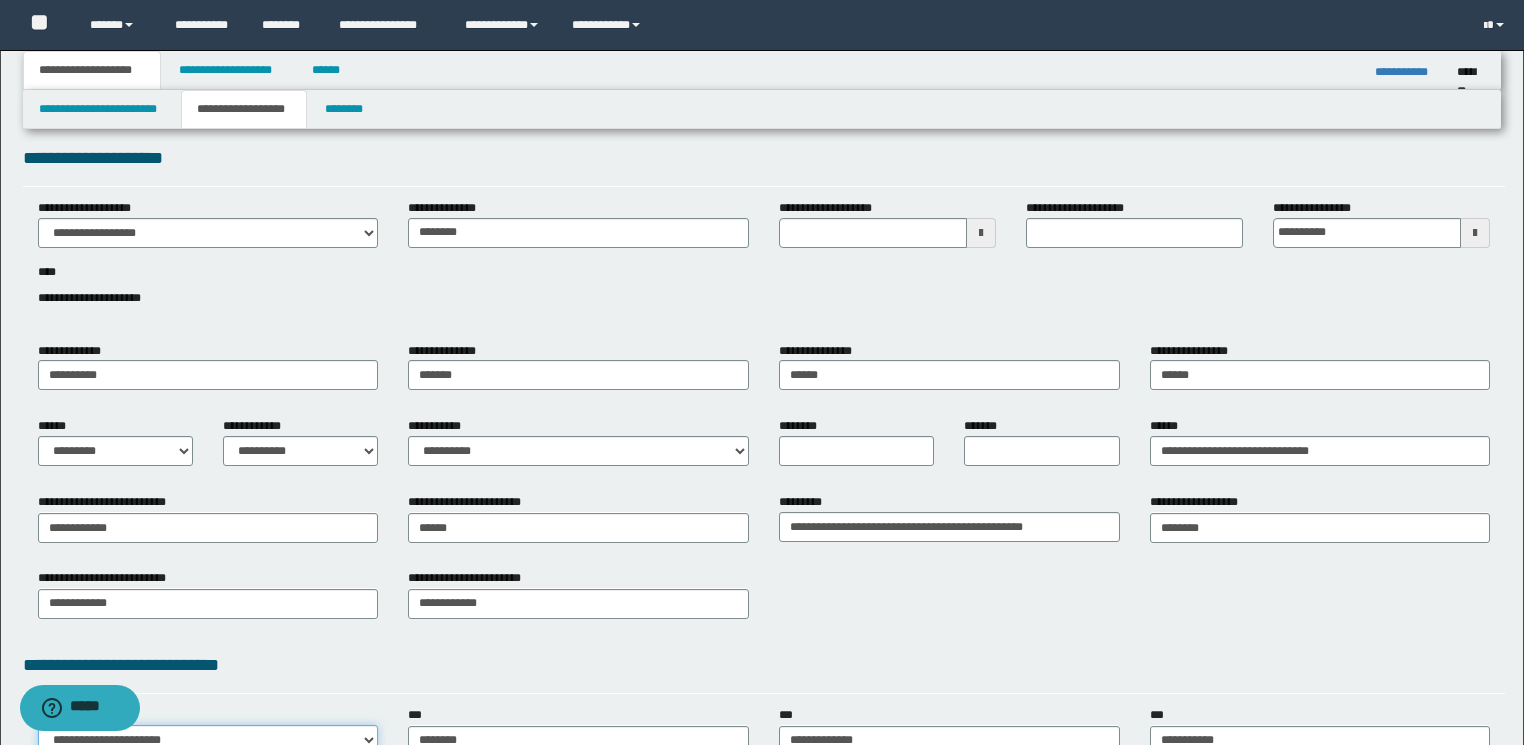 scroll, scrollTop: 0, scrollLeft: 0, axis: both 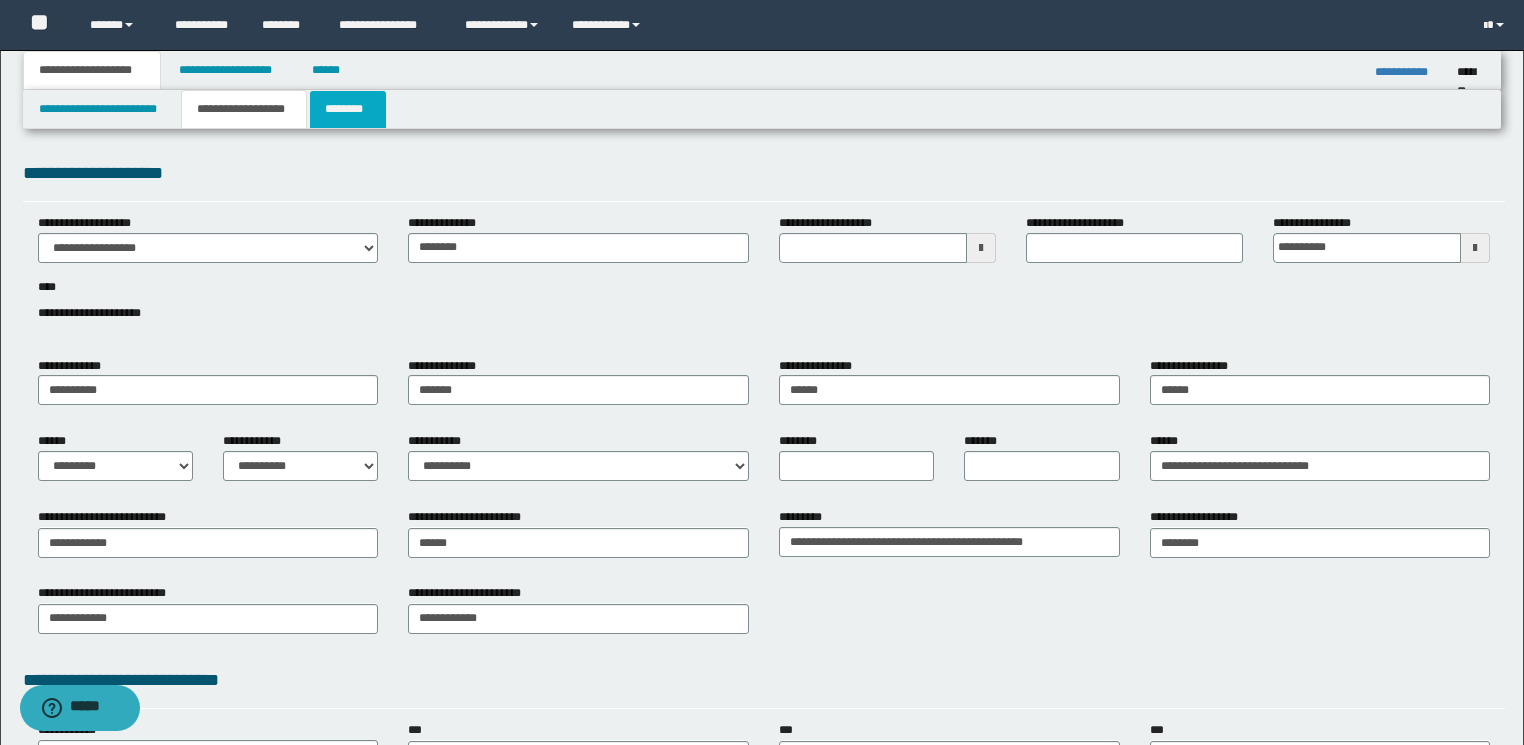 click on "********" at bounding box center [348, 109] 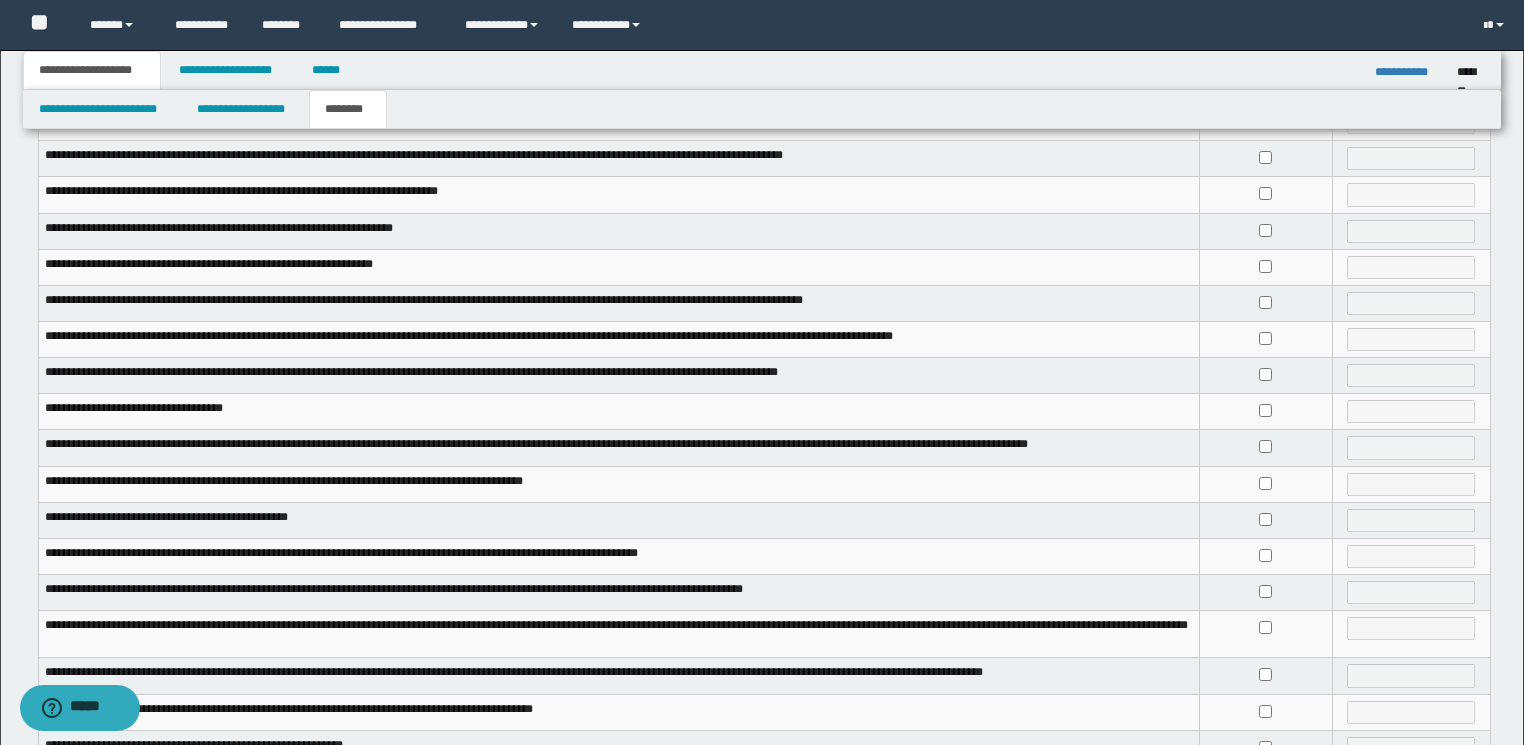 scroll, scrollTop: 240, scrollLeft: 0, axis: vertical 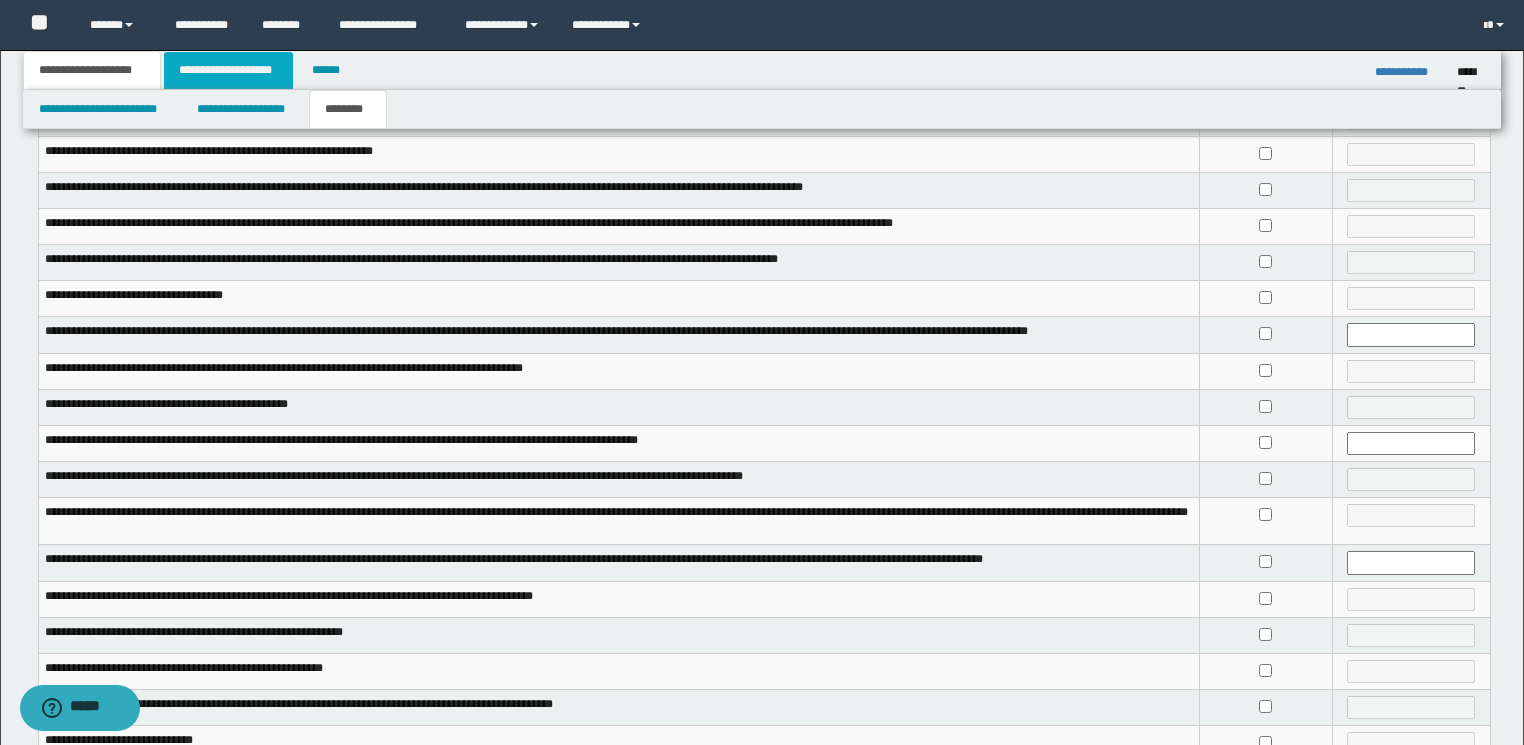 click on "**********" at bounding box center [228, 70] 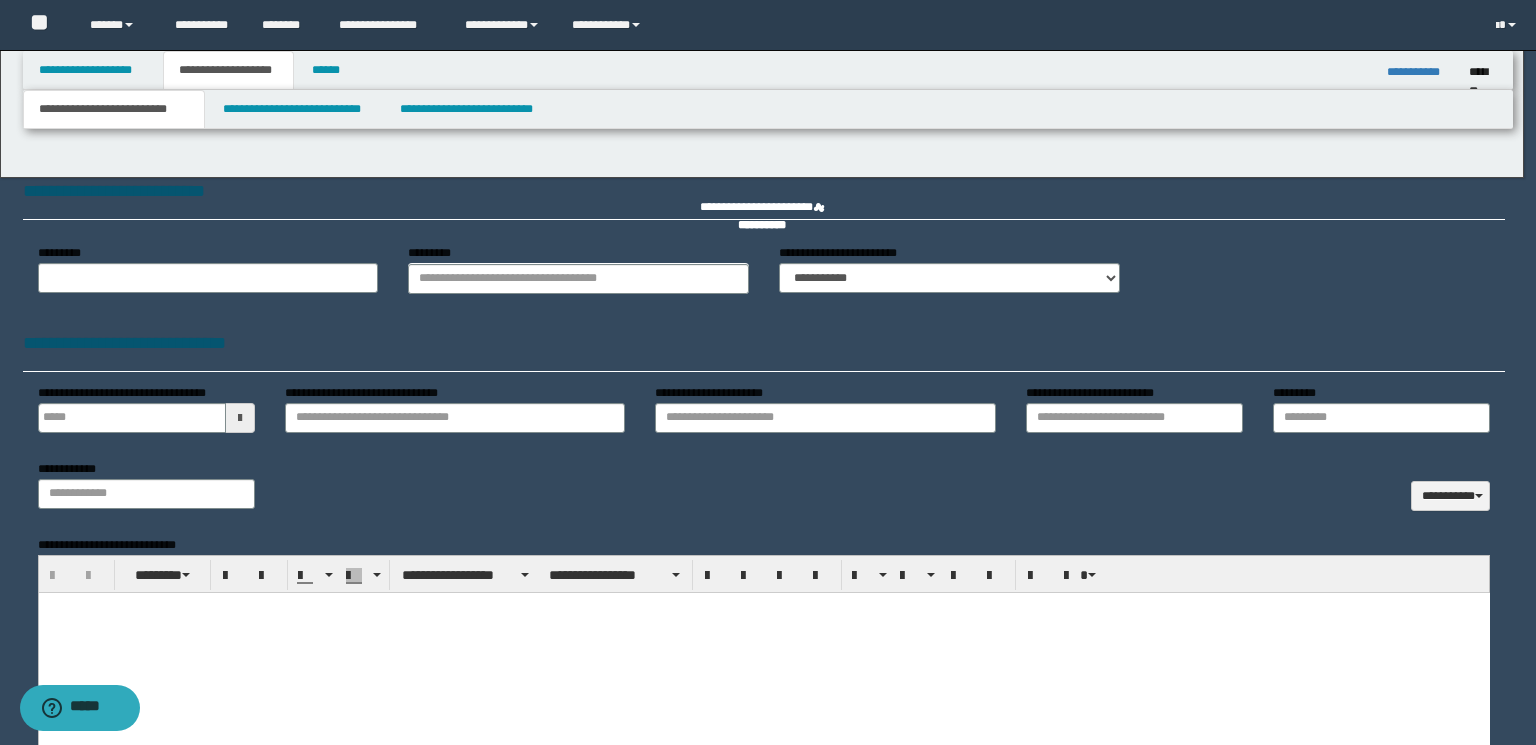 scroll, scrollTop: 0, scrollLeft: 0, axis: both 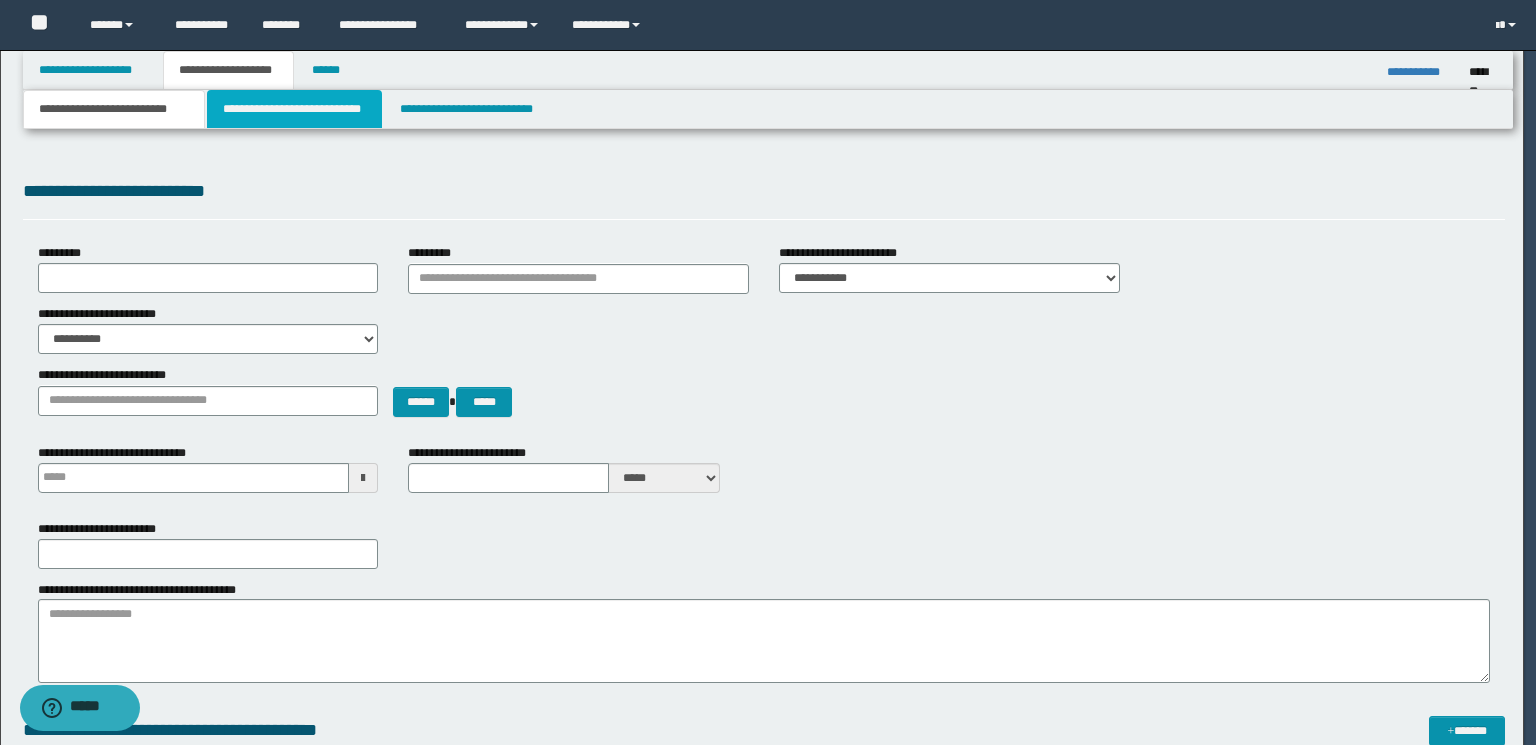 type 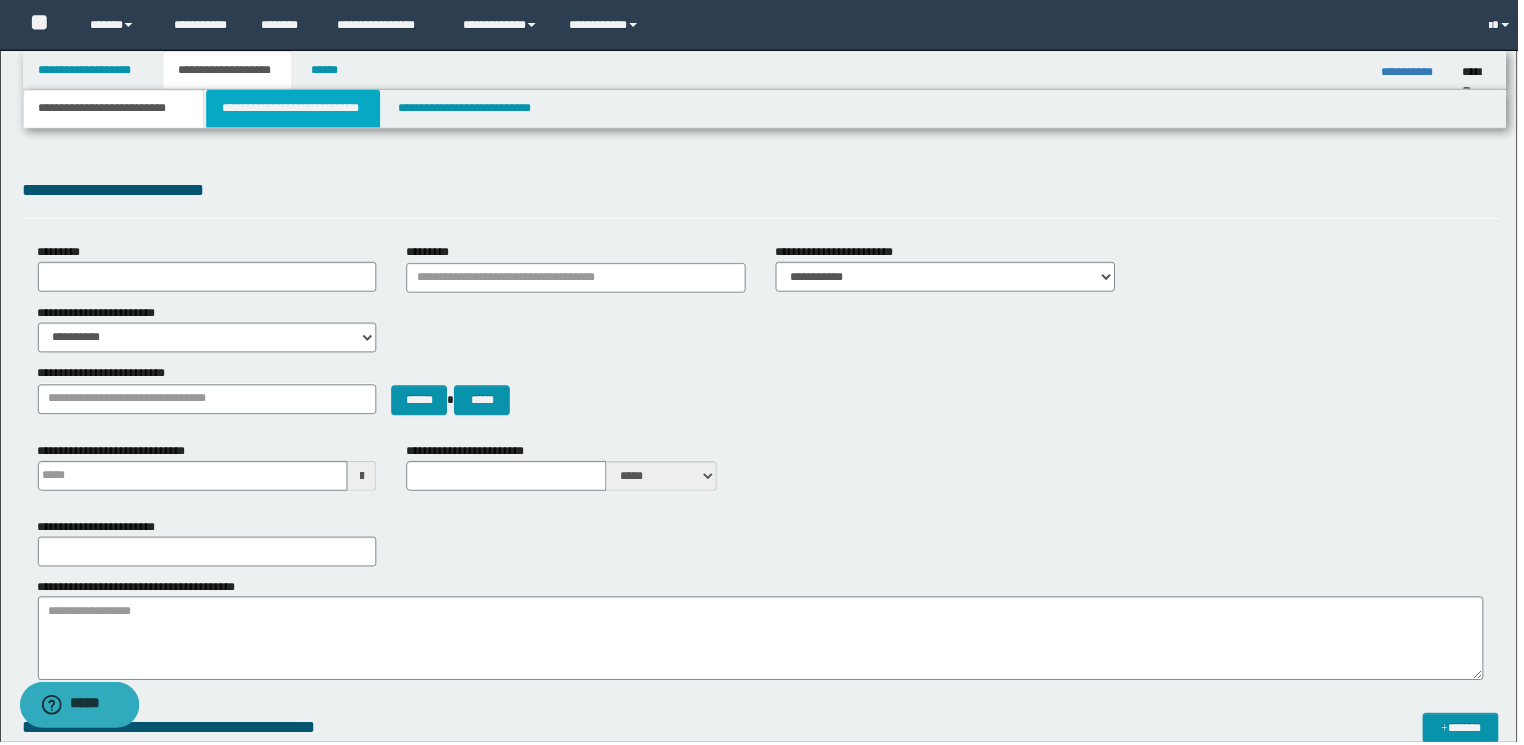 click on "**********" at bounding box center [294, 109] 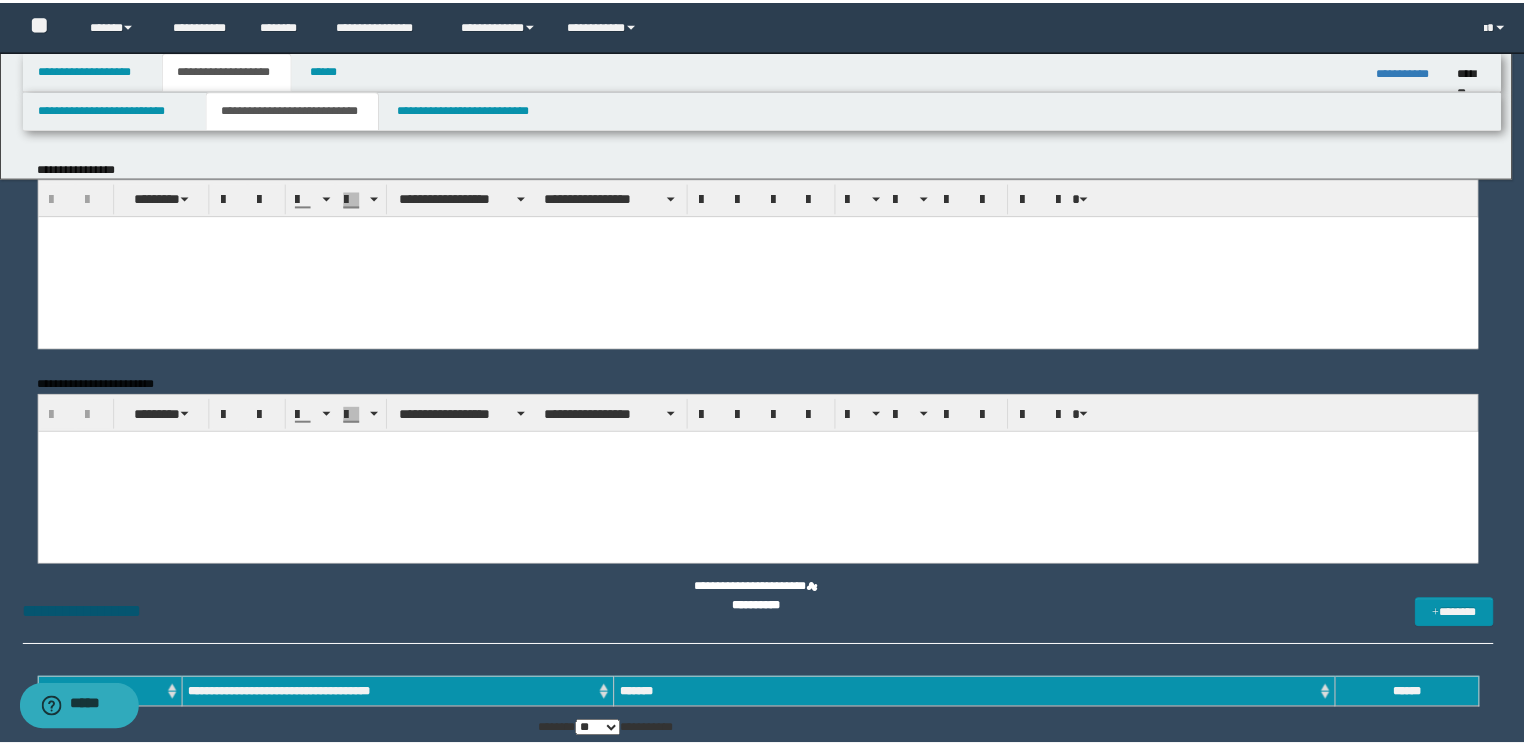 scroll, scrollTop: 0, scrollLeft: 0, axis: both 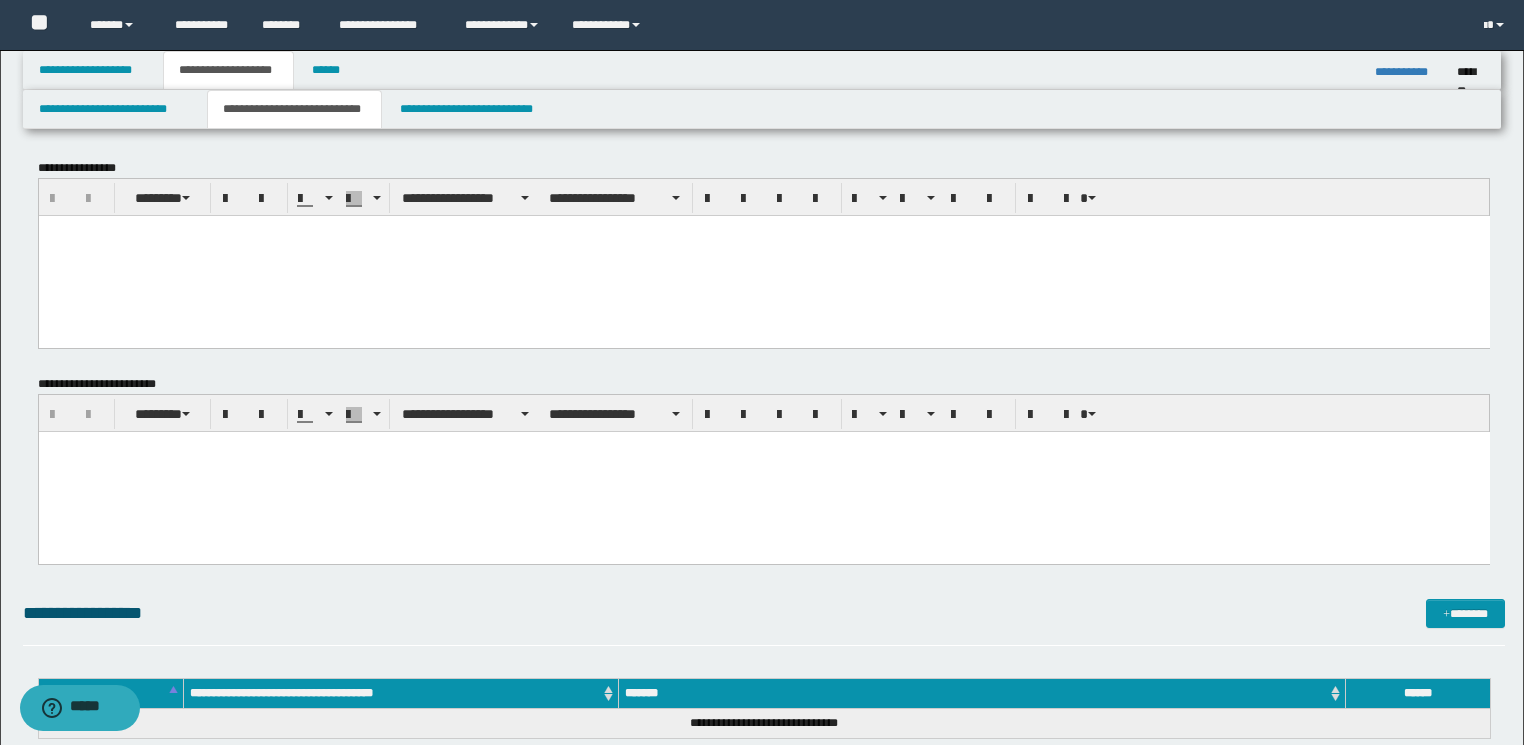click at bounding box center (763, 255) 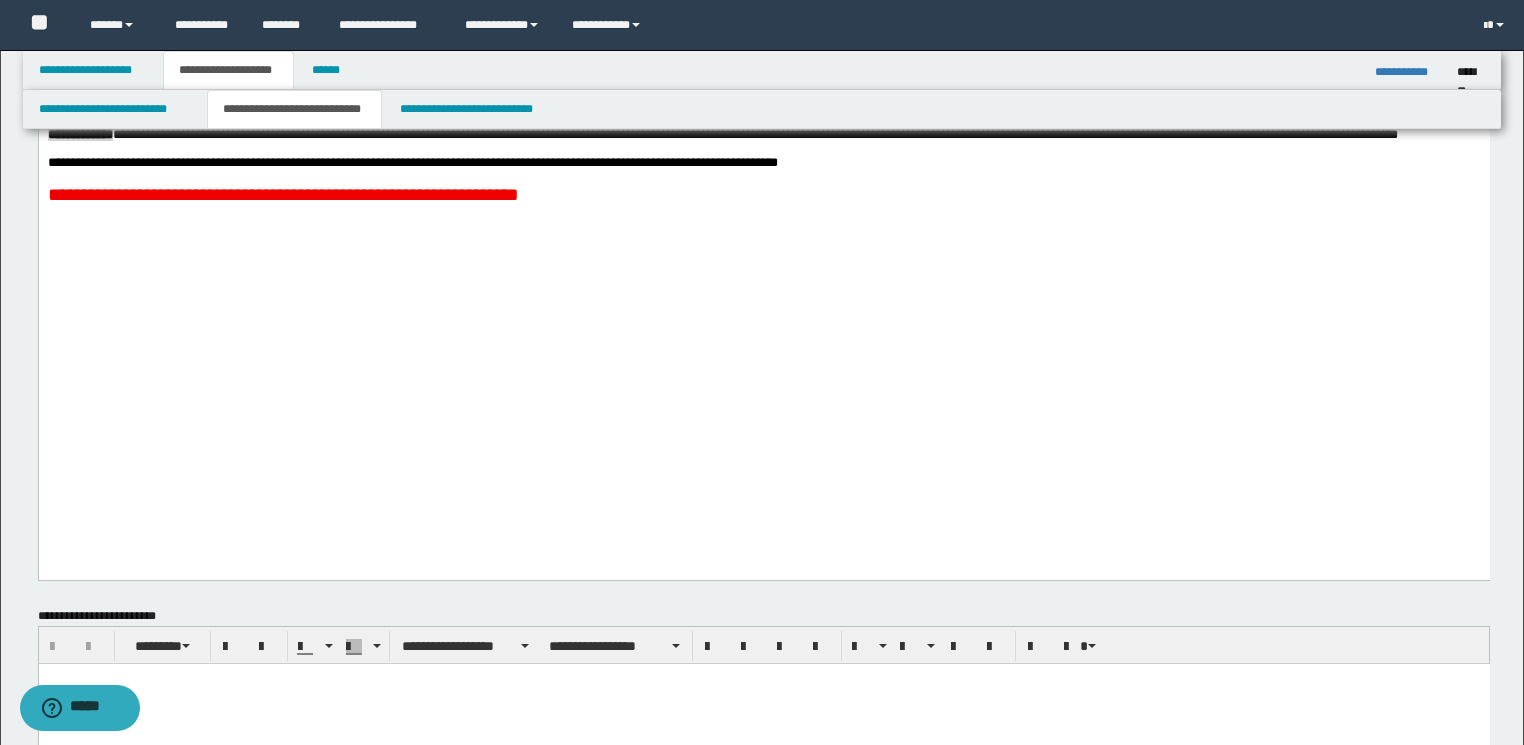 scroll, scrollTop: 1276, scrollLeft: 0, axis: vertical 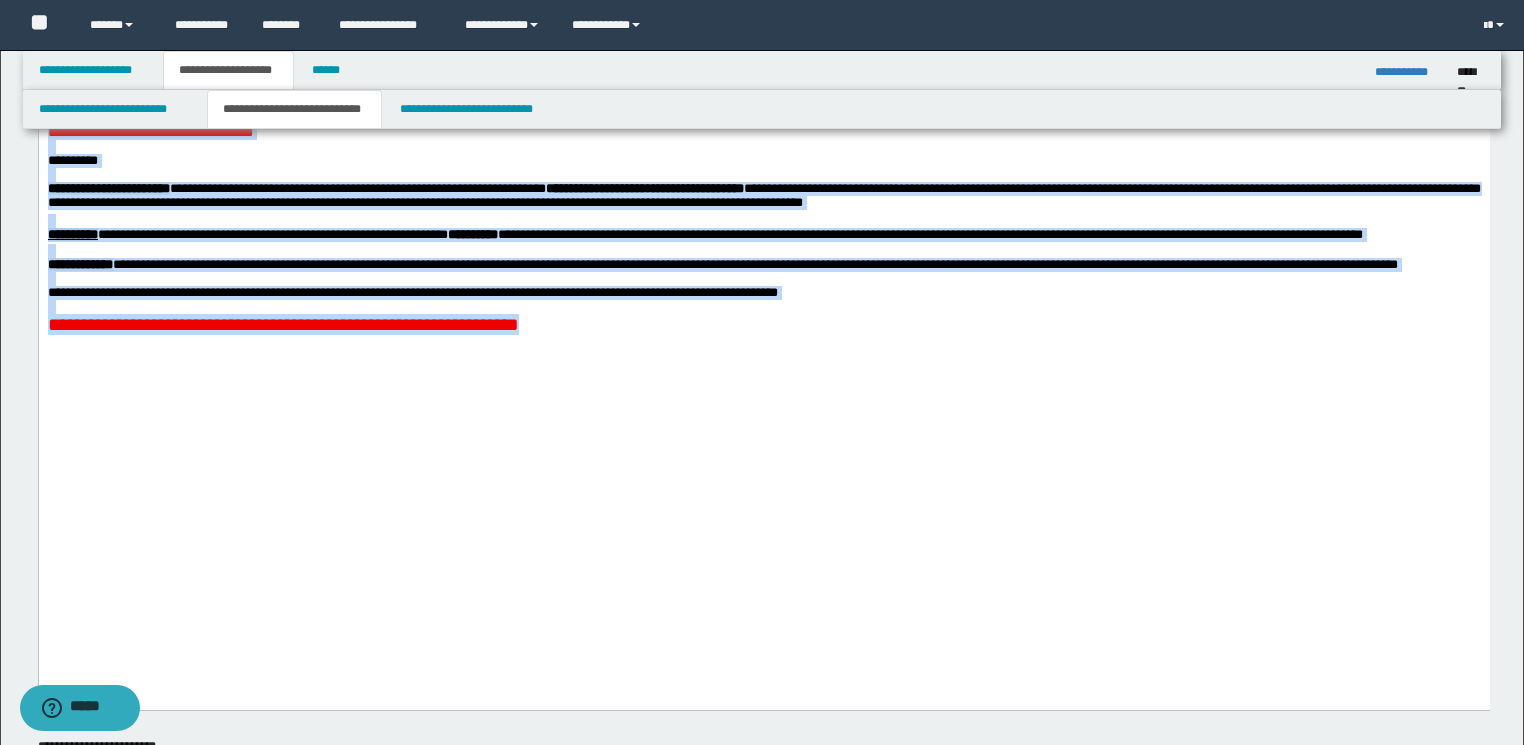 drag, startPoint x: 47, startPoint y: 121, endPoint x: 701, endPoint y: 647, distance: 839.28064 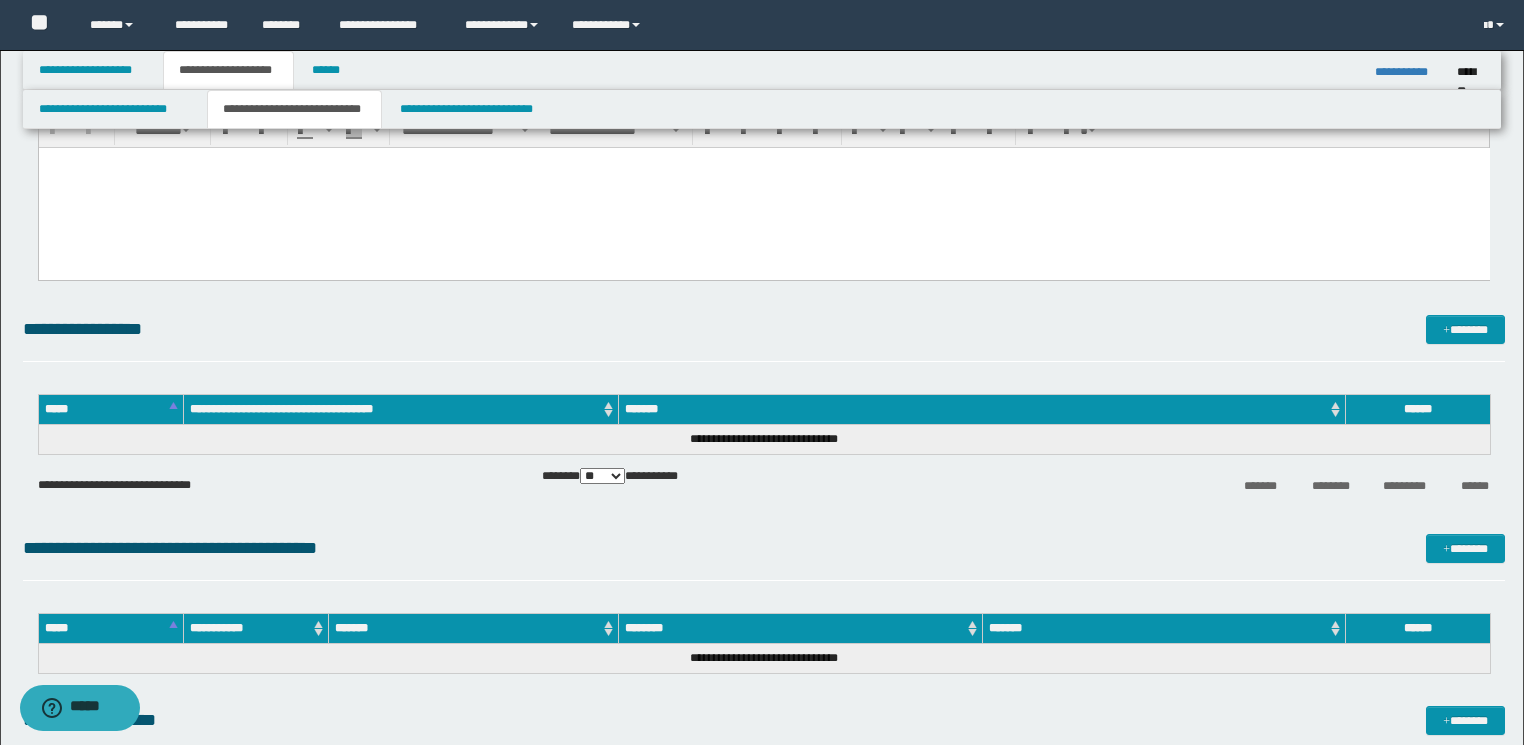 scroll, scrollTop: 1436, scrollLeft: 0, axis: vertical 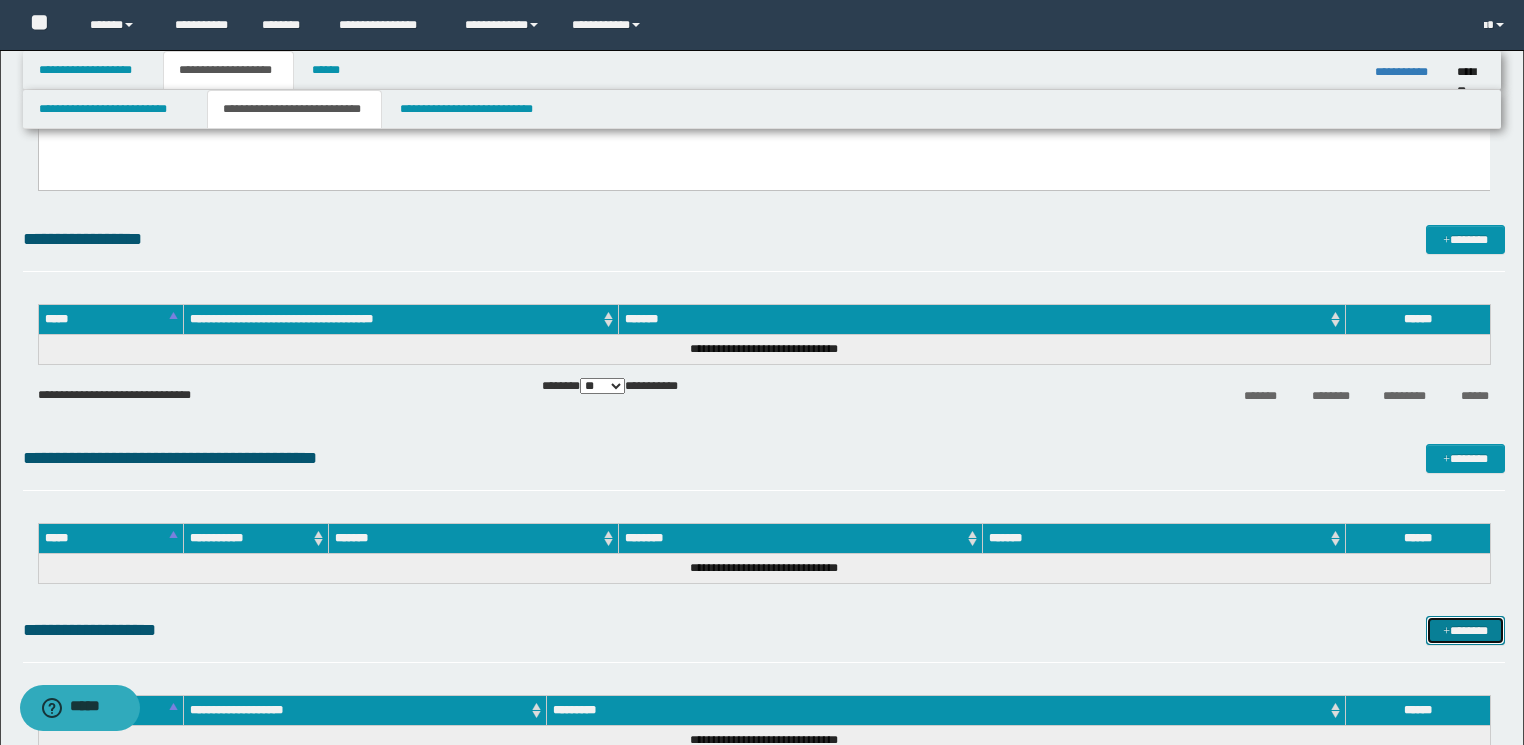 click on "*******" at bounding box center [1465, 631] 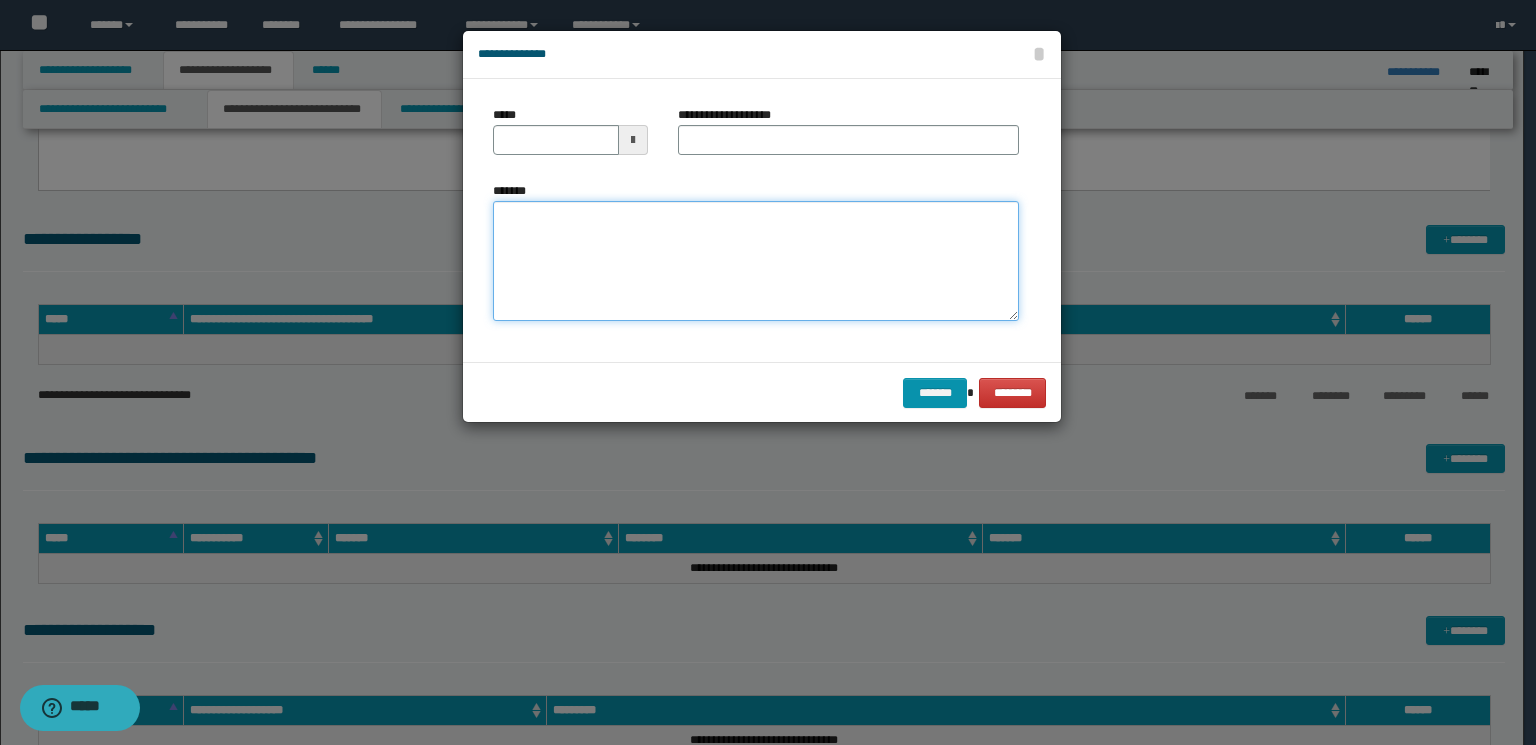 click on "*******" at bounding box center (756, 261) 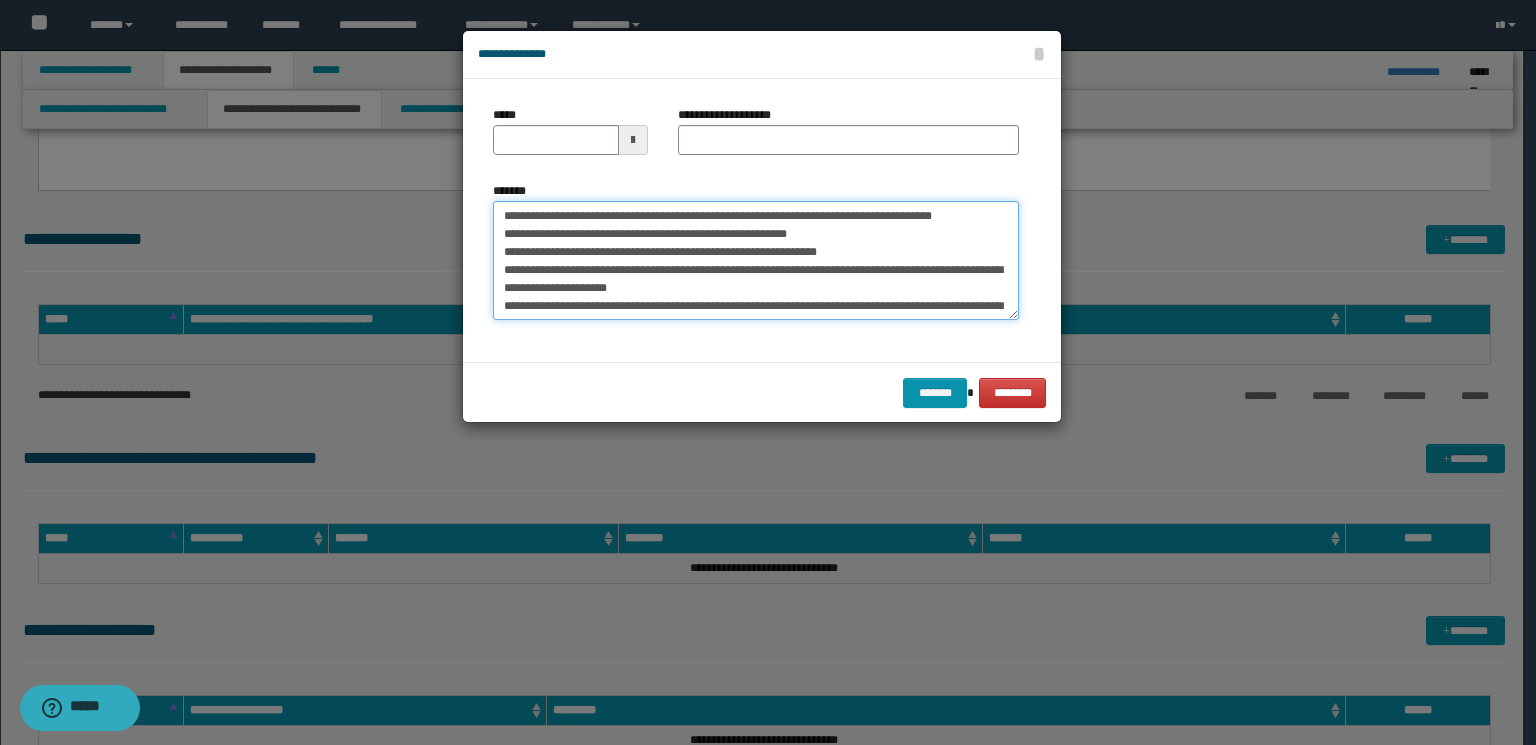 scroll, scrollTop: 0, scrollLeft: 0, axis: both 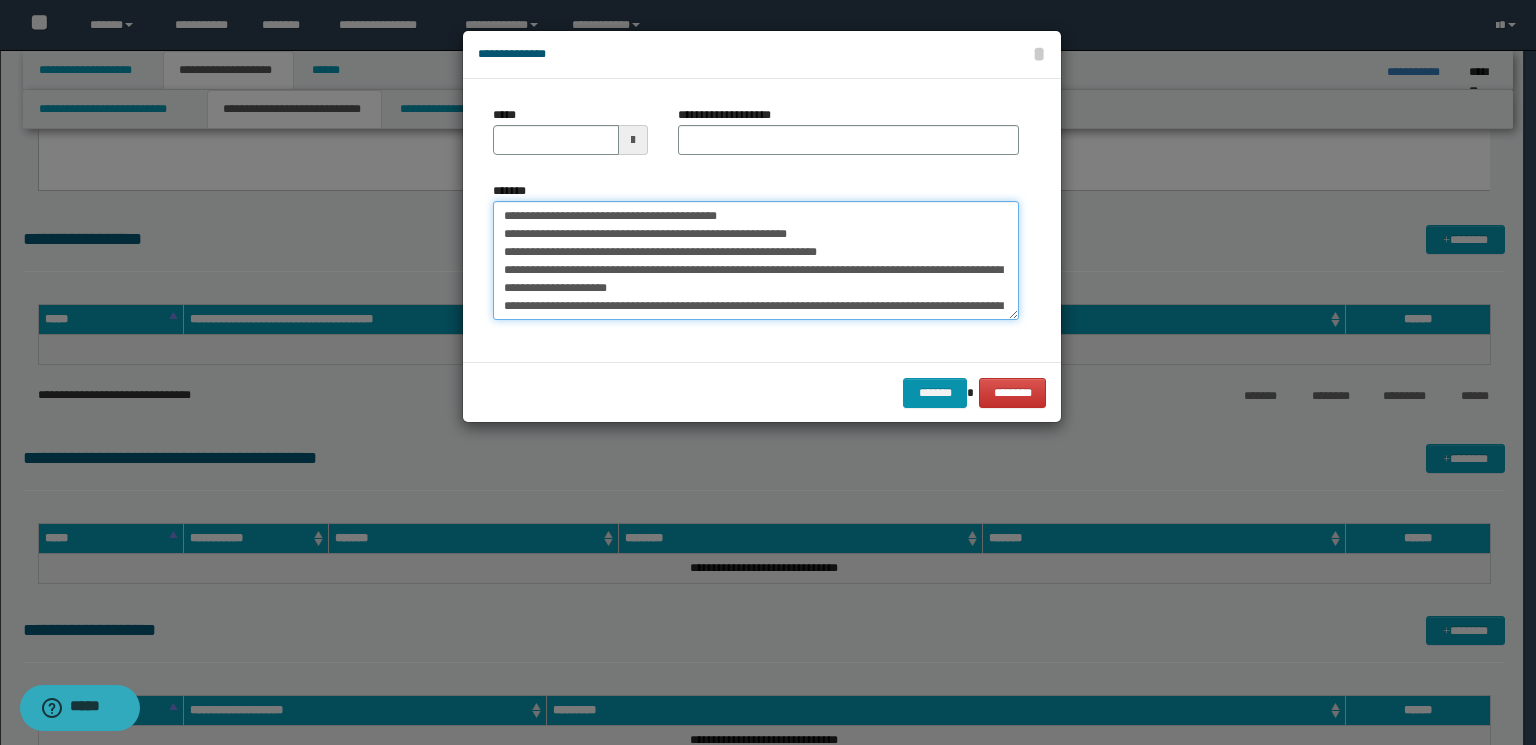 type on "**********" 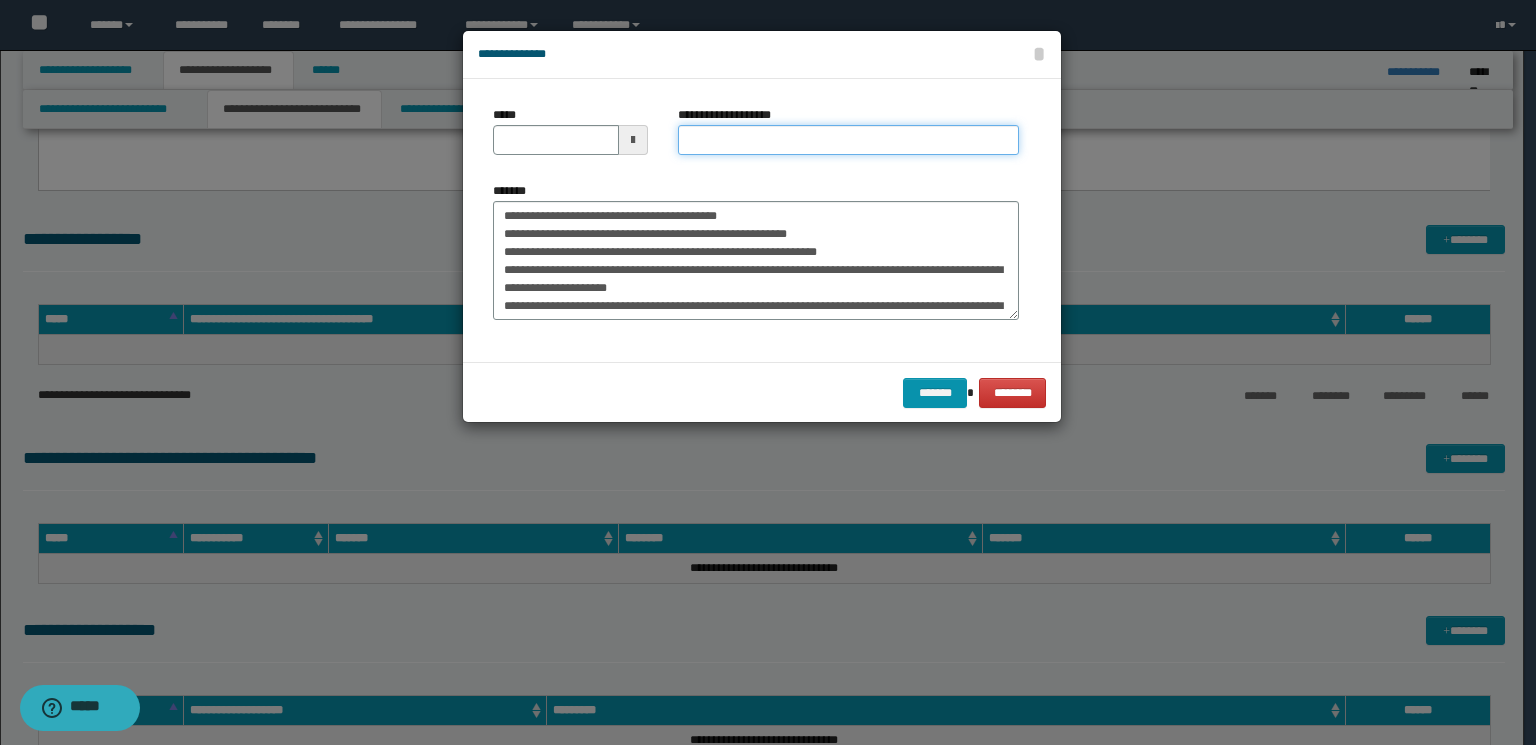 click on "**********" at bounding box center [848, 140] 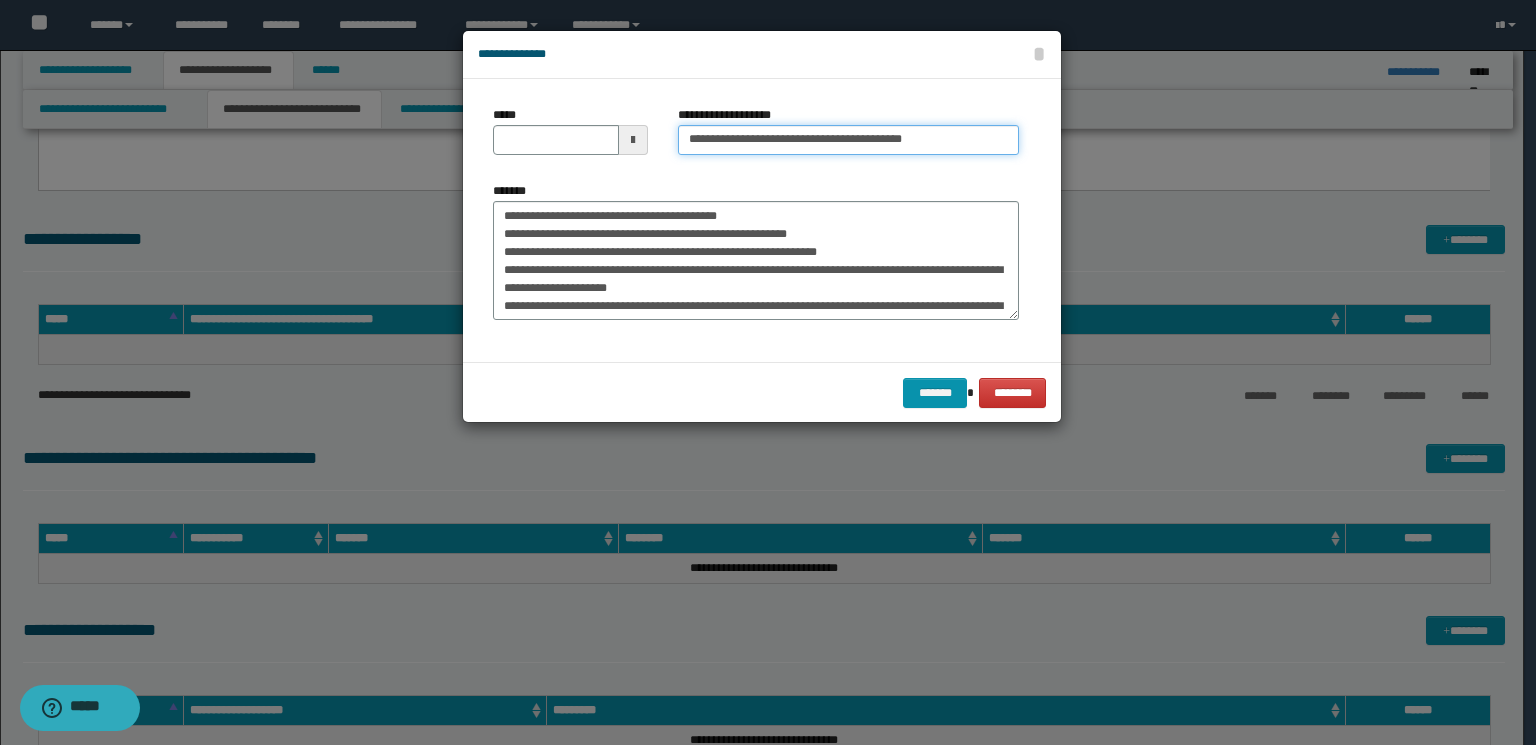 drag, startPoint x: 928, startPoint y: 140, endPoint x: 838, endPoint y: 139, distance: 90.005554 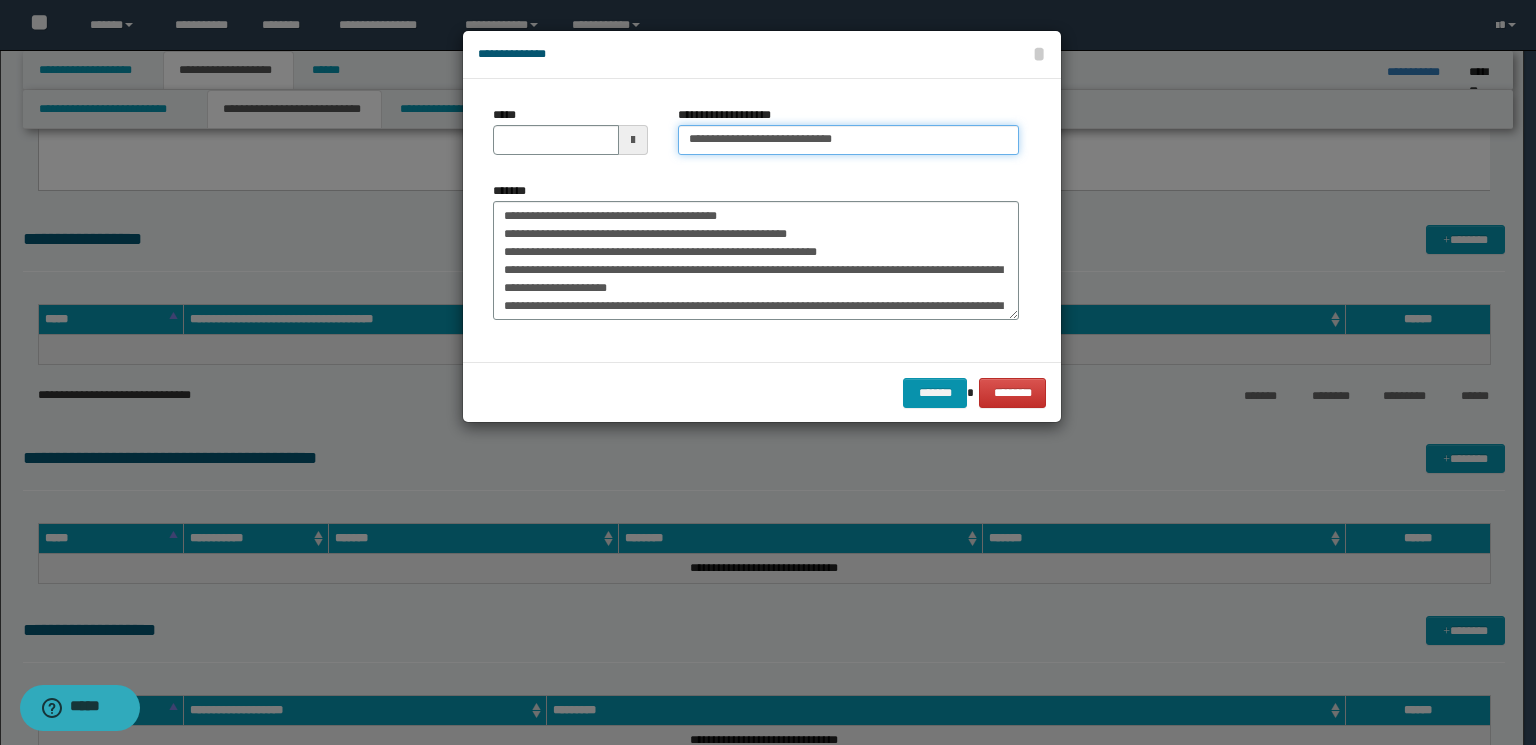 type 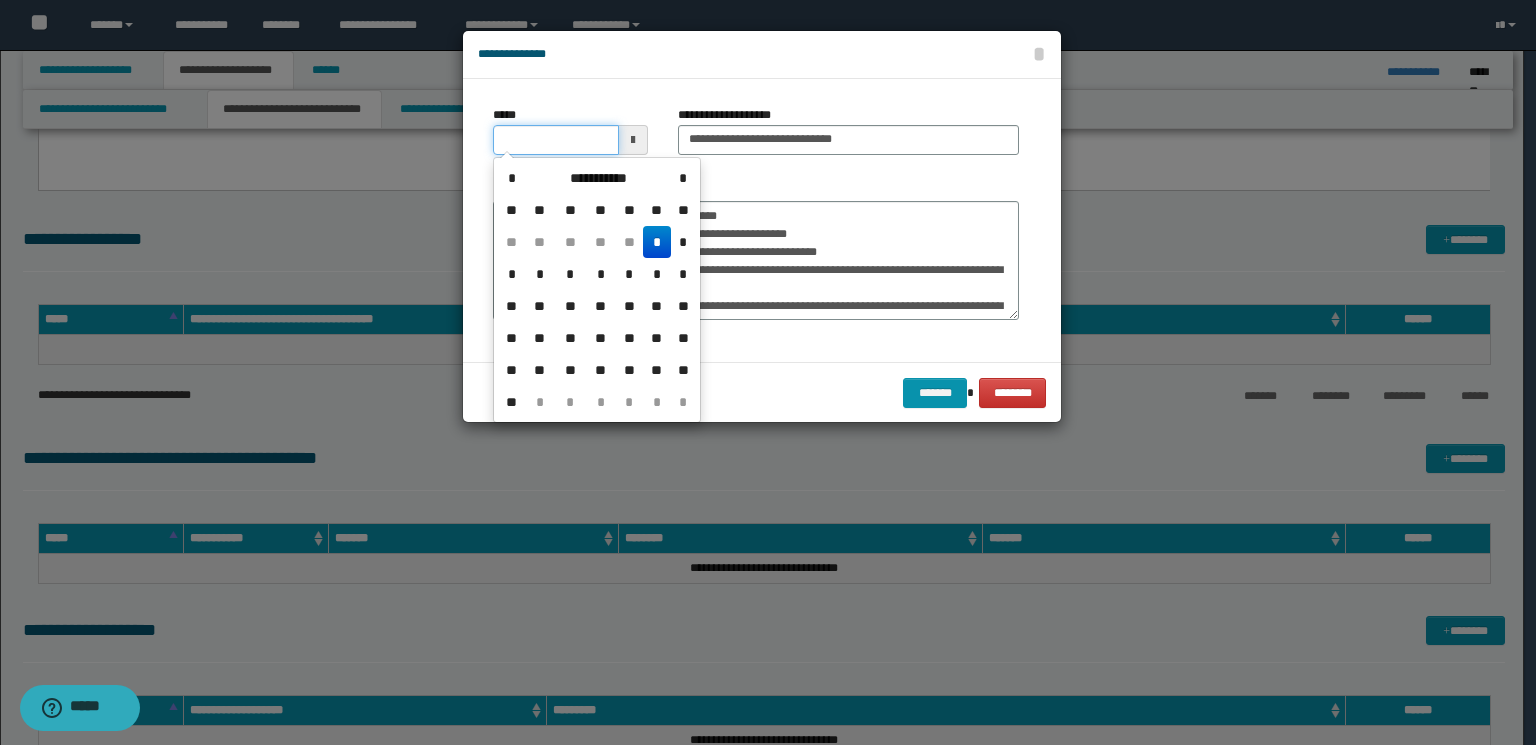 click on "*****" at bounding box center (556, 140) 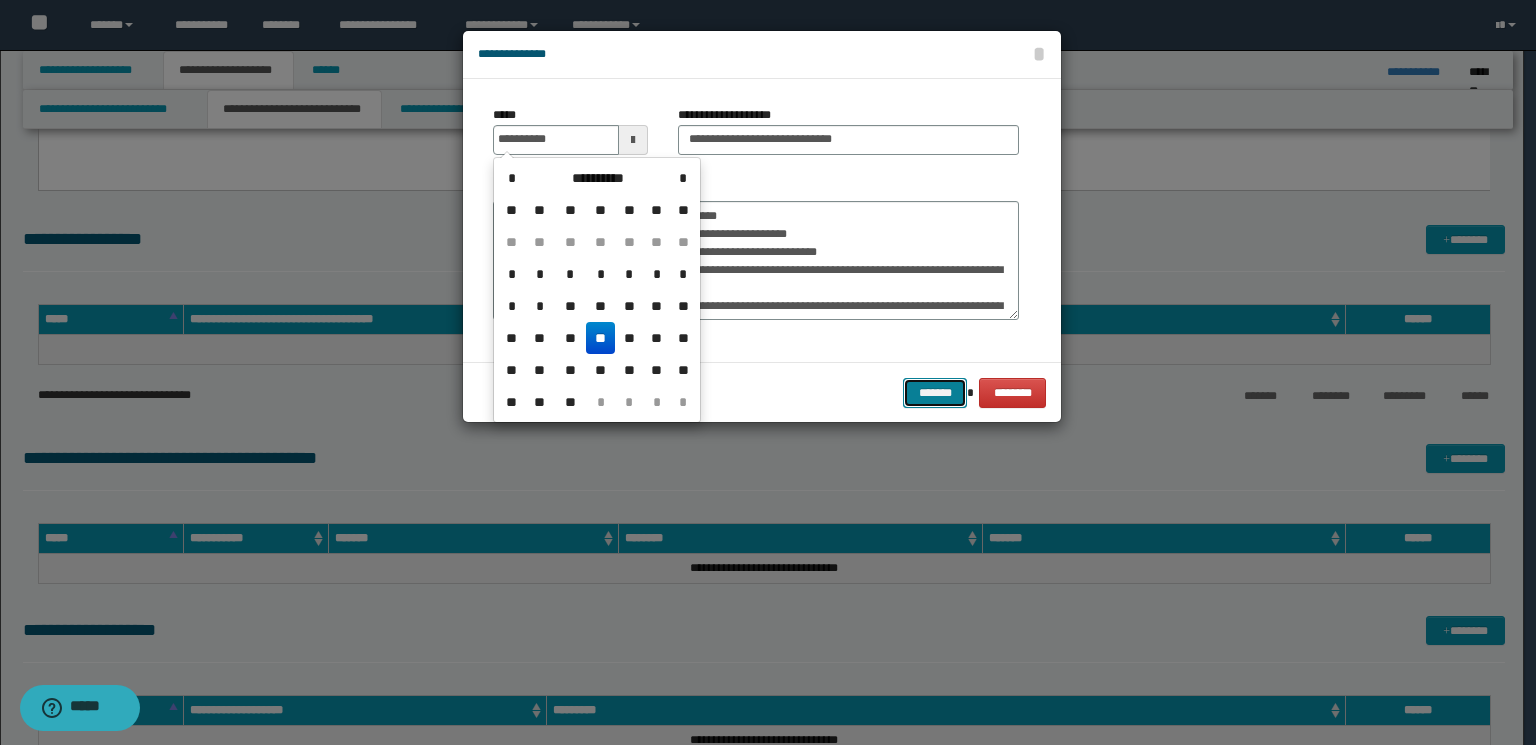 type on "**********" 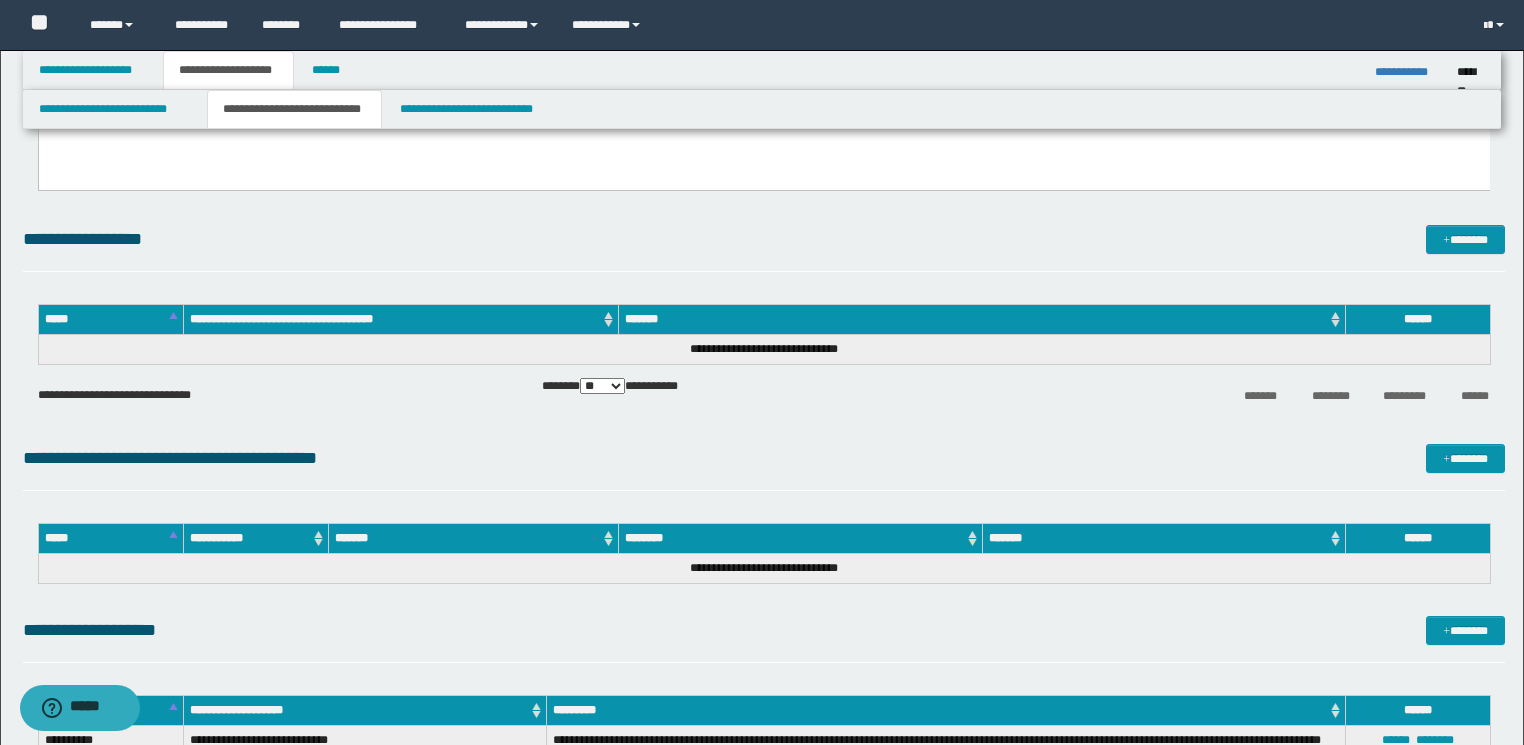 drag, startPoint x: 998, startPoint y: 471, endPoint x: 1218, endPoint y: 317, distance: 268.54422 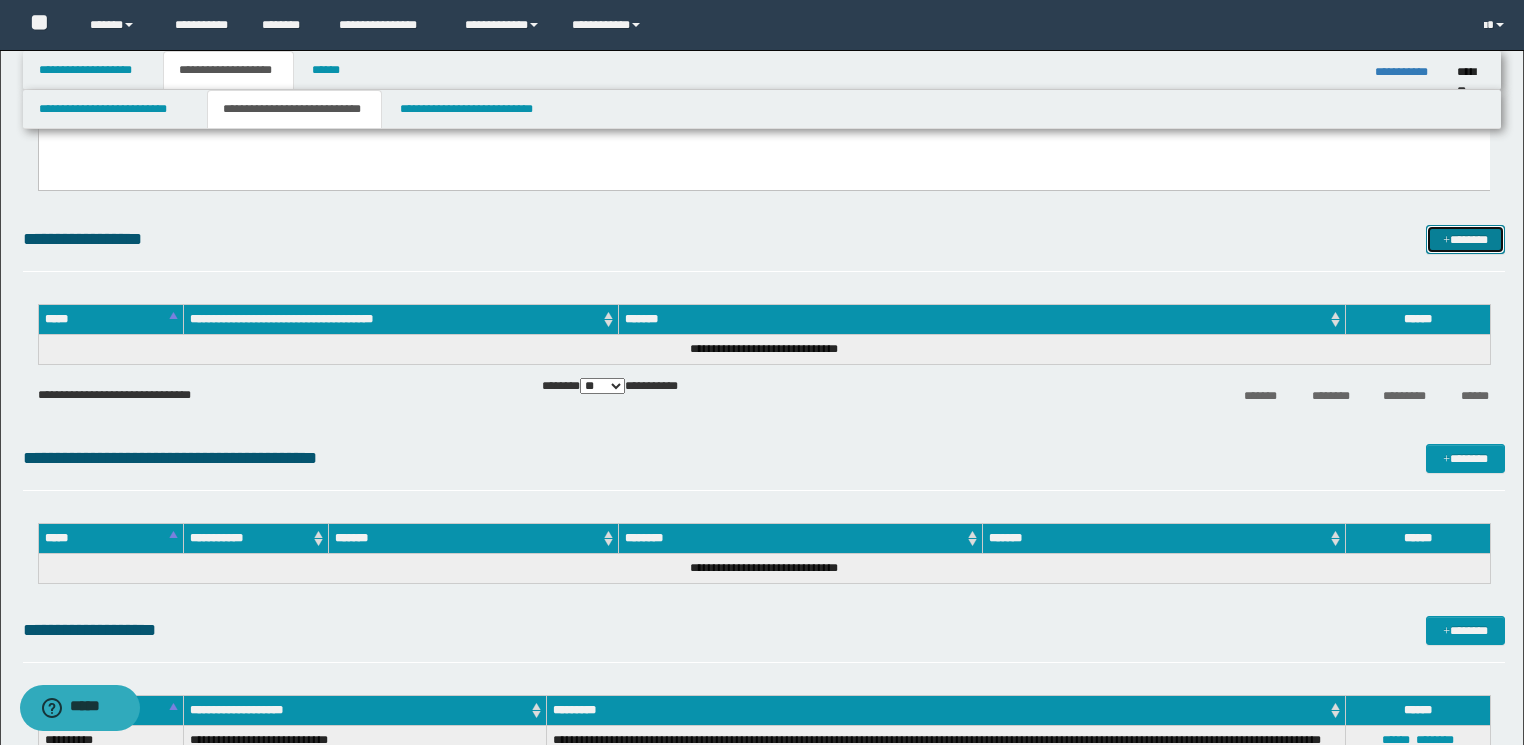 click on "*******" at bounding box center (1465, 240) 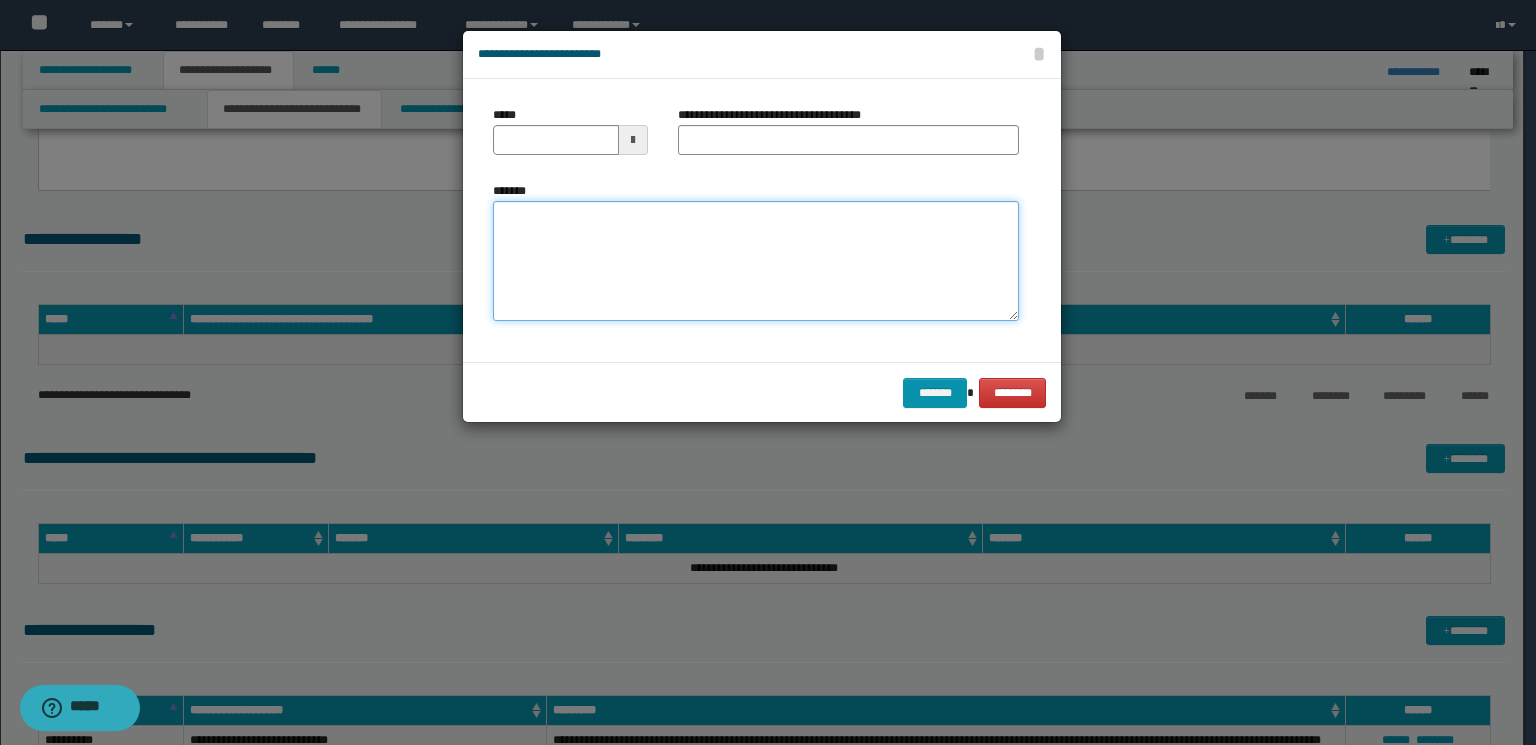 click on "*******" at bounding box center [756, 261] 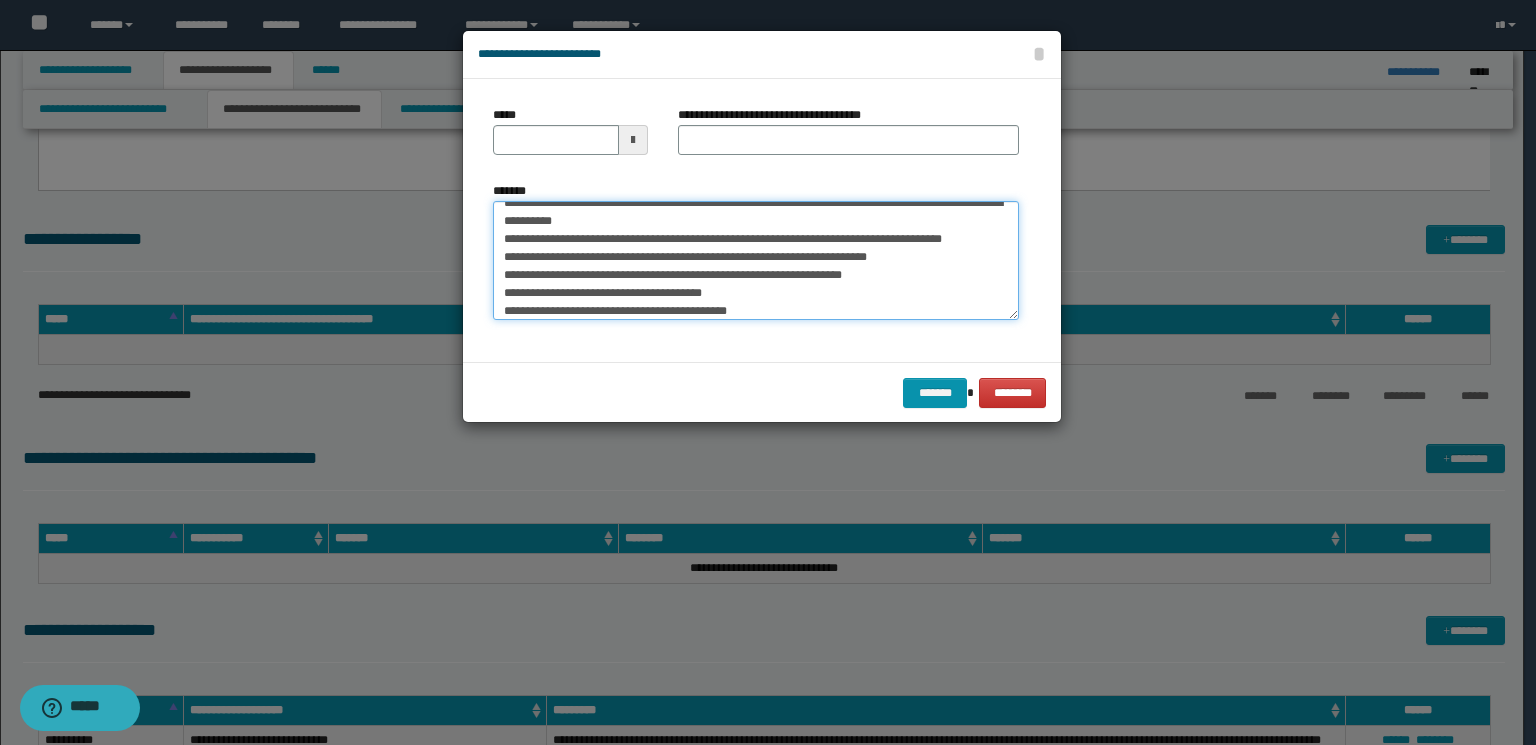 scroll, scrollTop: 0, scrollLeft: 0, axis: both 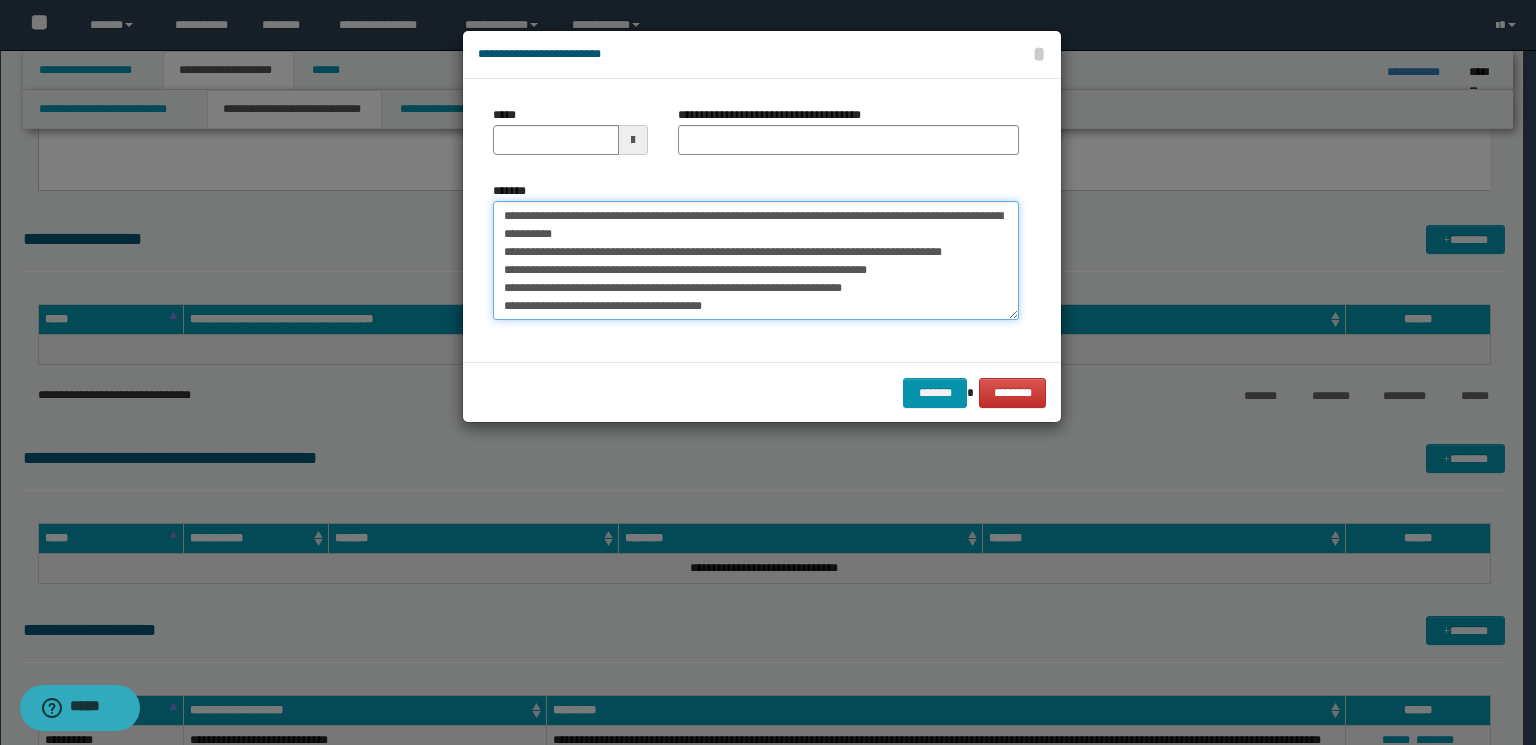 drag, startPoint x: 693, startPoint y: 213, endPoint x: 504, endPoint y: 213, distance: 189 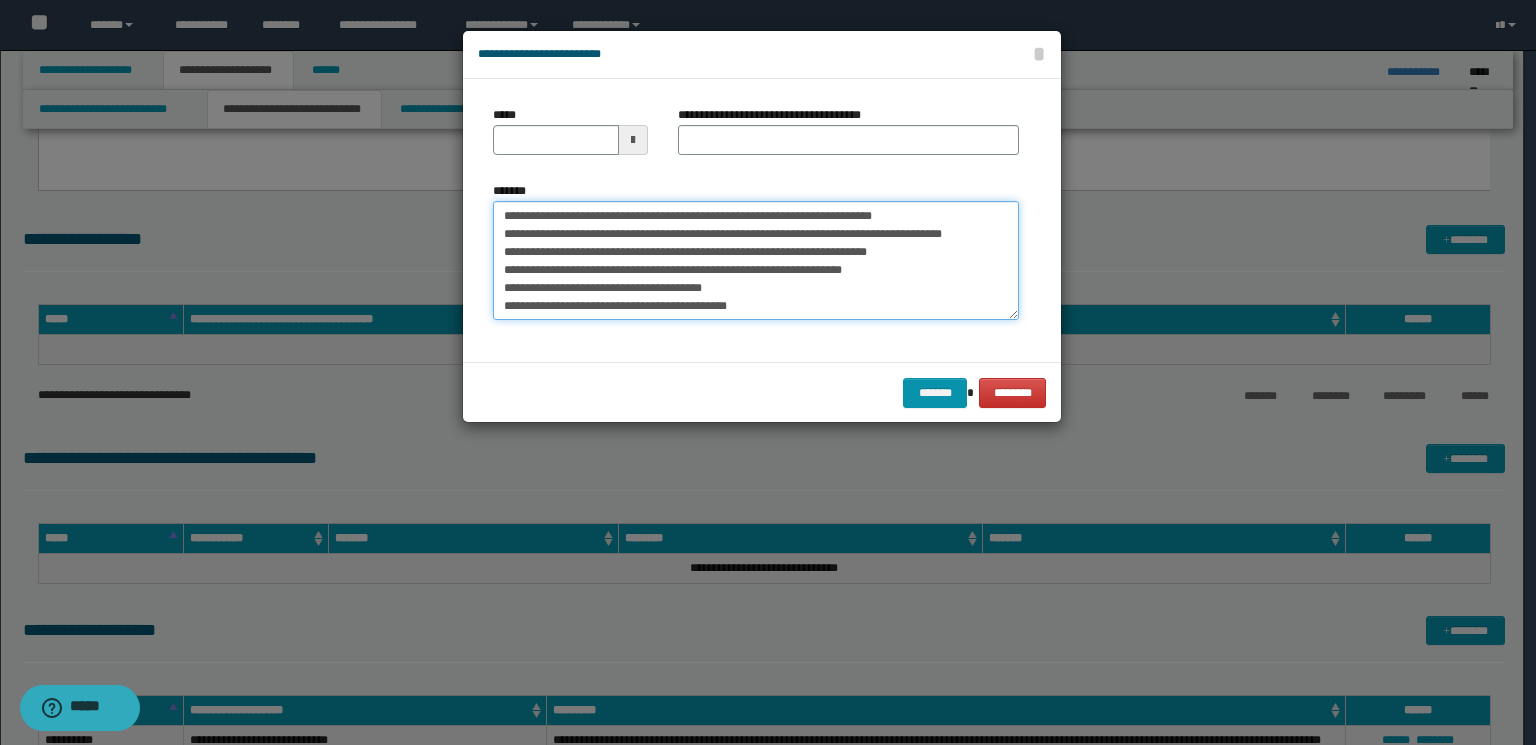 type on "**********" 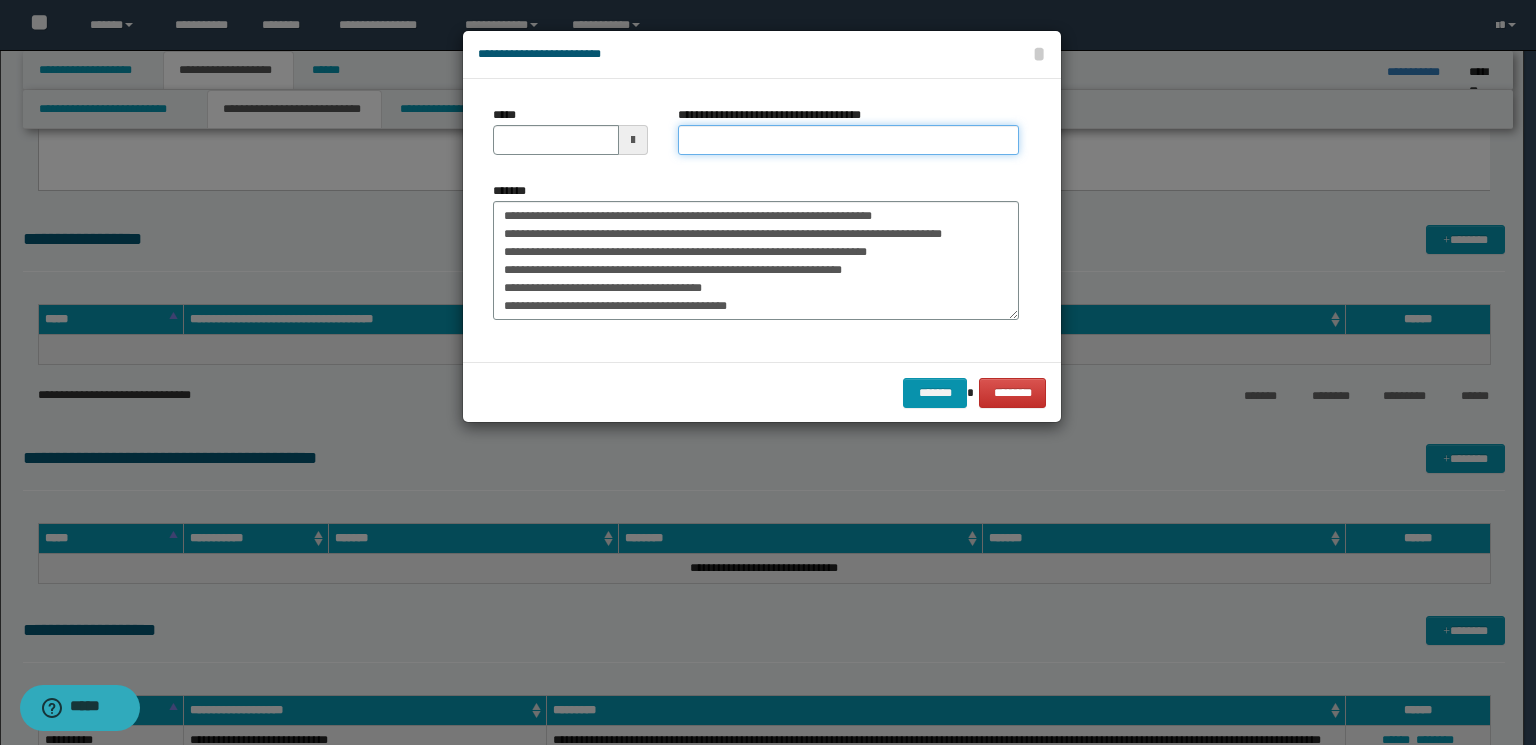 click on "**********" at bounding box center [848, 140] 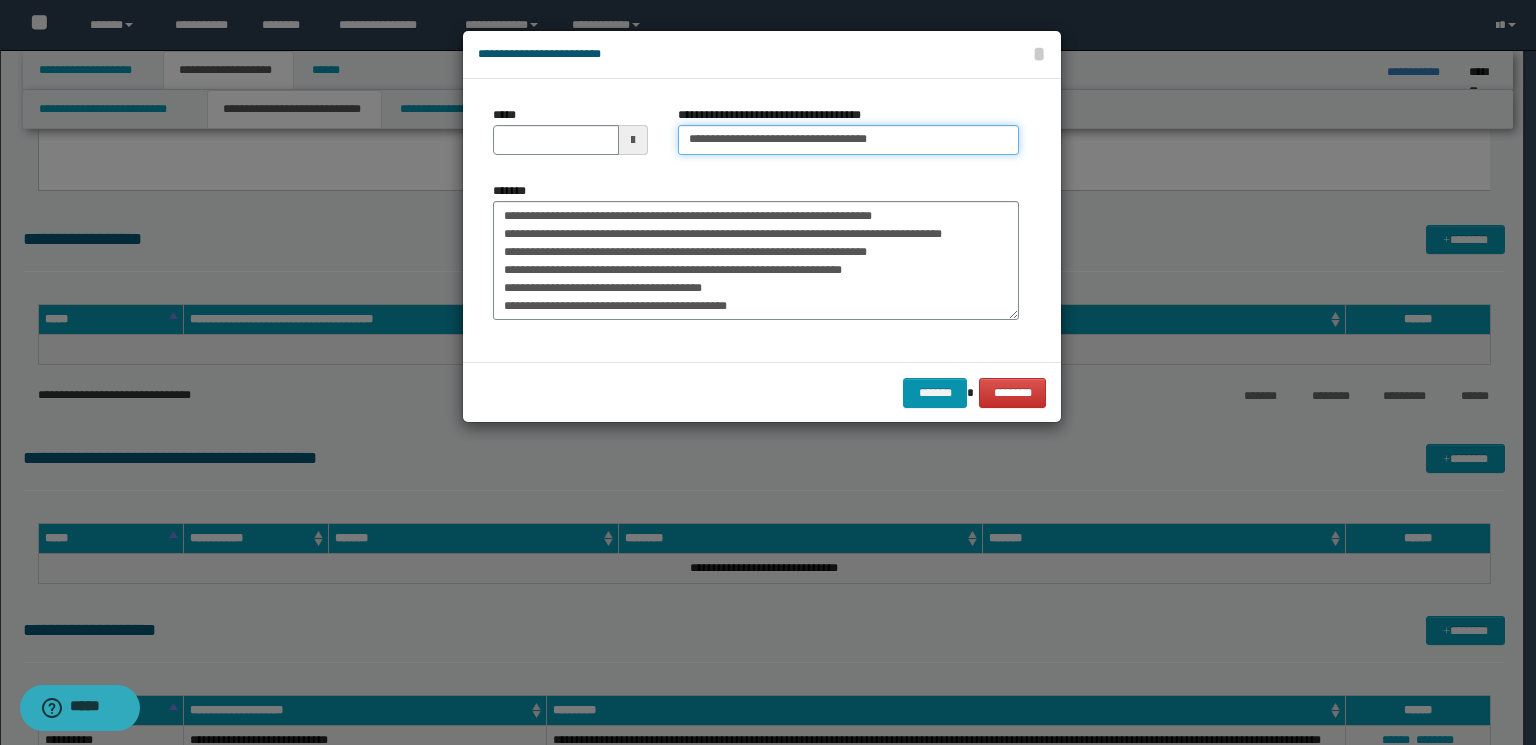 drag, startPoint x: 884, startPoint y: 136, endPoint x: 804, endPoint y: 144, distance: 80.399 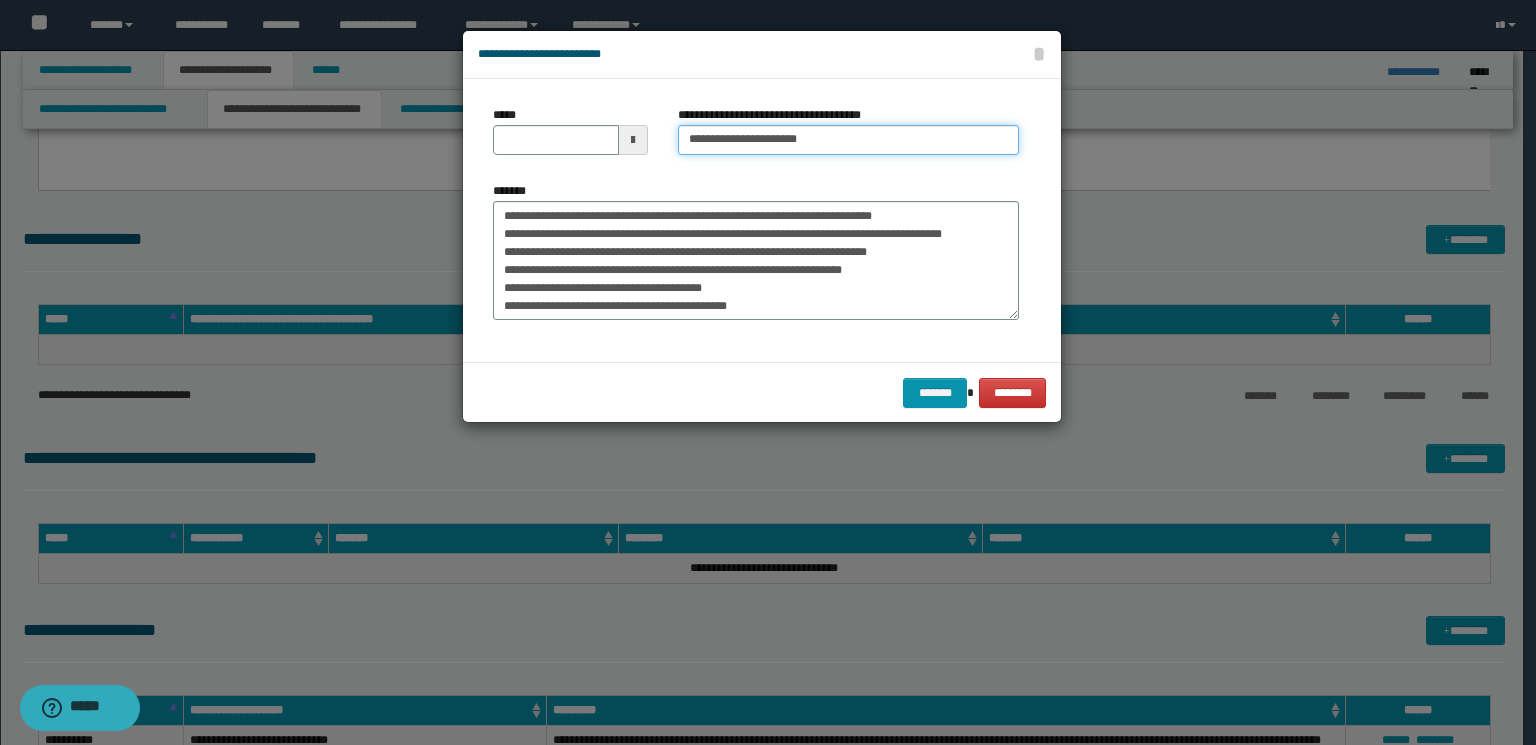 type 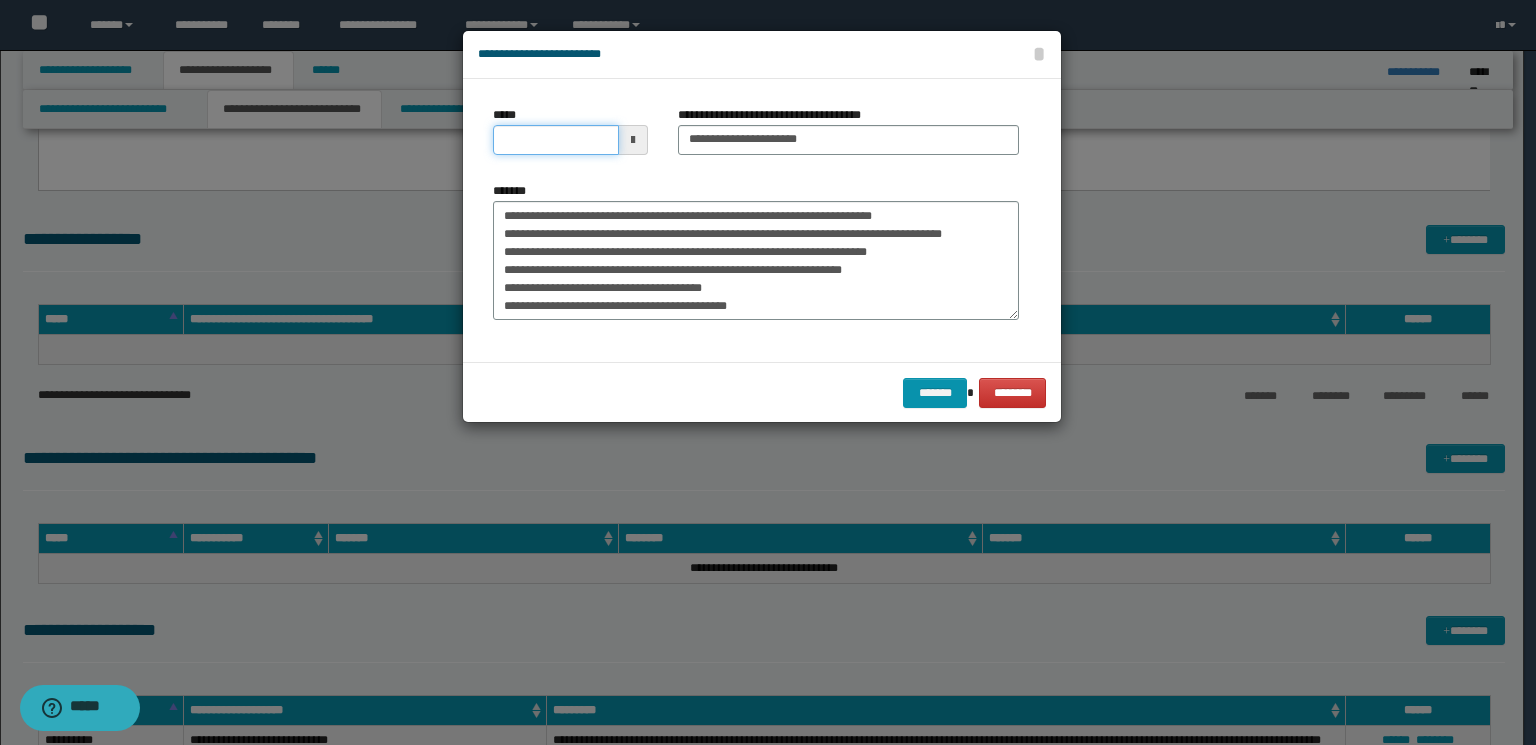 click on "*****" at bounding box center (556, 140) 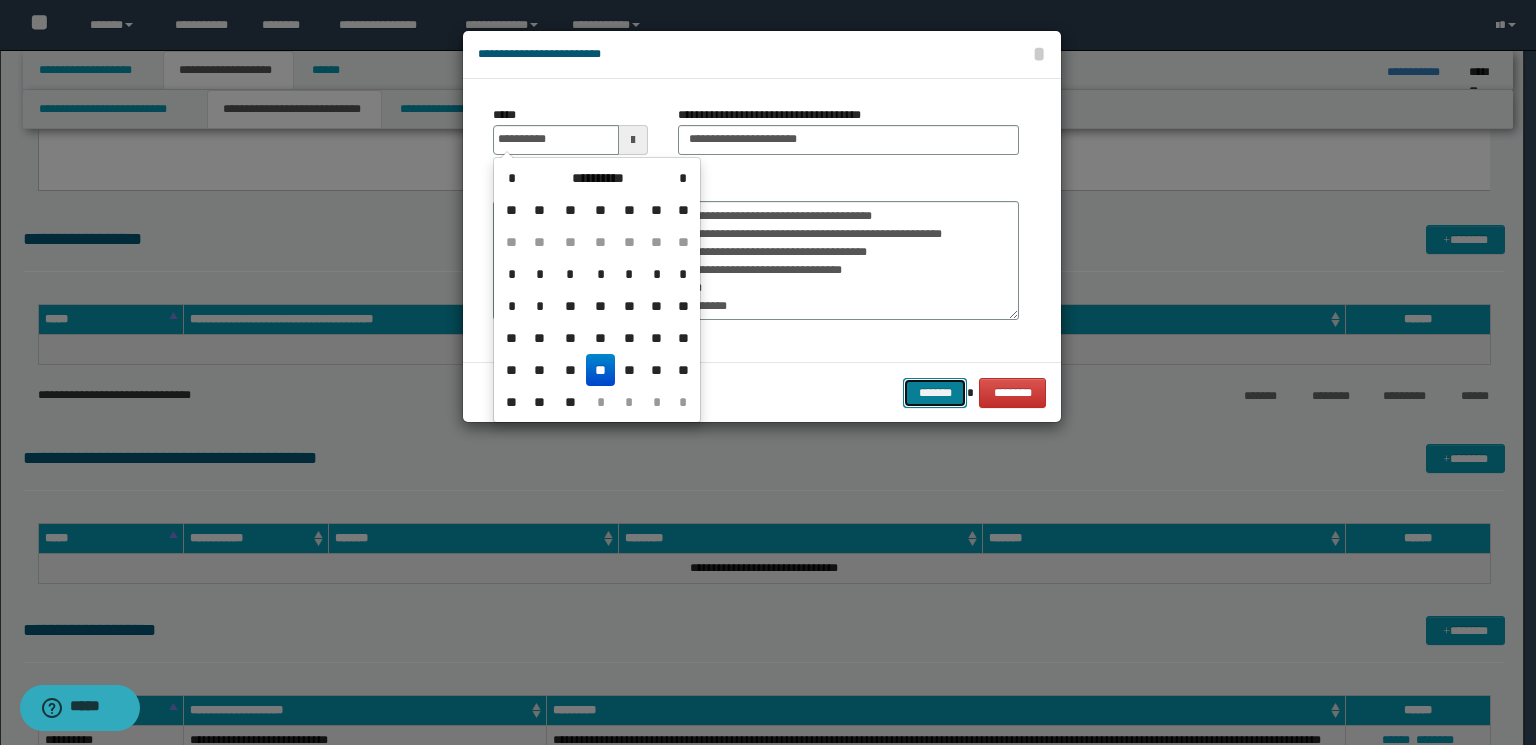 type on "**********" 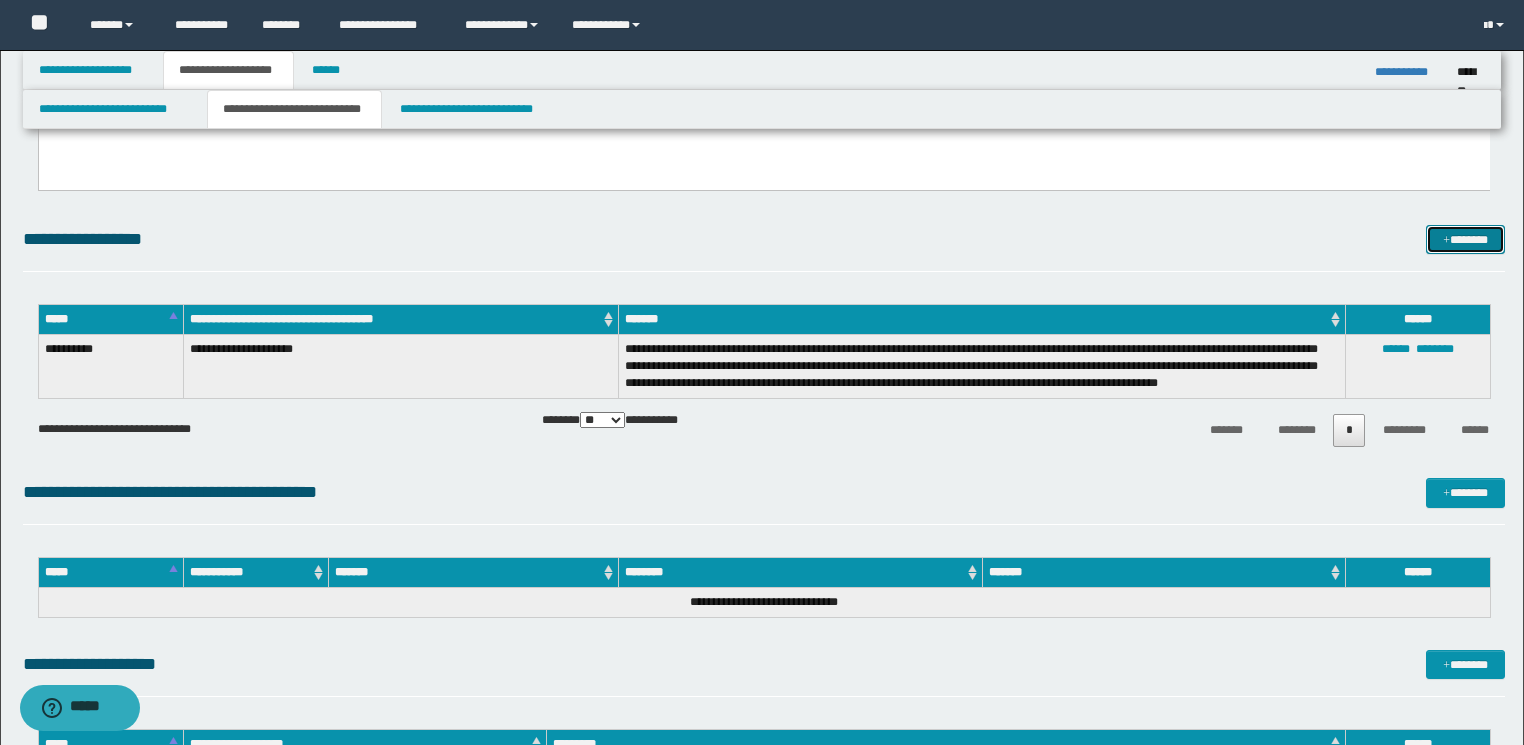 click on "*******" at bounding box center (1465, 240) 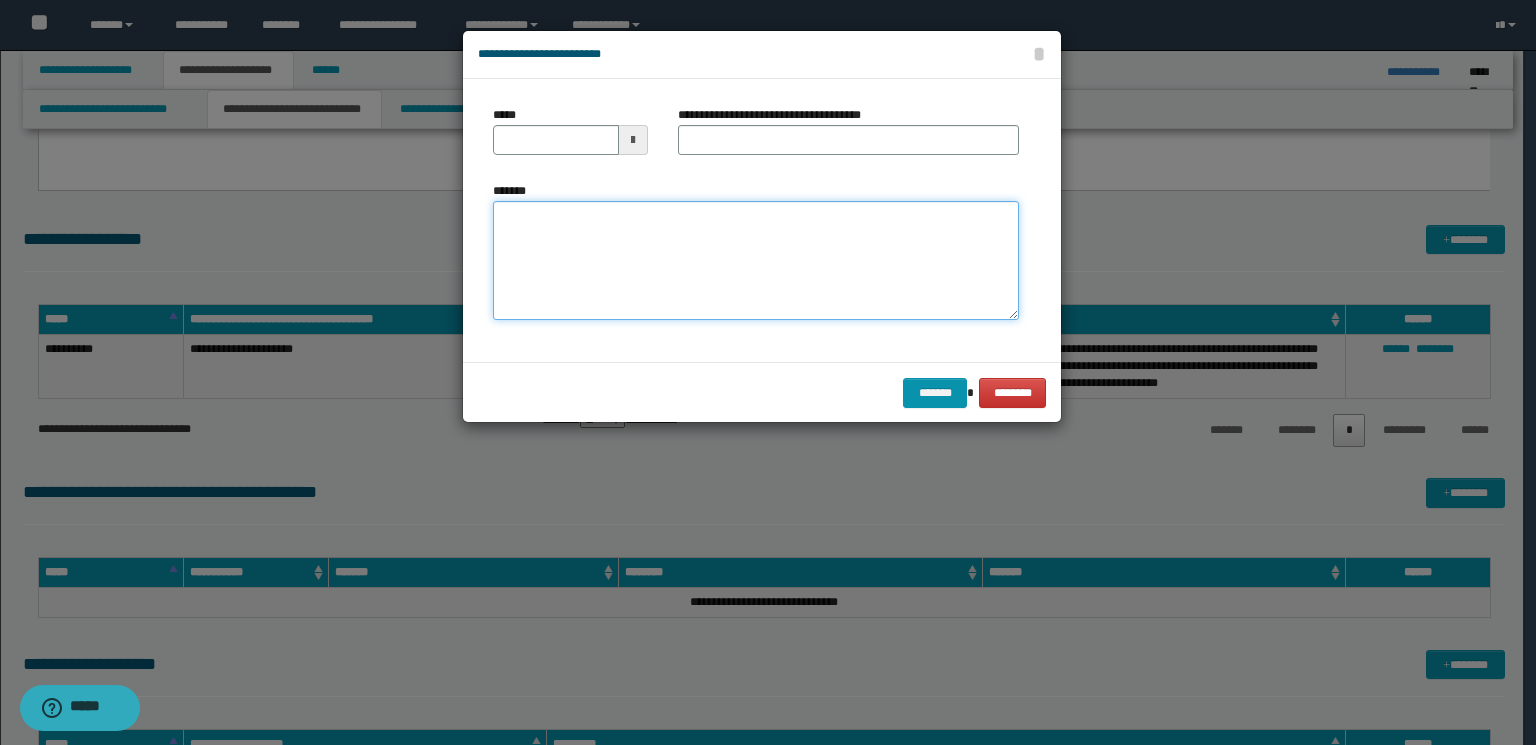 click on "*******" at bounding box center (756, 261) 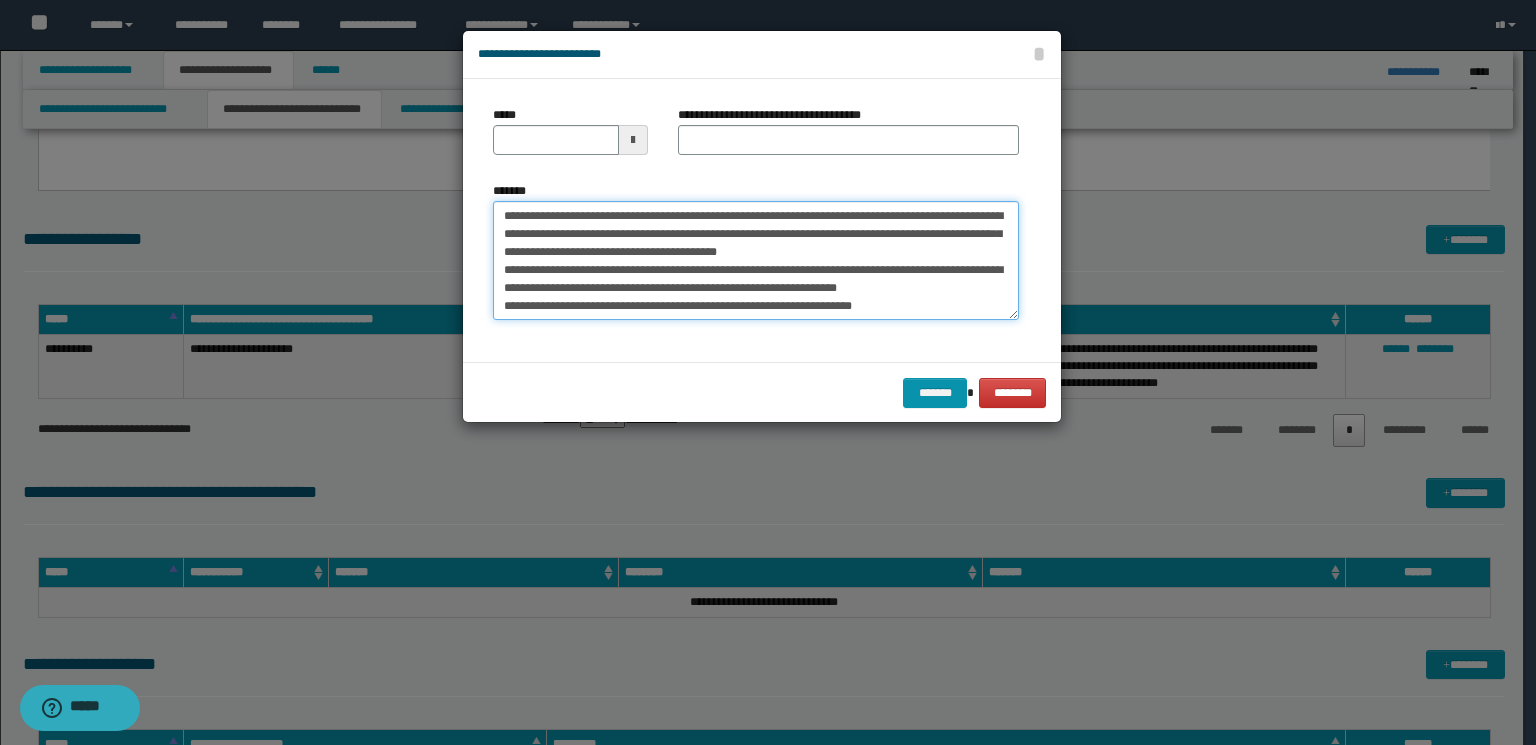 scroll, scrollTop: 0, scrollLeft: 0, axis: both 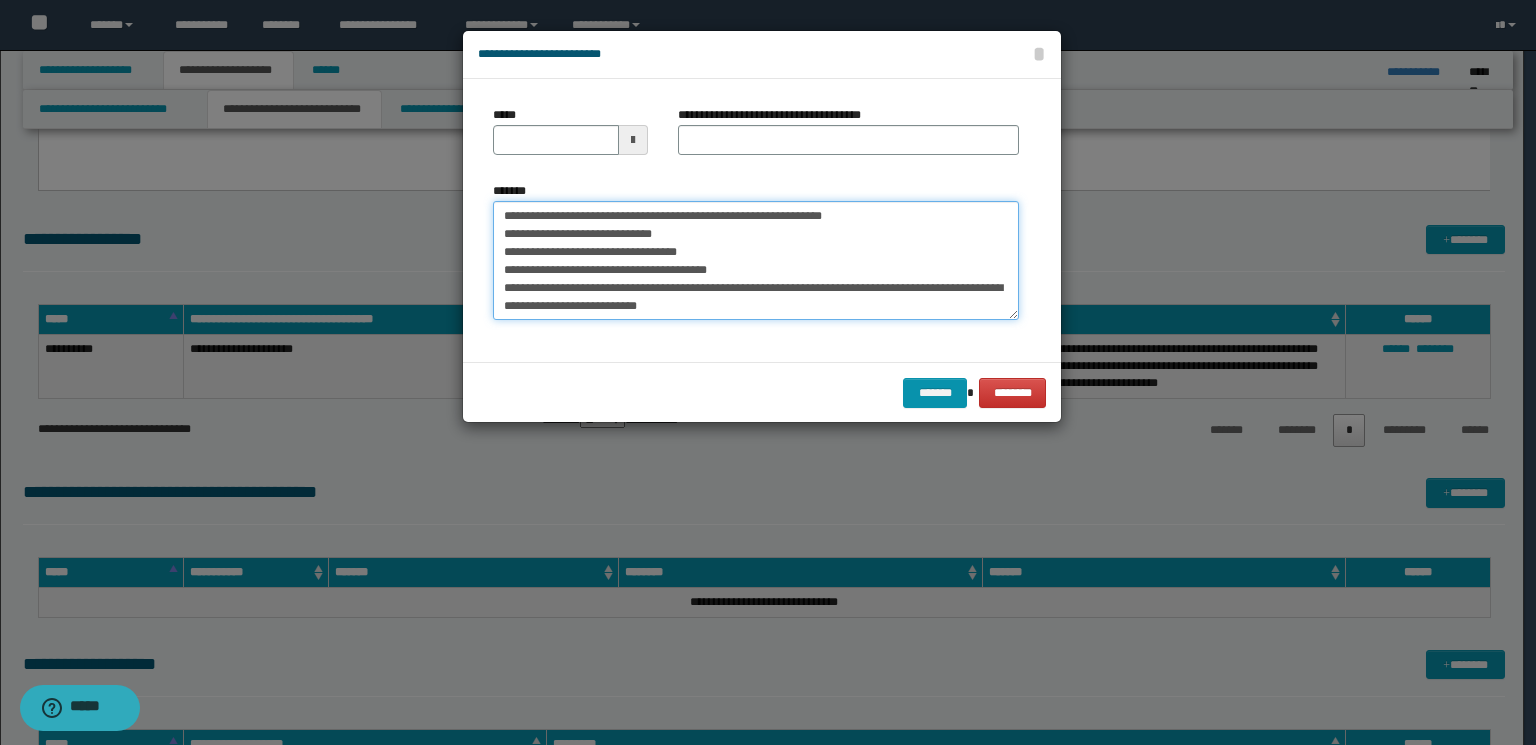drag, startPoint x: 678, startPoint y: 216, endPoint x: 398, endPoint y: 210, distance: 280.06427 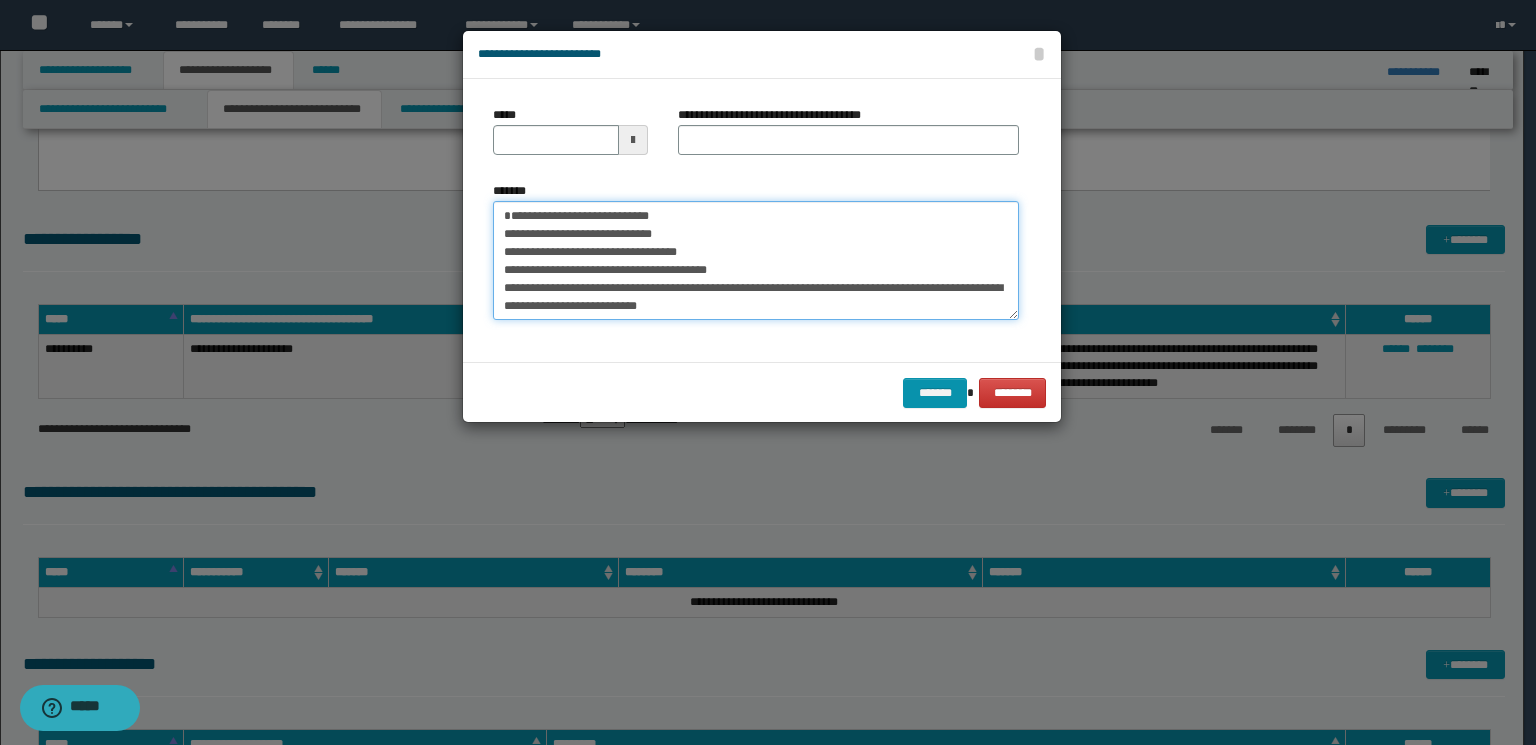 type on "**********" 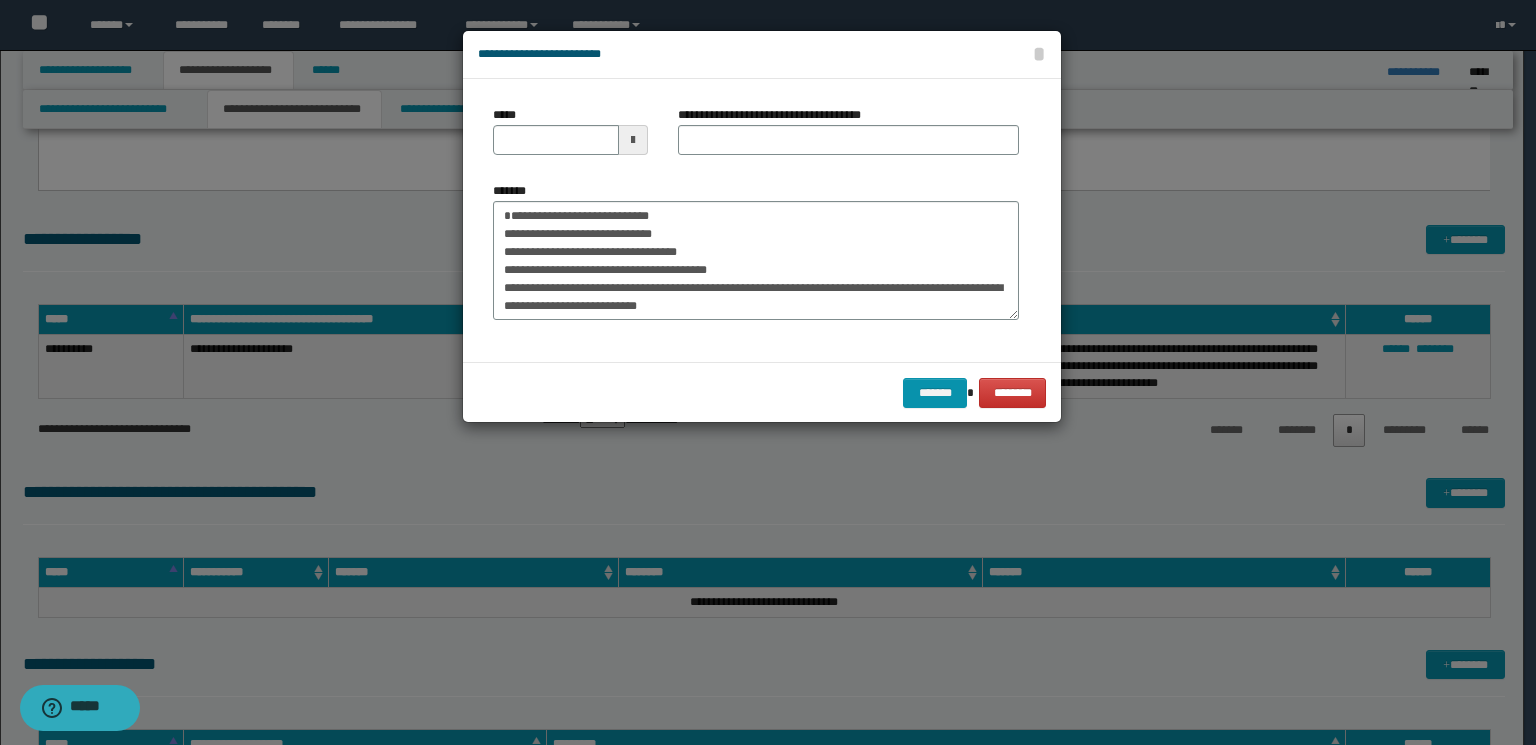 click on "**********" at bounding box center (848, 138) 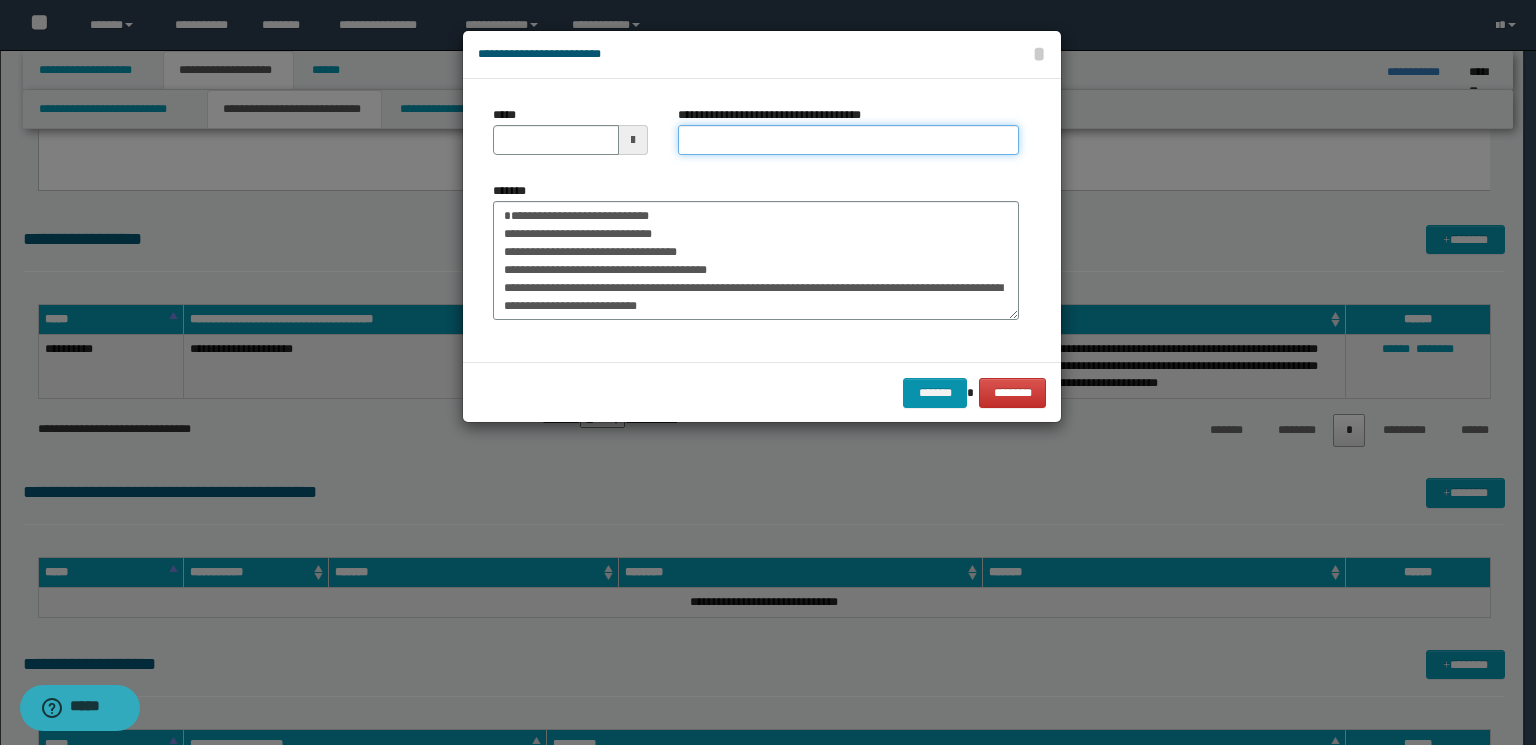 click on "**********" at bounding box center (848, 140) 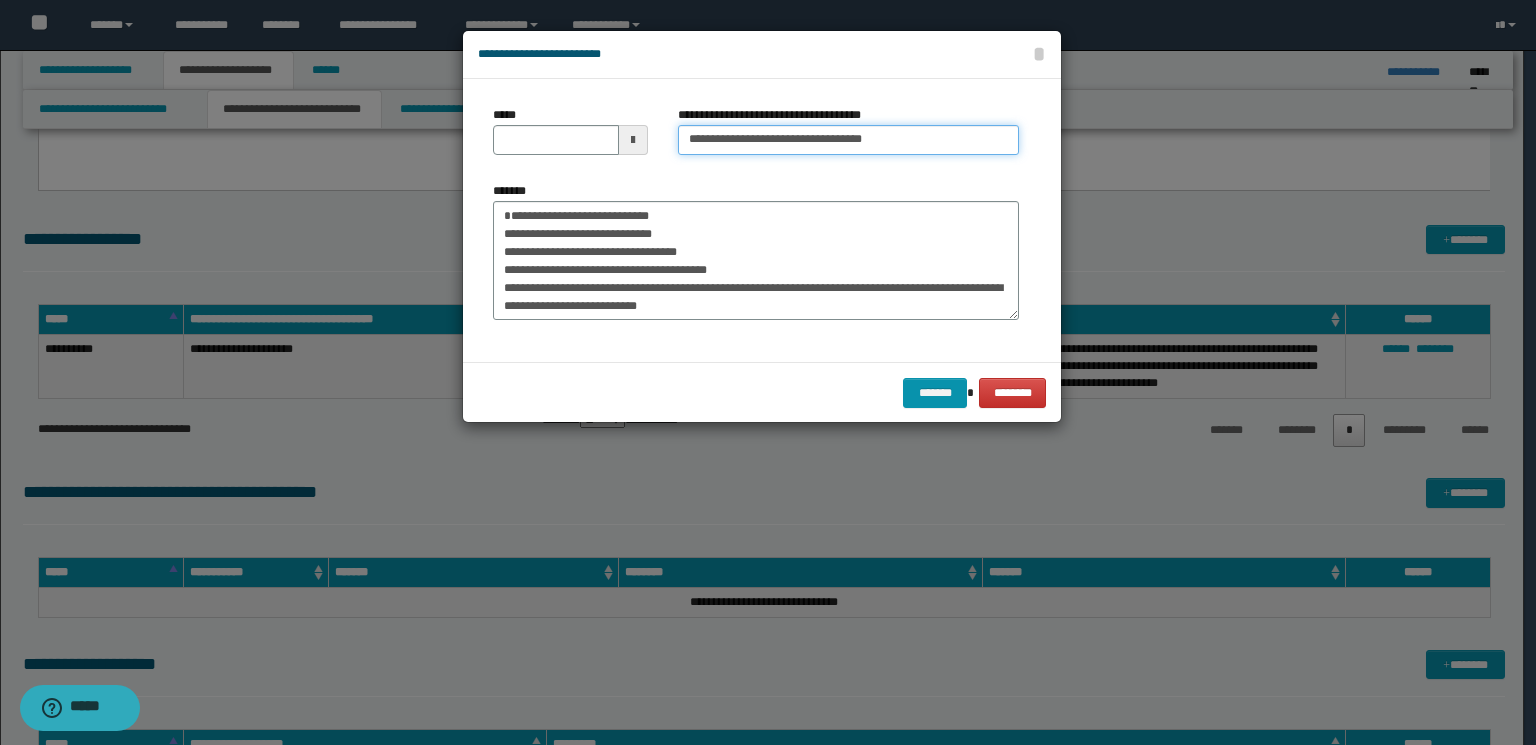drag, startPoint x: 904, startPoint y: 143, endPoint x: 791, endPoint y: 140, distance: 113.03982 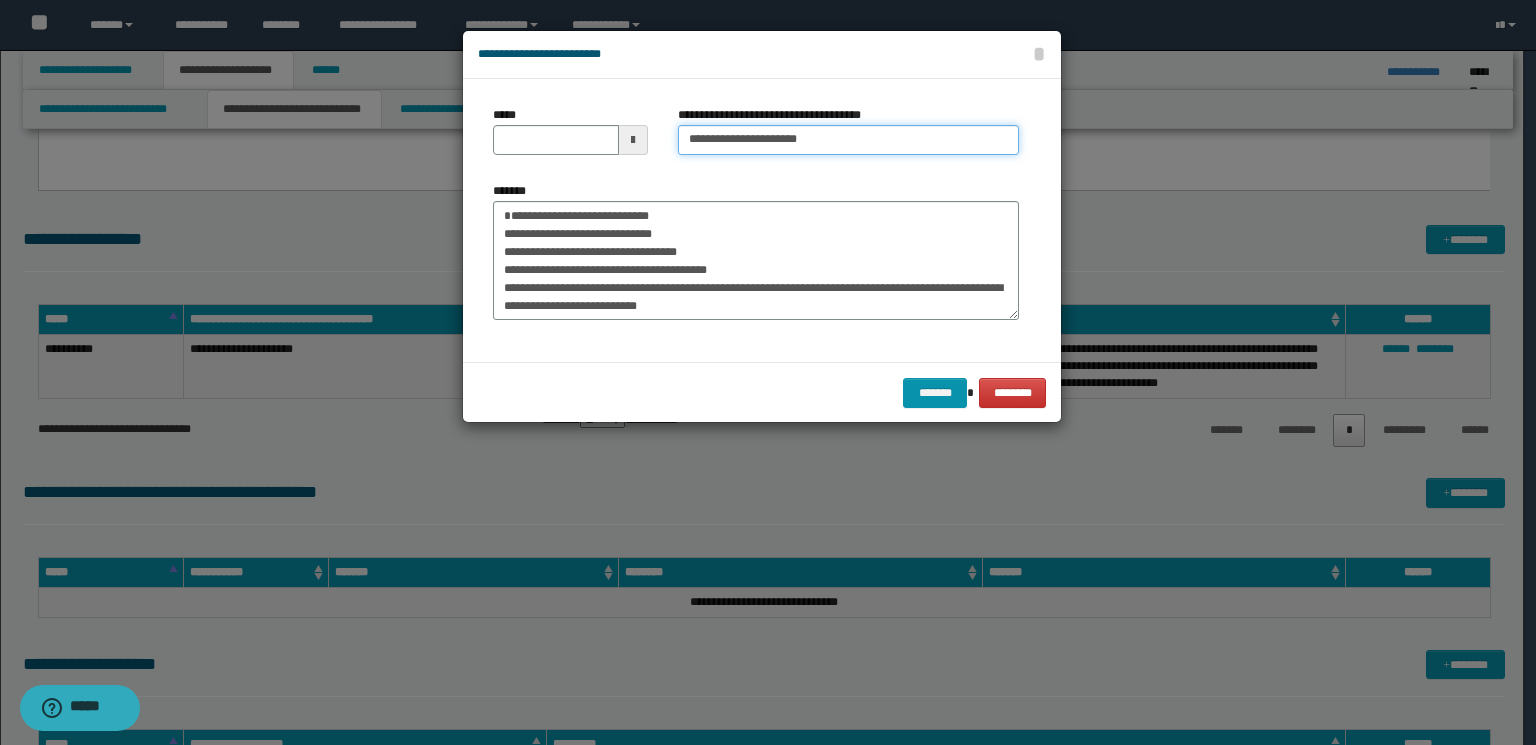 type on "**********" 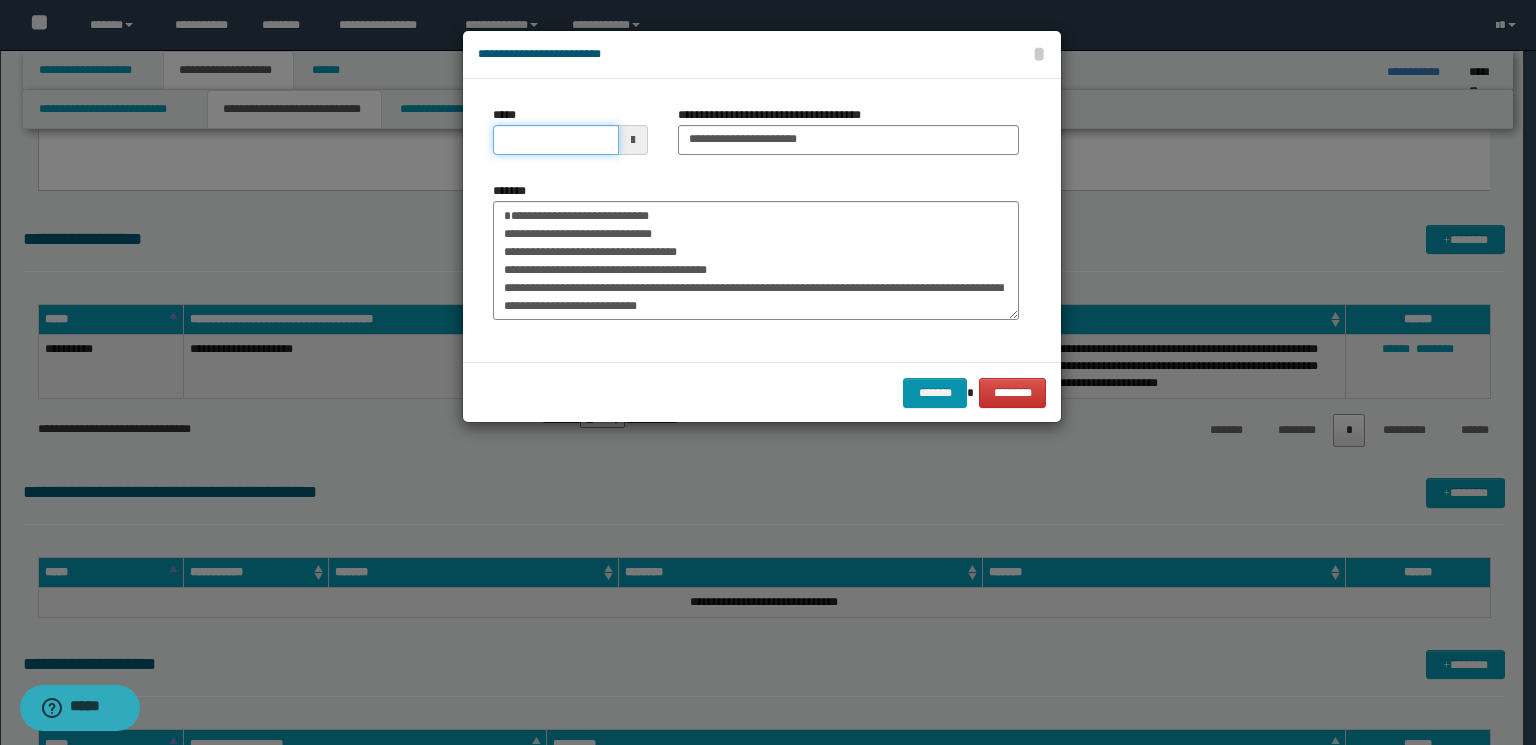 click on "*****" at bounding box center (556, 140) 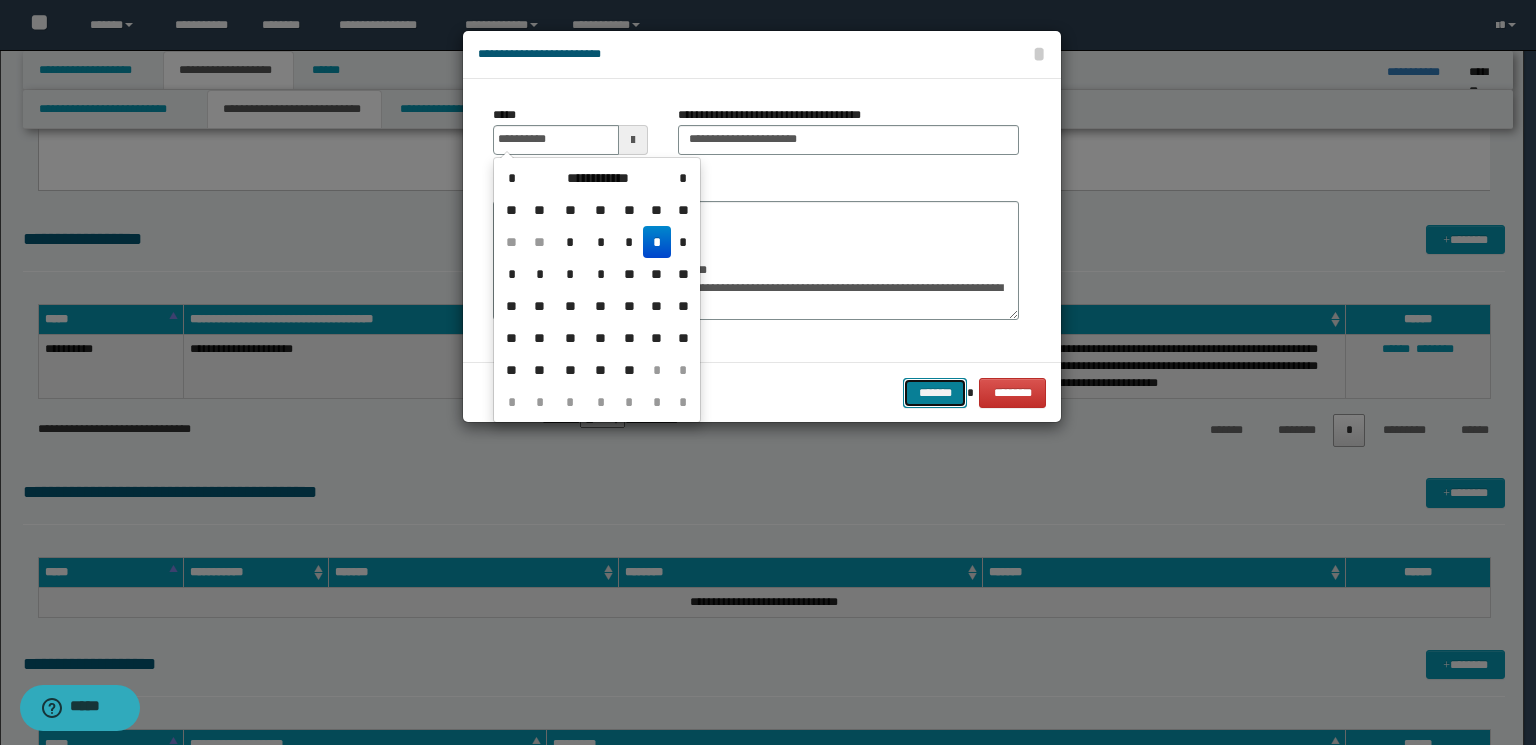 type on "**********" 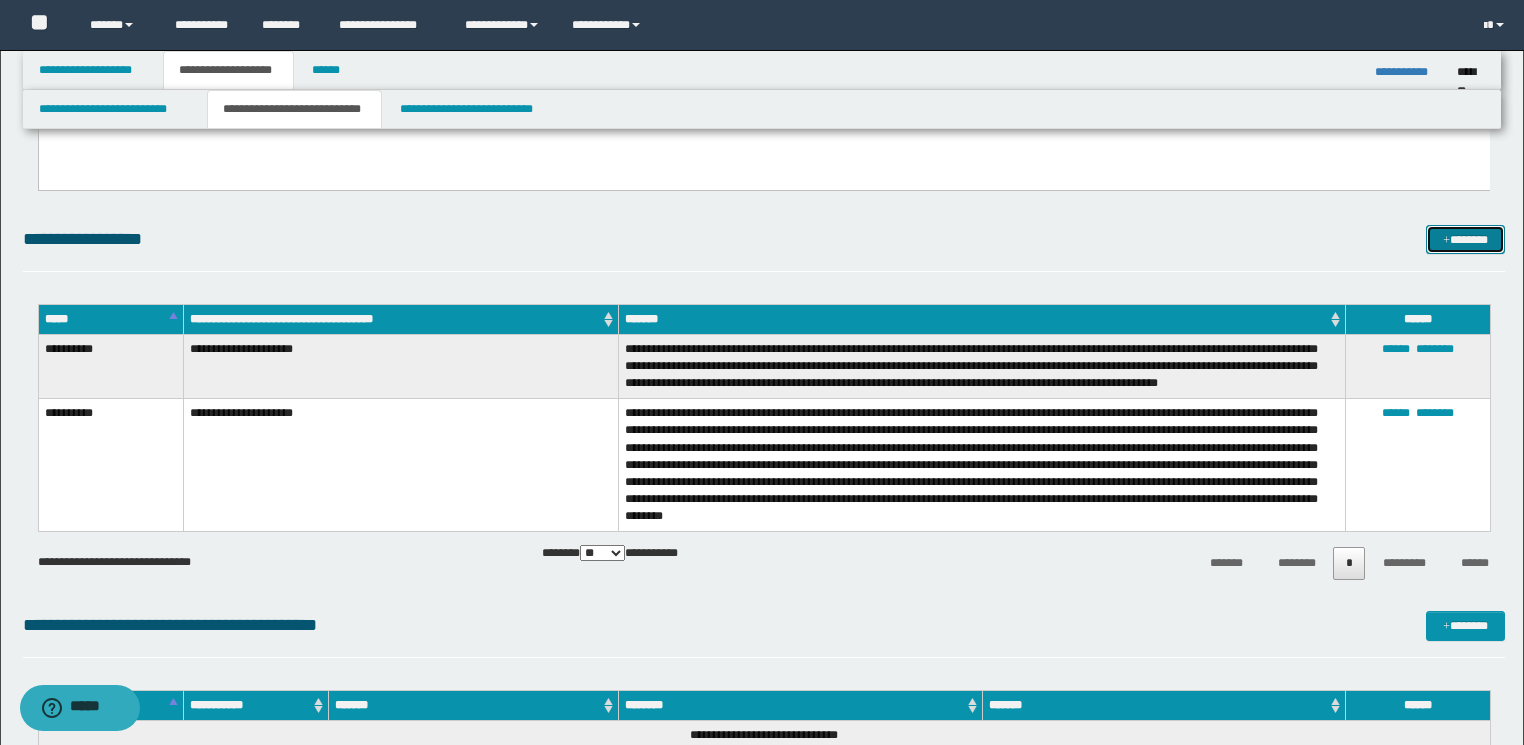 drag, startPoint x: 1479, startPoint y: 237, endPoint x: 1459, endPoint y: 242, distance: 20.615528 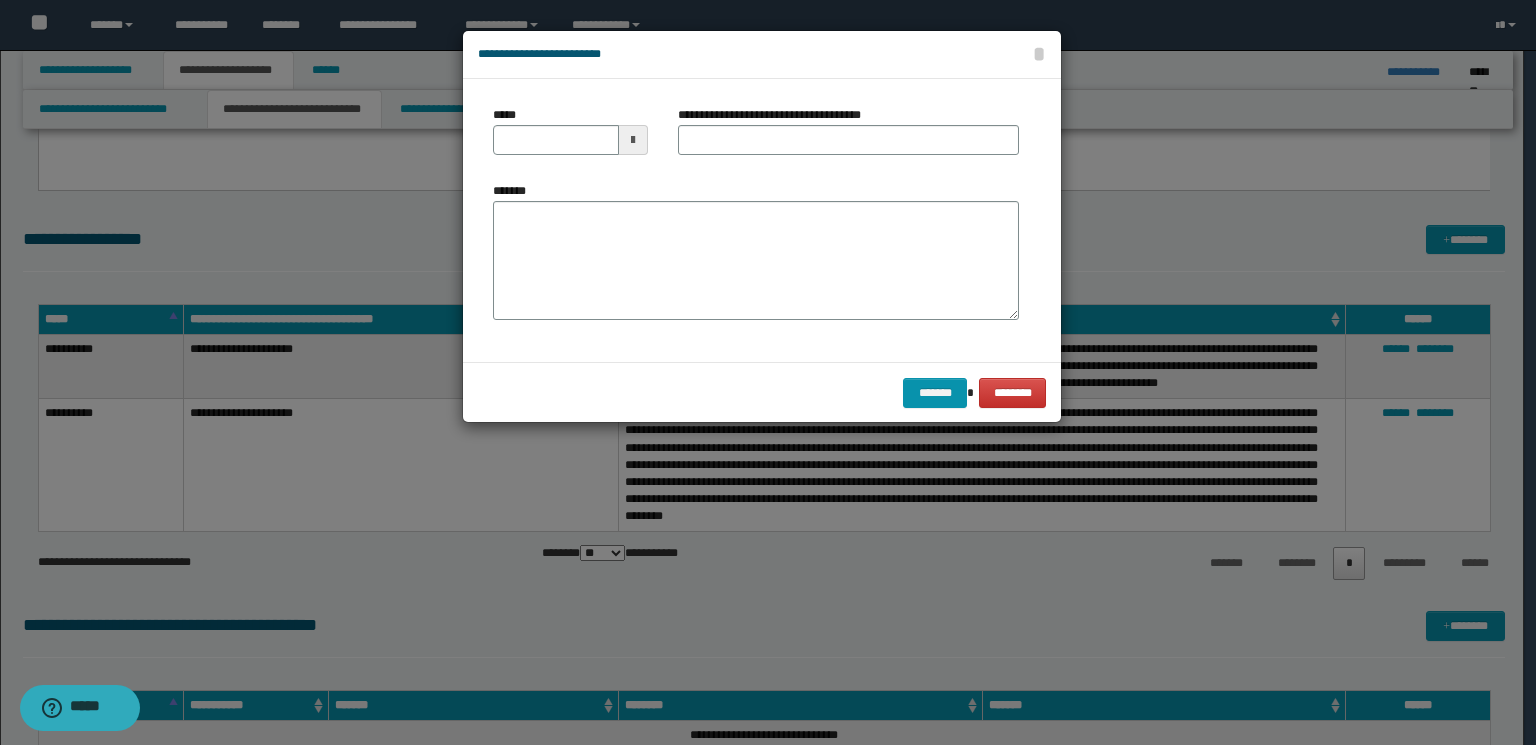 click on "*******" at bounding box center [756, 261] 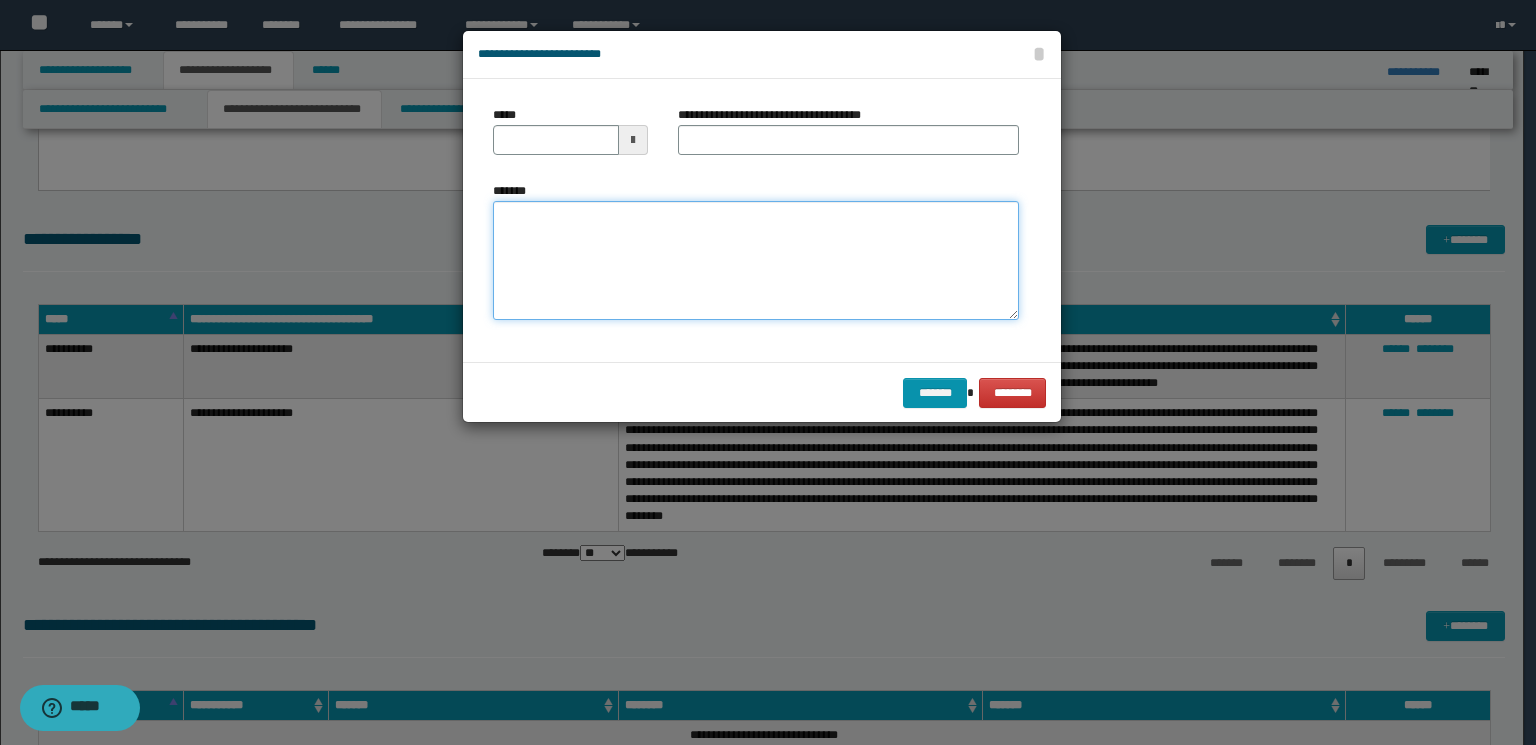 click on "*******" at bounding box center (756, 261) 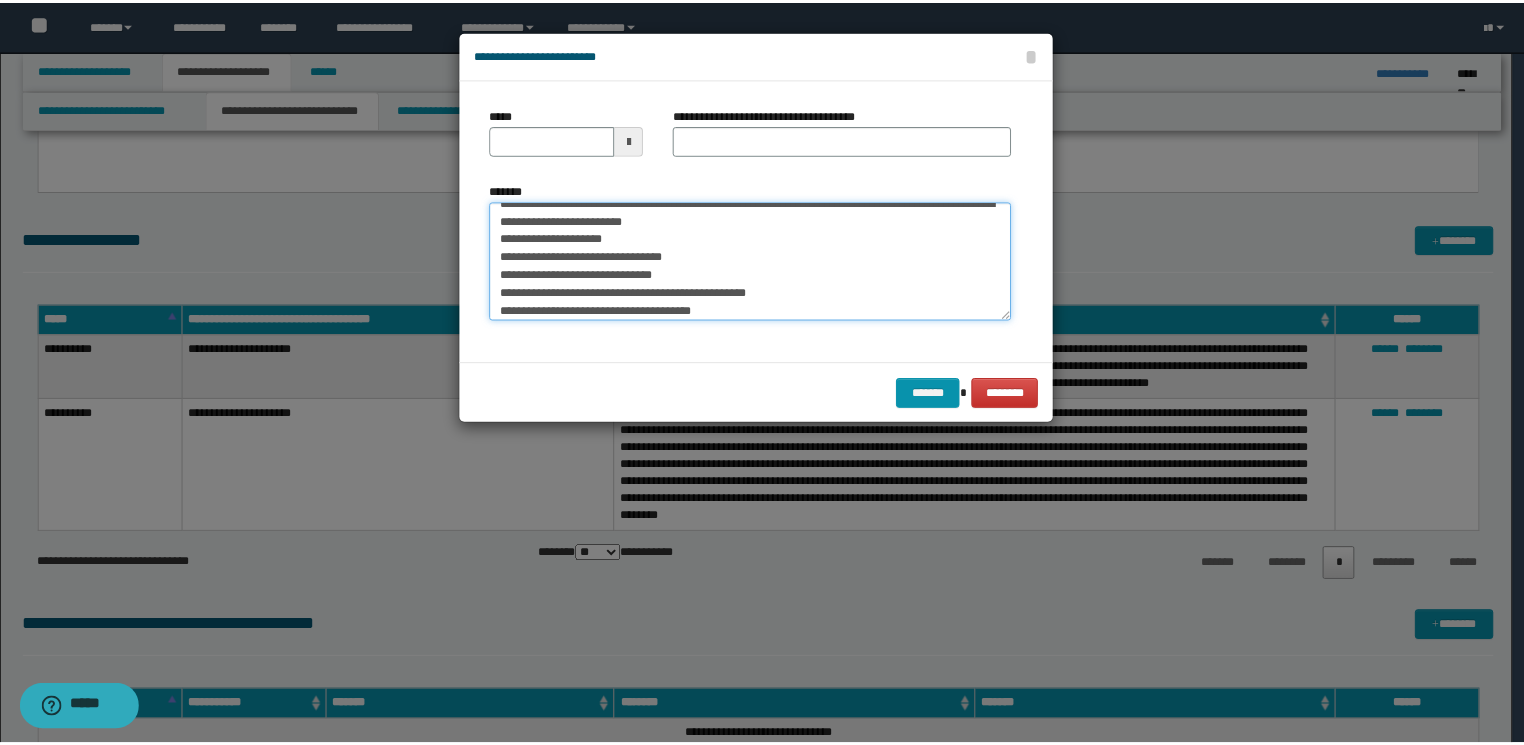 scroll, scrollTop: 0, scrollLeft: 0, axis: both 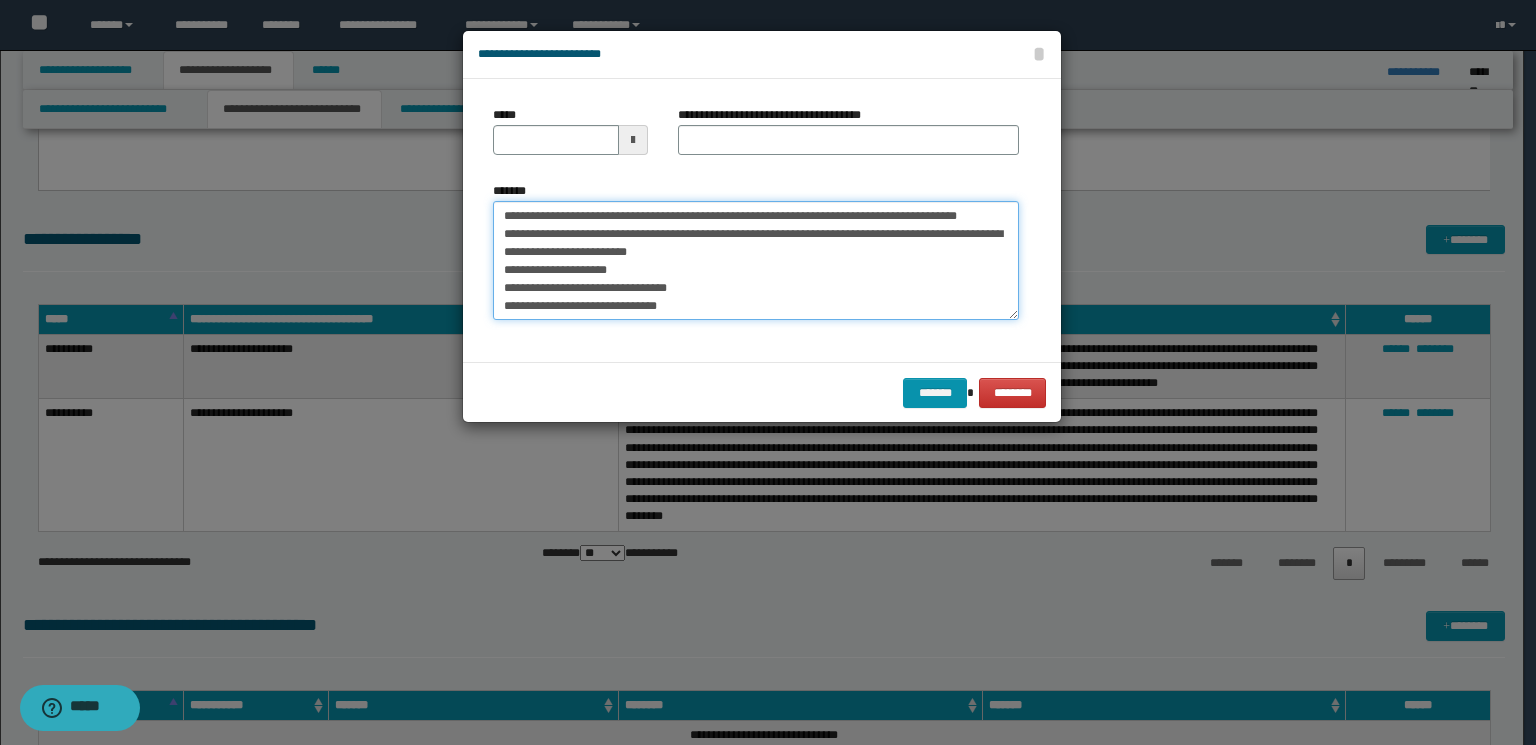 drag, startPoint x: 725, startPoint y: 218, endPoint x: 476, endPoint y: 220, distance: 249.00803 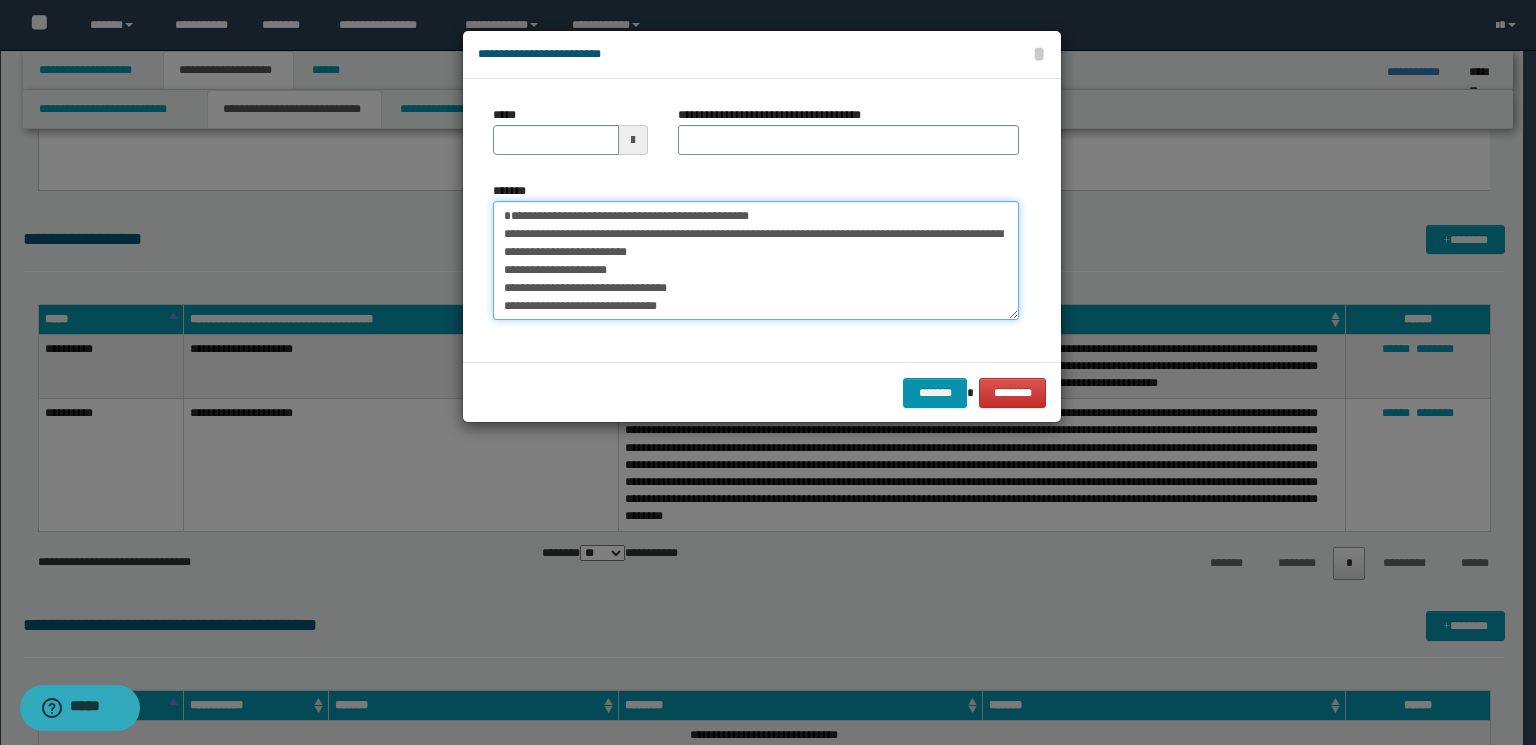 type on "**********" 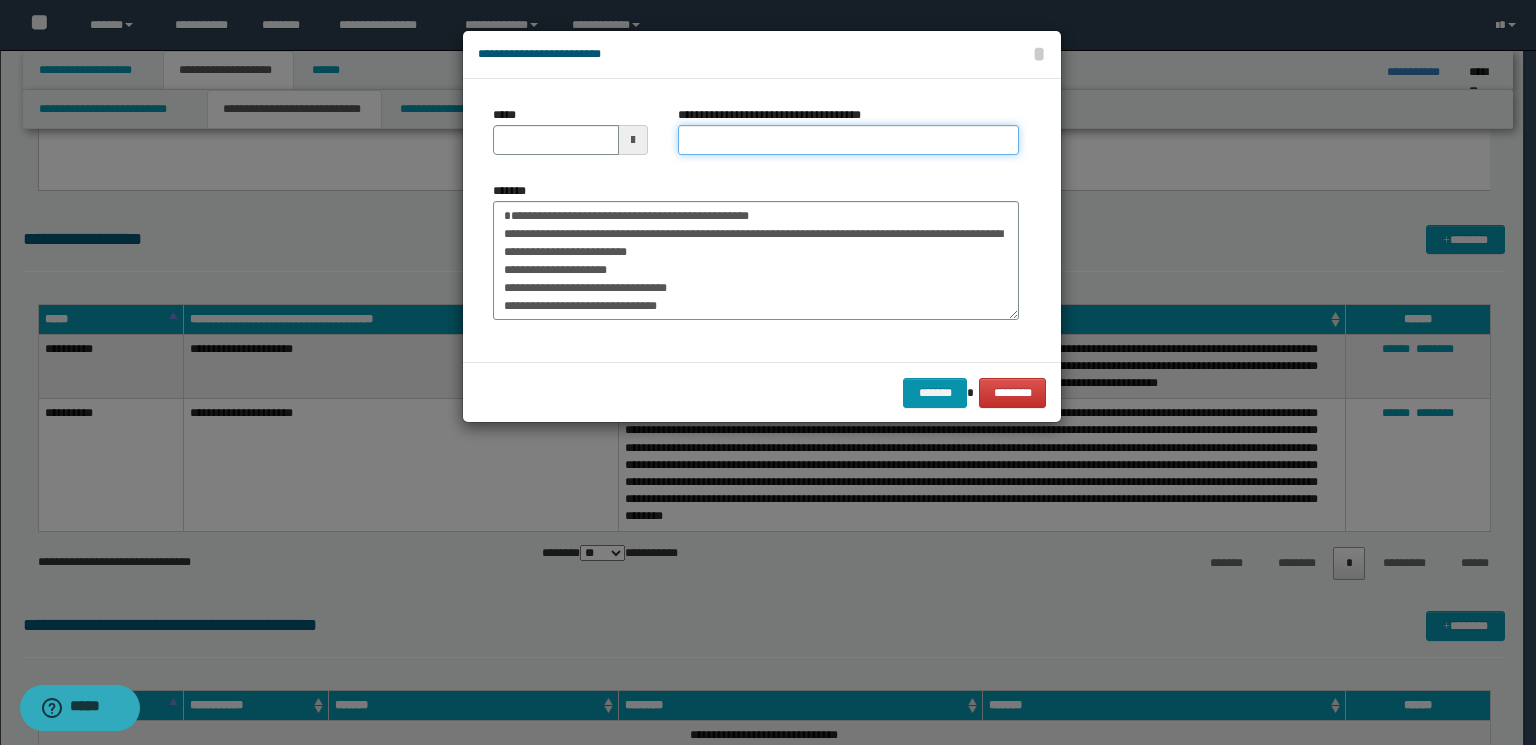 drag, startPoint x: 781, startPoint y: 138, endPoint x: 821, endPoint y: 144, distance: 40.4475 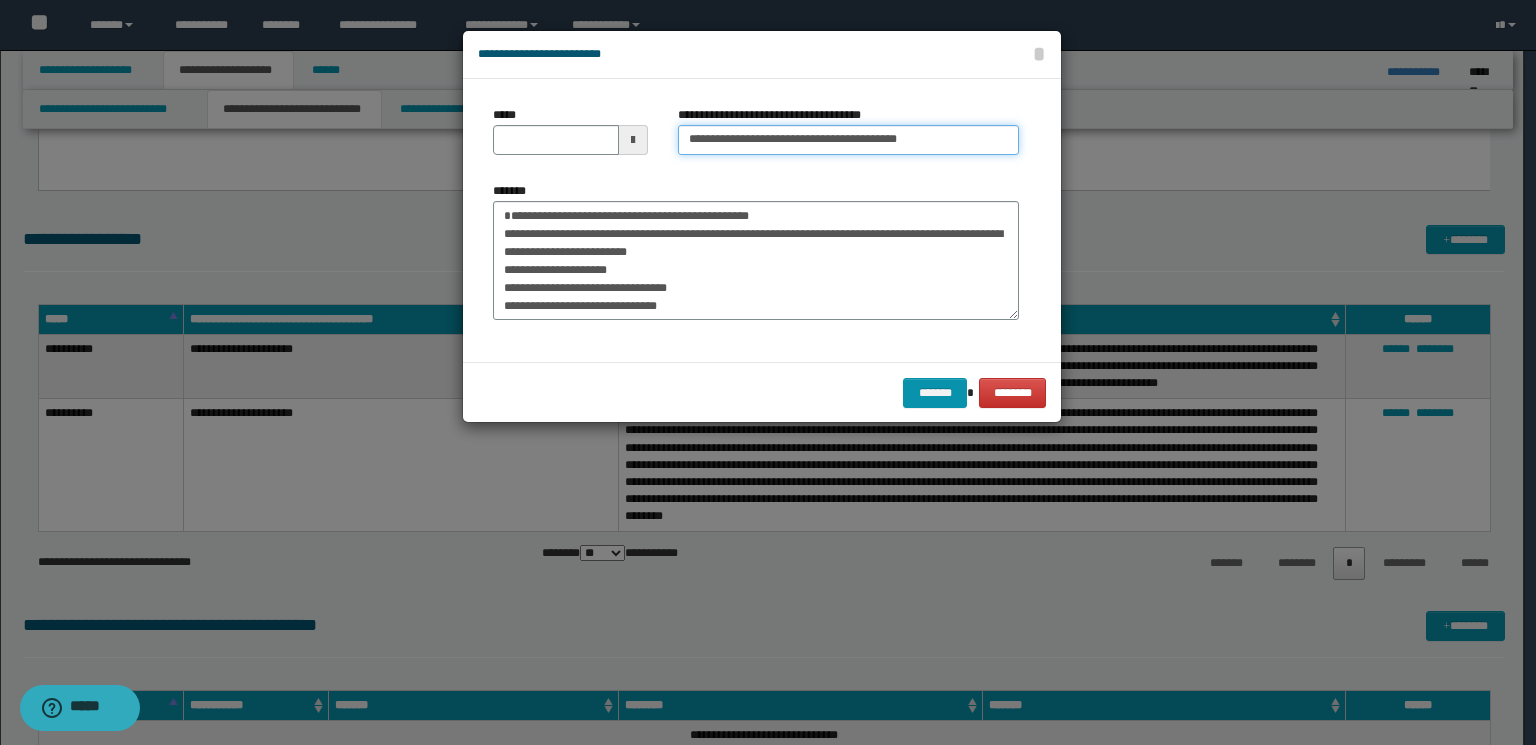 drag, startPoint x: 903, startPoint y: 143, endPoint x: 840, endPoint y: 142, distance: 63.007935 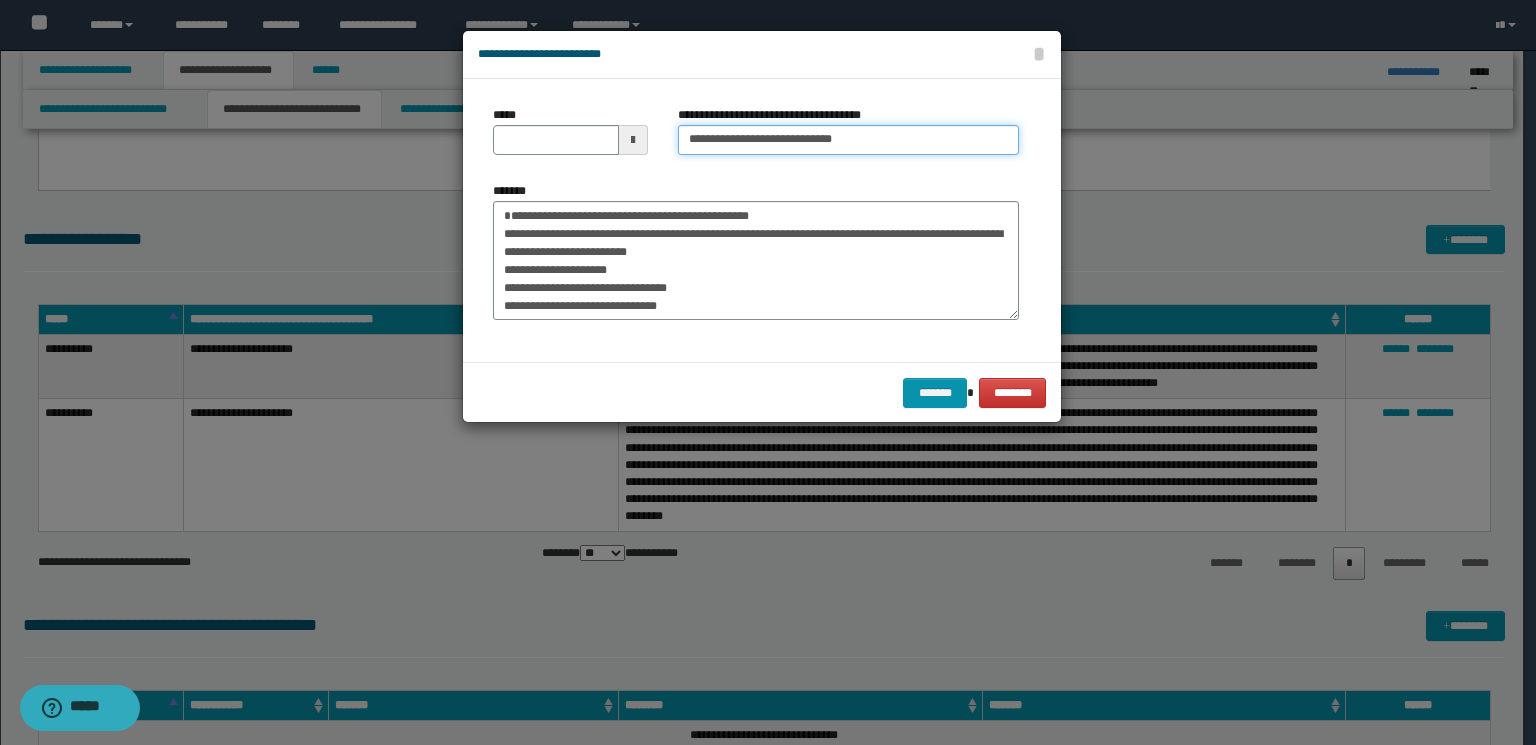 type 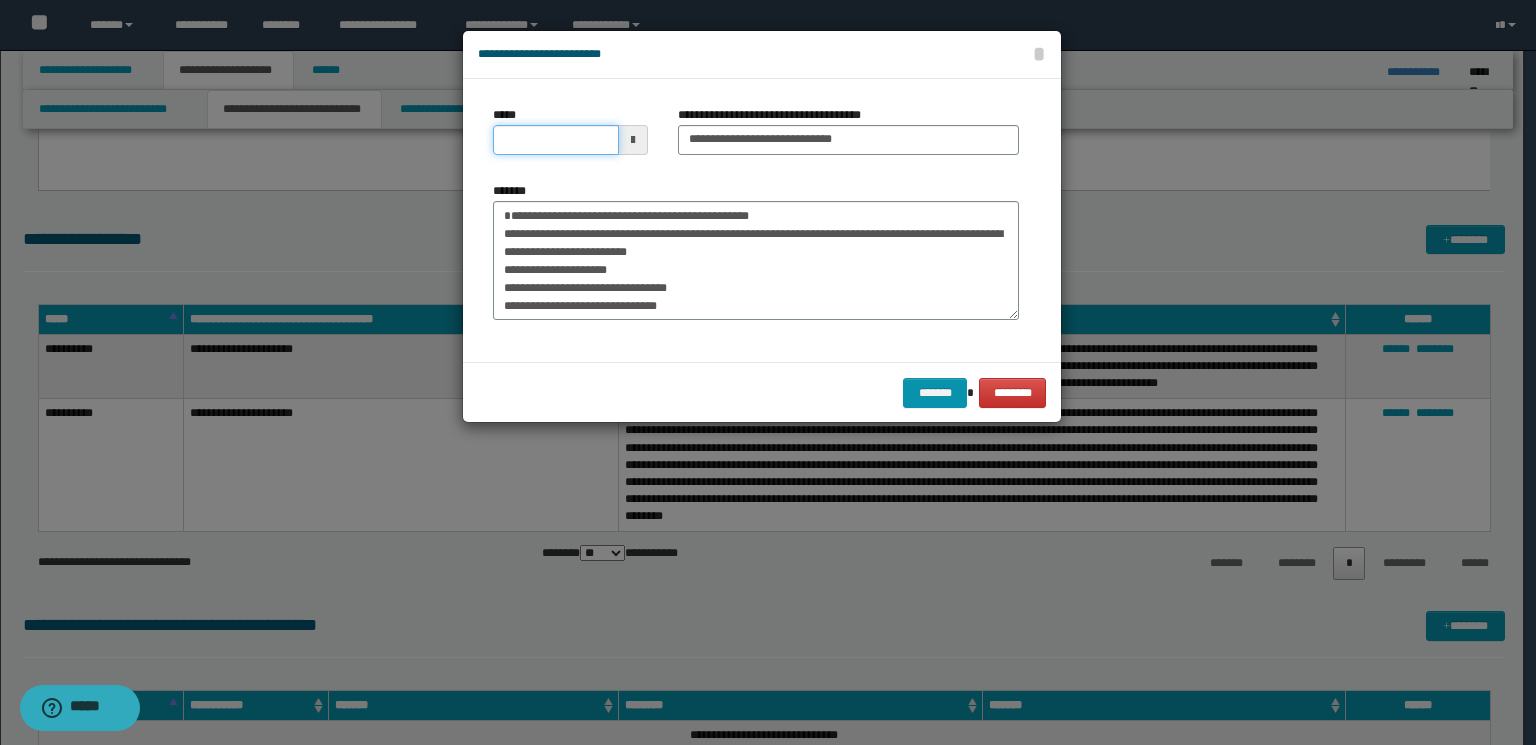 click on "*****" at bounding box center (556, 140) 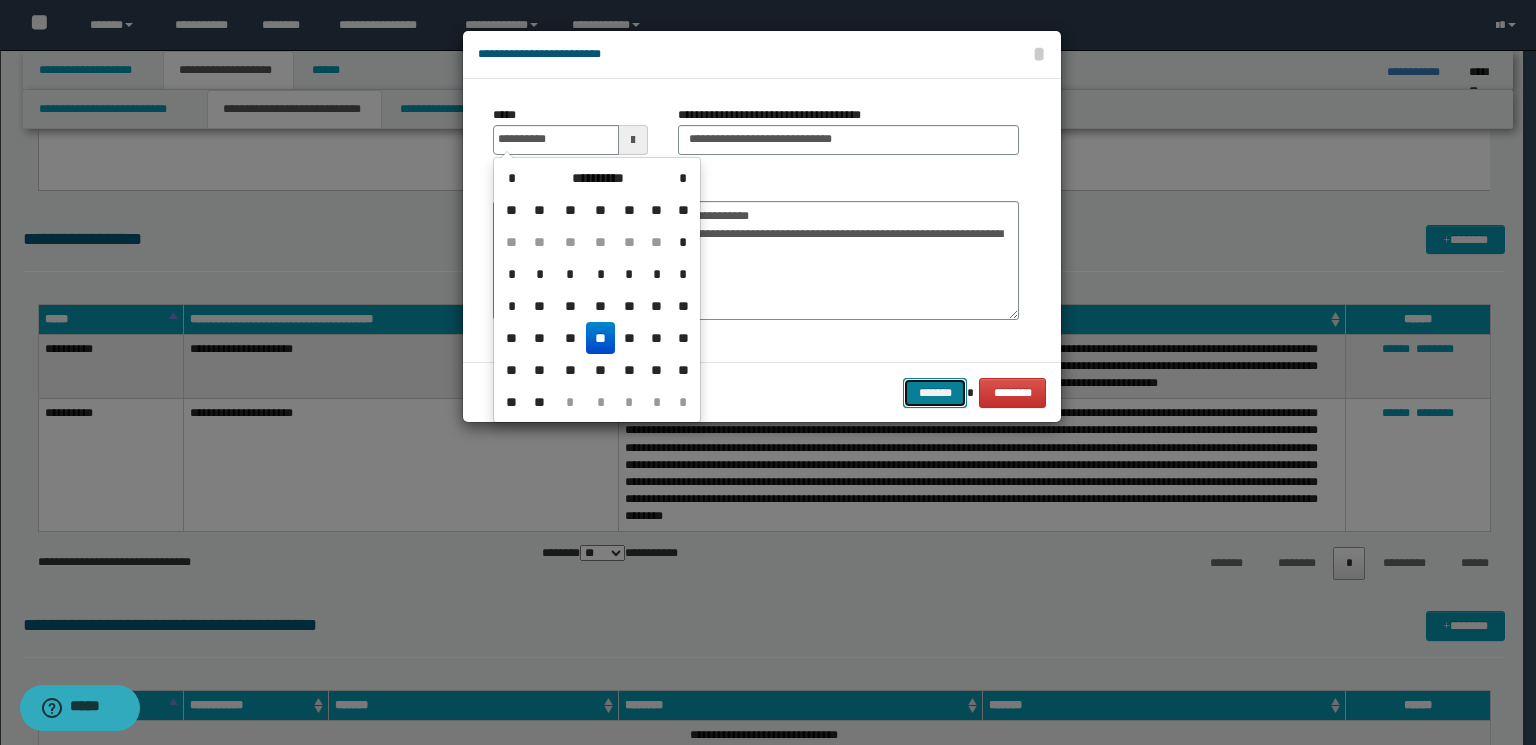 type on "**********" 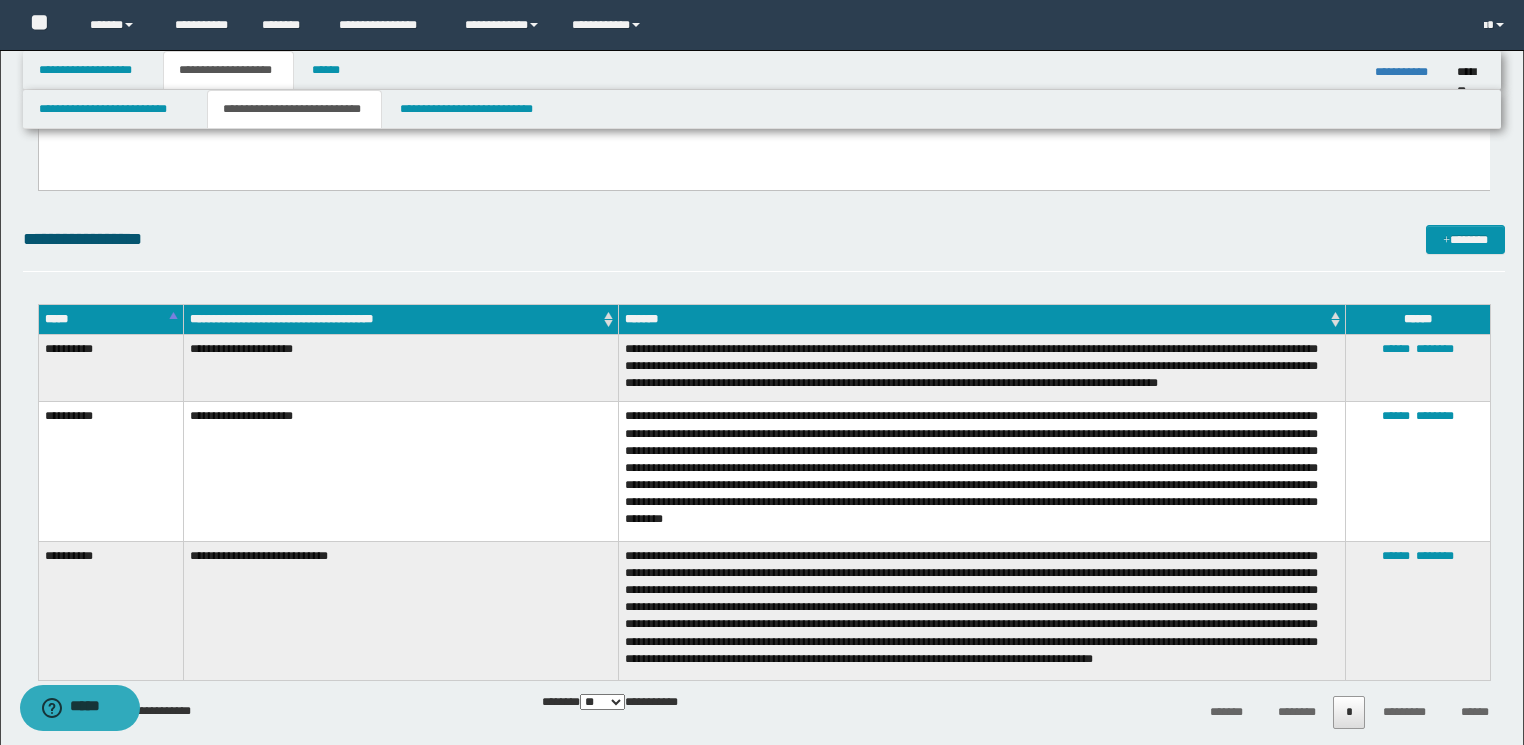 click on "**********" at bounding box center [982, 471] 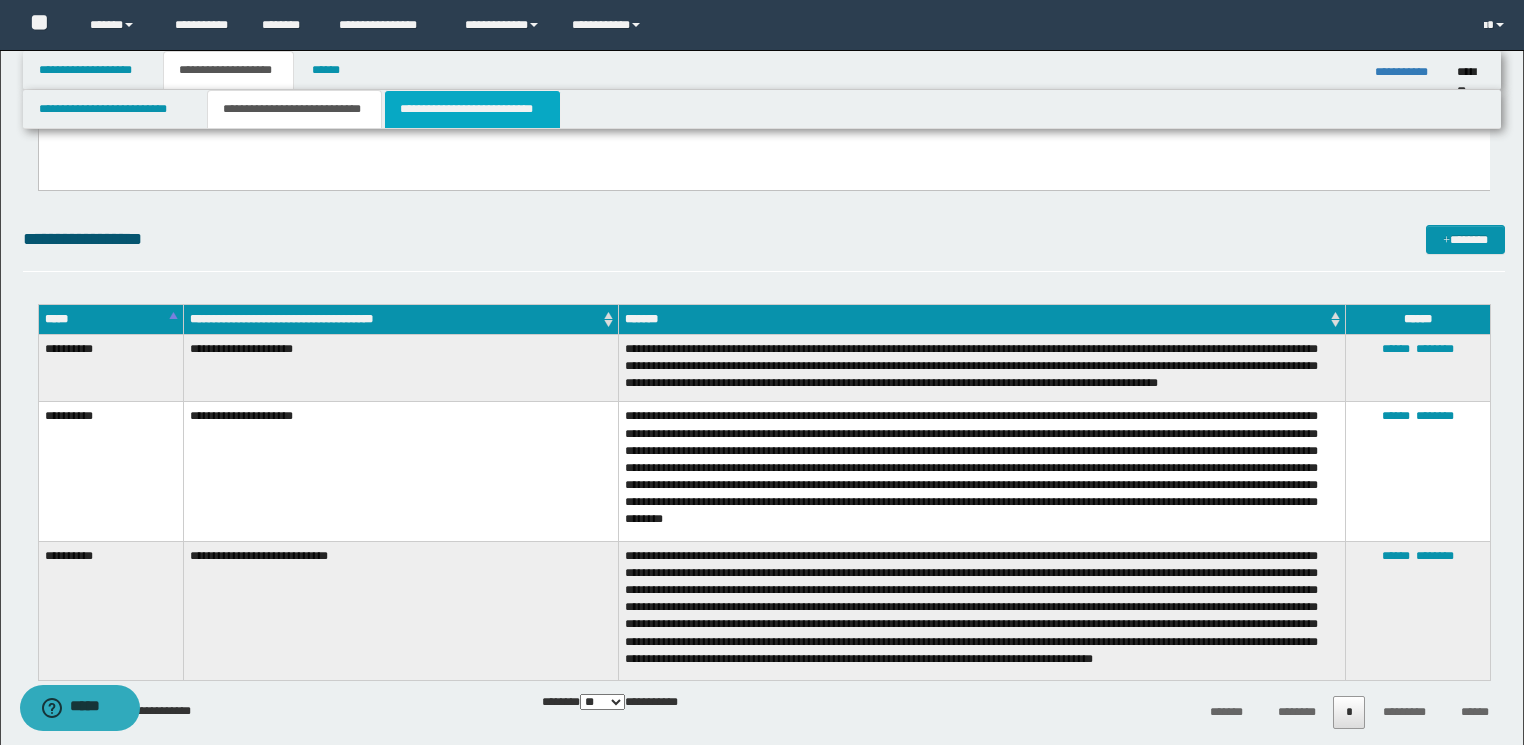 click on "**********" at bounding box center [472, 109] 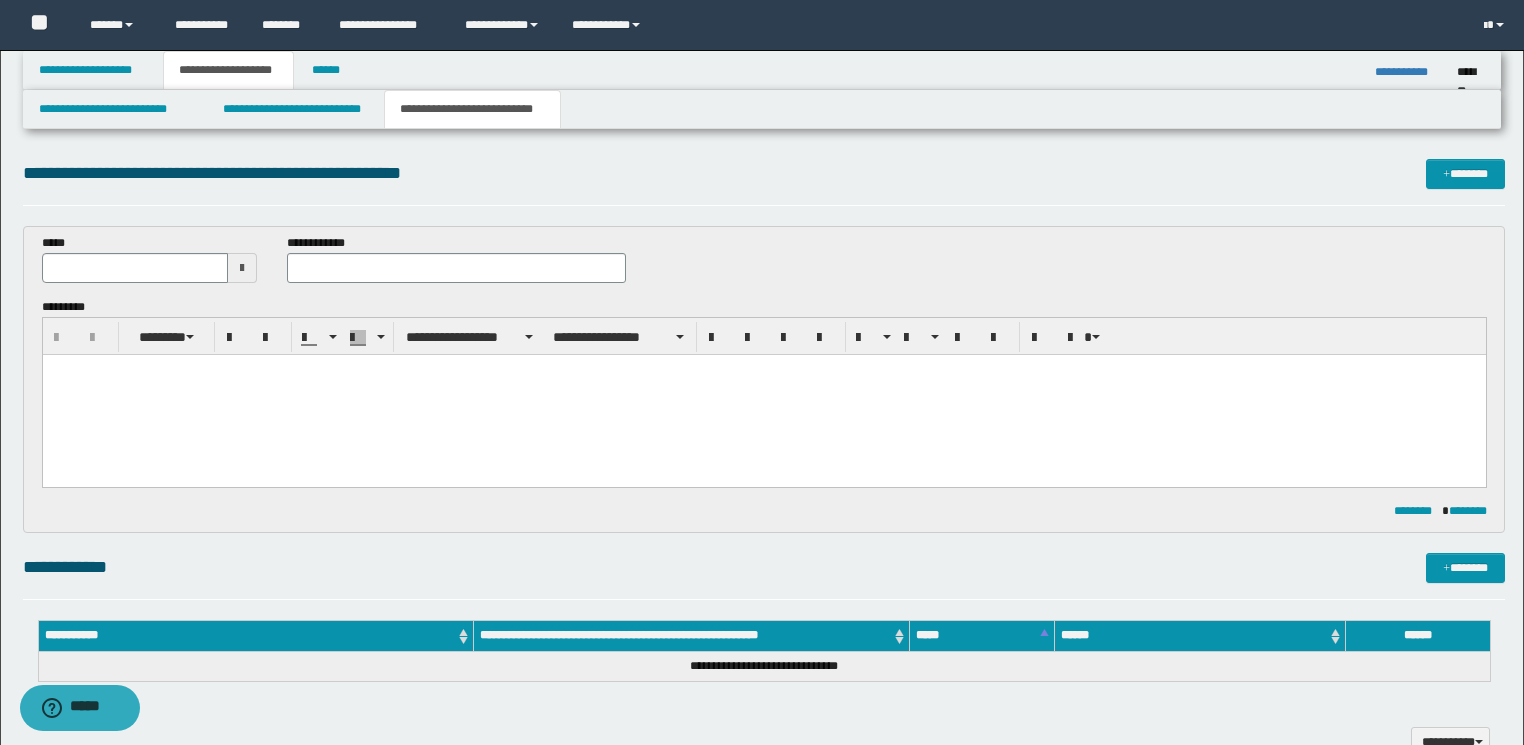 scroll, scrollTop: 0, scrollLeft: 0, axis: both 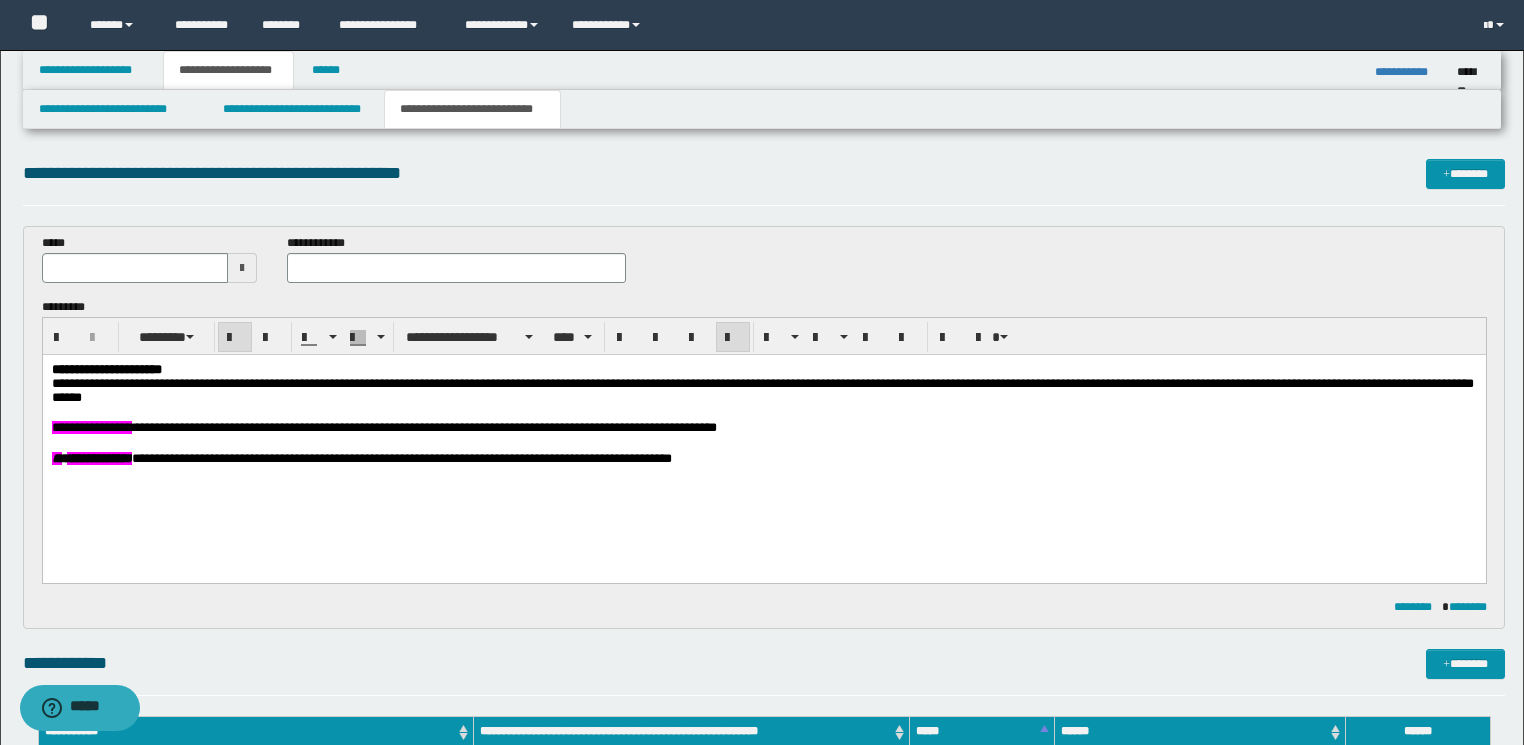drag, startPoint x: 328, startPoint y: 357, endPoint x: 81, endPoint y: 727, distance: 444.86963 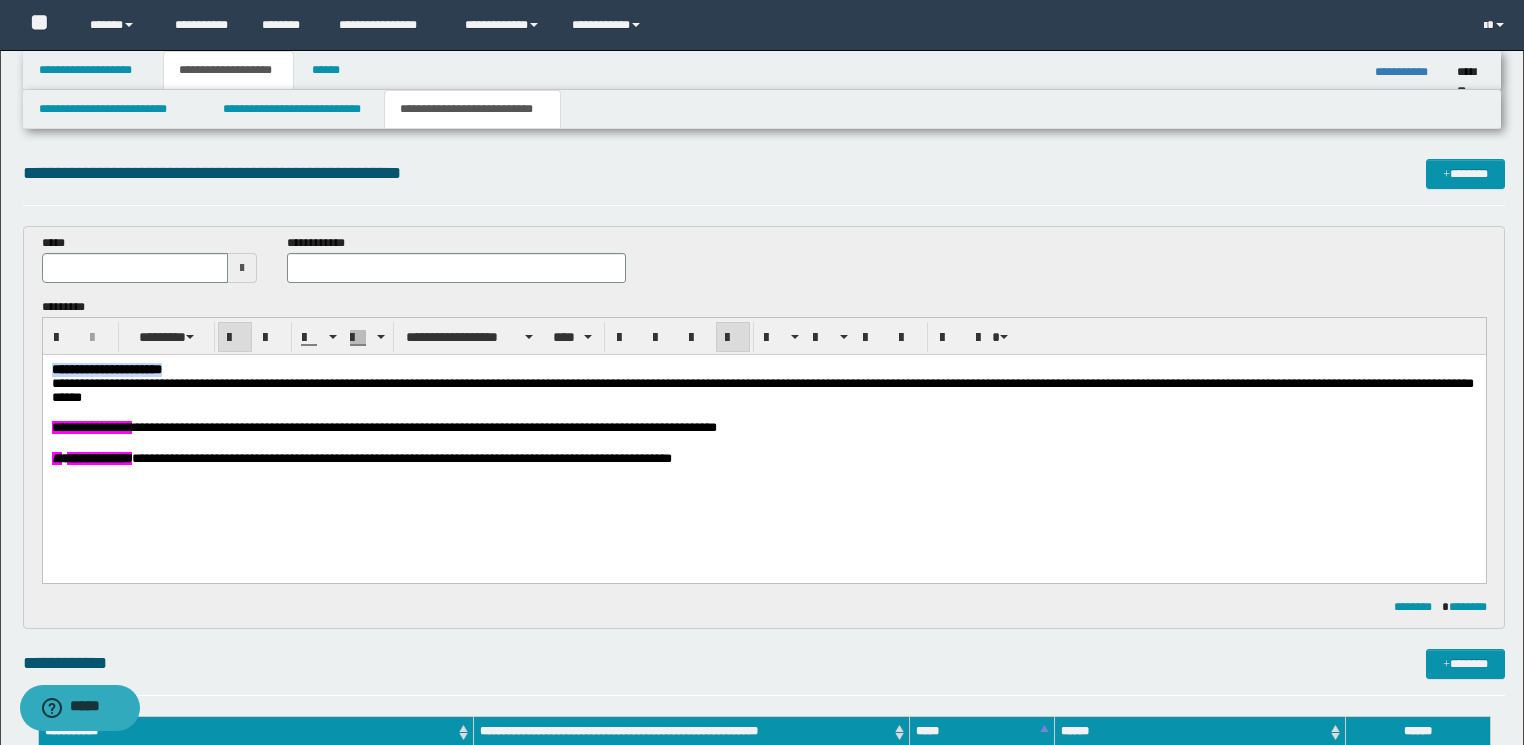 drag, startPoint x: 225, startPoint y: 362, endPoint x: 42, endPoint y: 712, distance: 394.95444 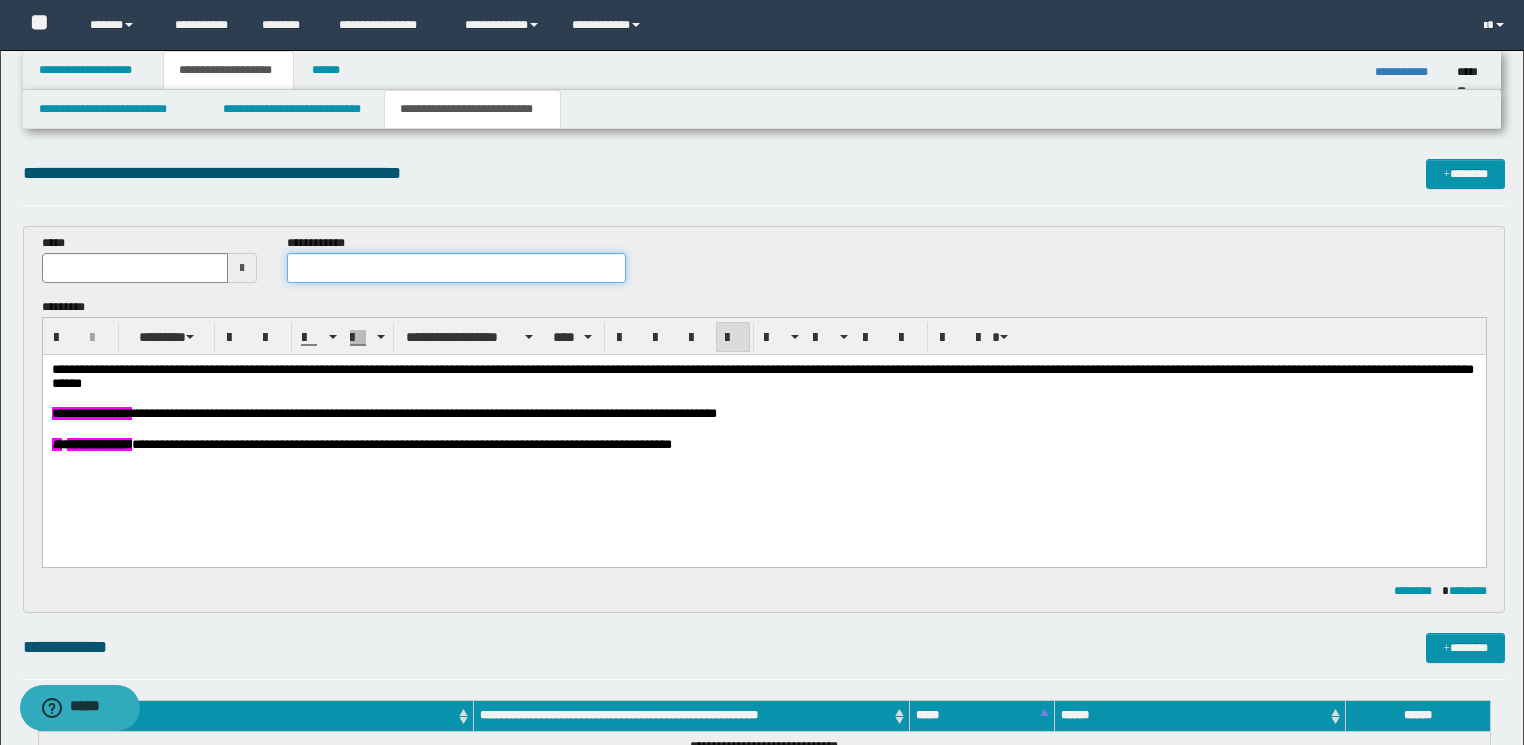 click at bounding box center [456, 268] 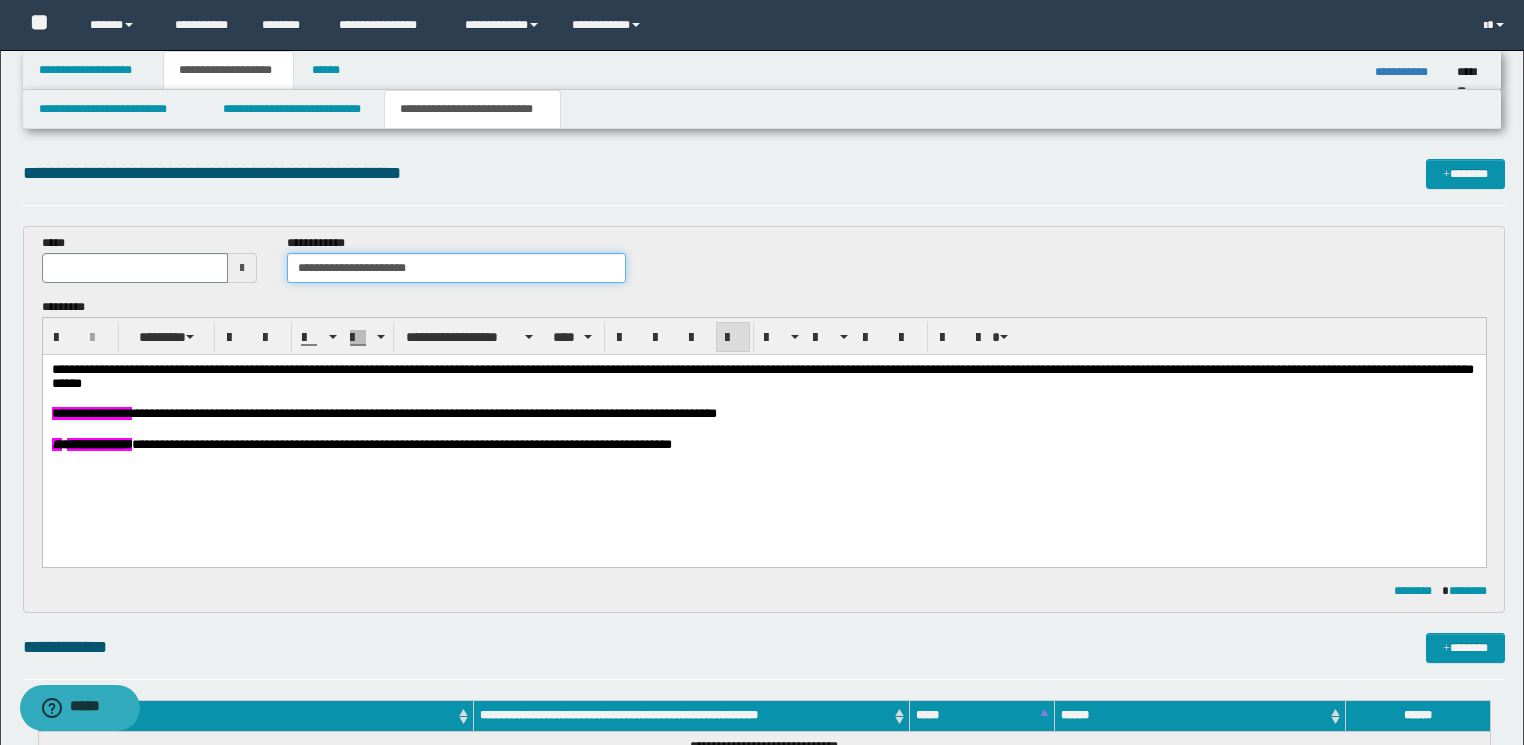type 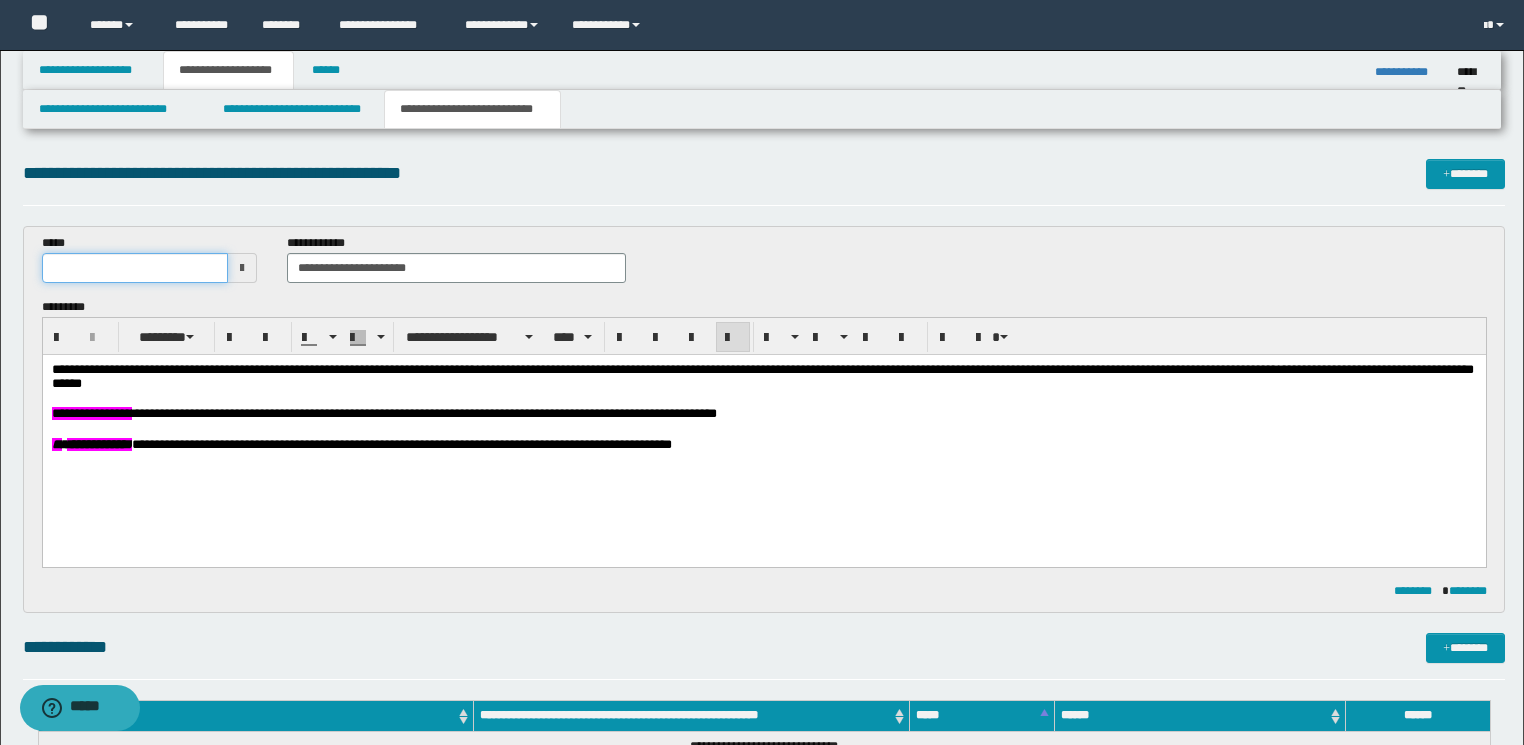 click at bounding box center (135, 268) 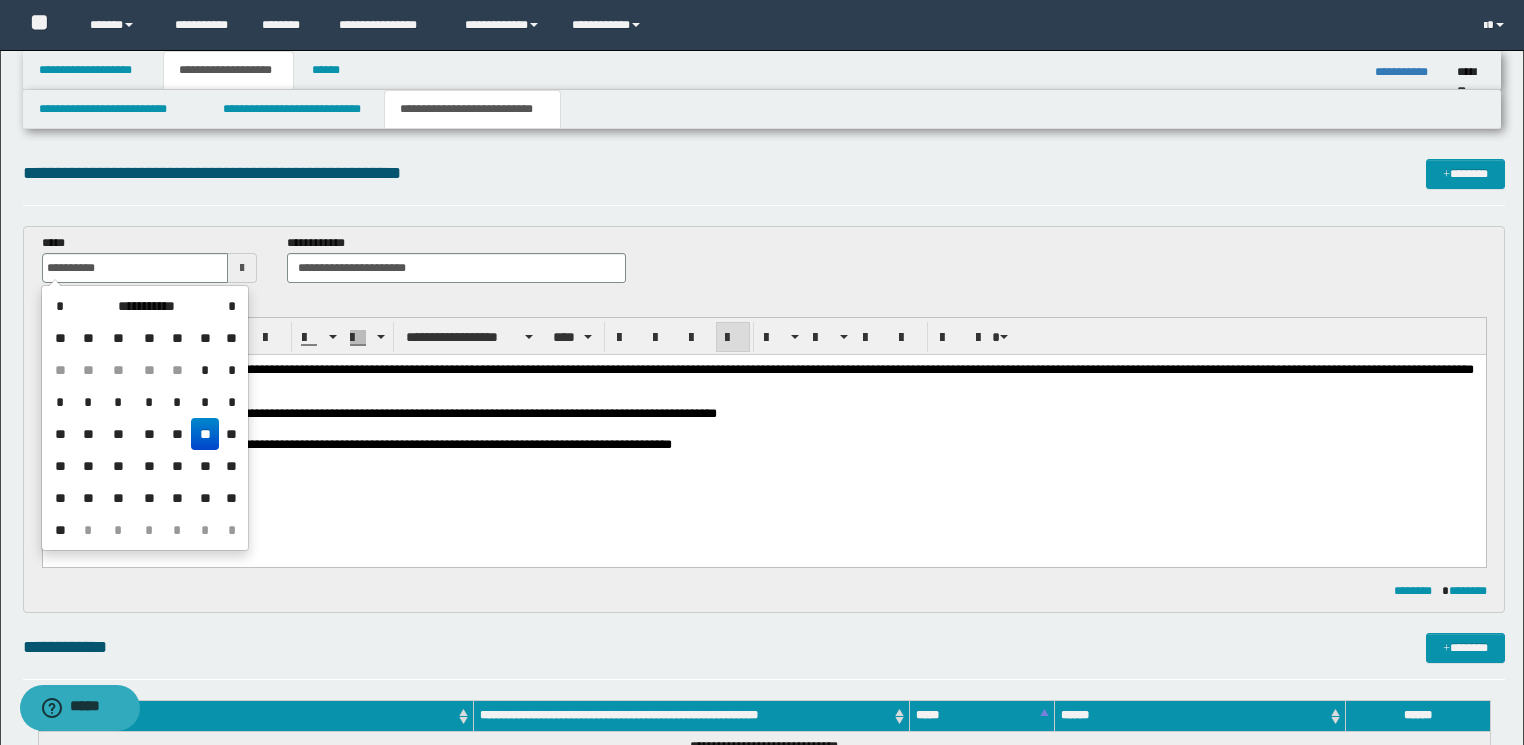 type on "**********" 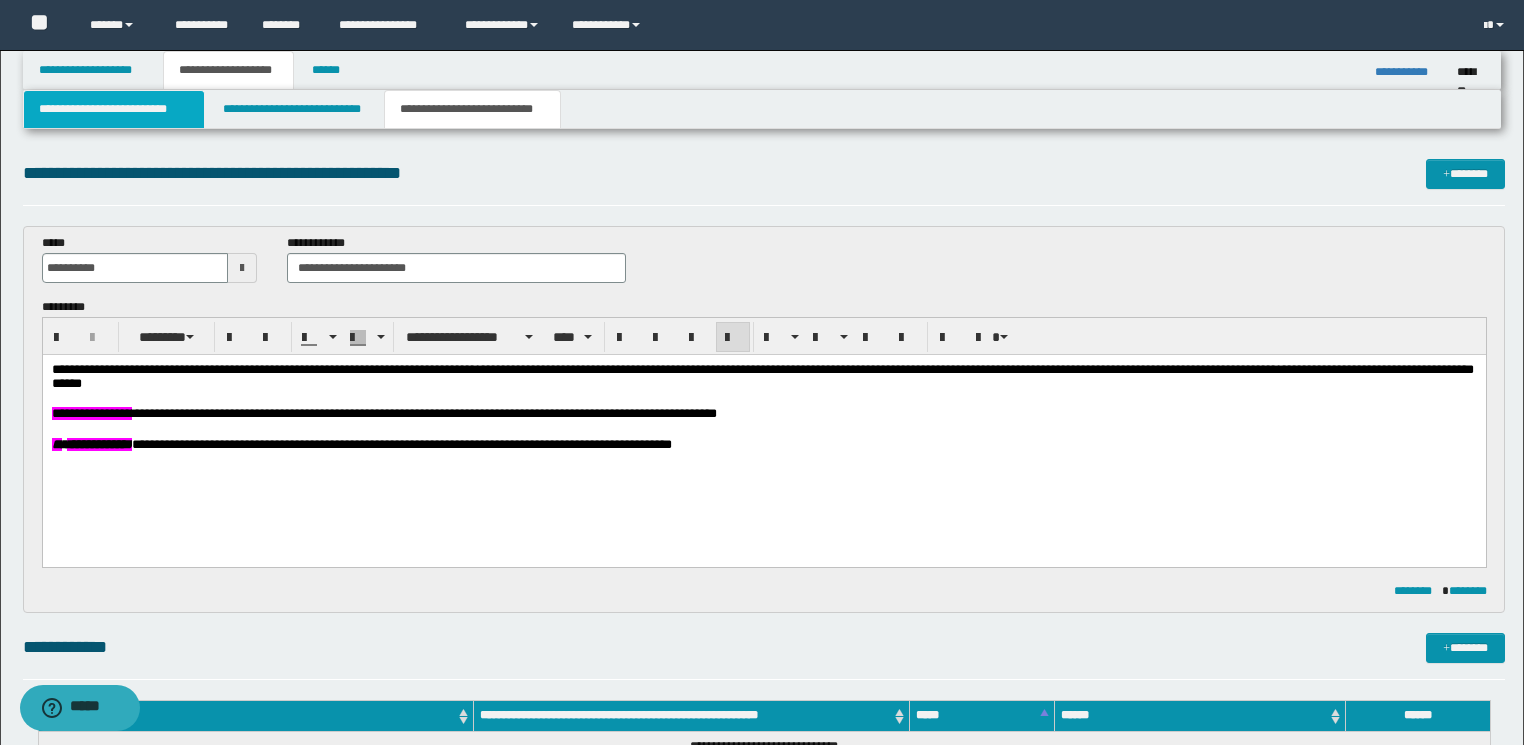 drag, startPoint x: 136, startPoint y: 116, endPoint x: 128, endPoint y: 216, distance: 100.31949 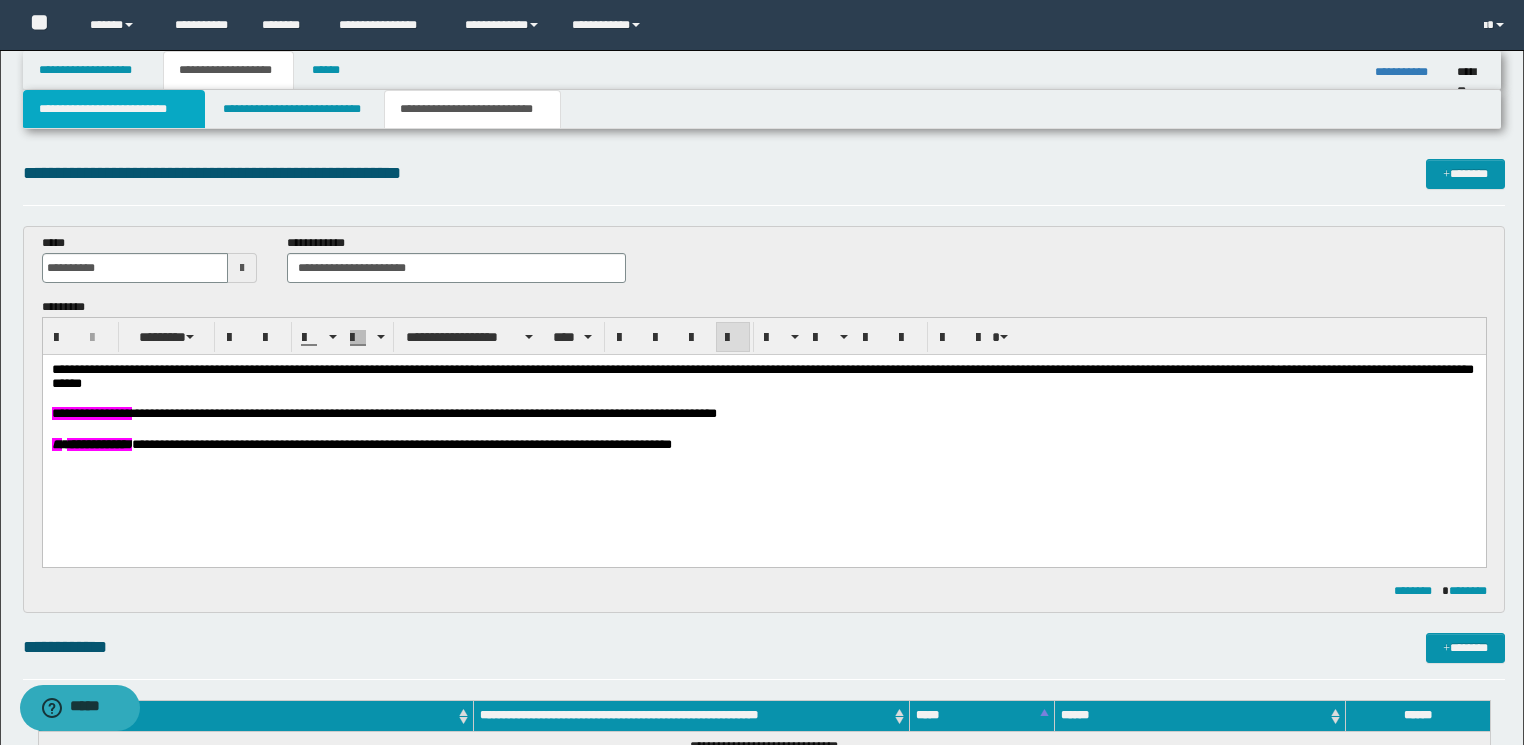 click on "**********" at bounding box center [114, 109] 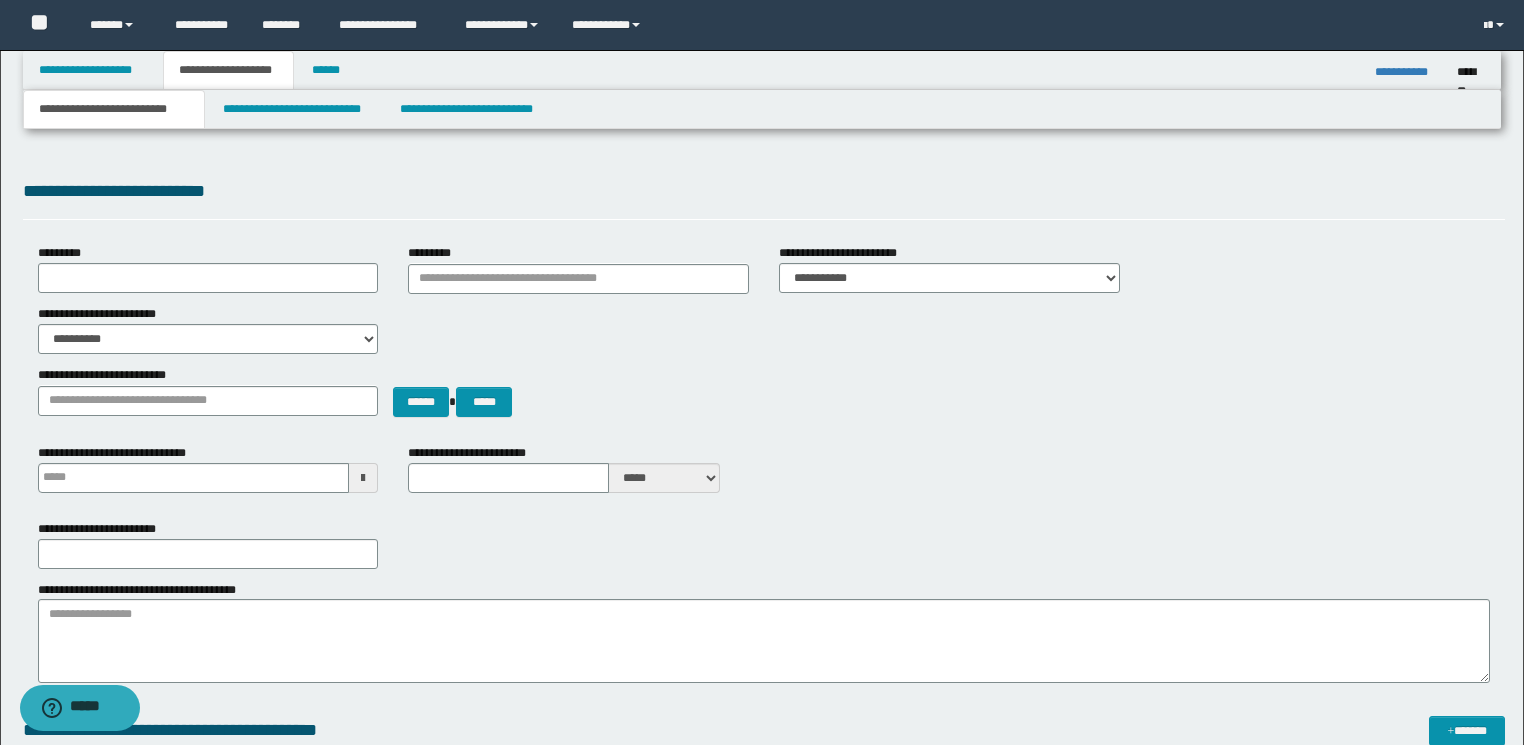 type 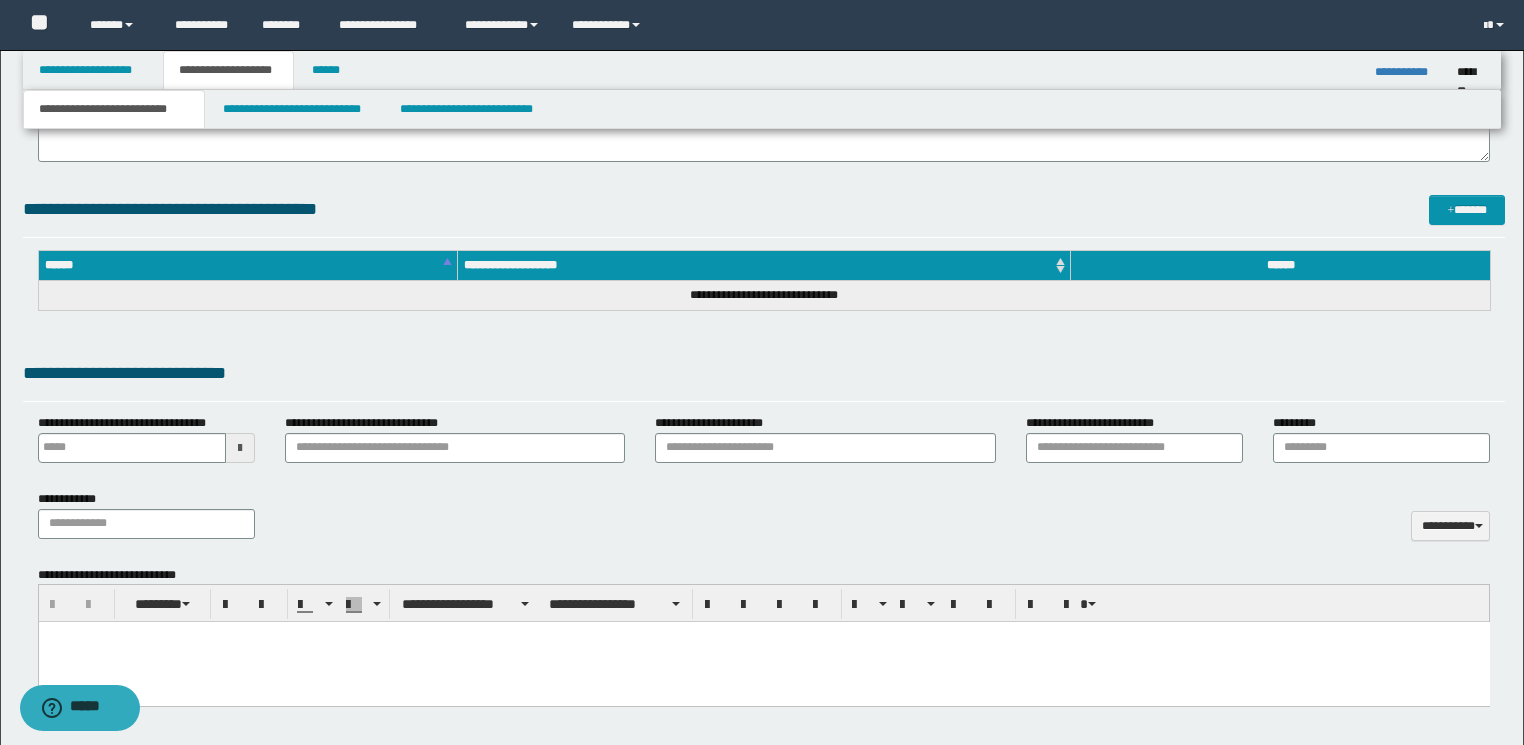 scroll, scrollTop: 560, scrollLeft: 0, axis: vertical 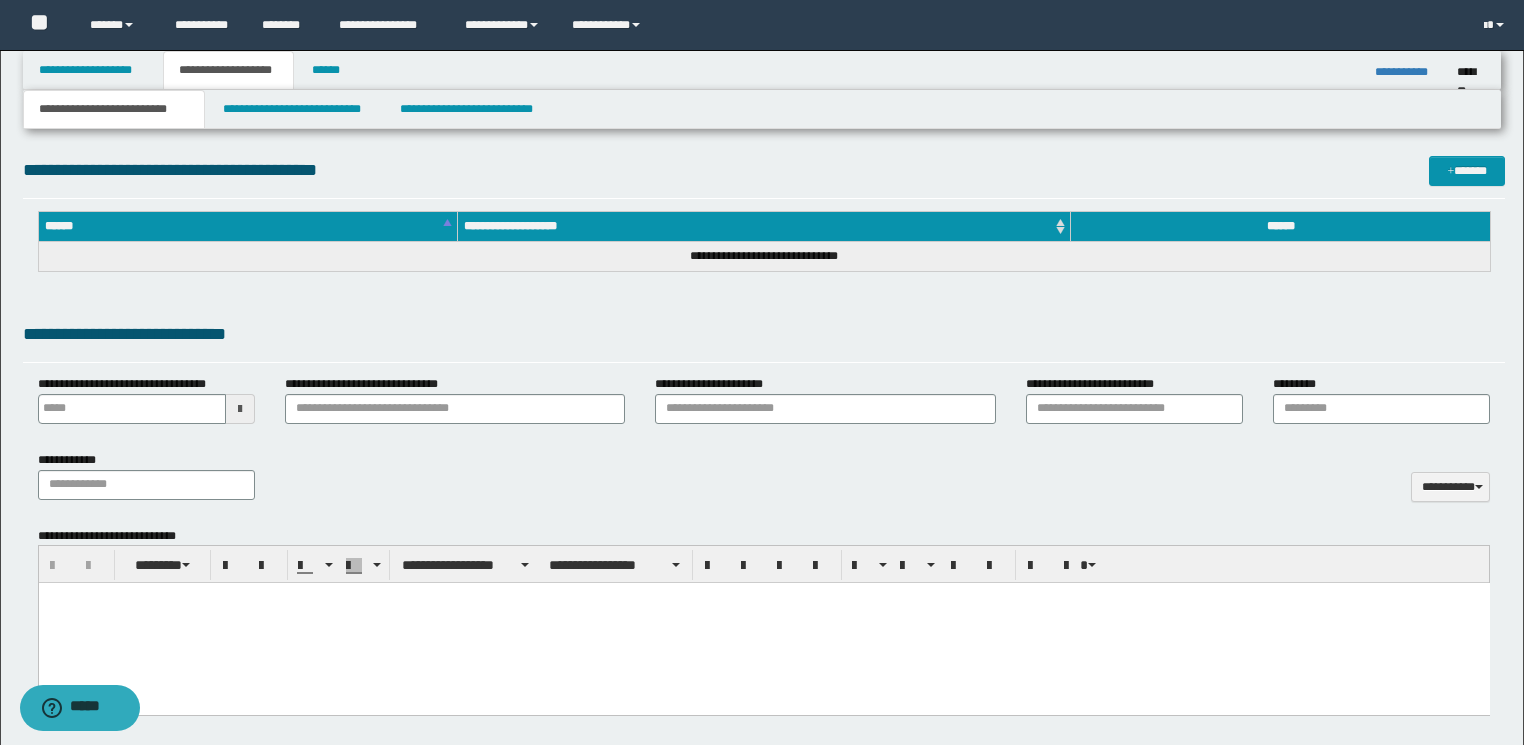 click at bounding box center [763, 598] 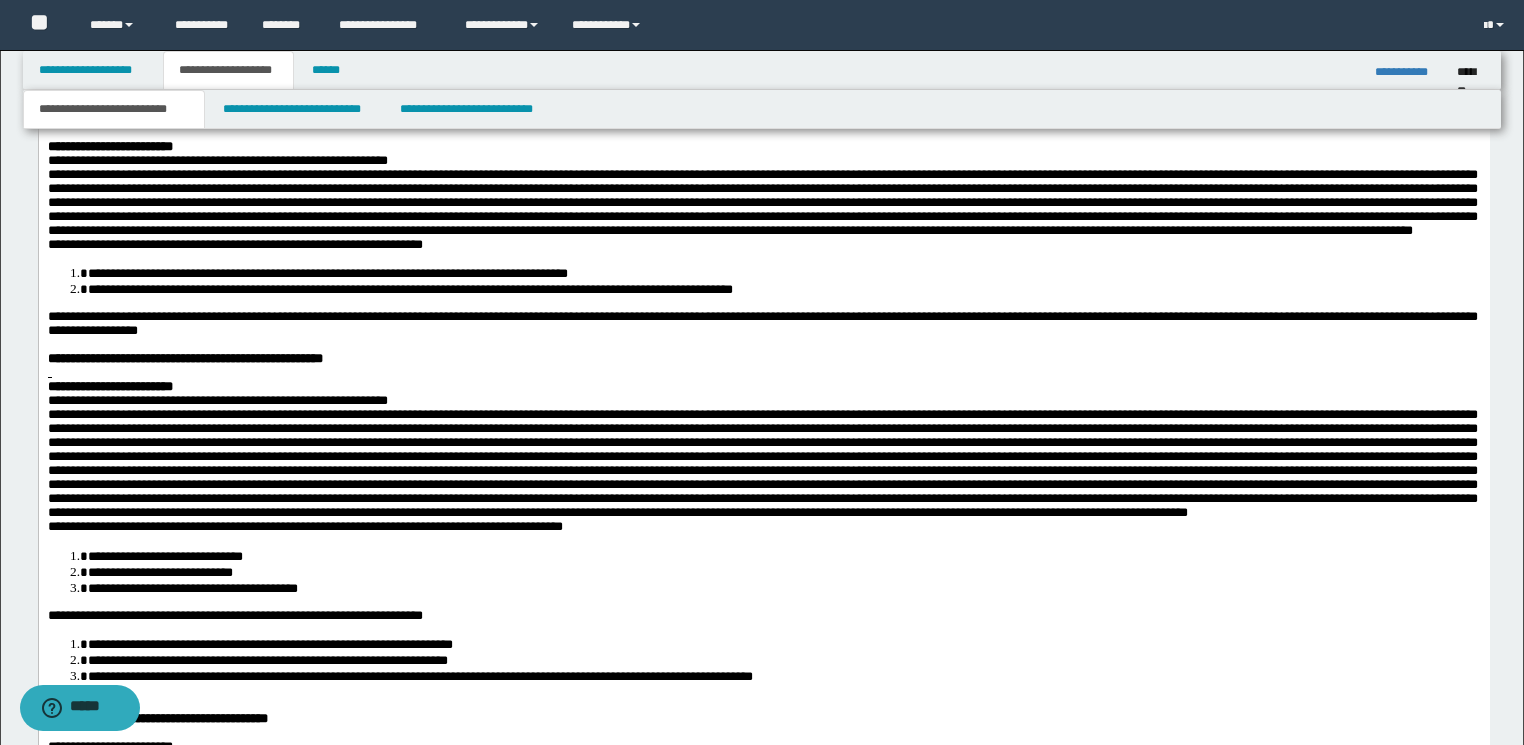 scroll, scrollTop: 2560, scrollLeft: 0, axis: vertical 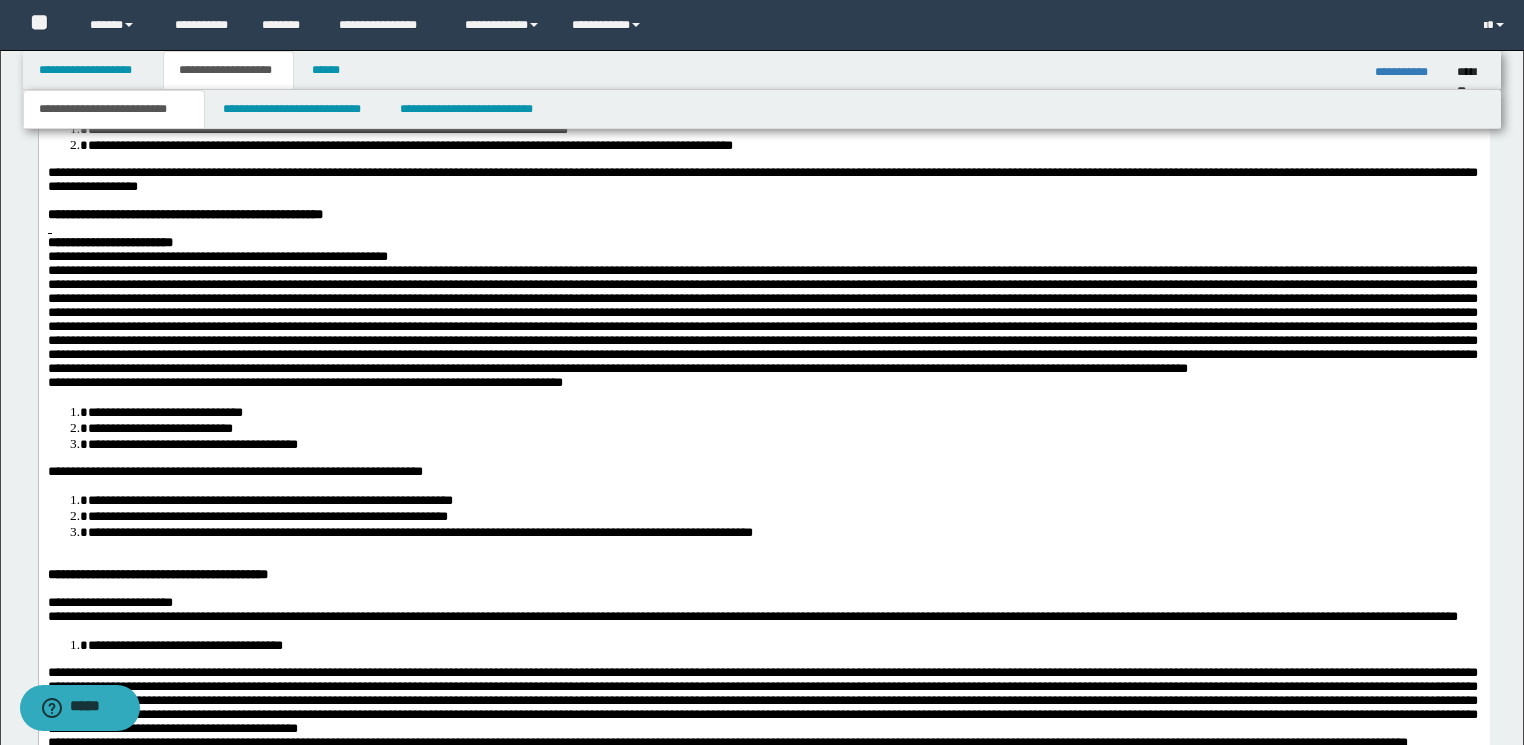 click on "**********" at bounding box center (762, 102) 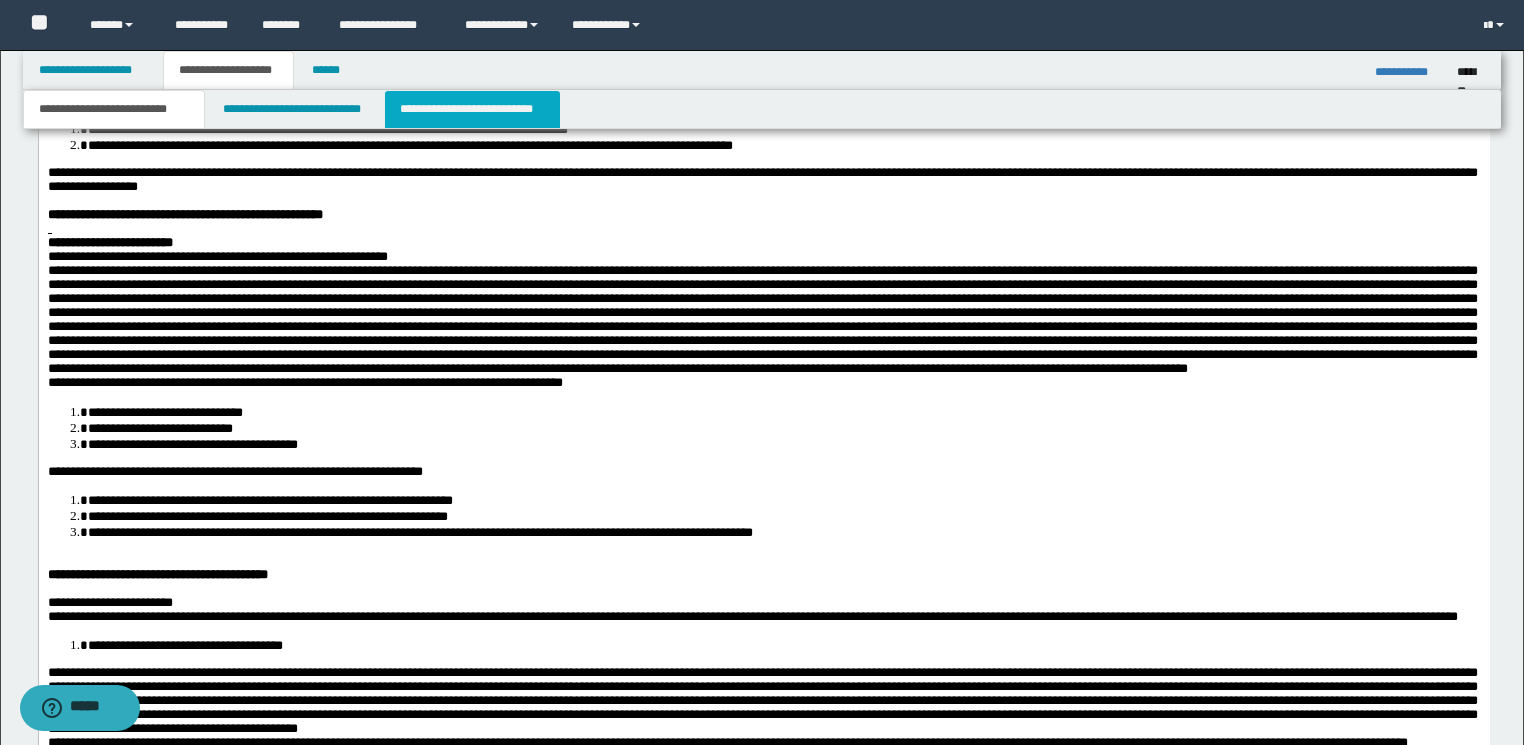 click on "**********" at bounding box center (472, 109) 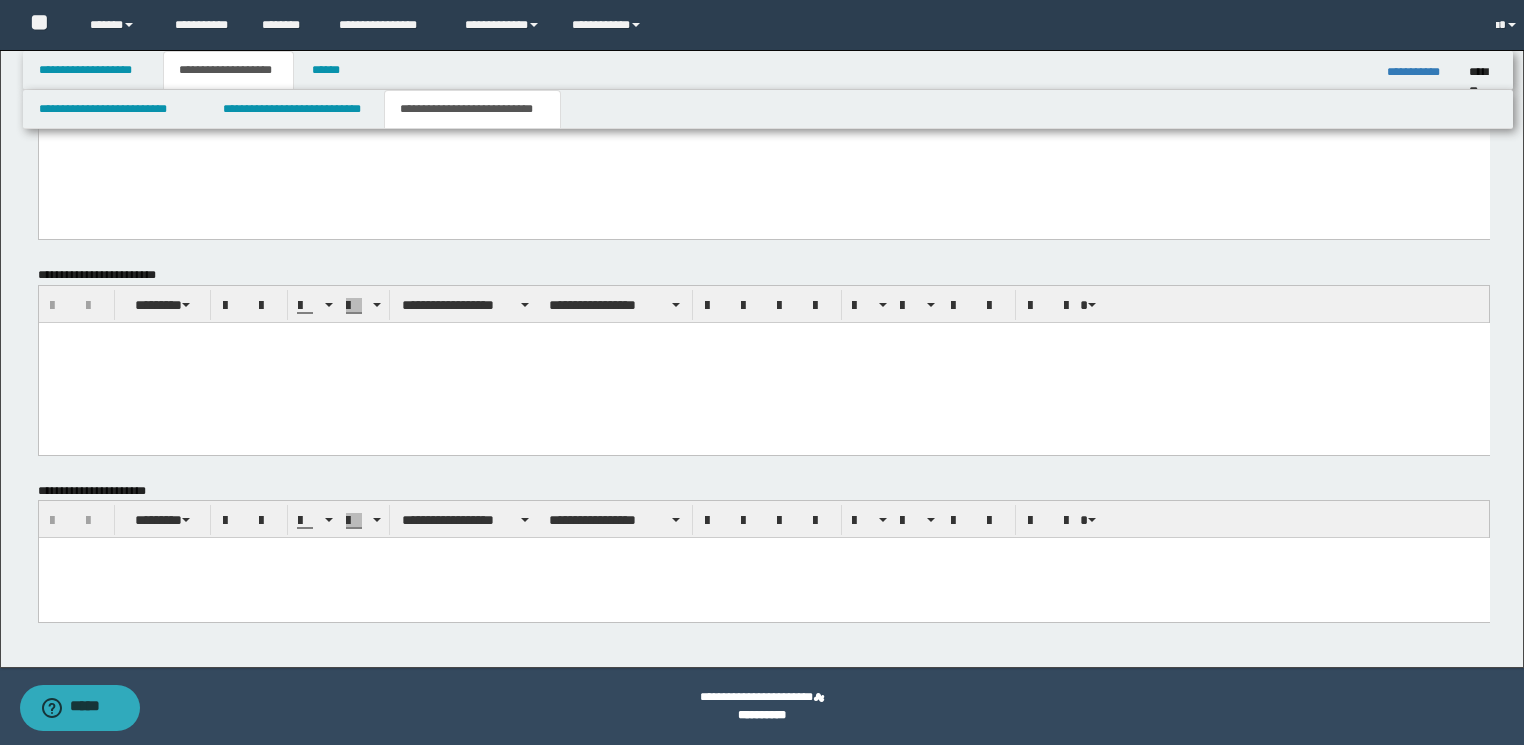 scroll, scrollTop: 799, scrollLeft: 0, axis: vertical 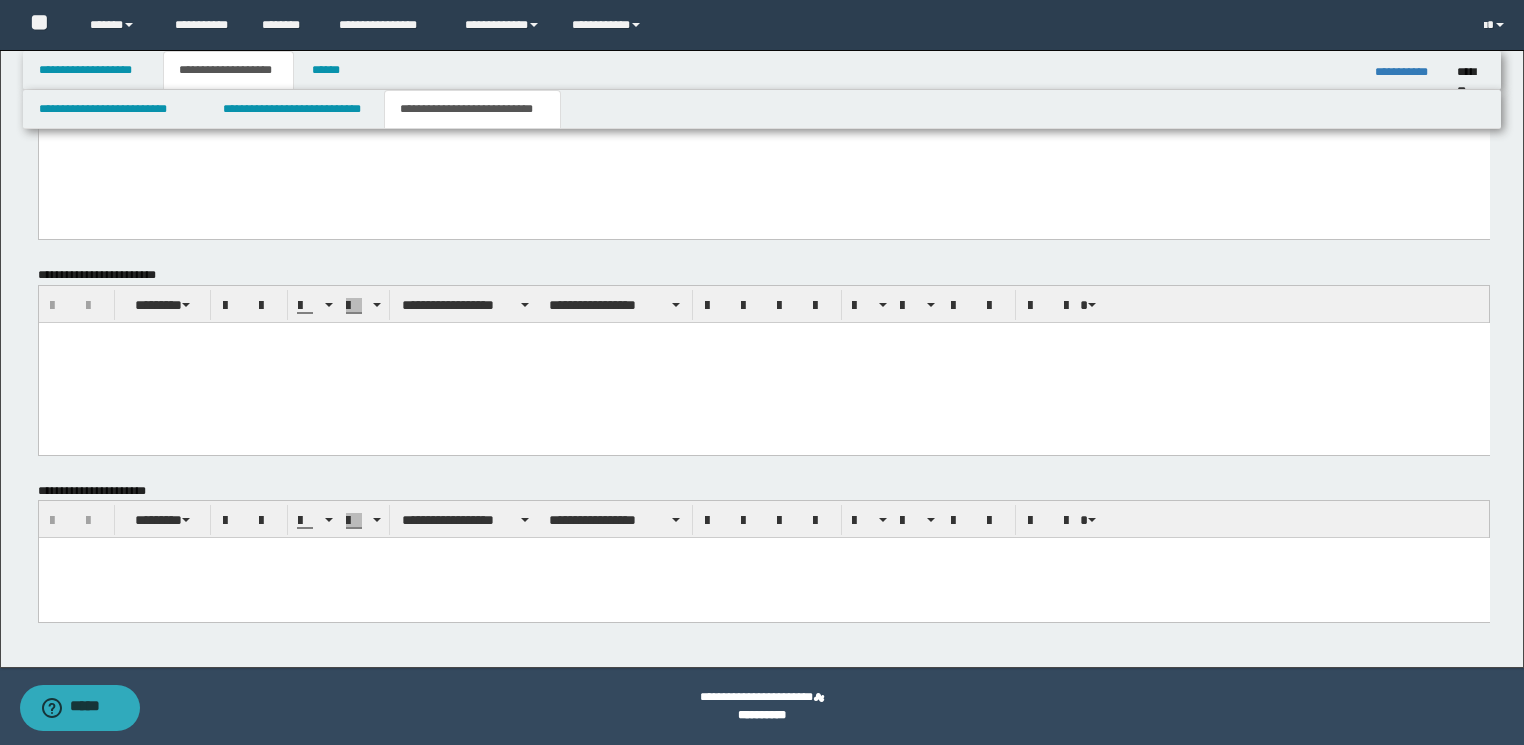 click at bounding box center [763, 146] 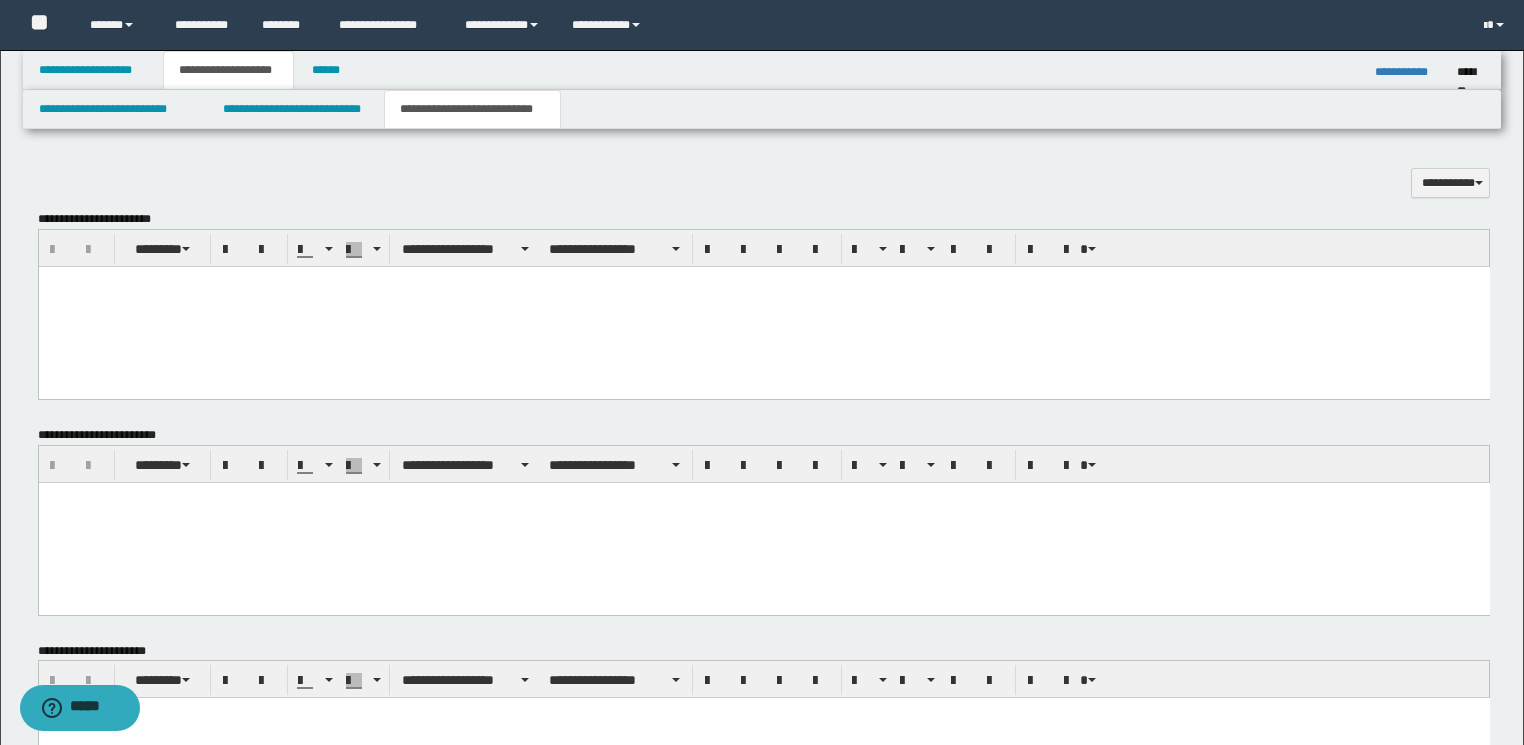 paste 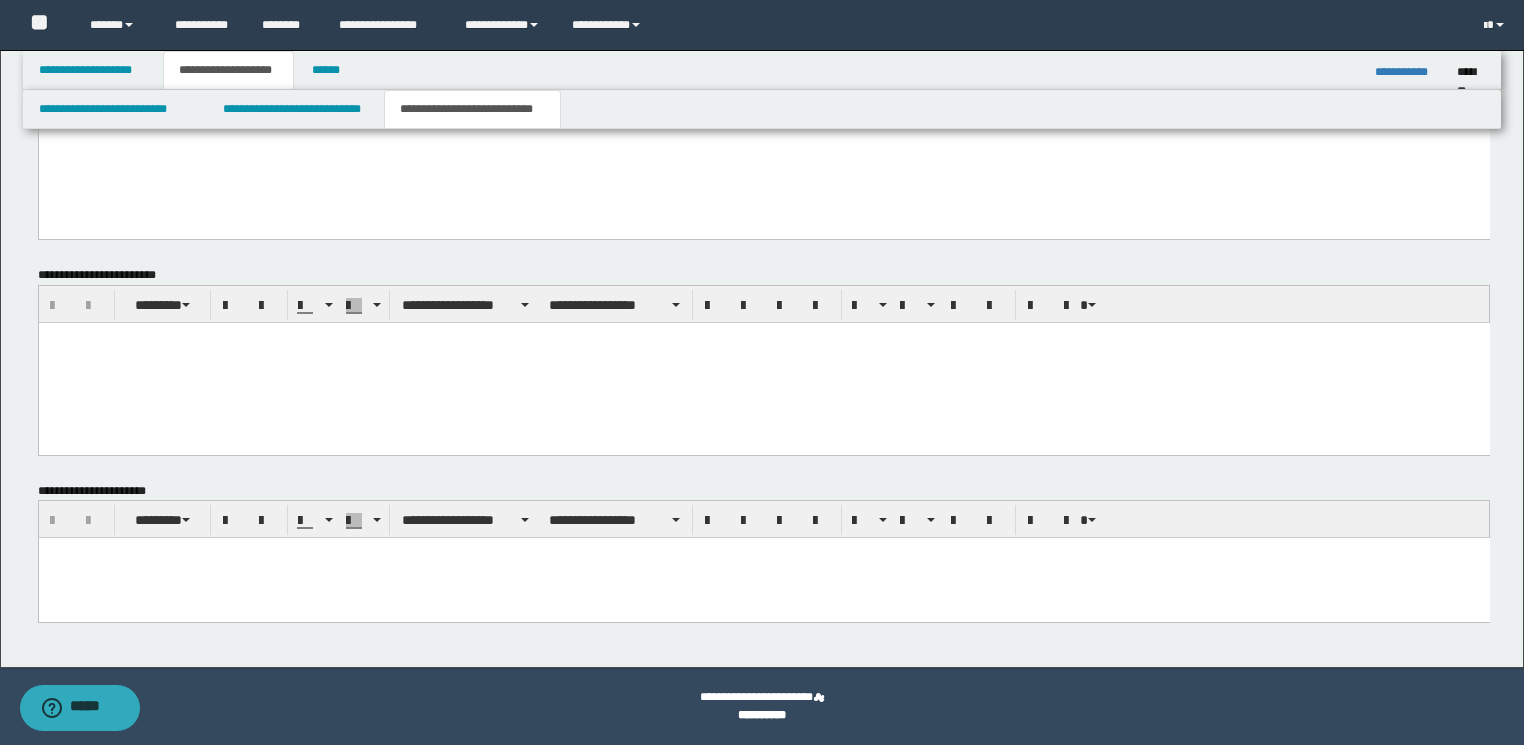 click at bounding box center (763, 578) 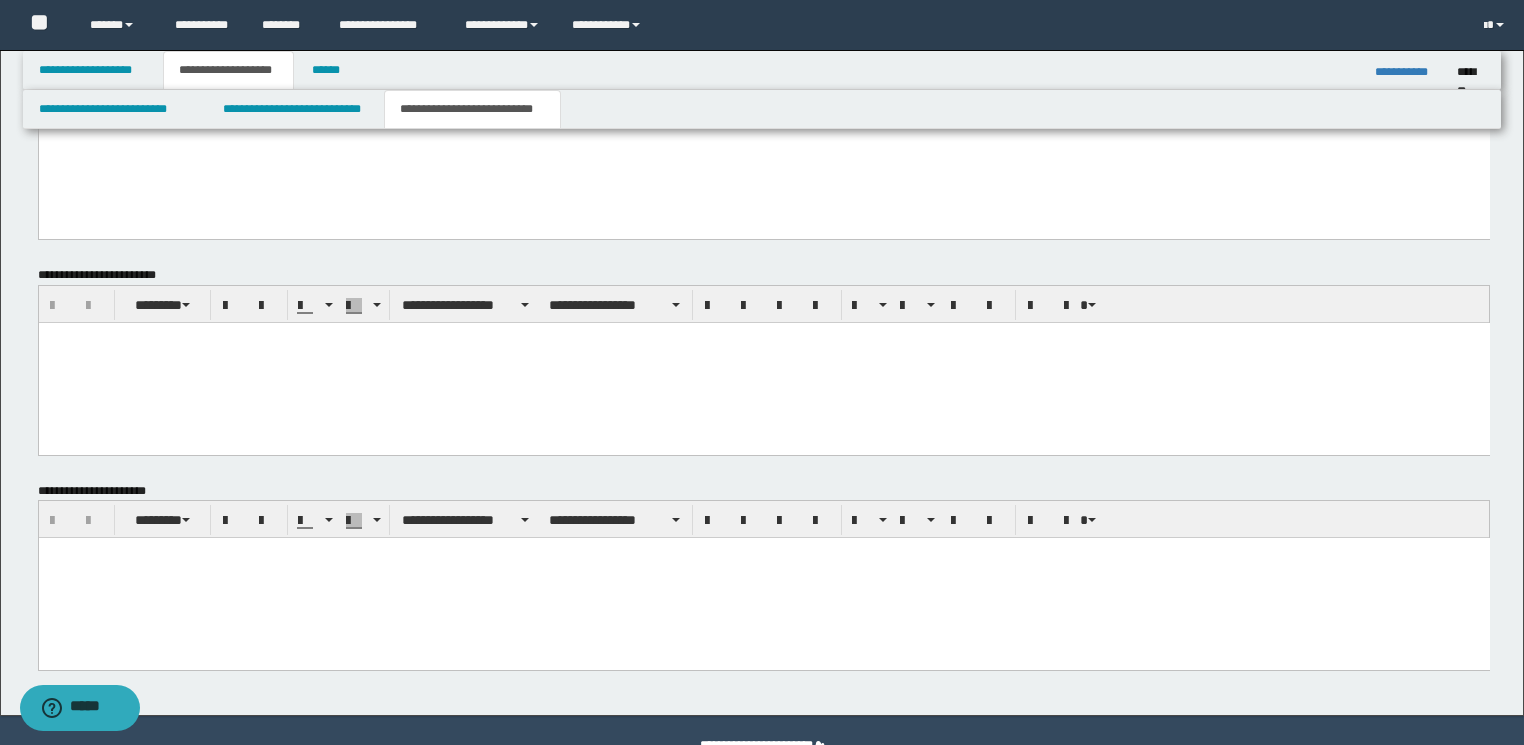 type 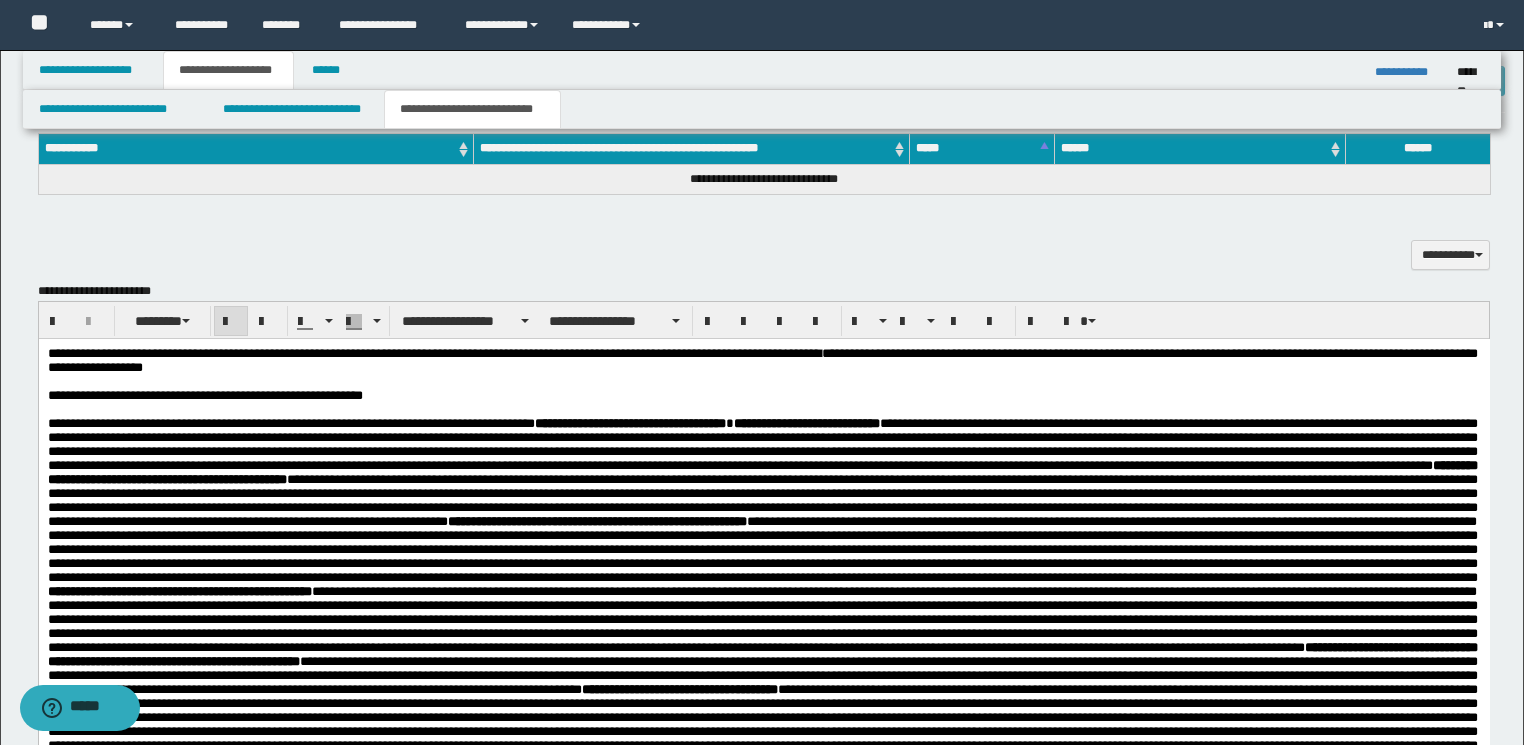 scroll, scrollTop: 431, scrollLeft: 0, axis: vertical 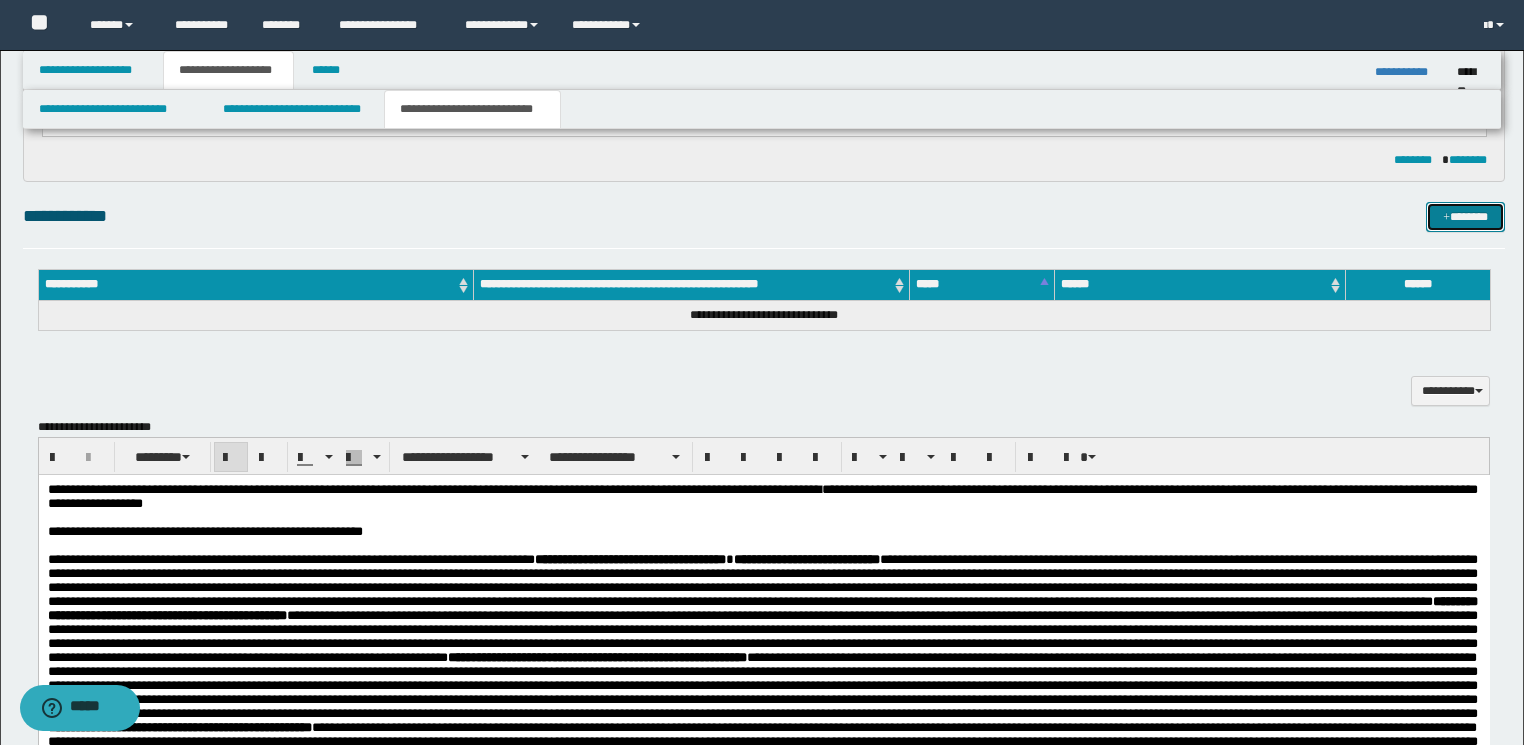 click on "*******" at bounding box center (1465, 217) 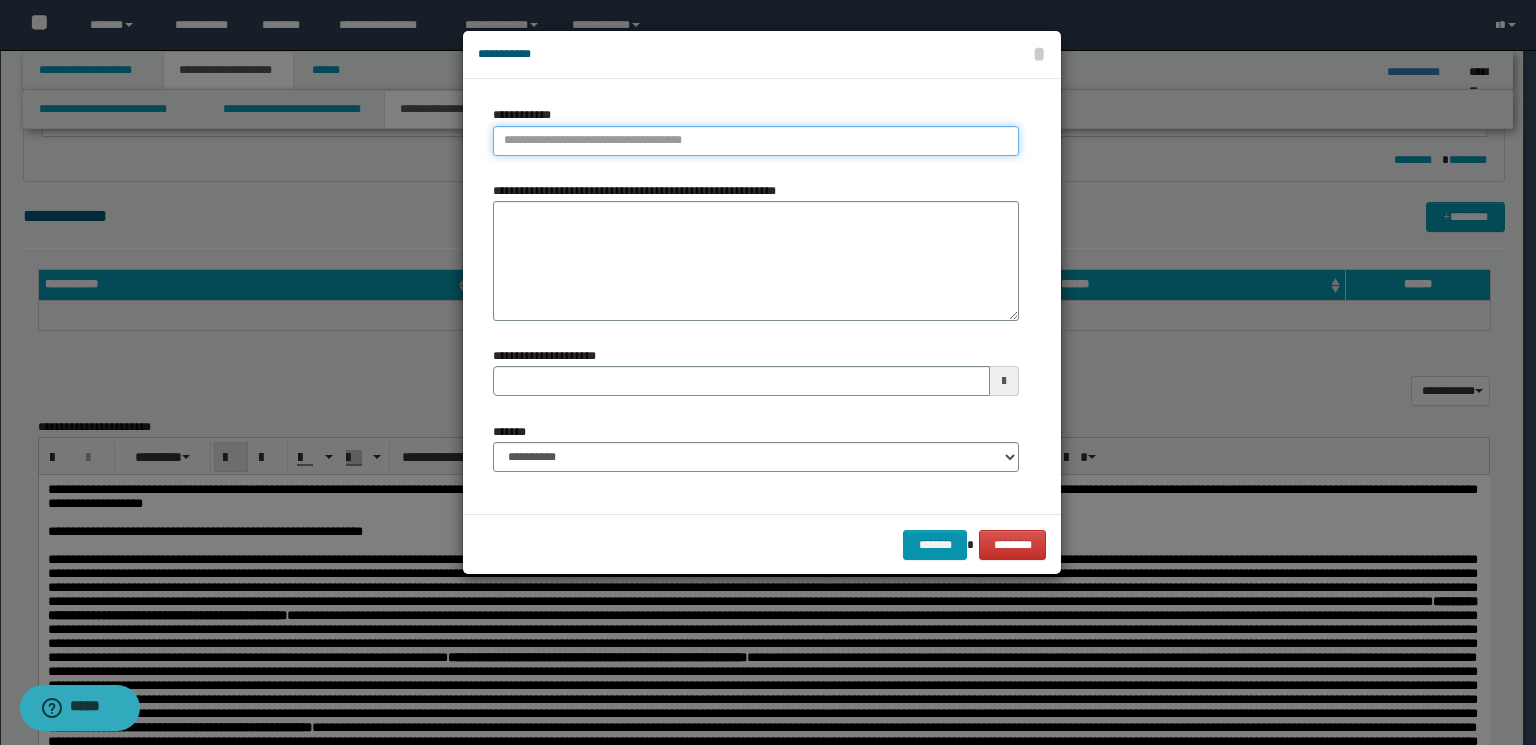click on "**********" at bounding box center [756, 141] 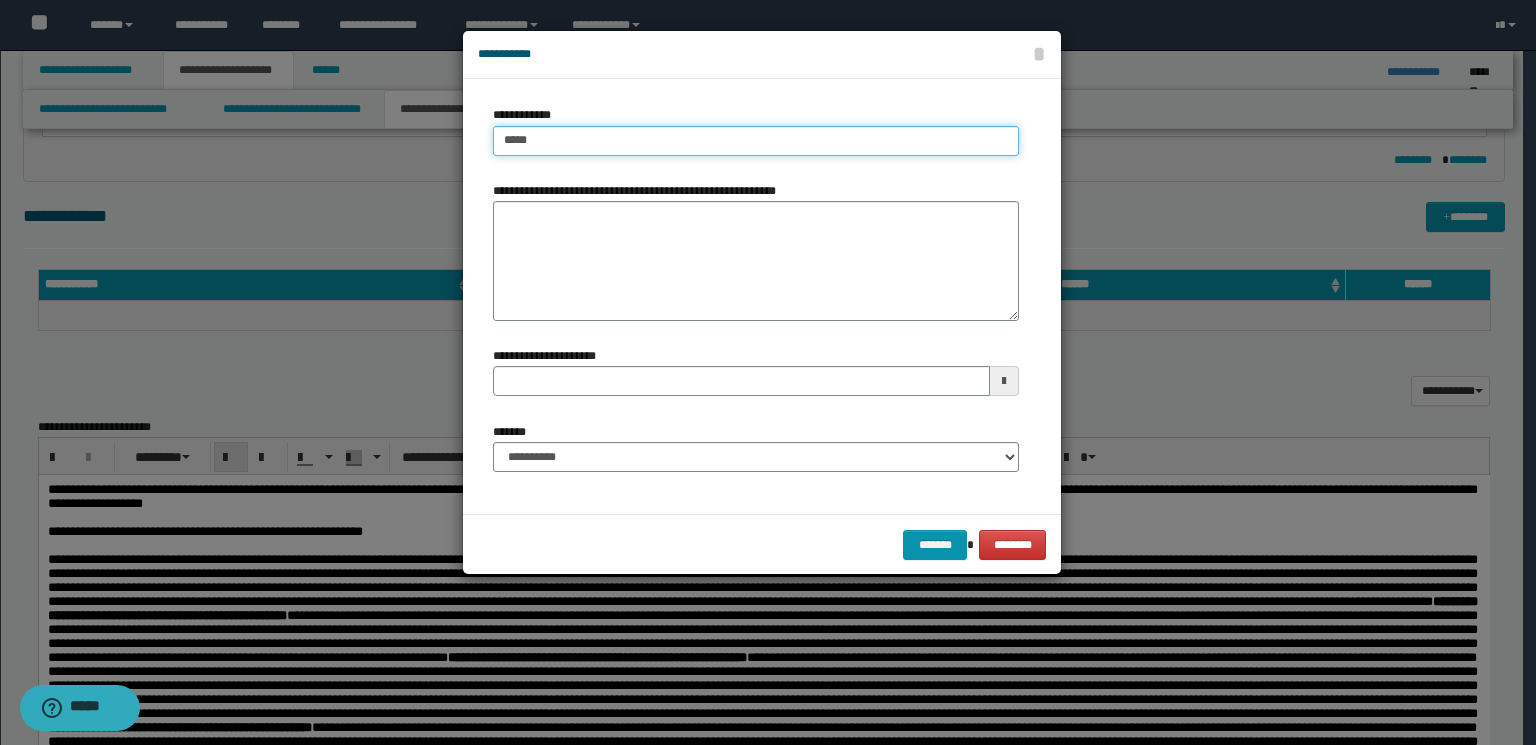 type on "*****" 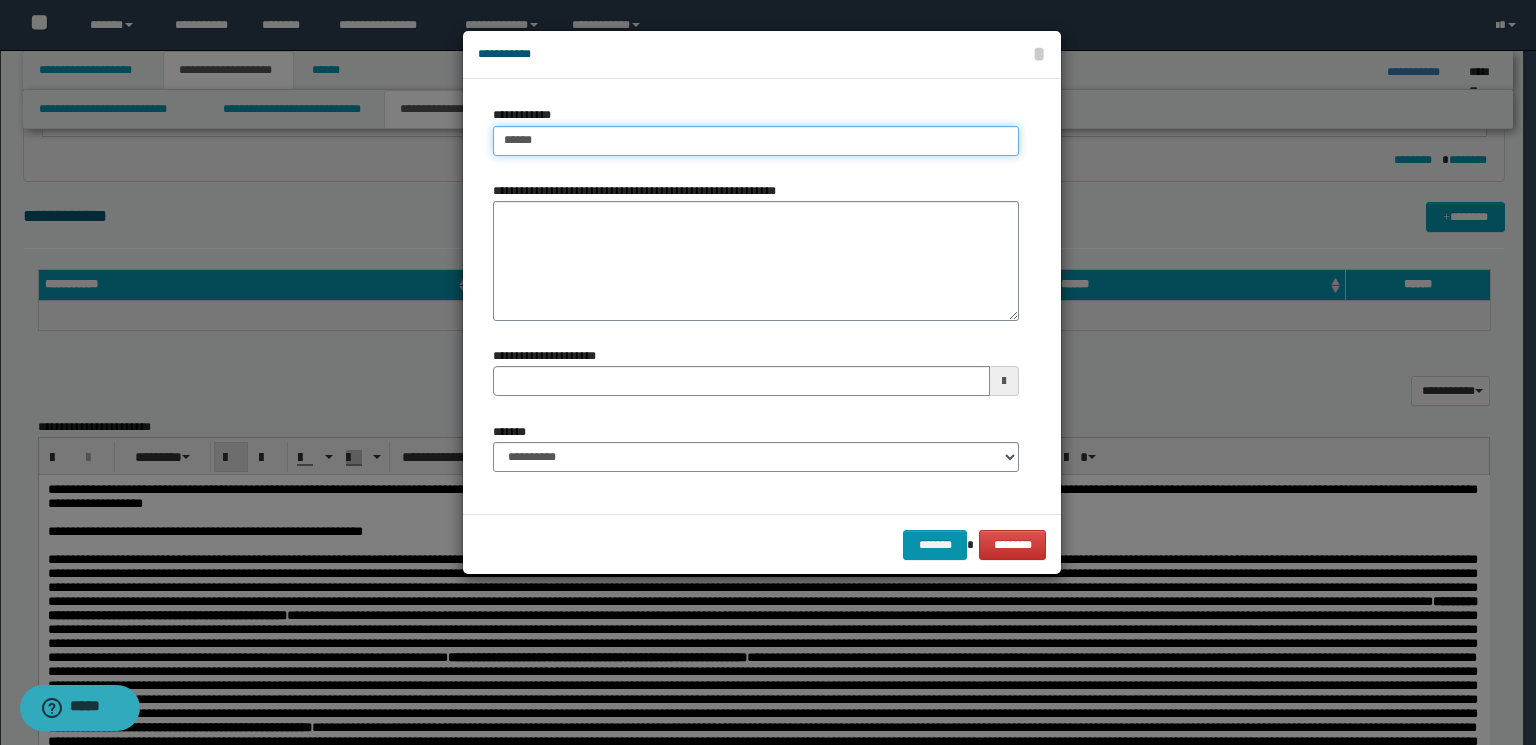 type on "*****" 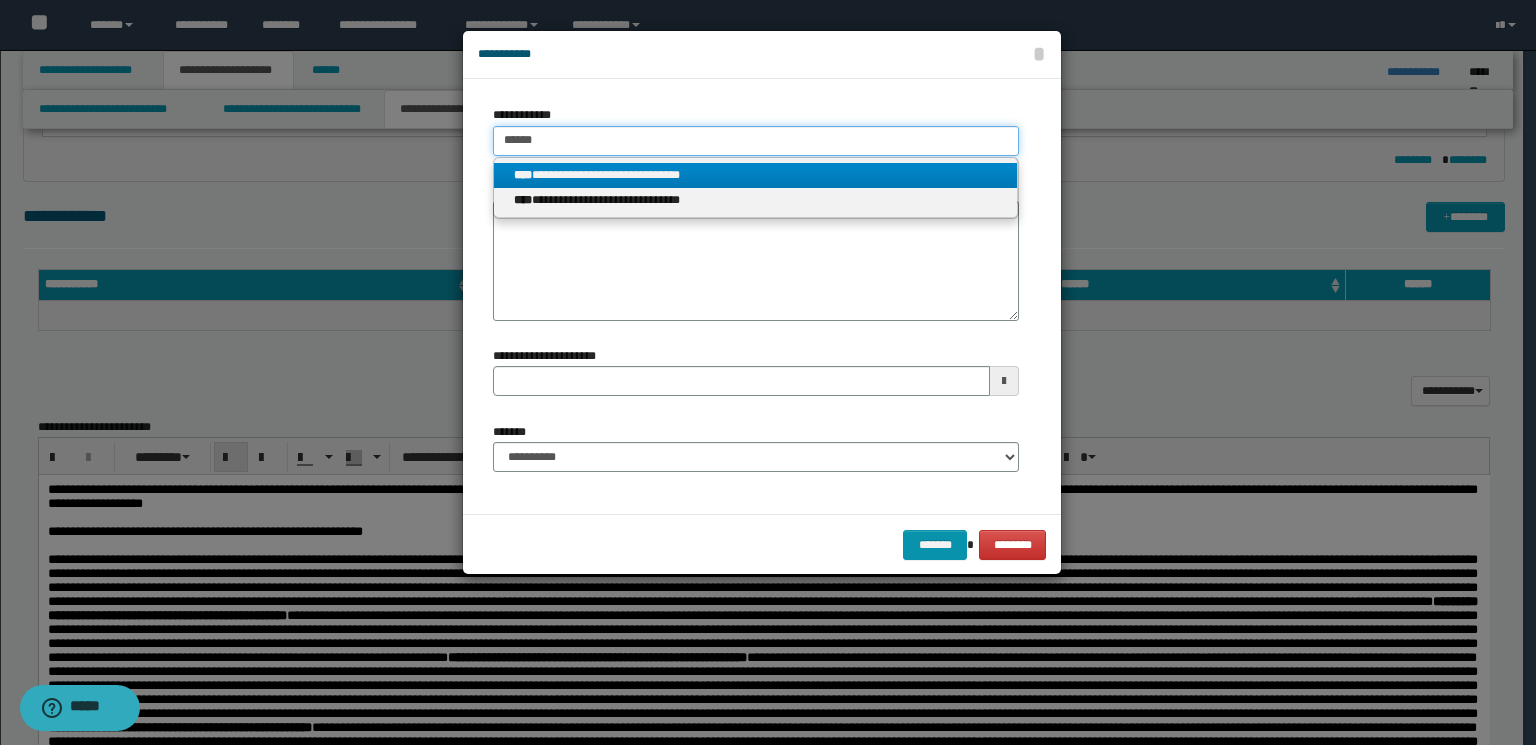 type on "*****" 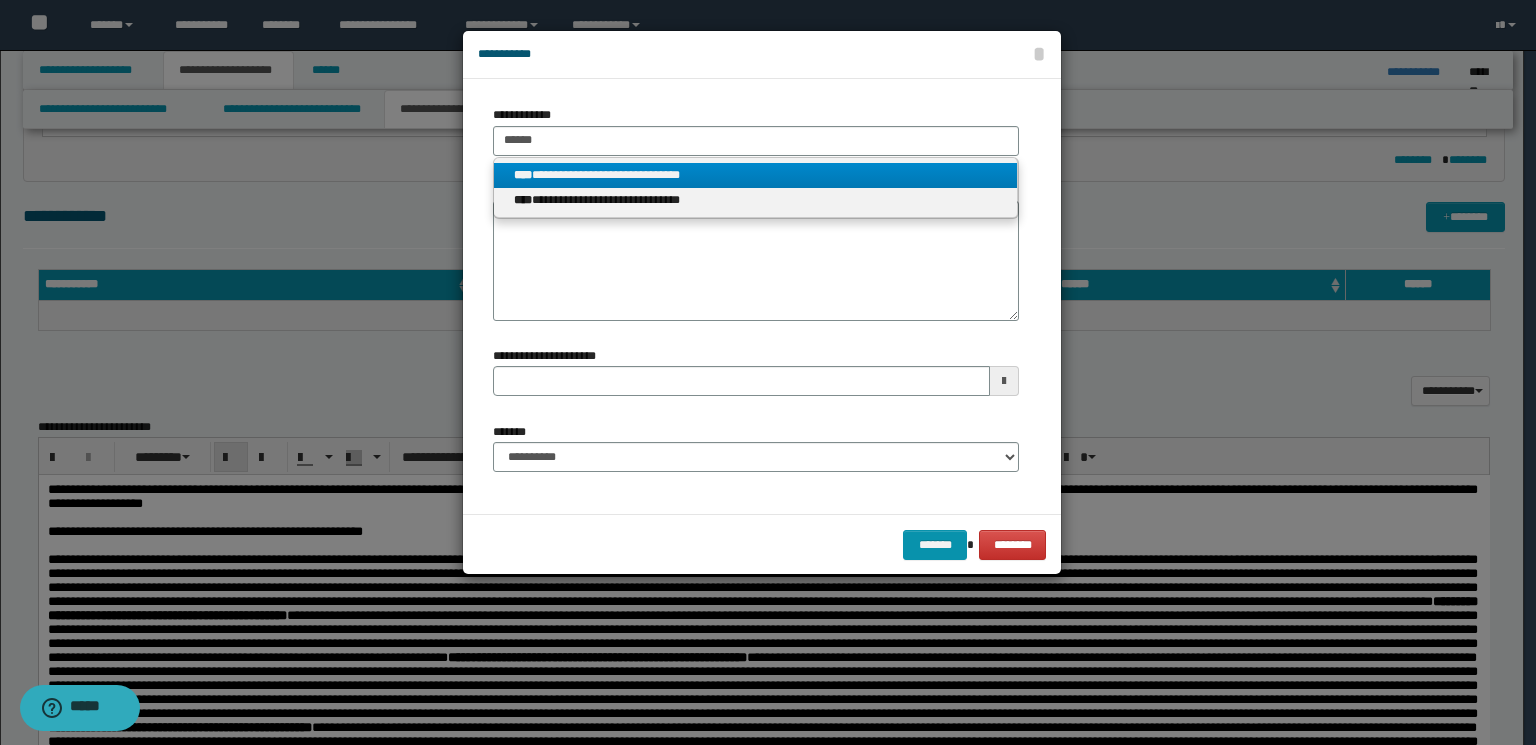click on "**********" at bounding box center [756, 175] 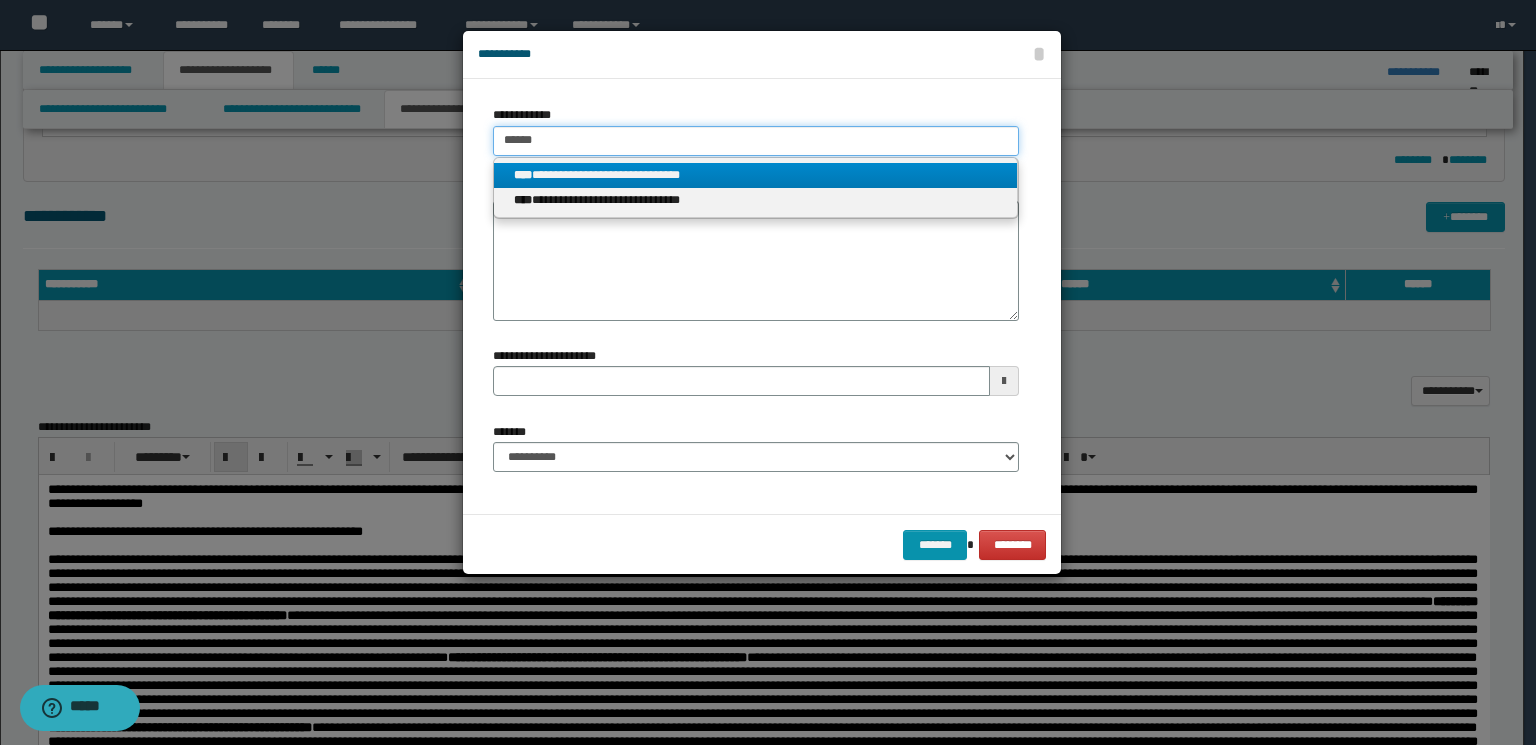 type 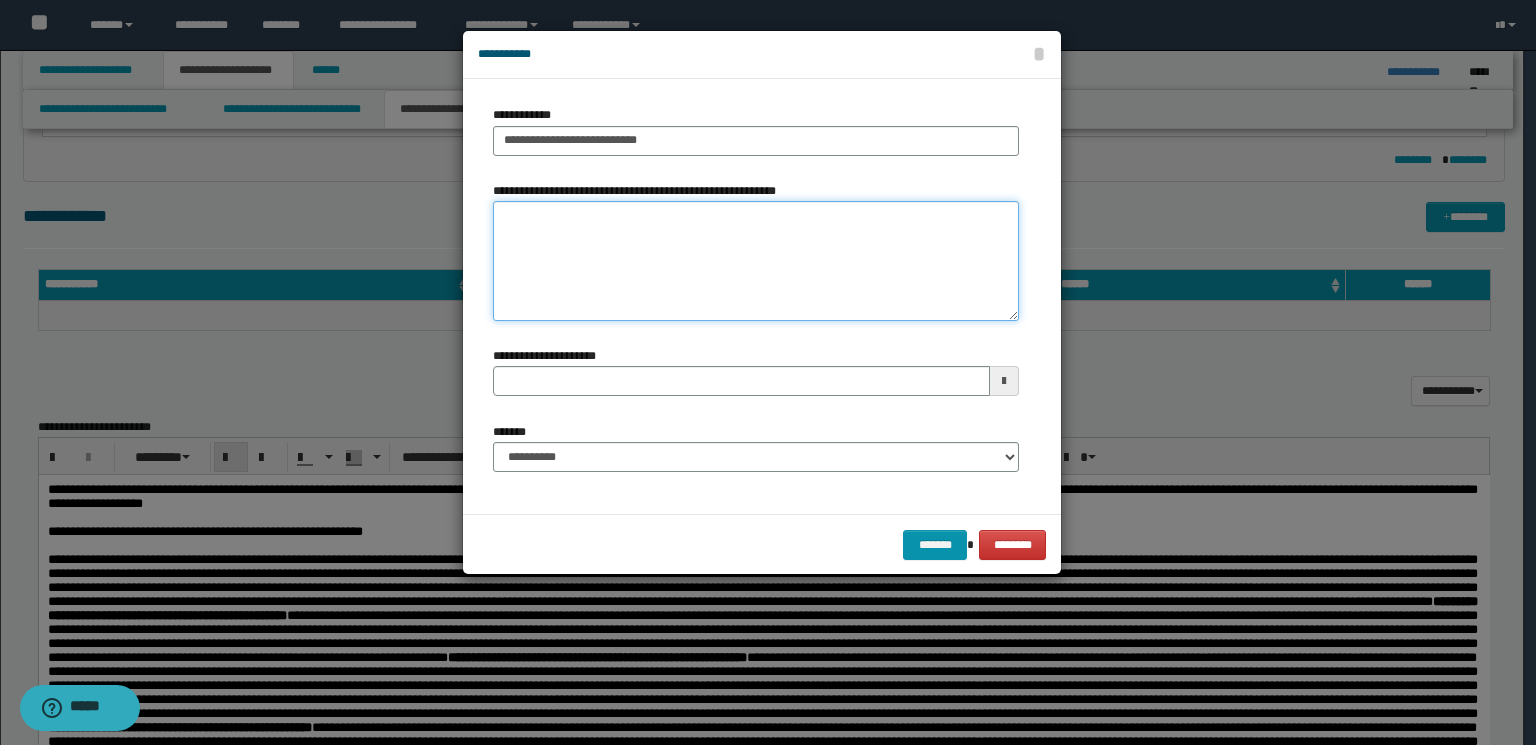 click on "**********" at bounding box center [756, 261] 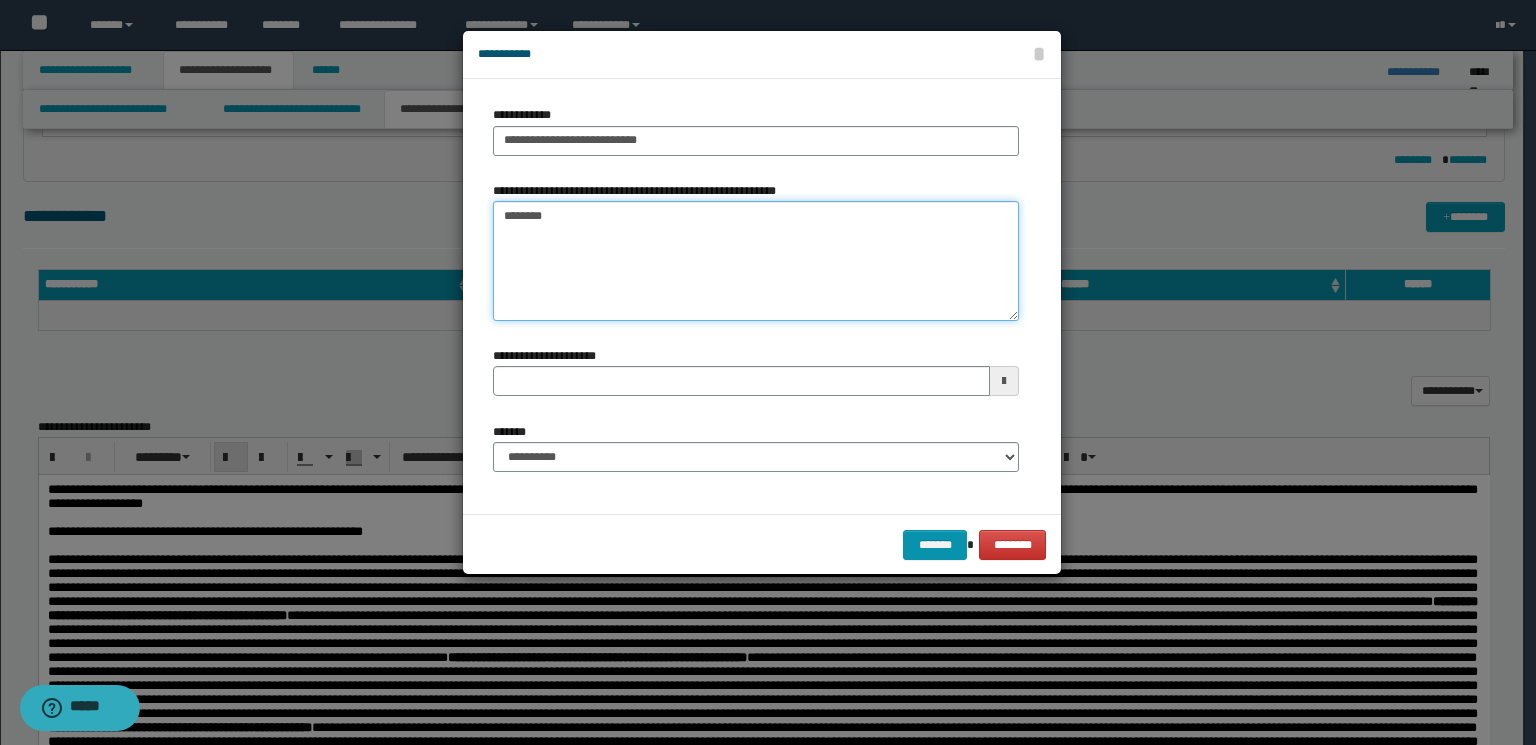 type on "*********" 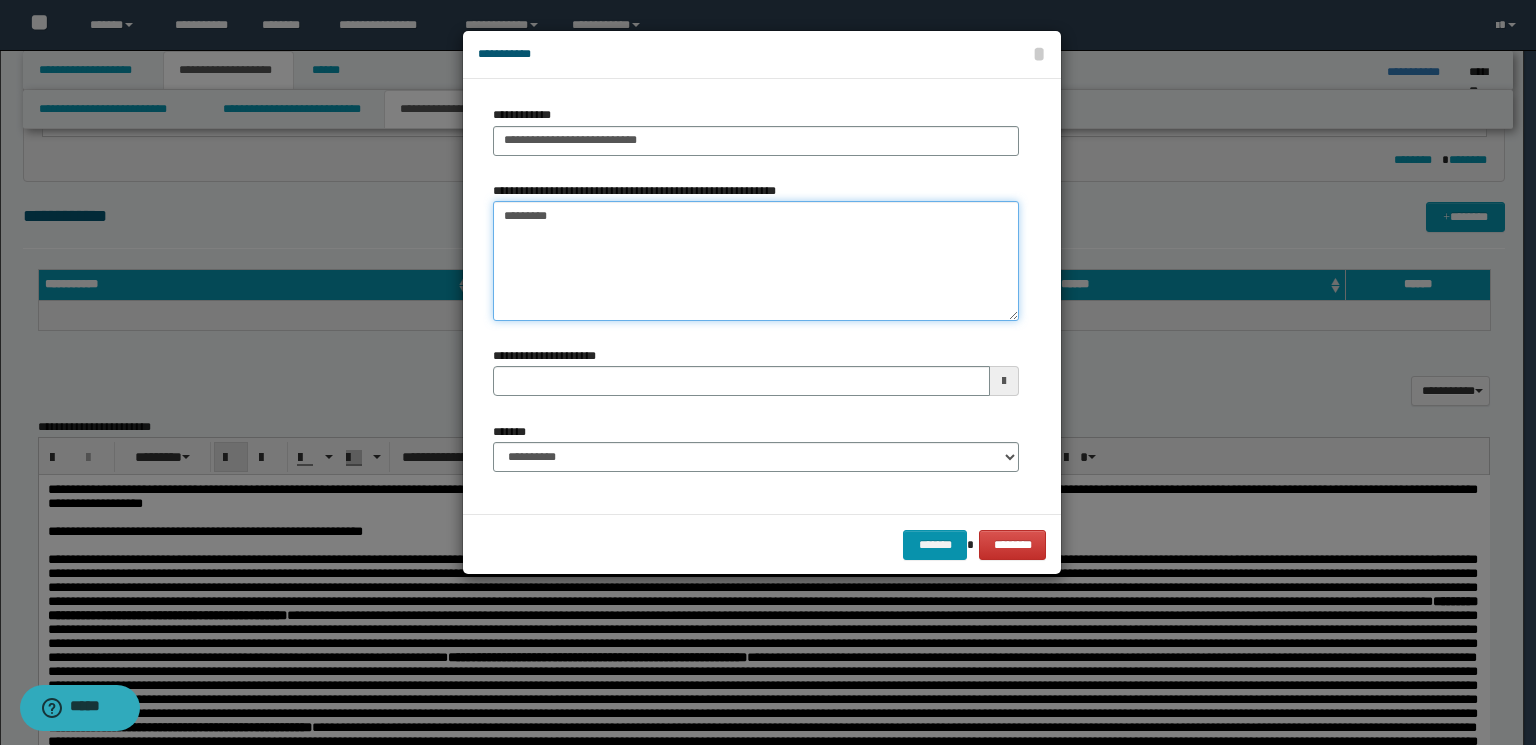type 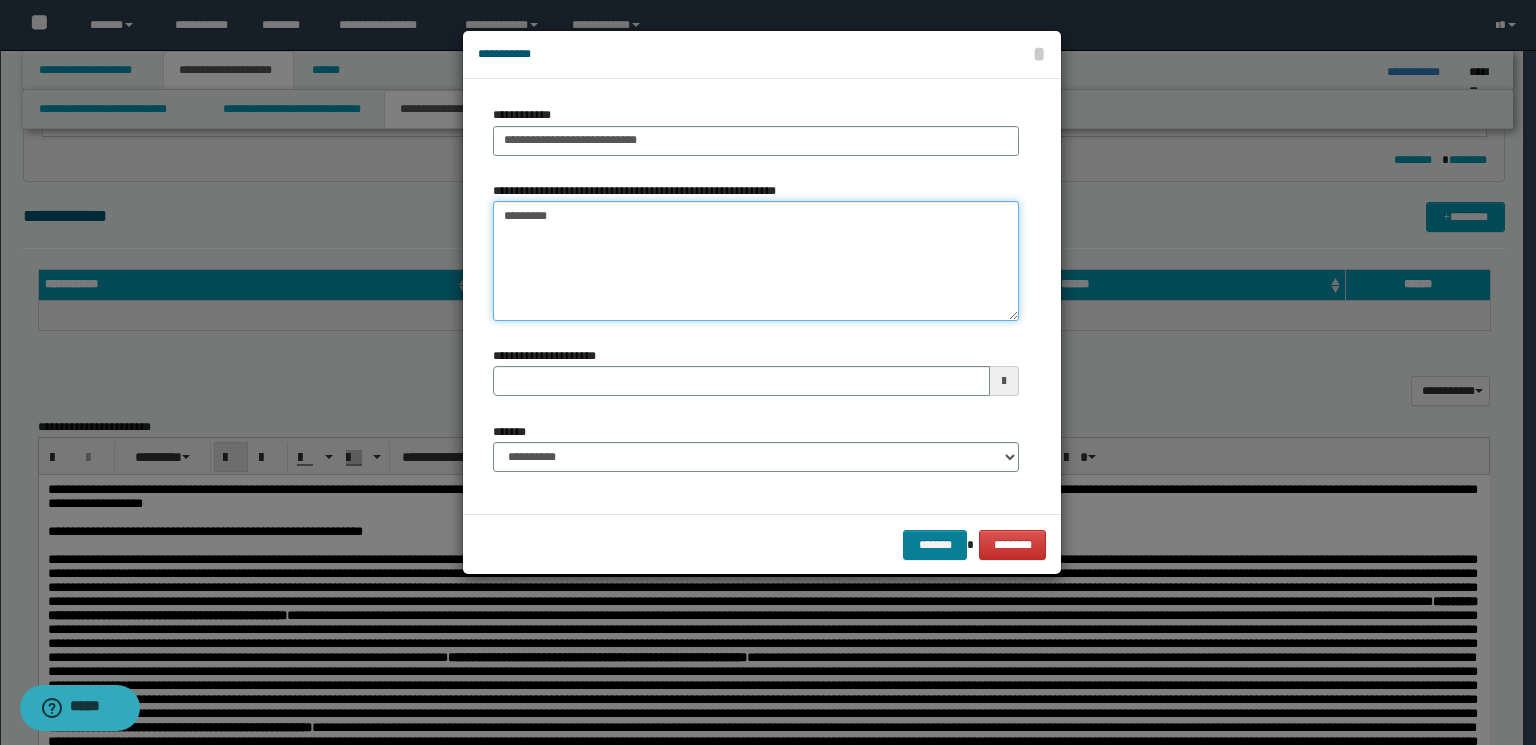 type on "*********" 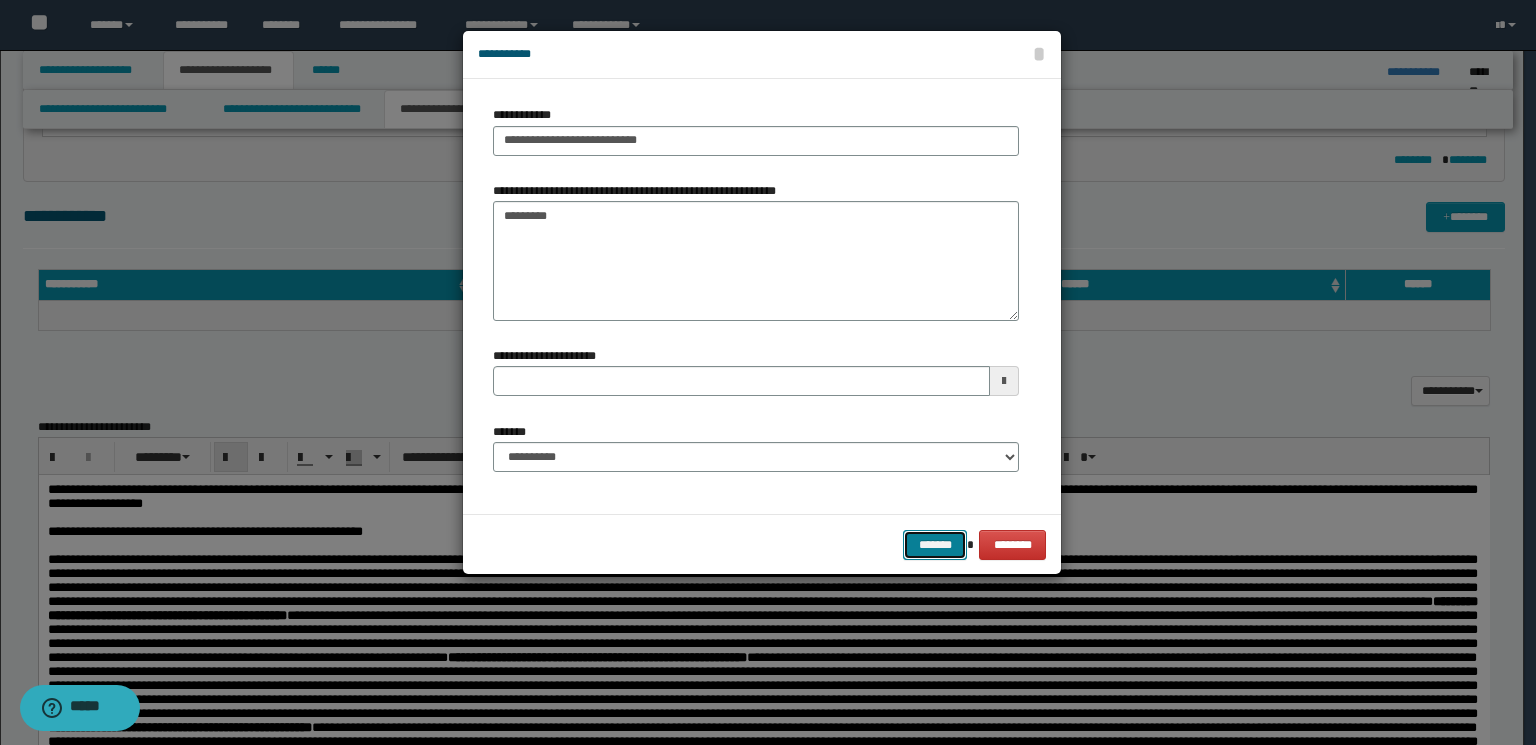 click on "*******" at bounding box center [935, 545] 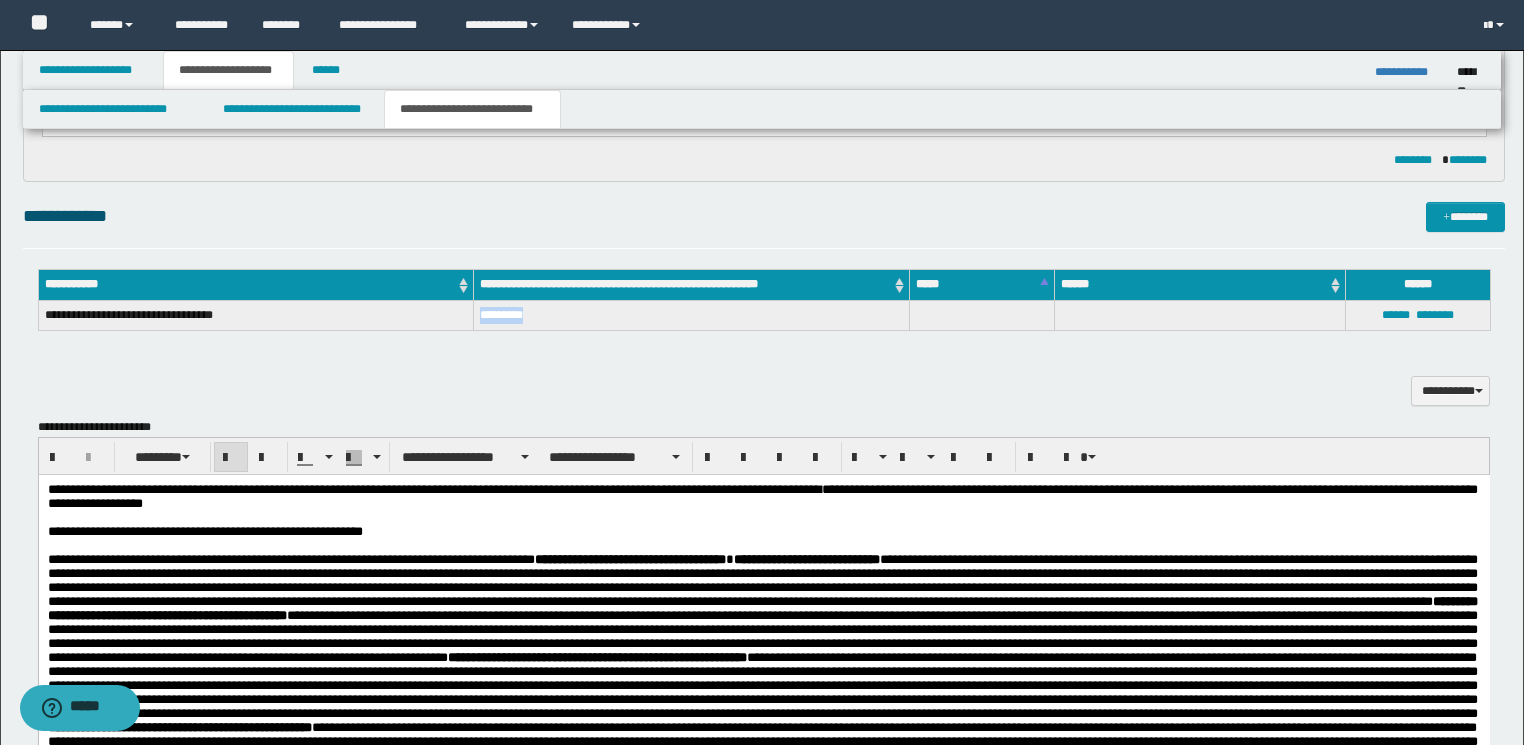 drag, startPoint x: 480, startPoint y: 311, endPoint x: 535, endPoint y: 310, distance: 55.00909 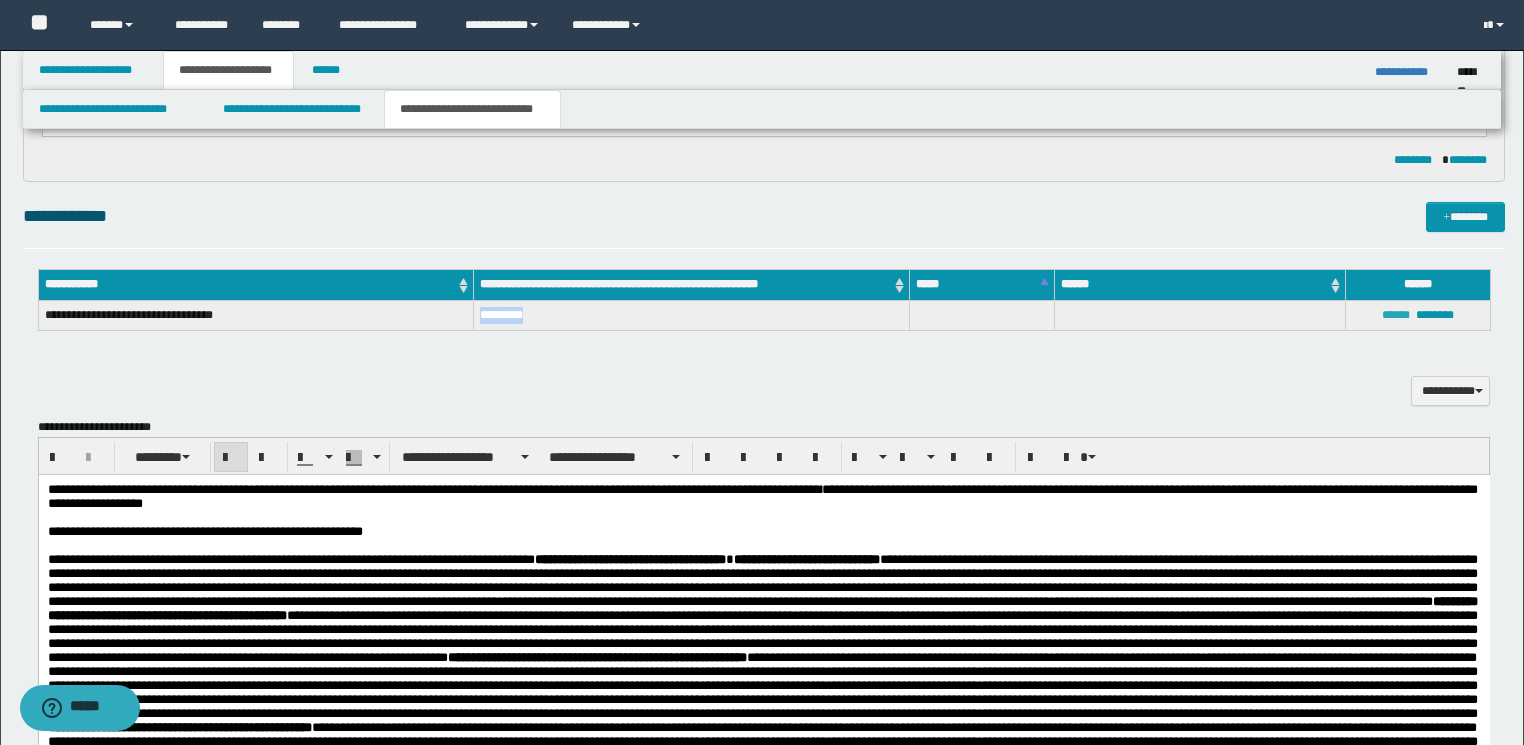 copy on "*********" 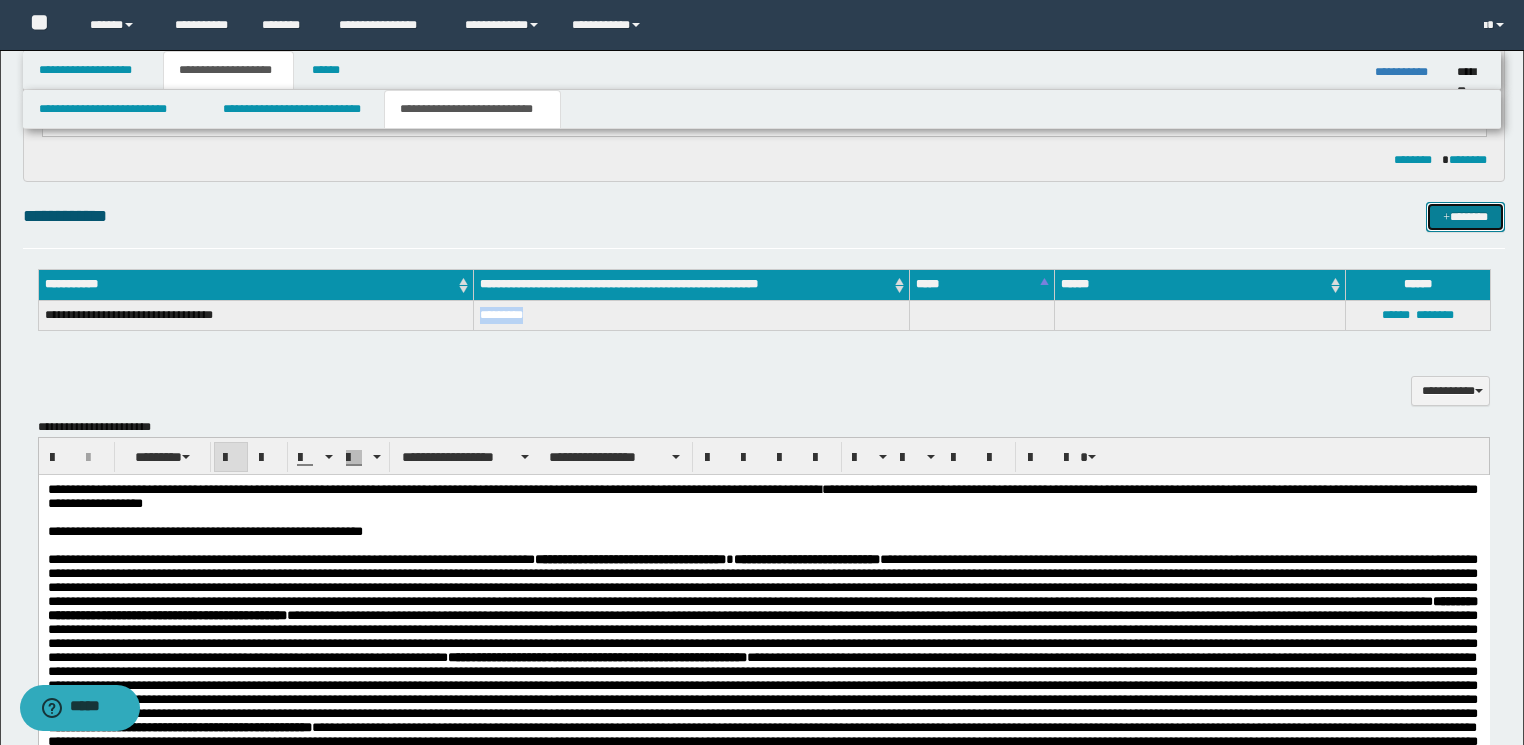 drag, startPoint x: 1456, startPoint y: 212, endPoint x: 1442, endPoint y: 210, distance: 14.142136 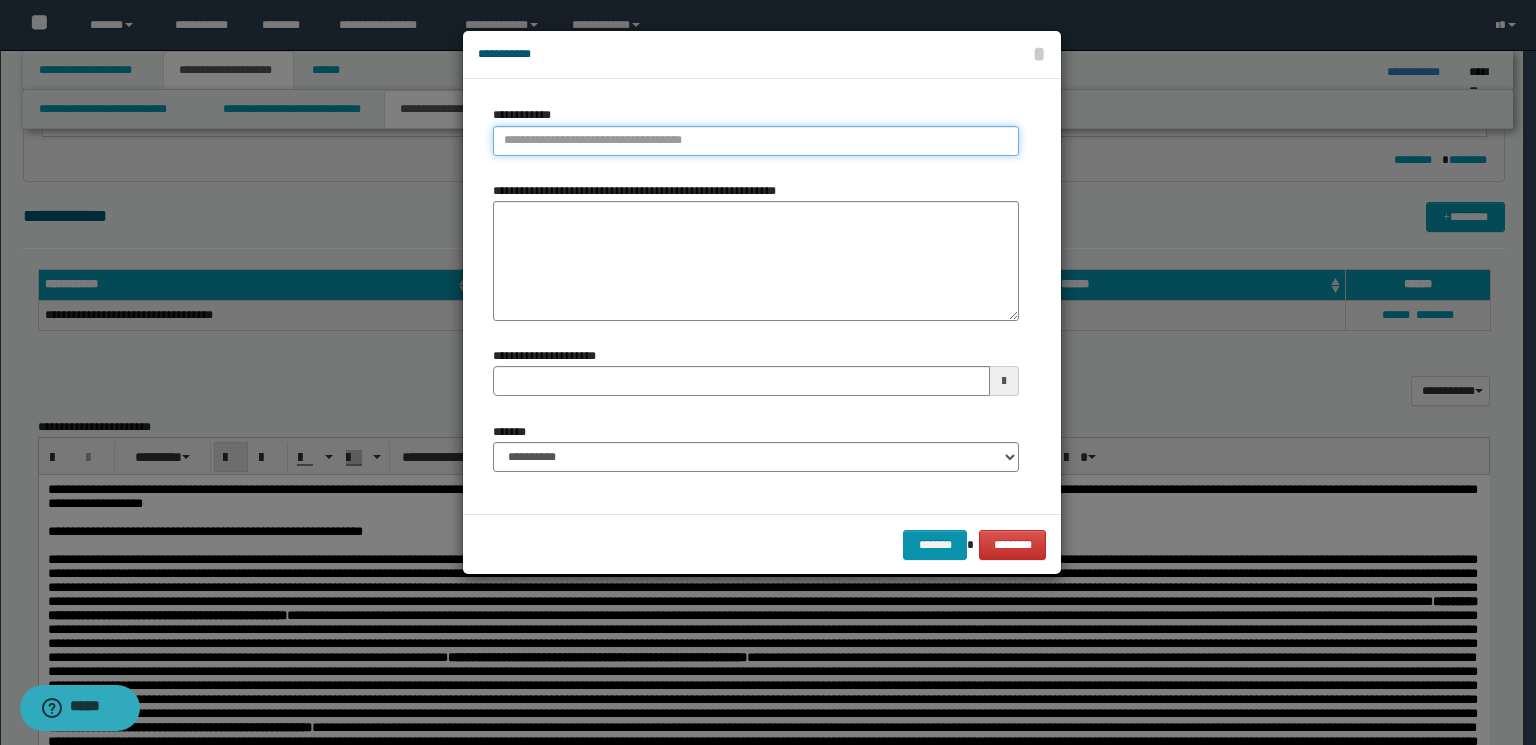 type on "**********" 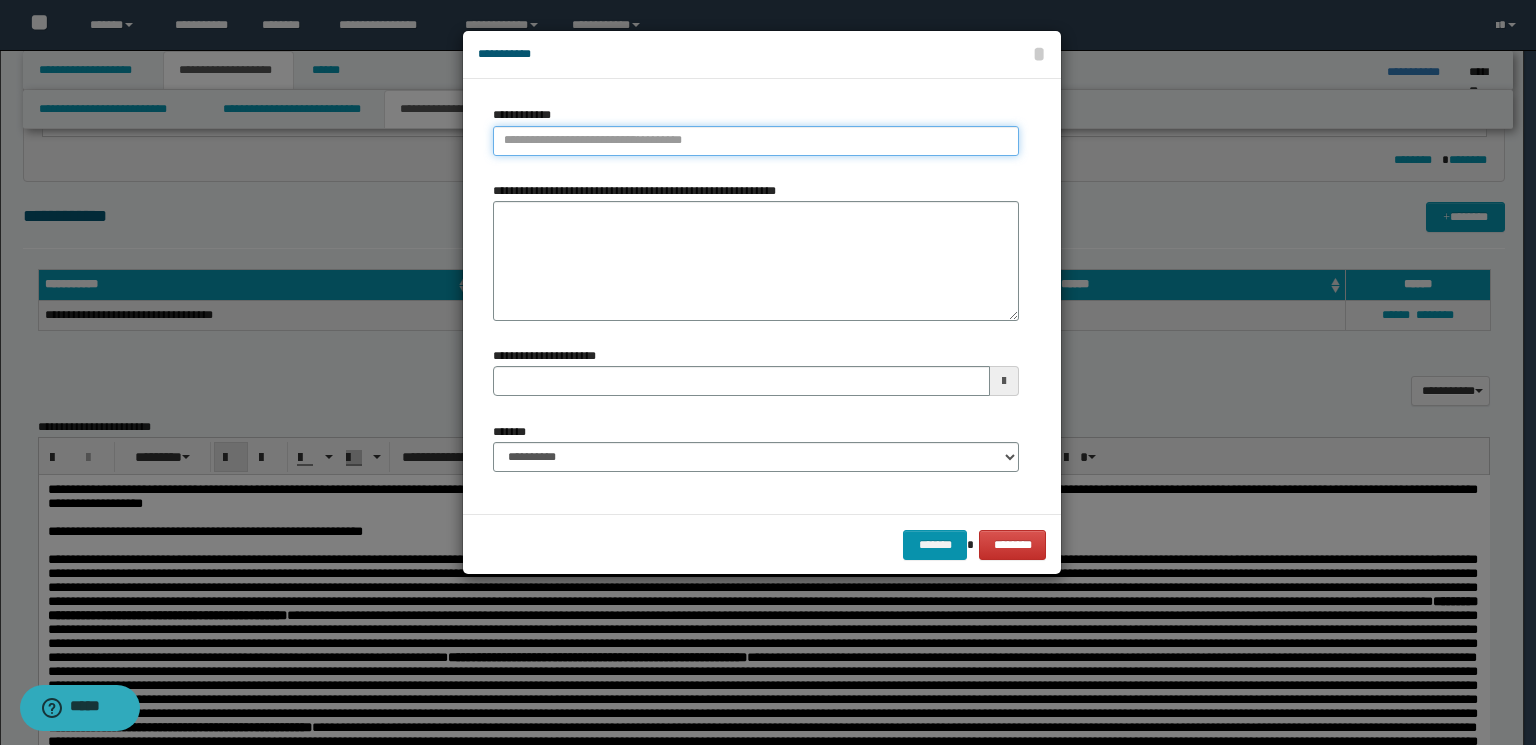 click on "**********" at bounding box center [756, 141] 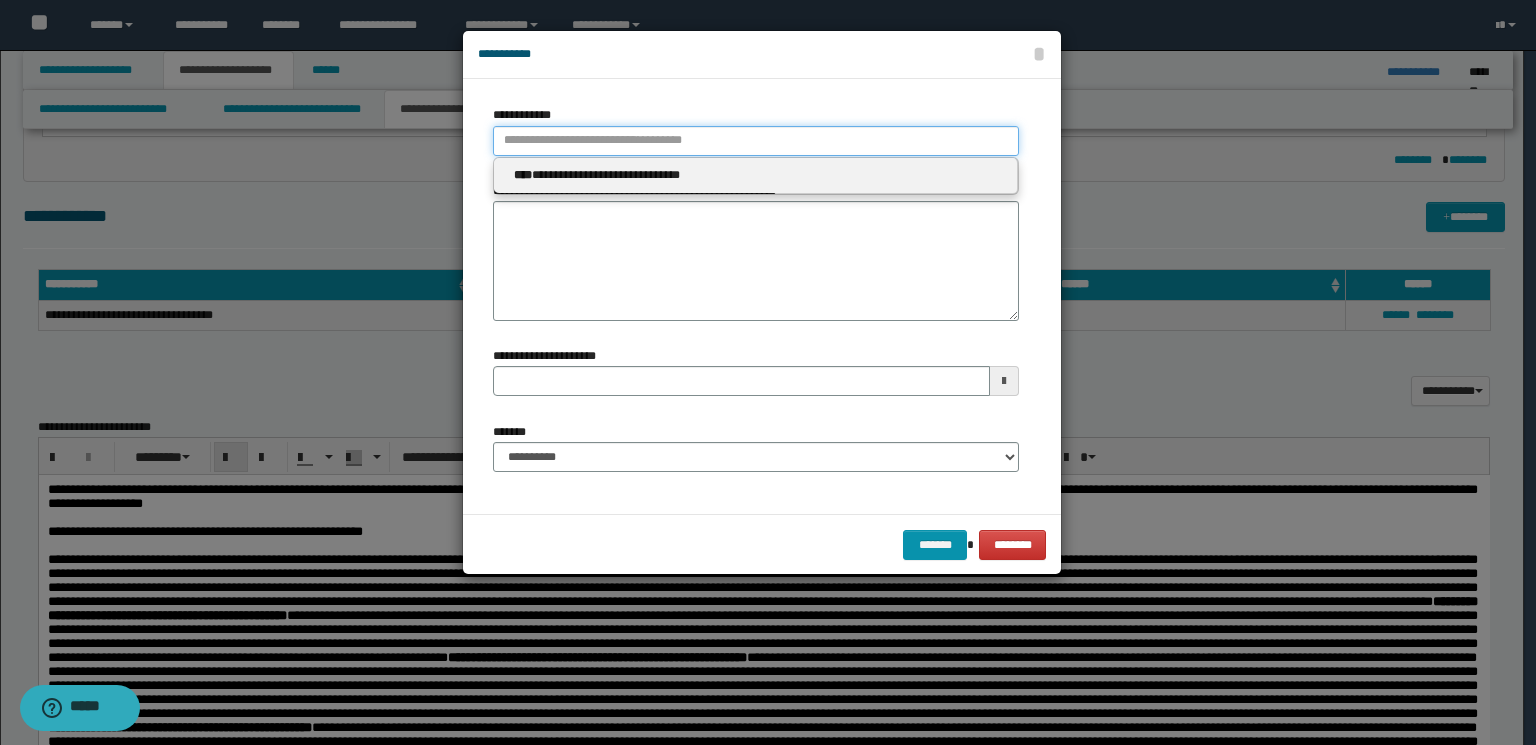 type 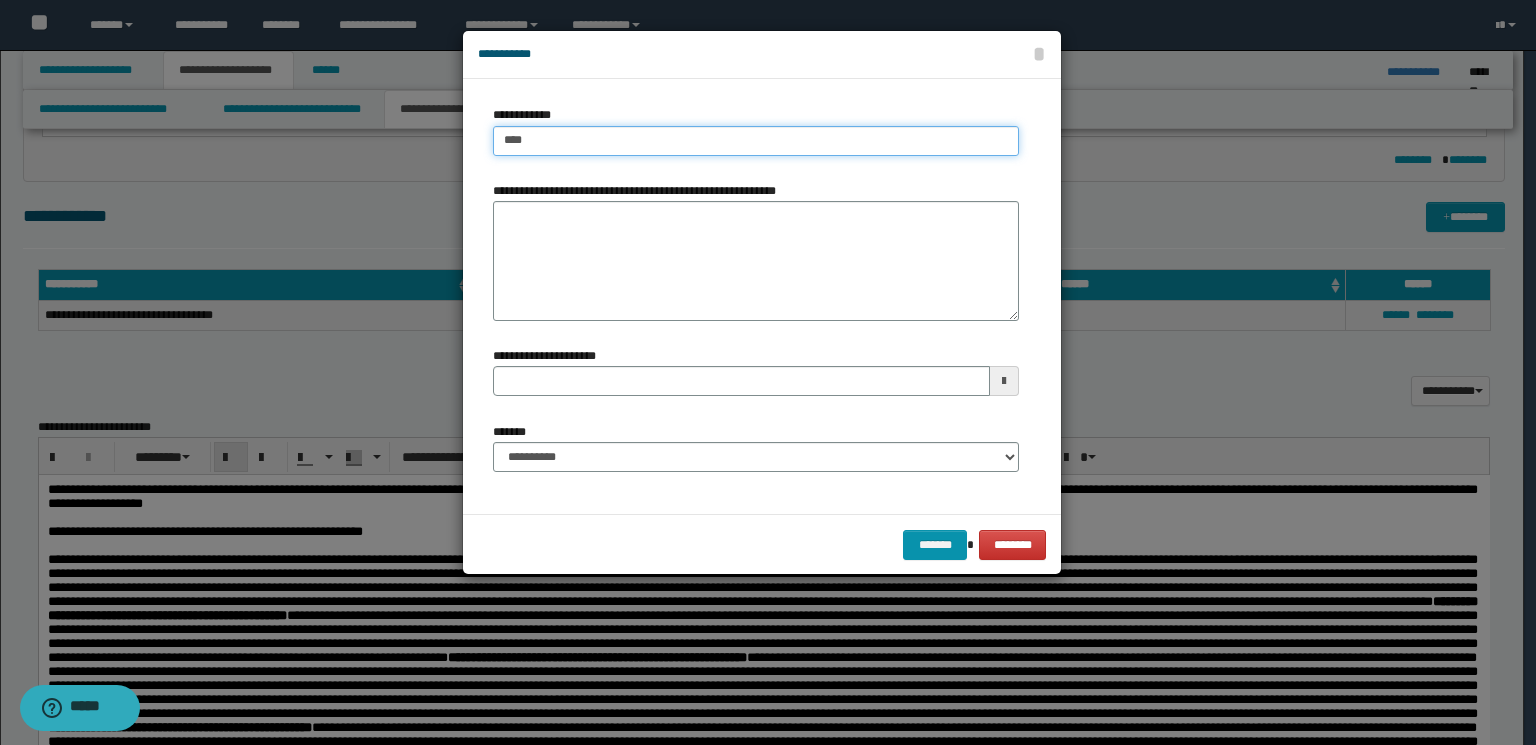 type on "*****" 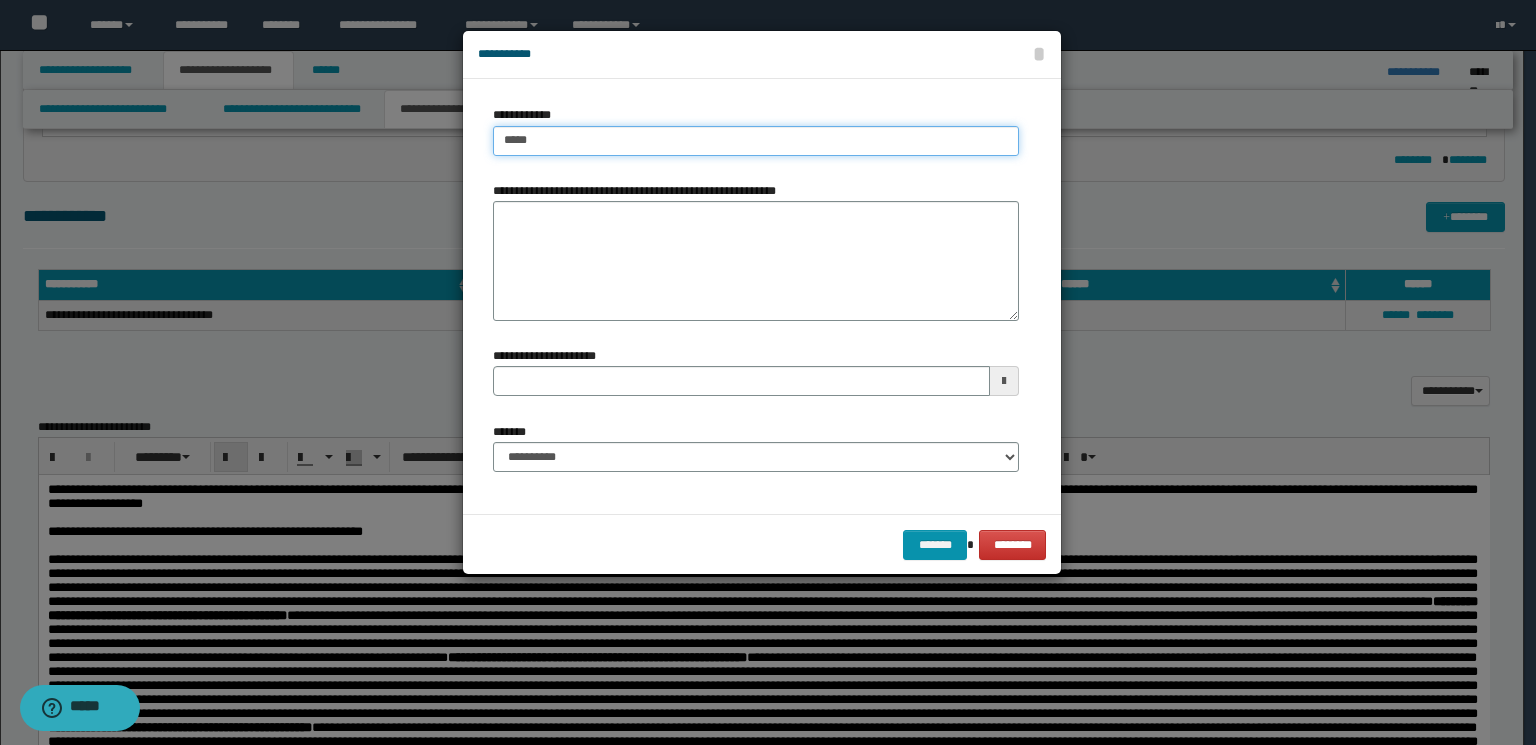 type on "**********" 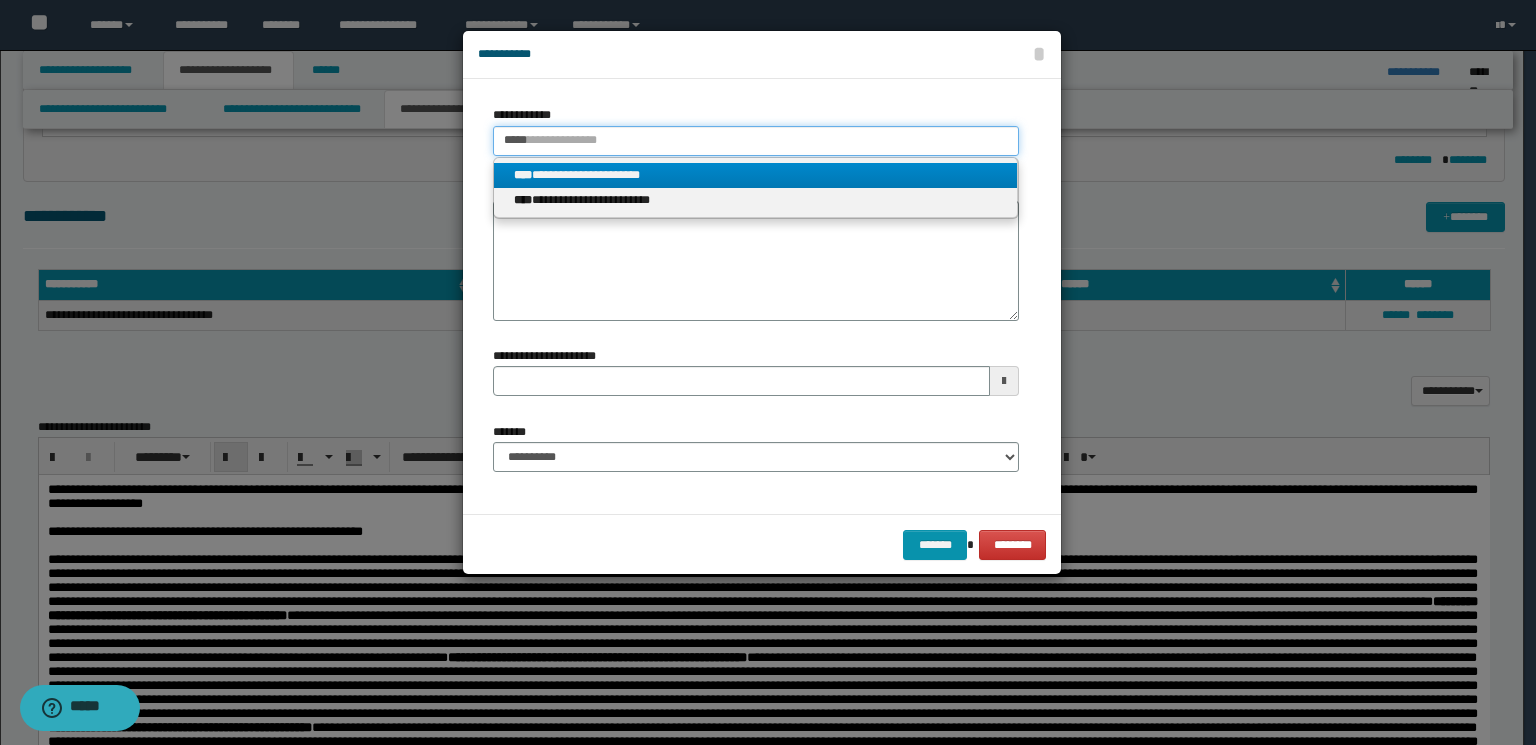 type on "*****" 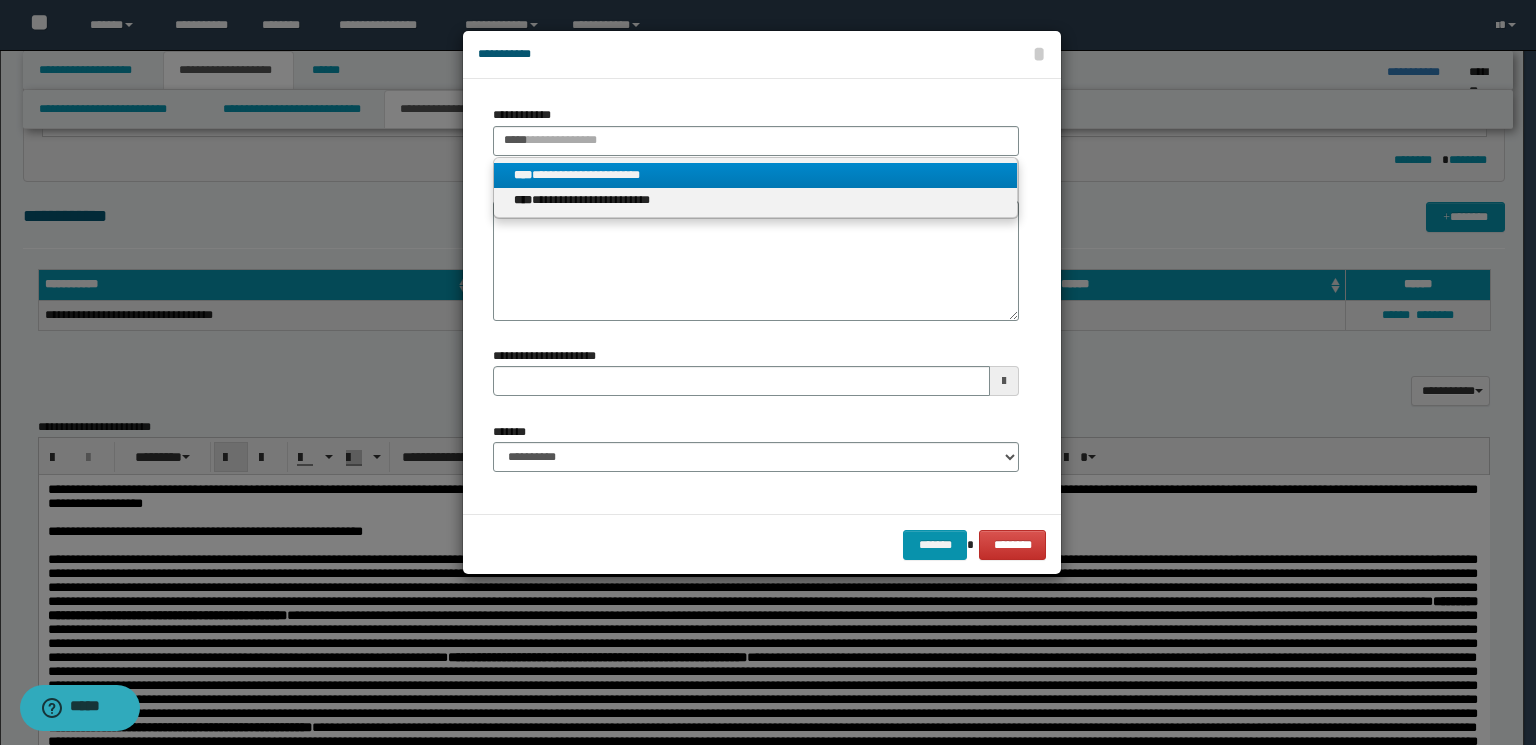 click on "**********" at bounding box center [756, 175] 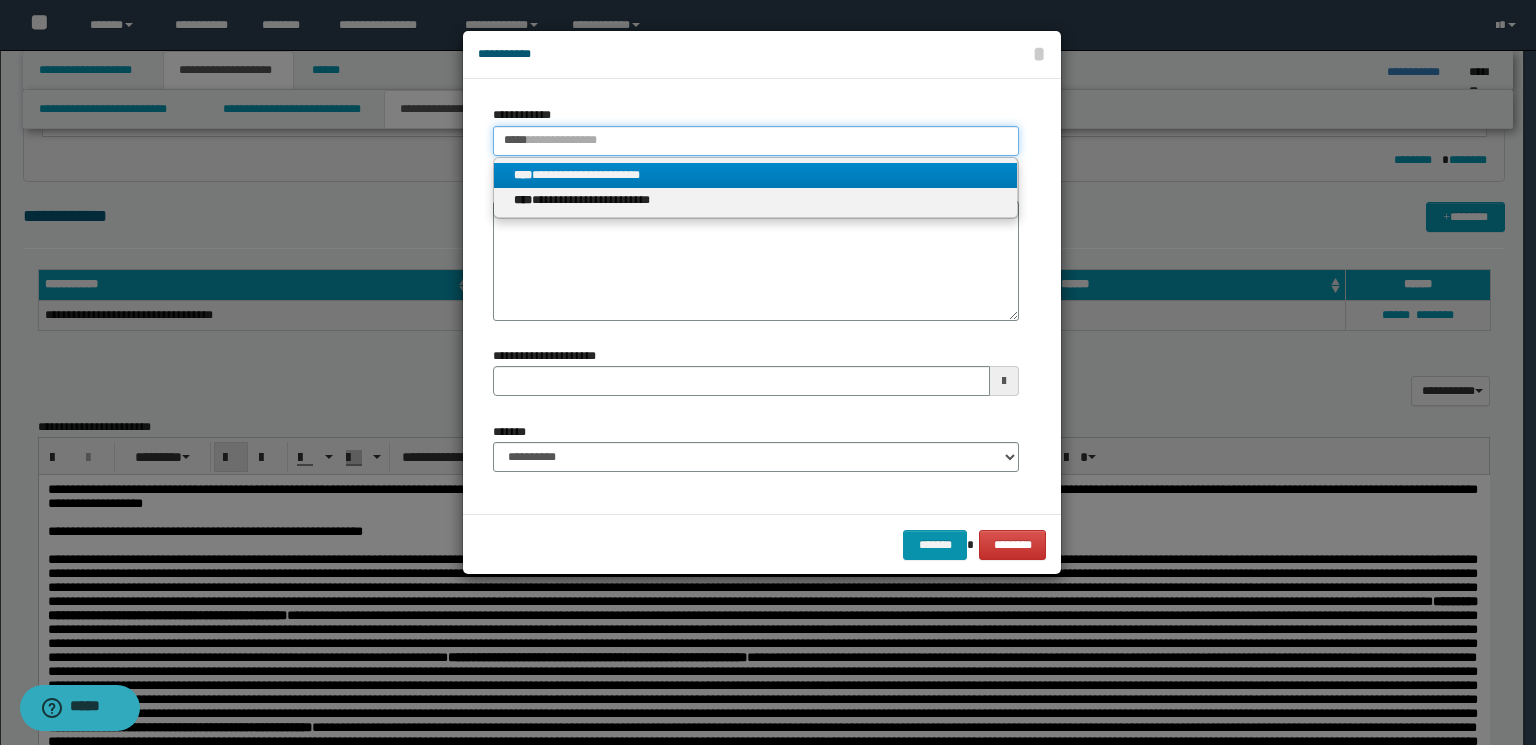 type 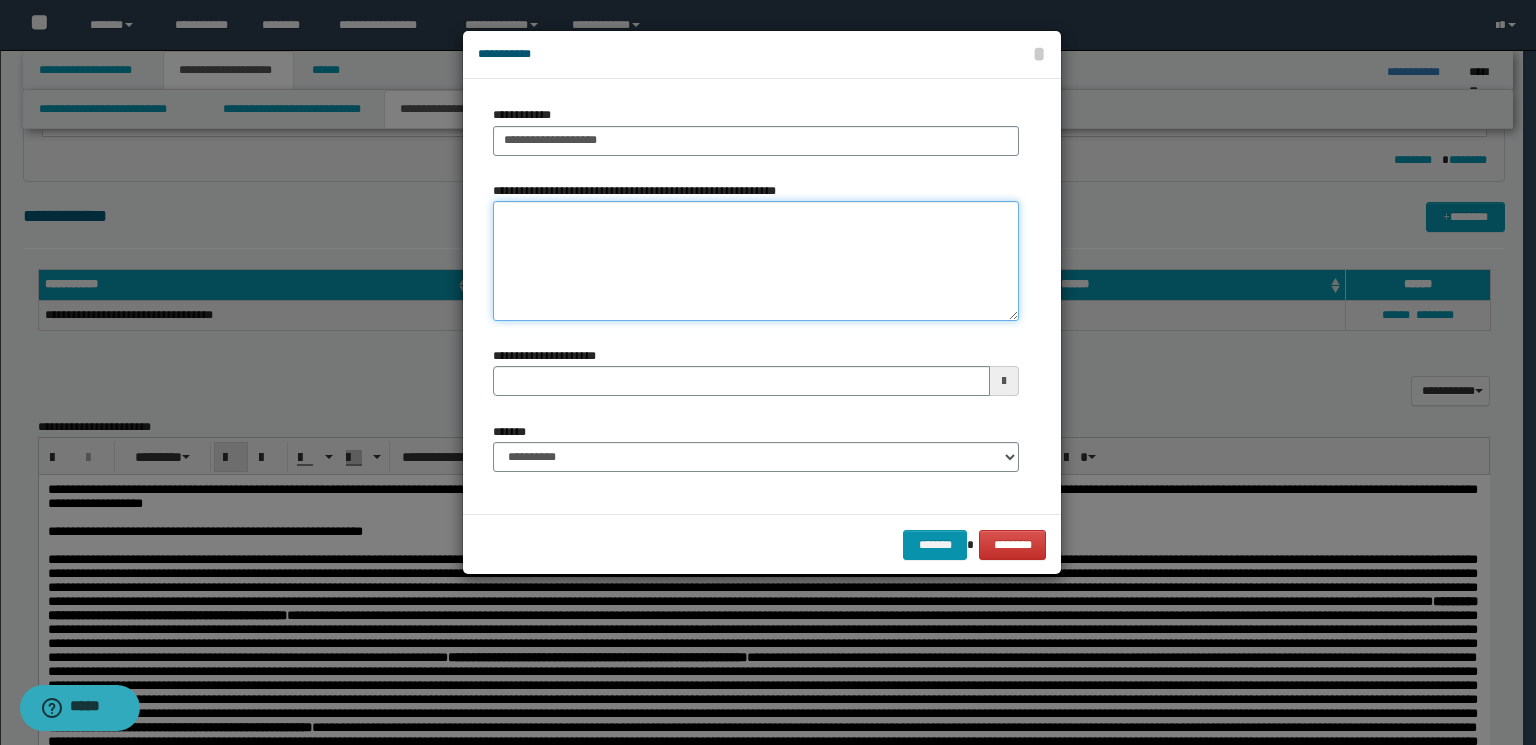 click on "**********" at bounding box center (756, 261) 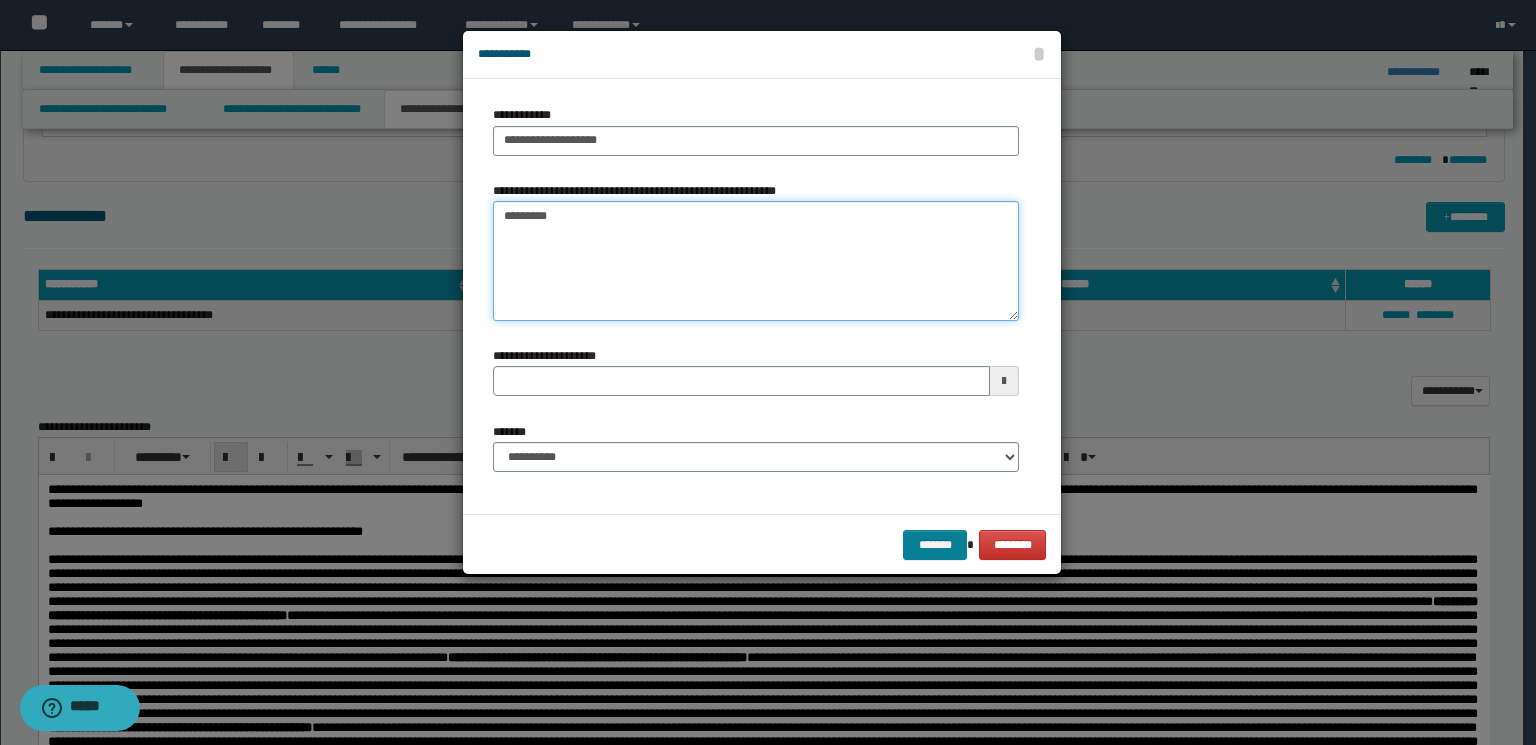 type on "*********" 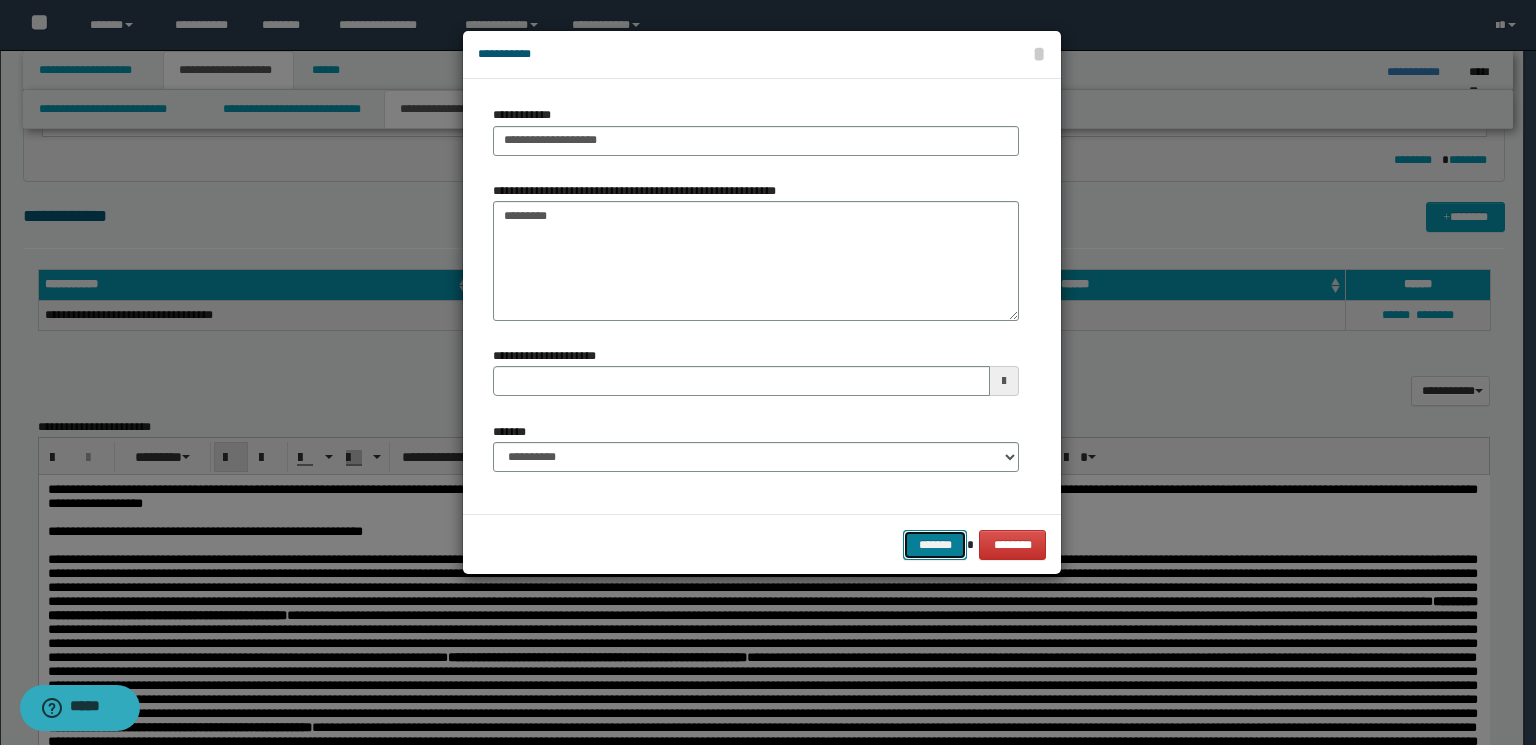 click on "*******" at bounding box center (935, 545) 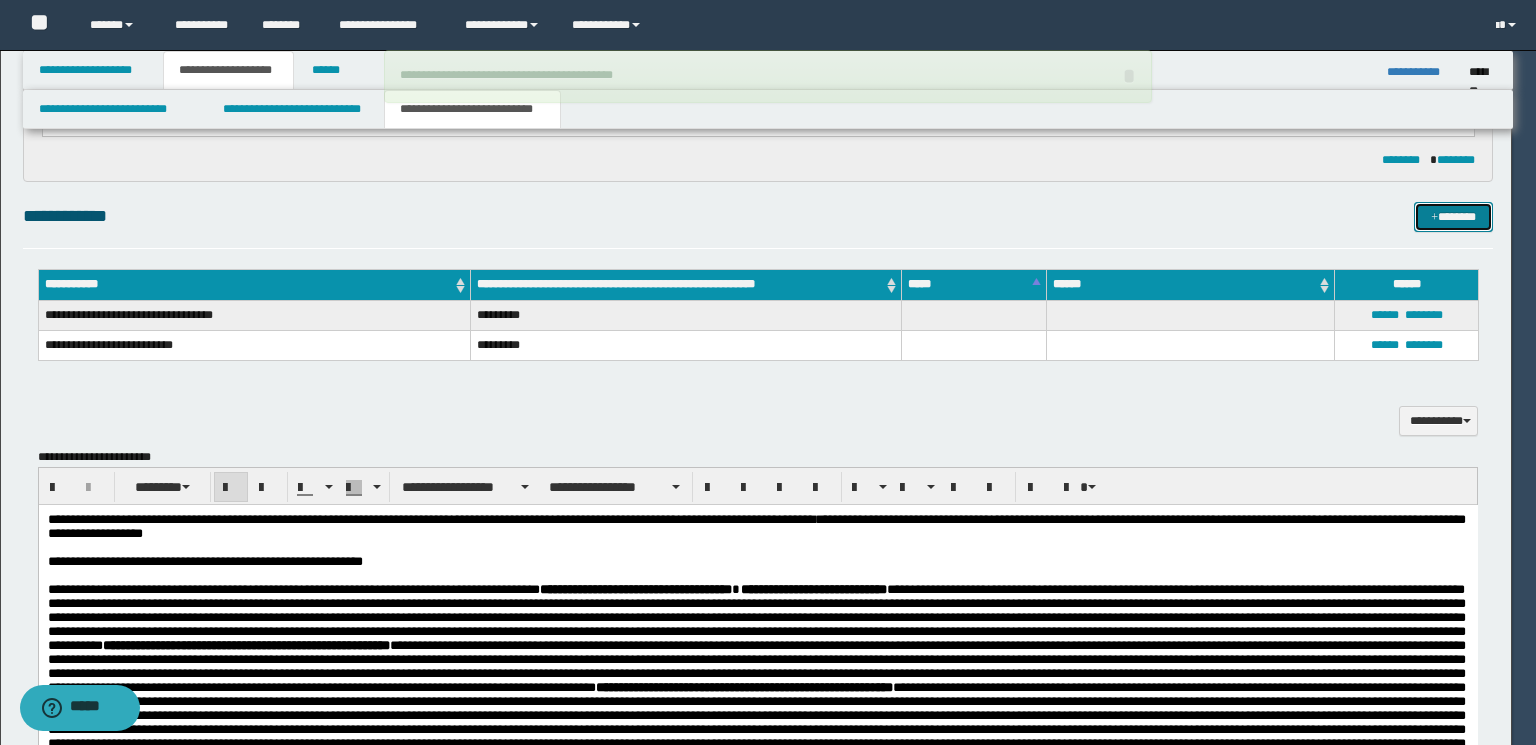 type 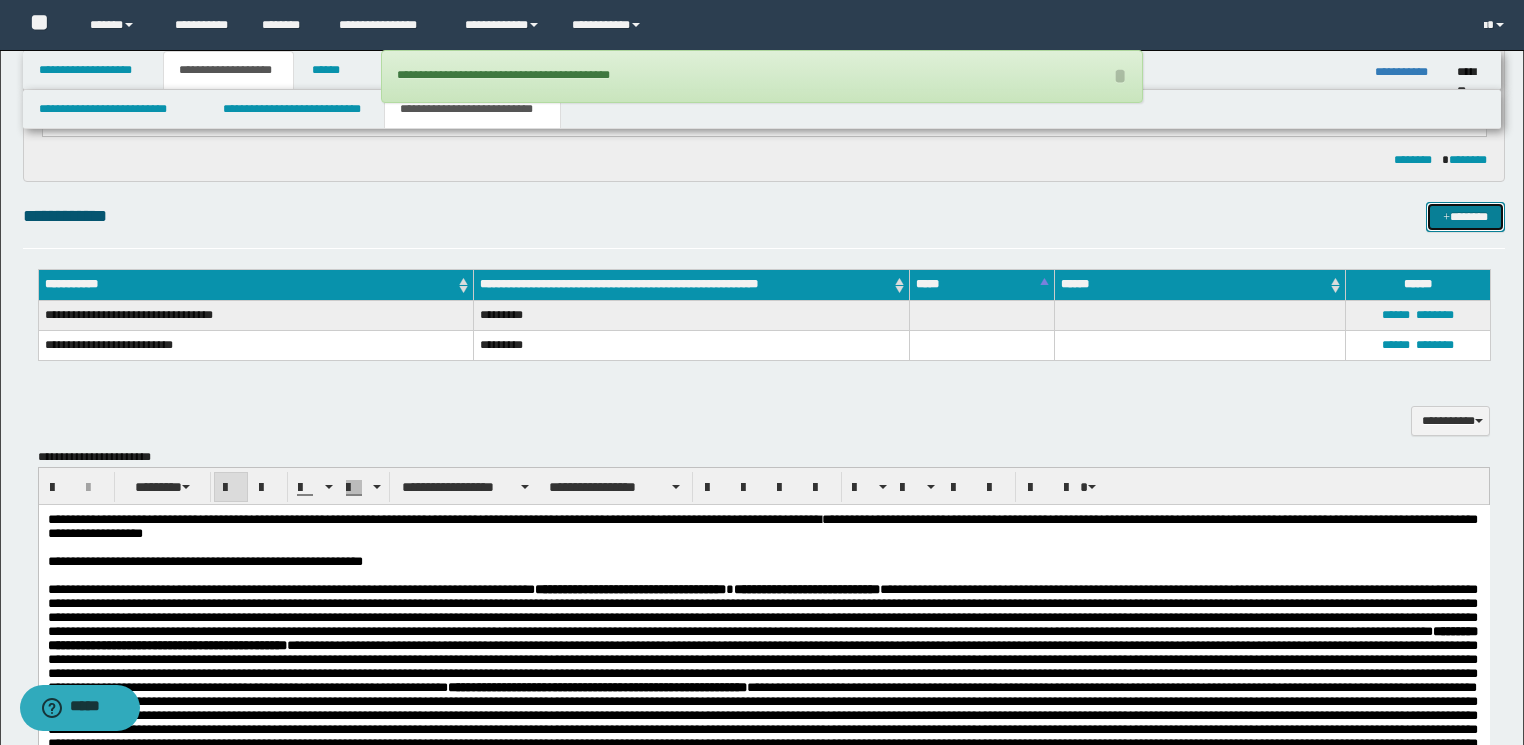 click on "*******" at bounding box center (1465, 217) 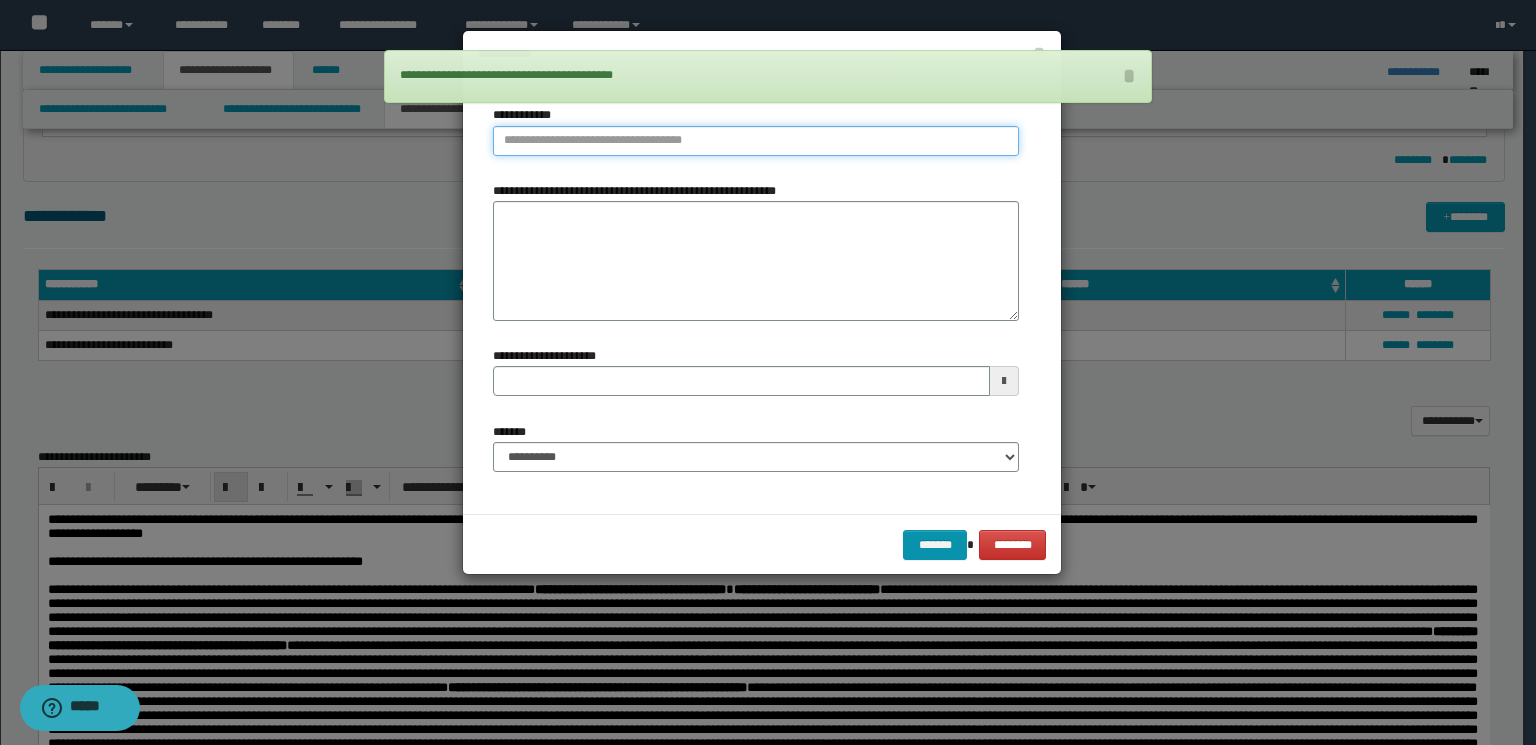 type on "**********" 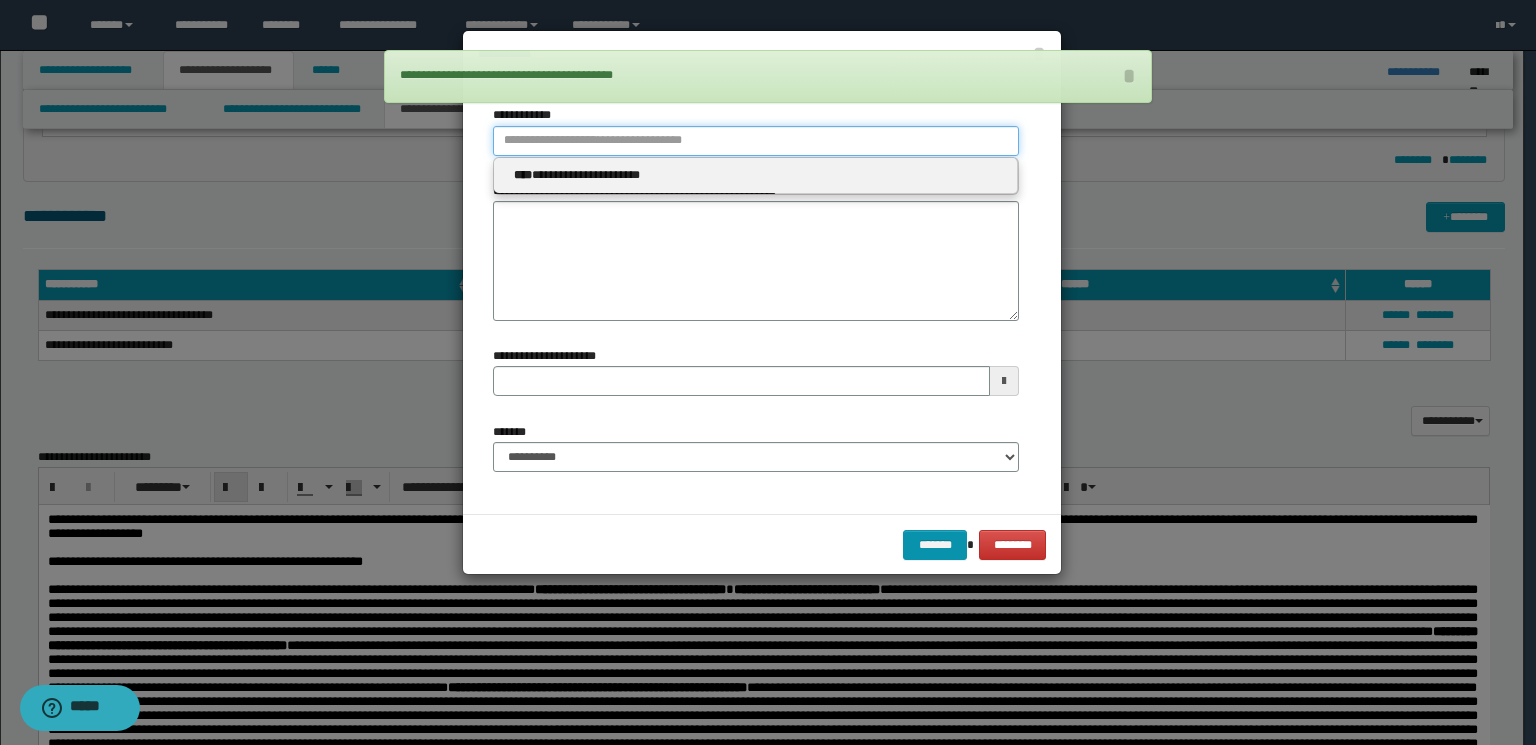 click on "**********" at bounding box center (756, 141) 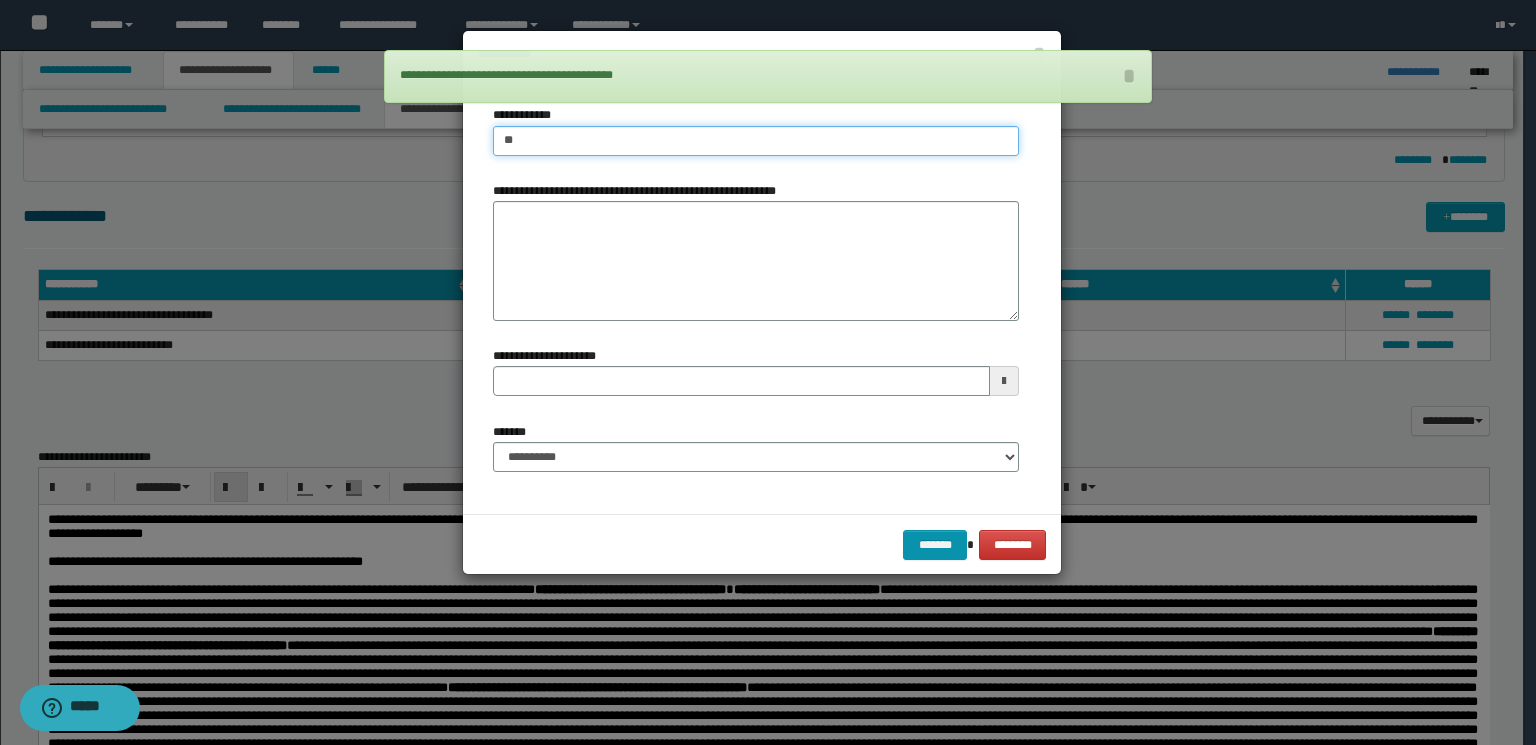 type on "***" 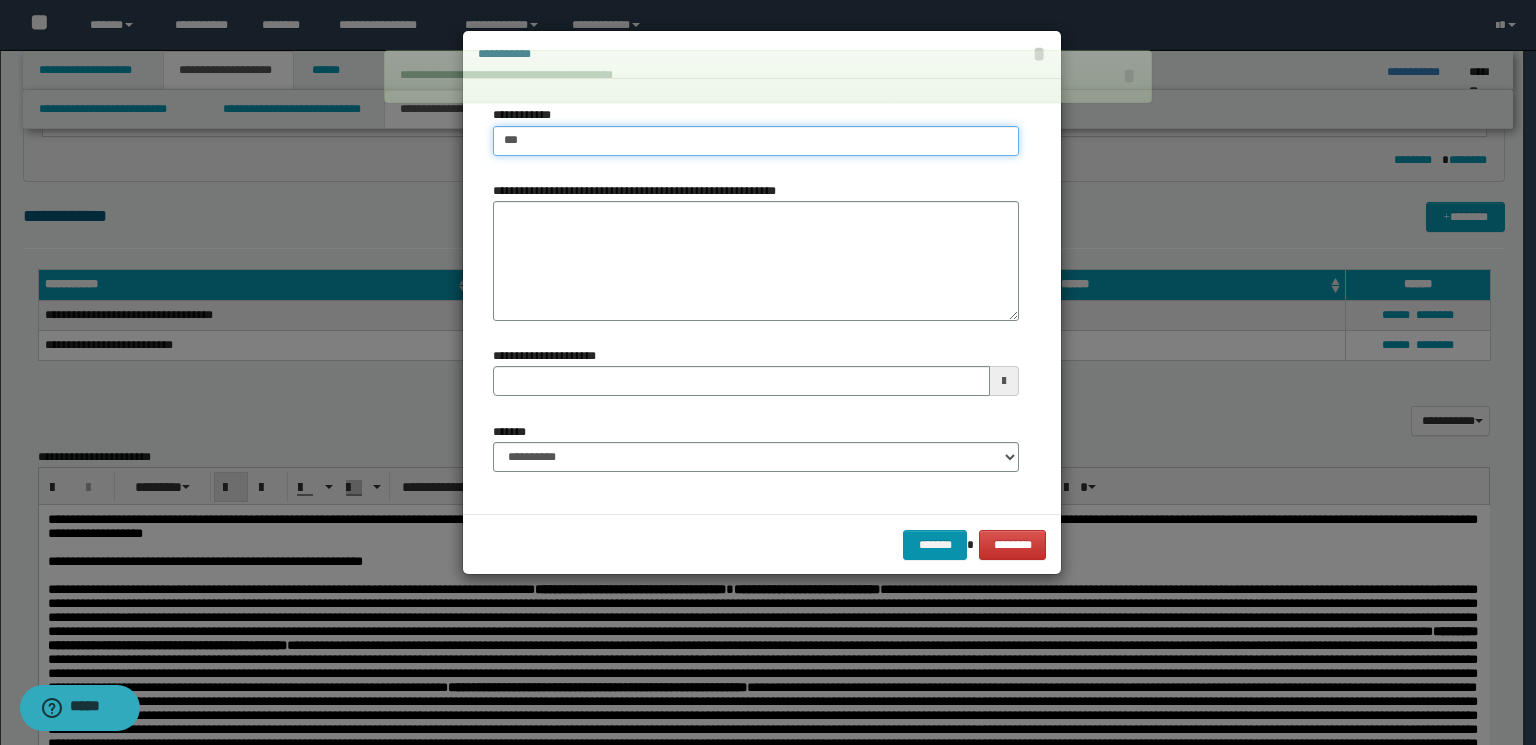 type on "***" 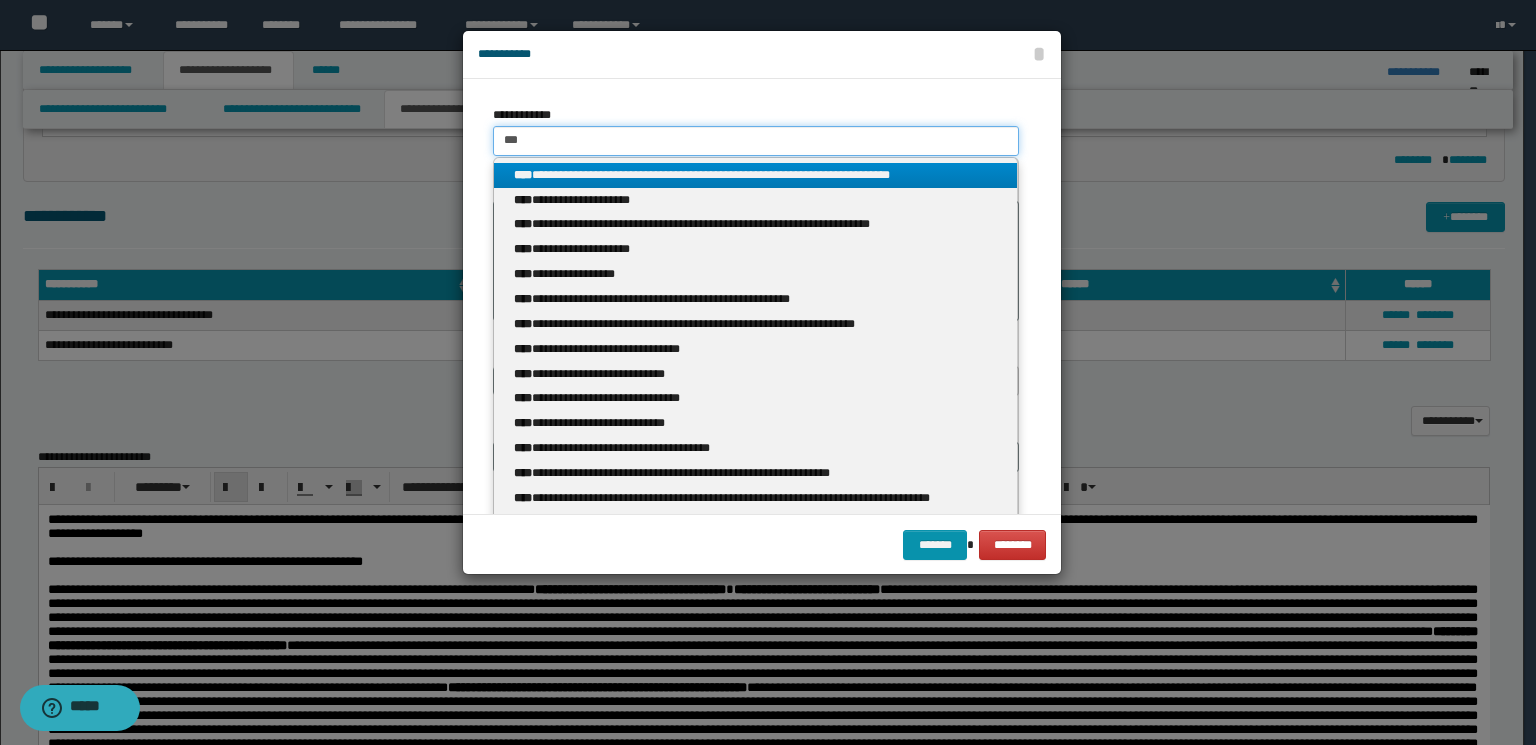 type 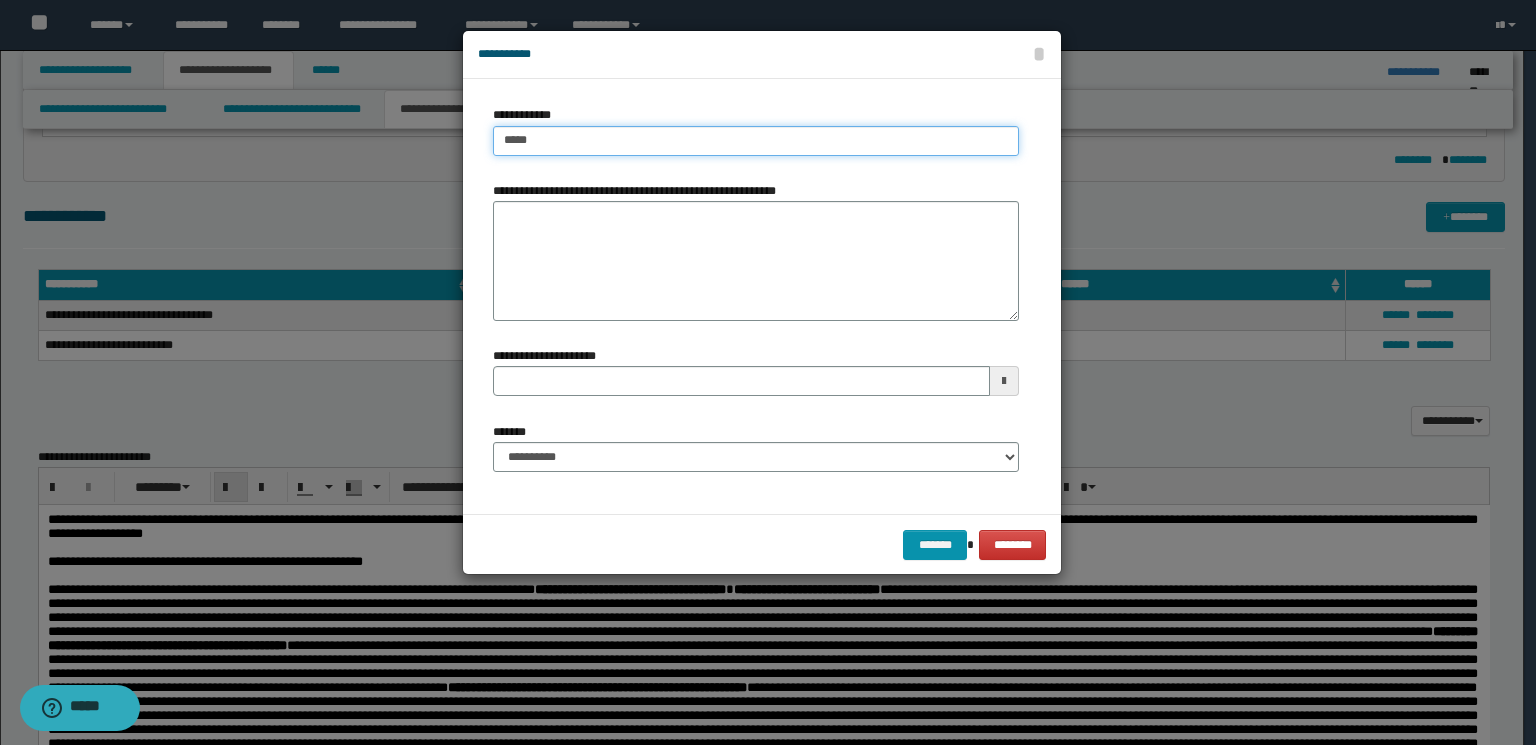 type on "****" 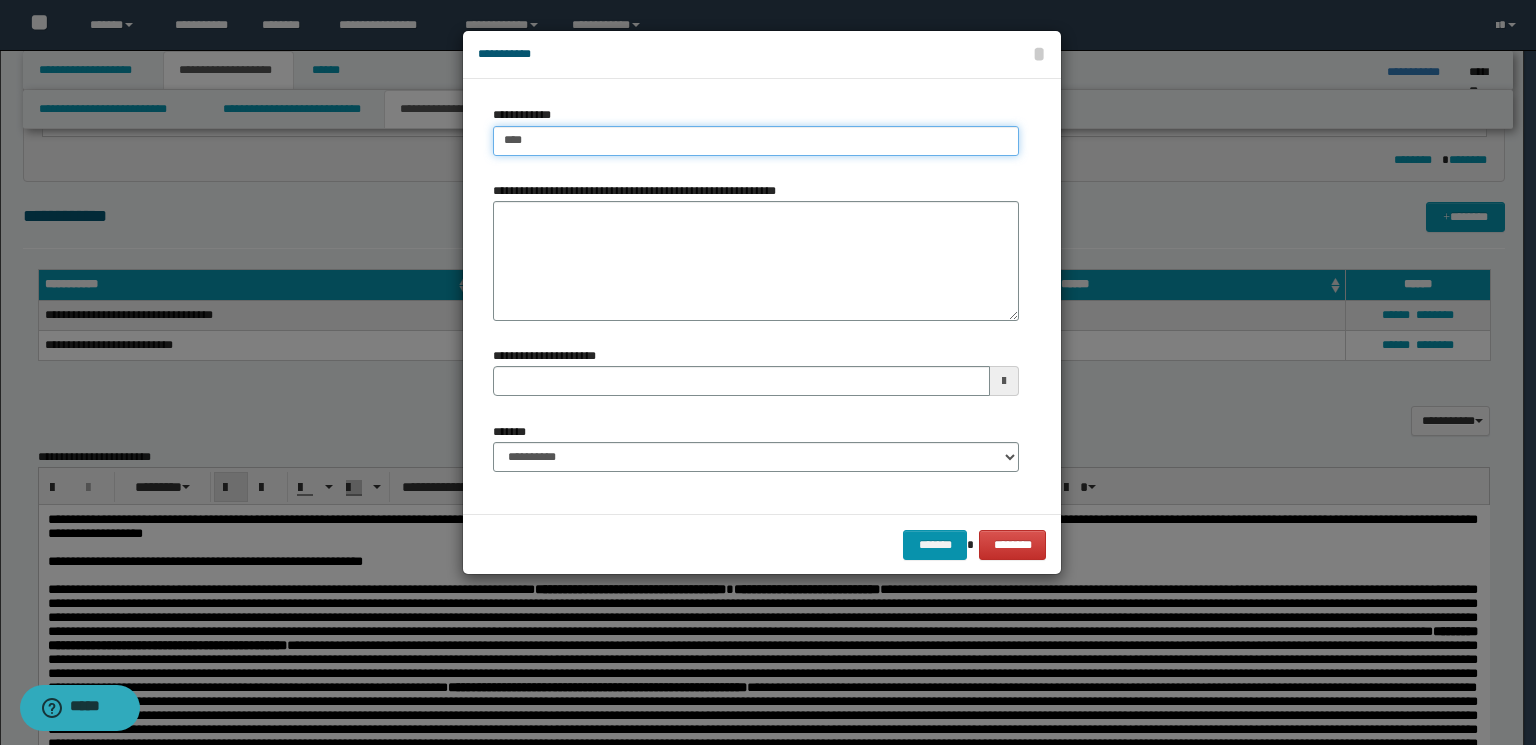 type on "**********" 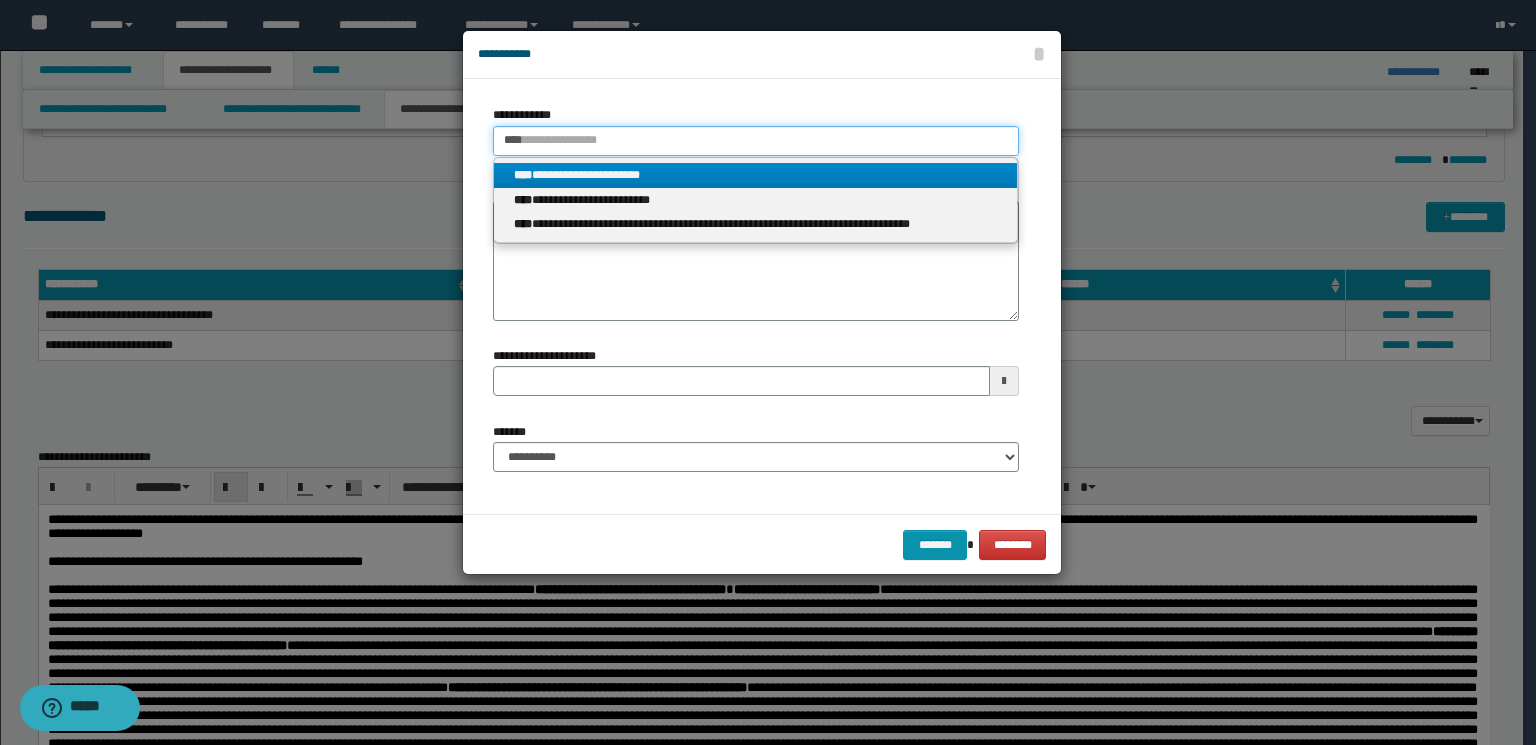 type 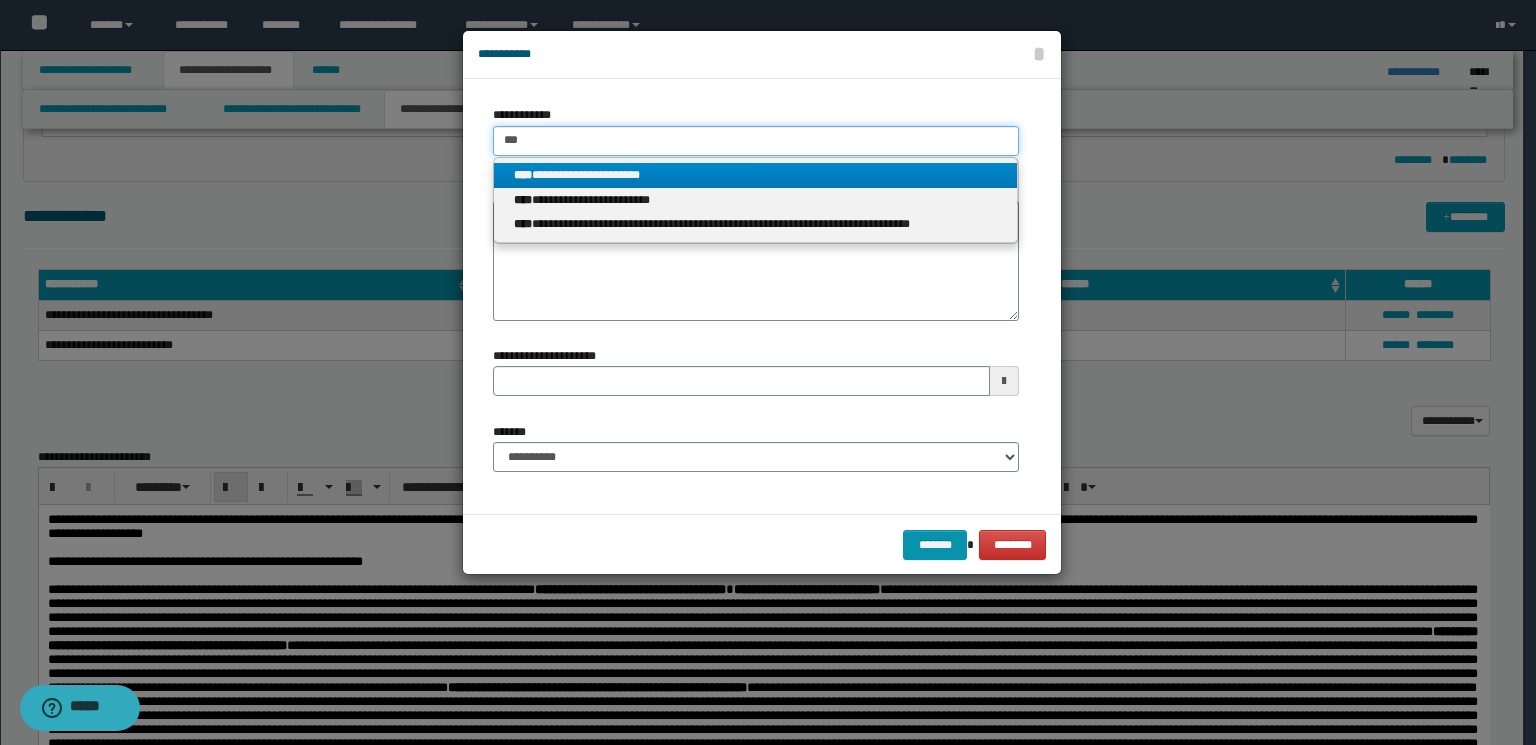 type on "***" 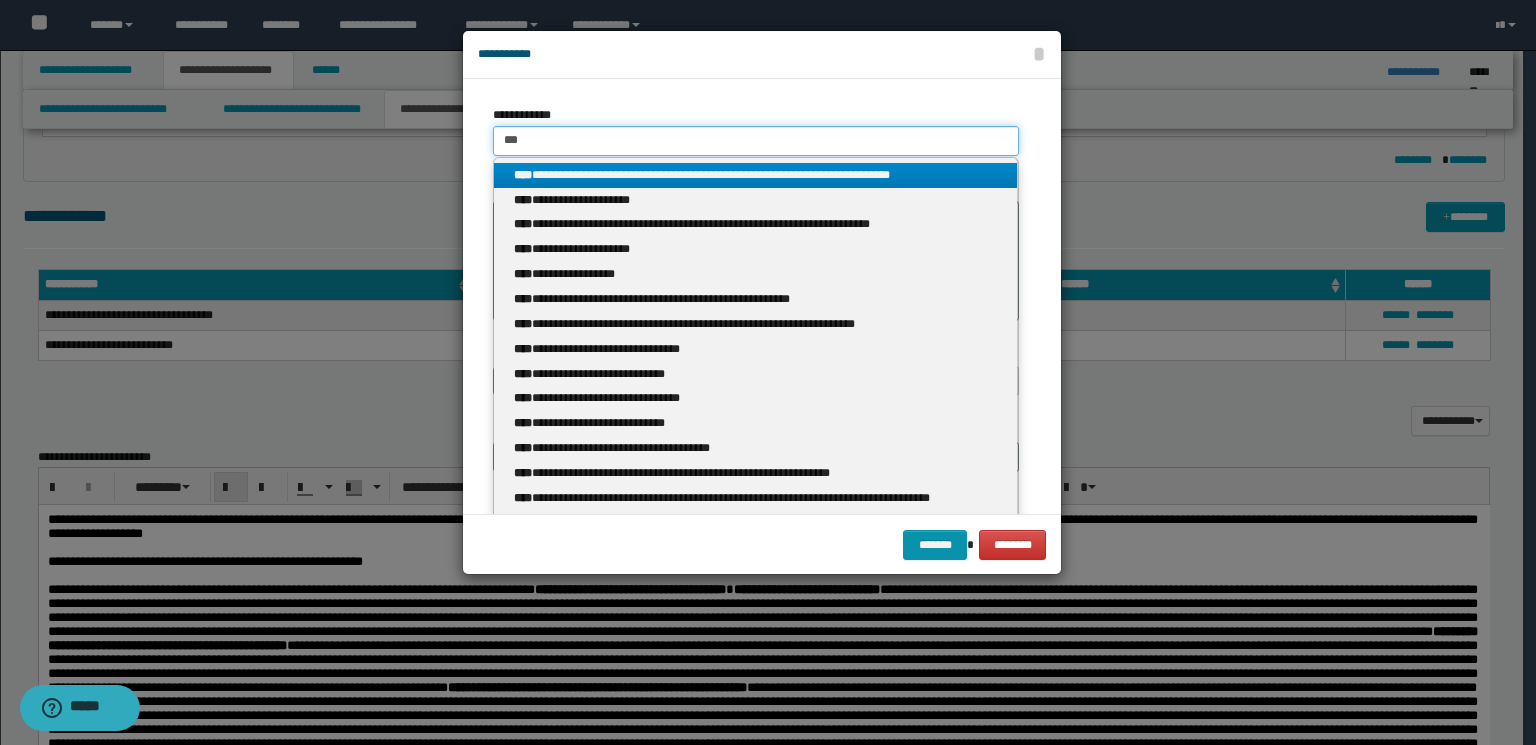 type 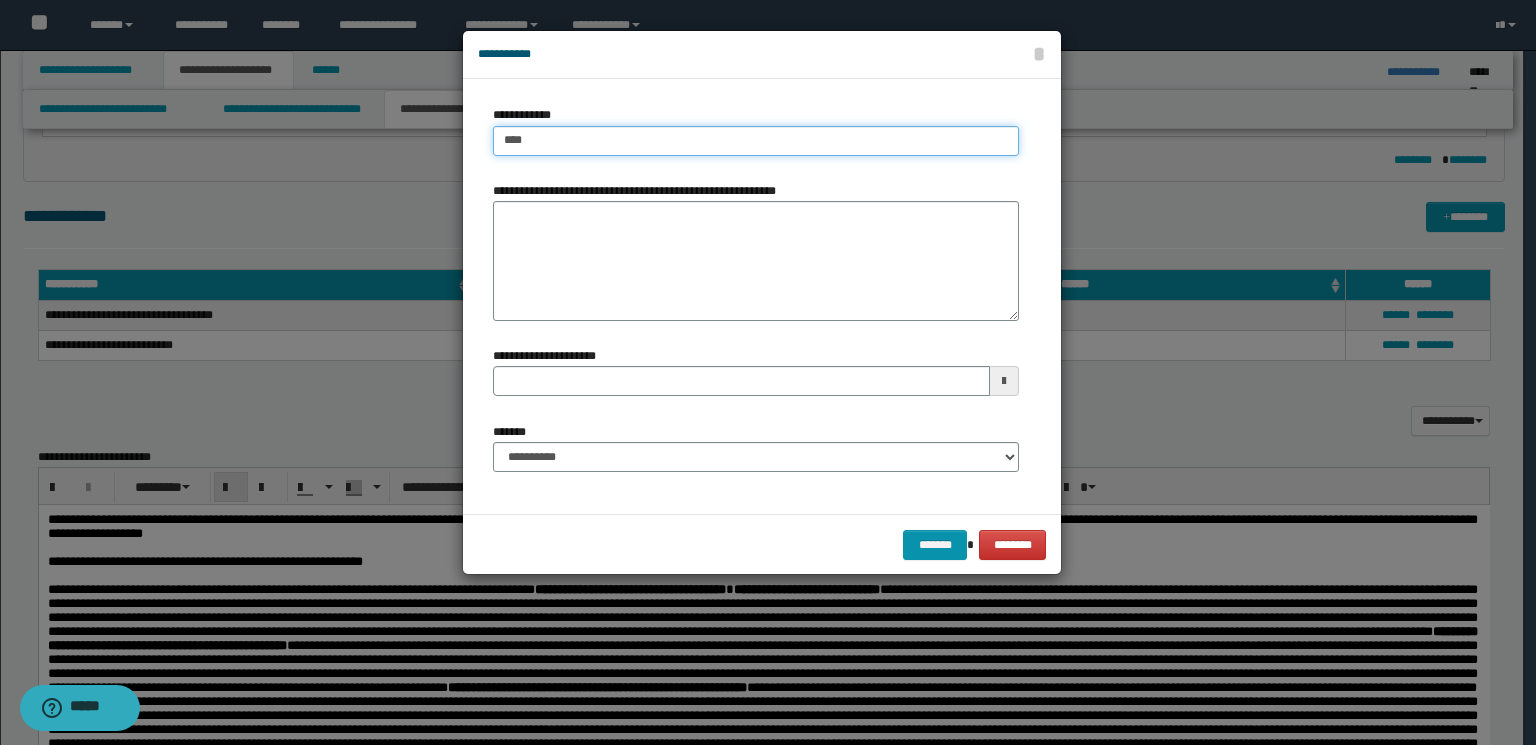 type on "***" 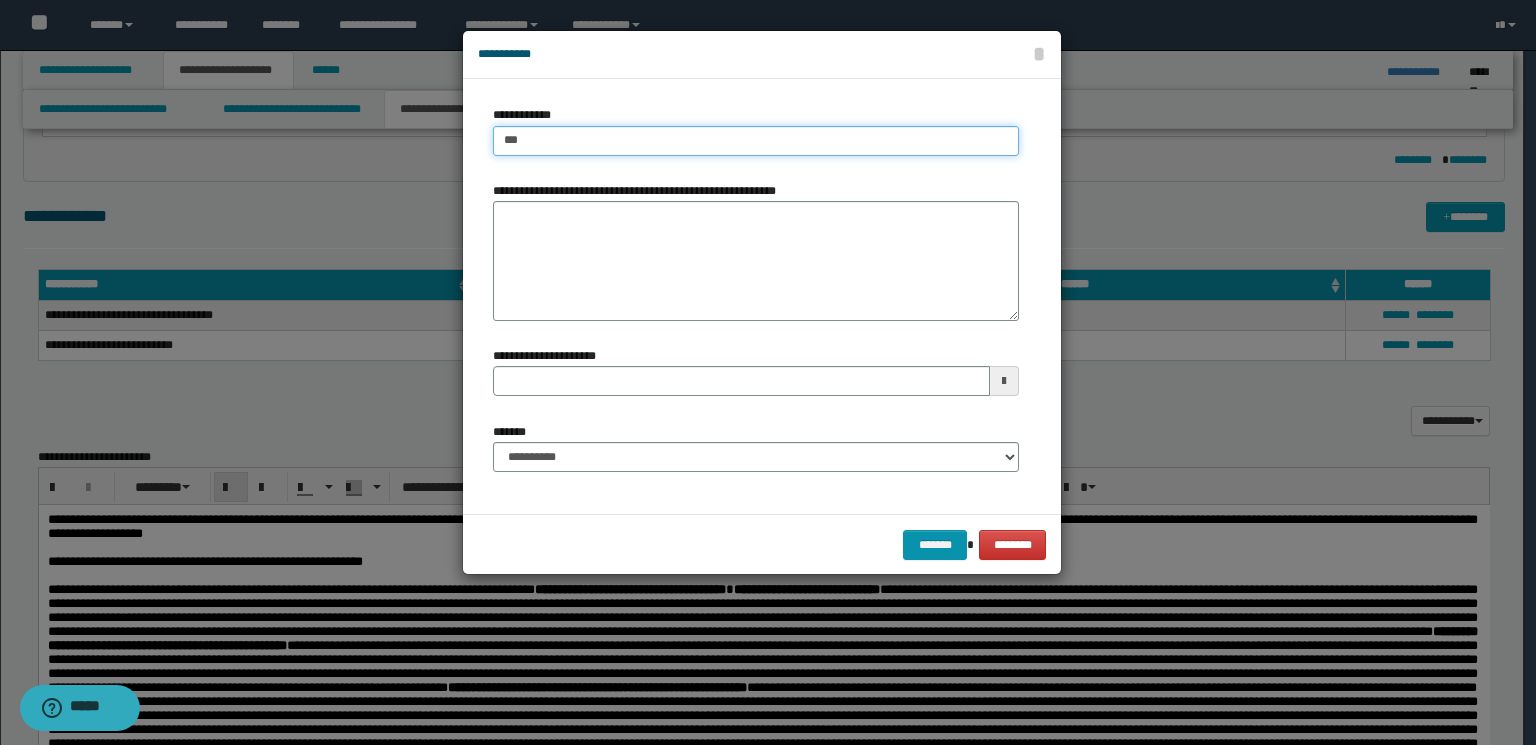 type on "***" 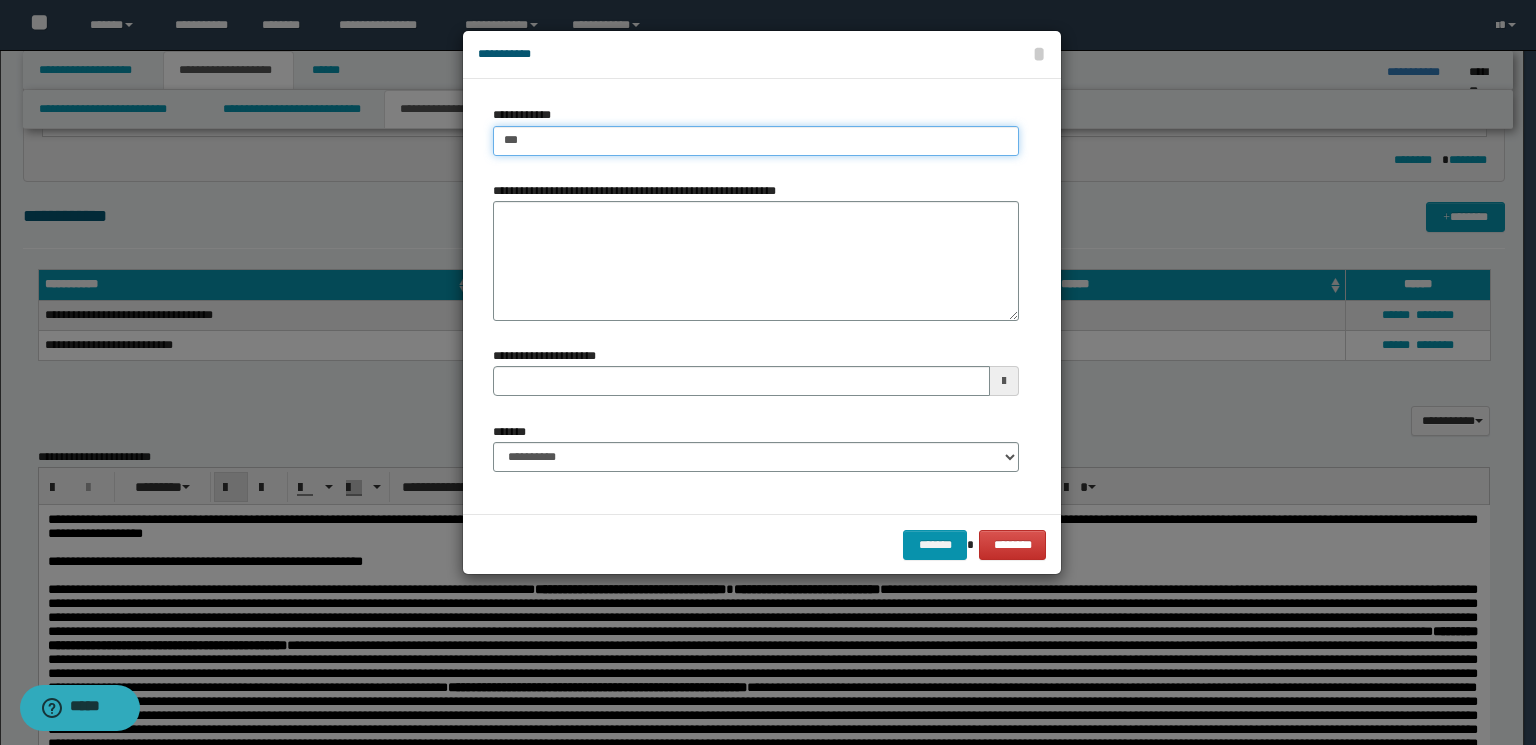 type 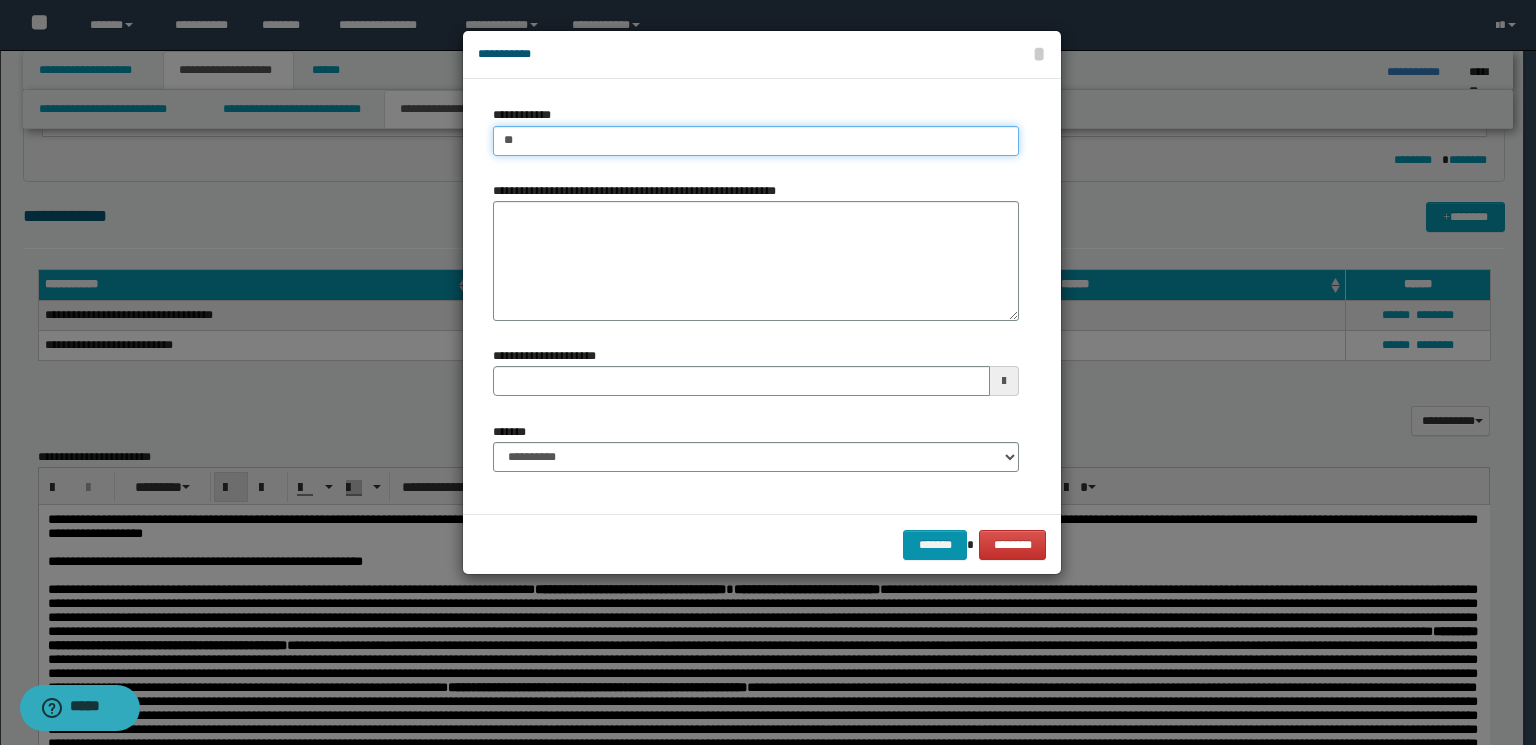 type on "***" 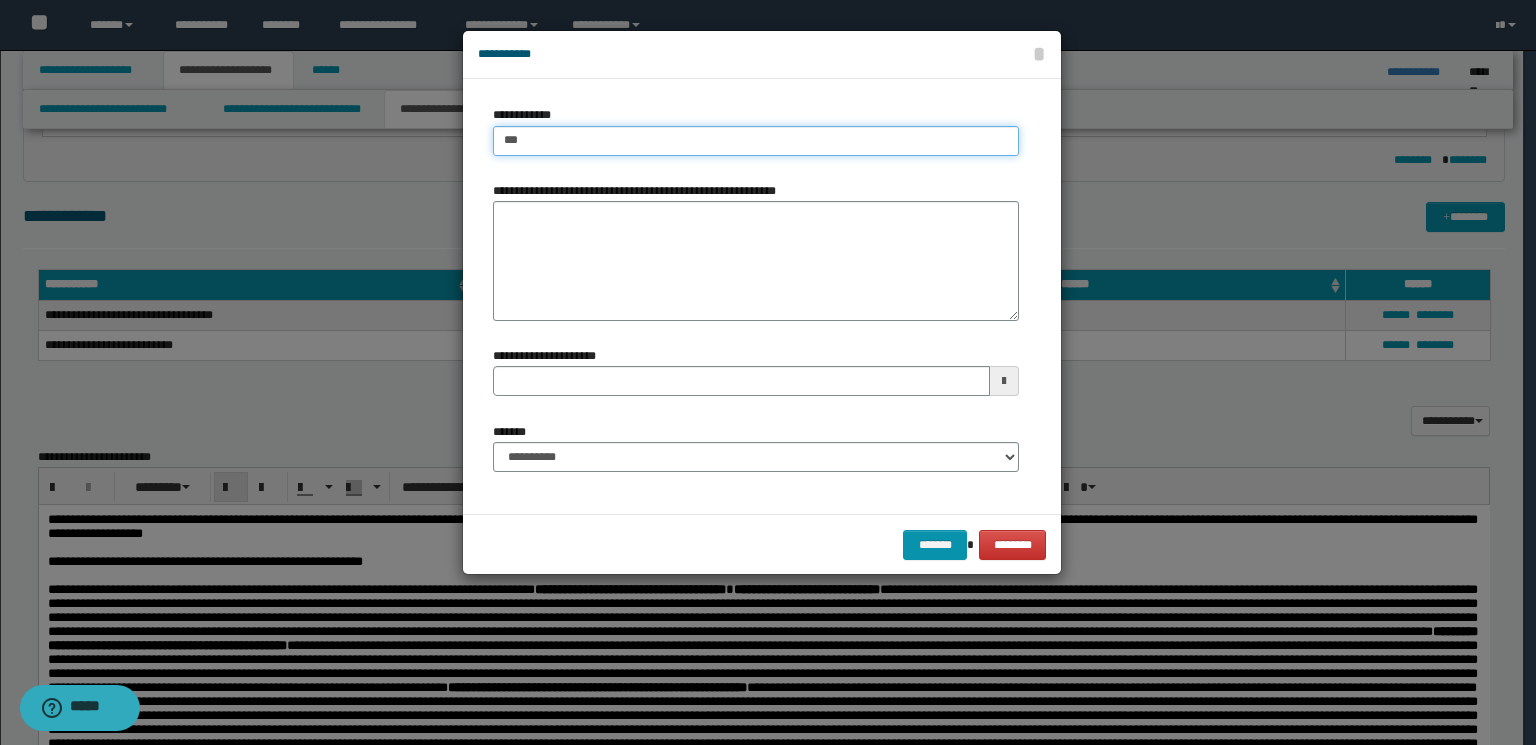 type on "***" 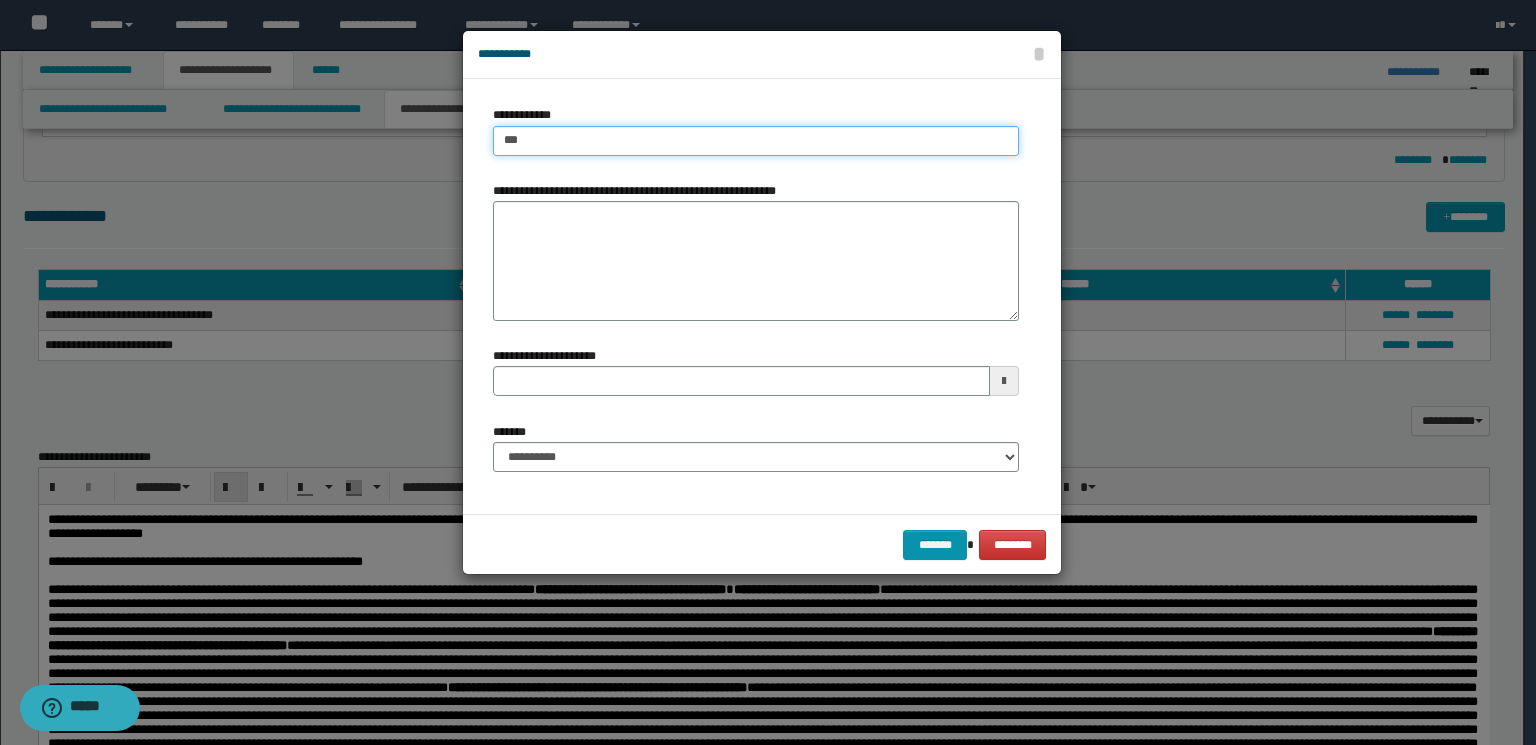 type 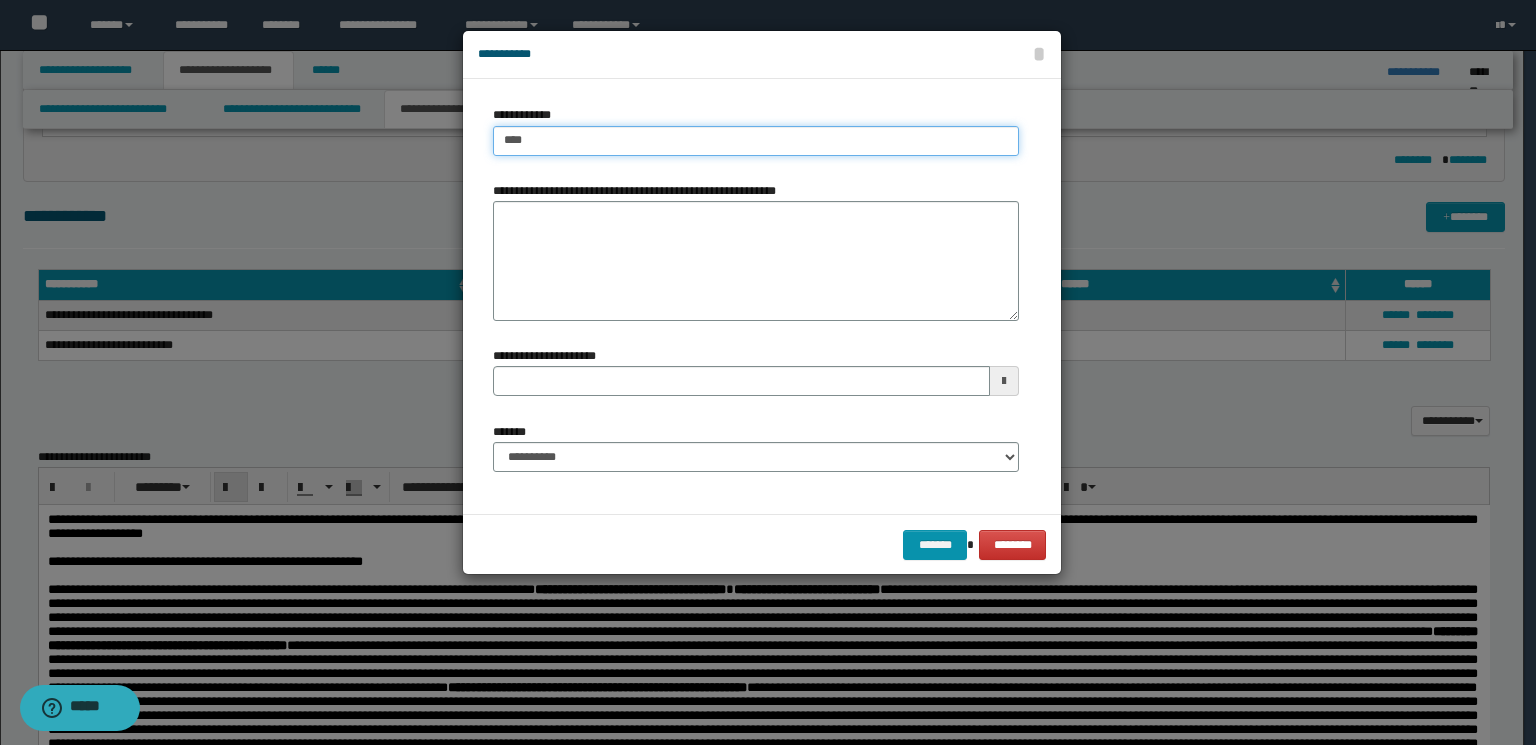 type on "**********" 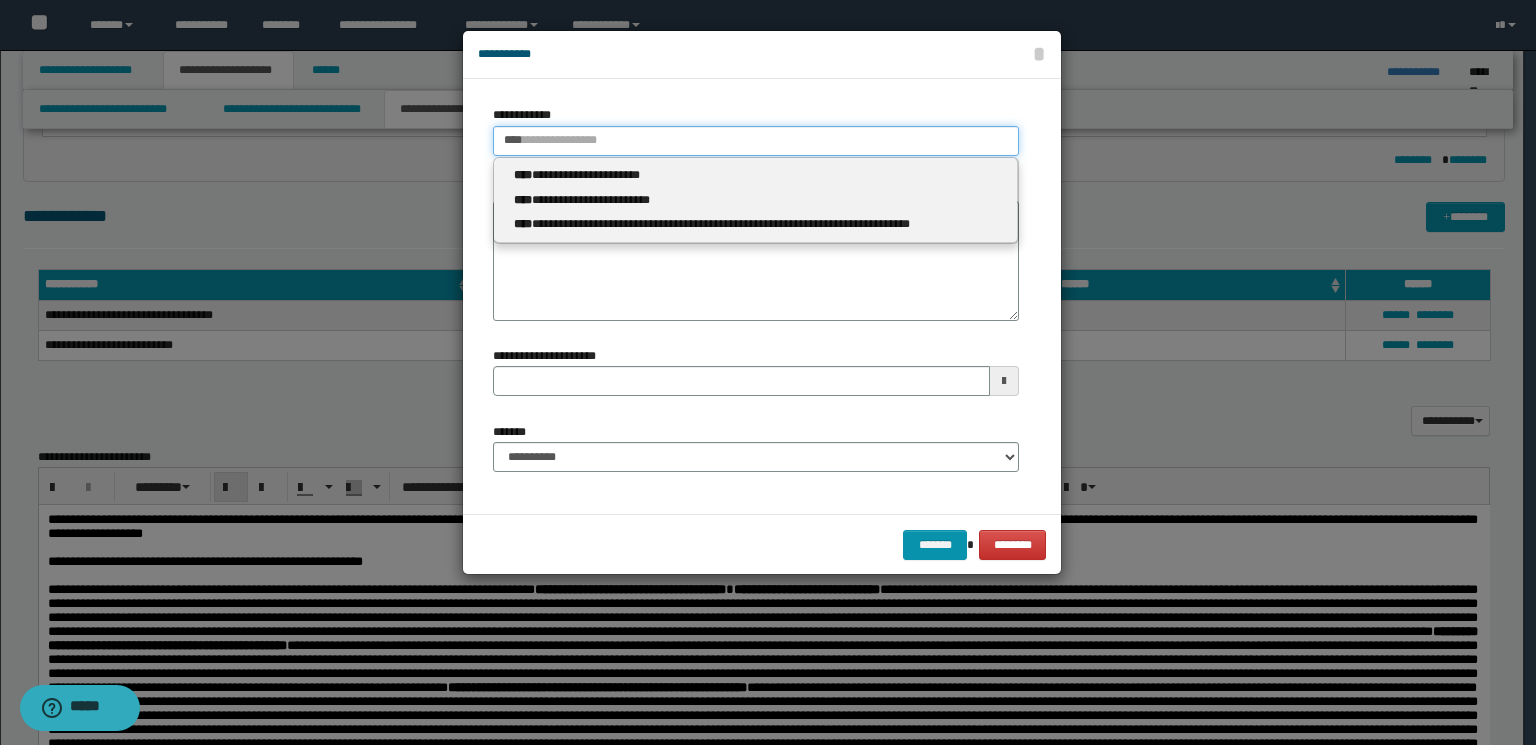 type 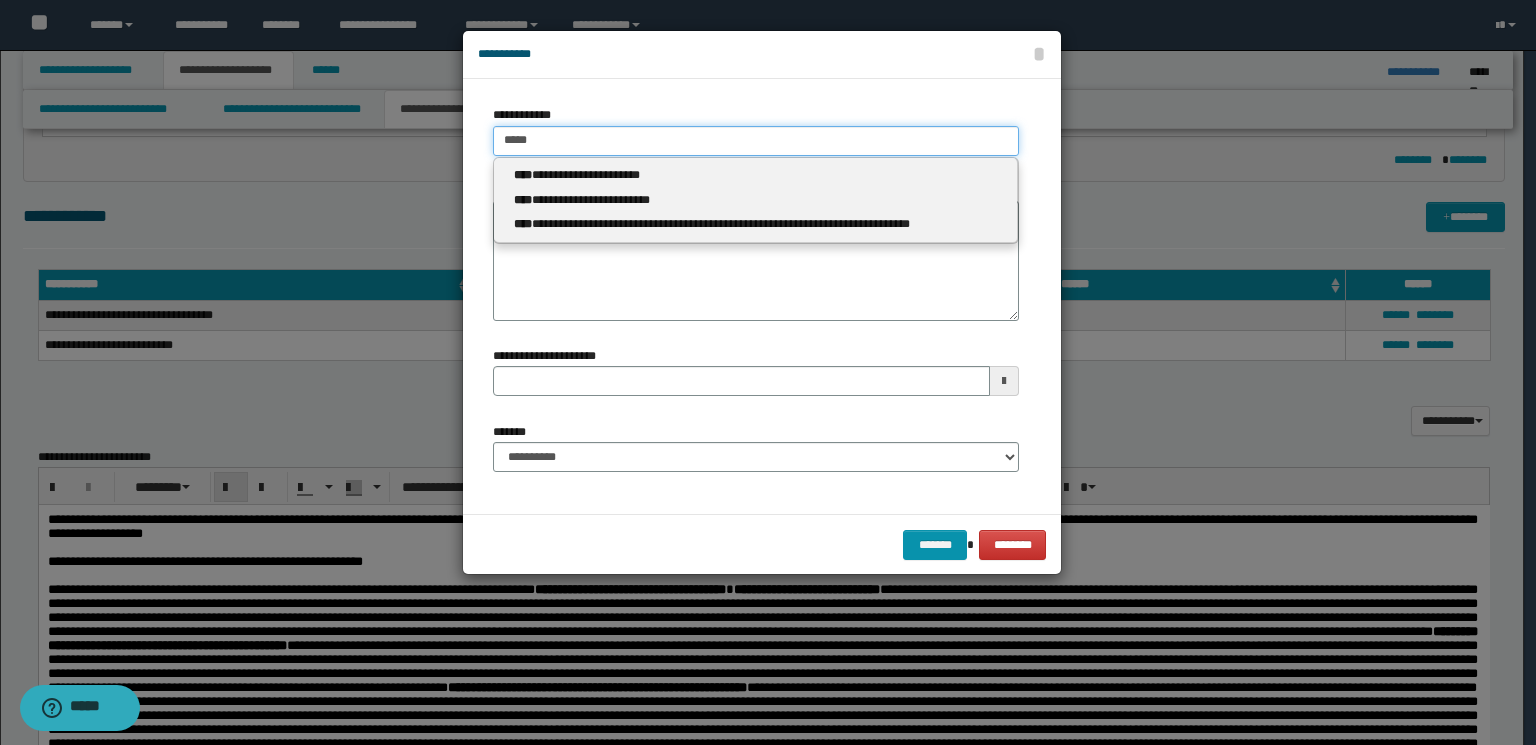 type on "**********" 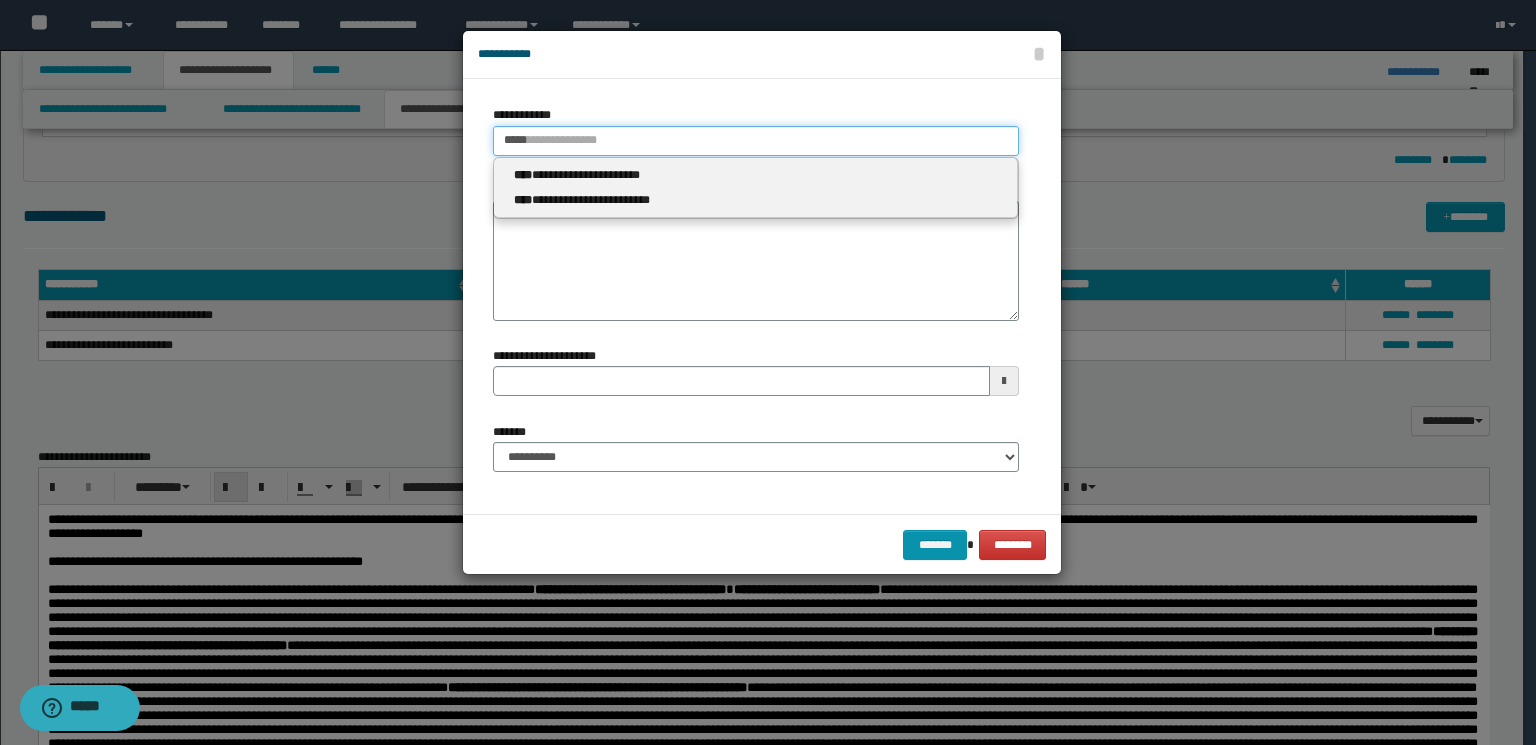 type 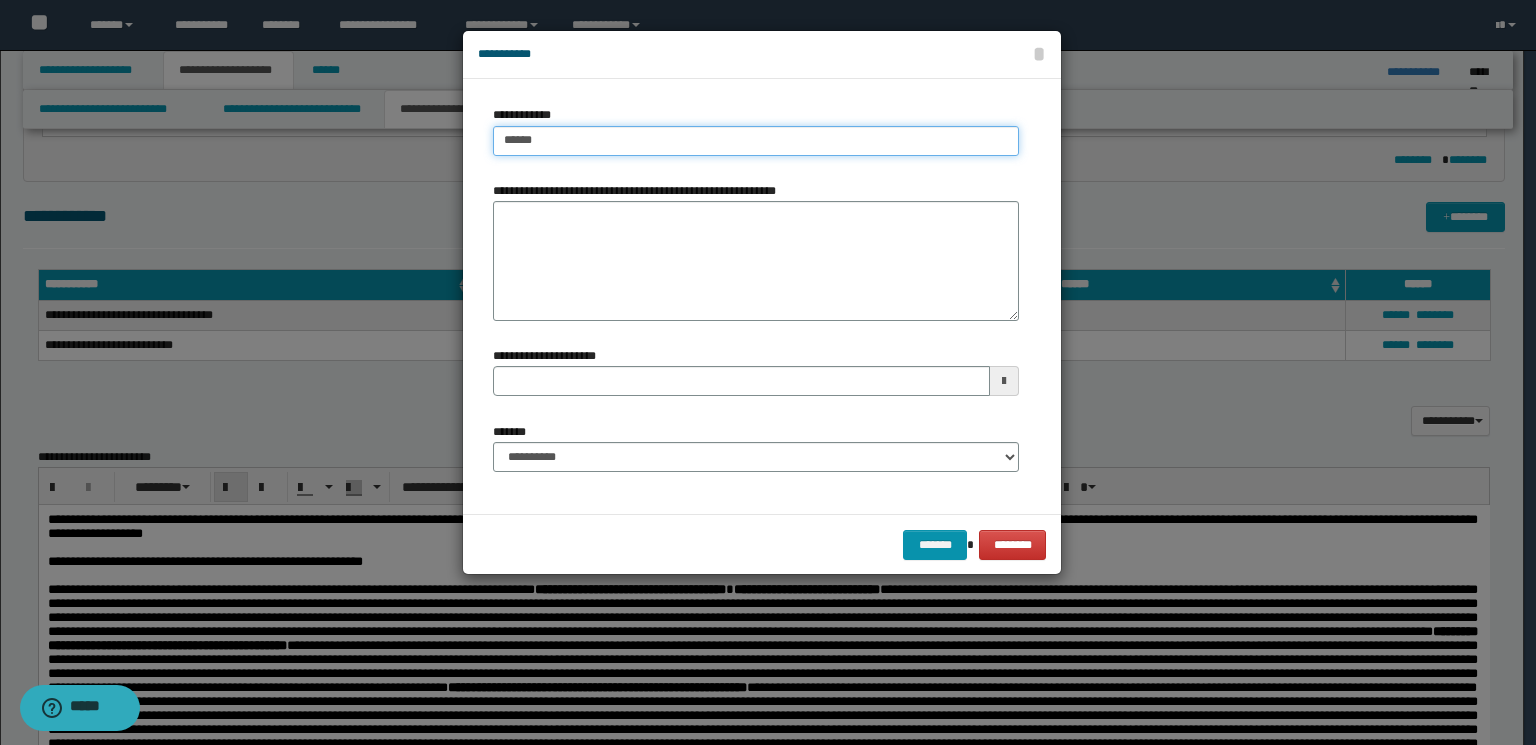 type on "**********" 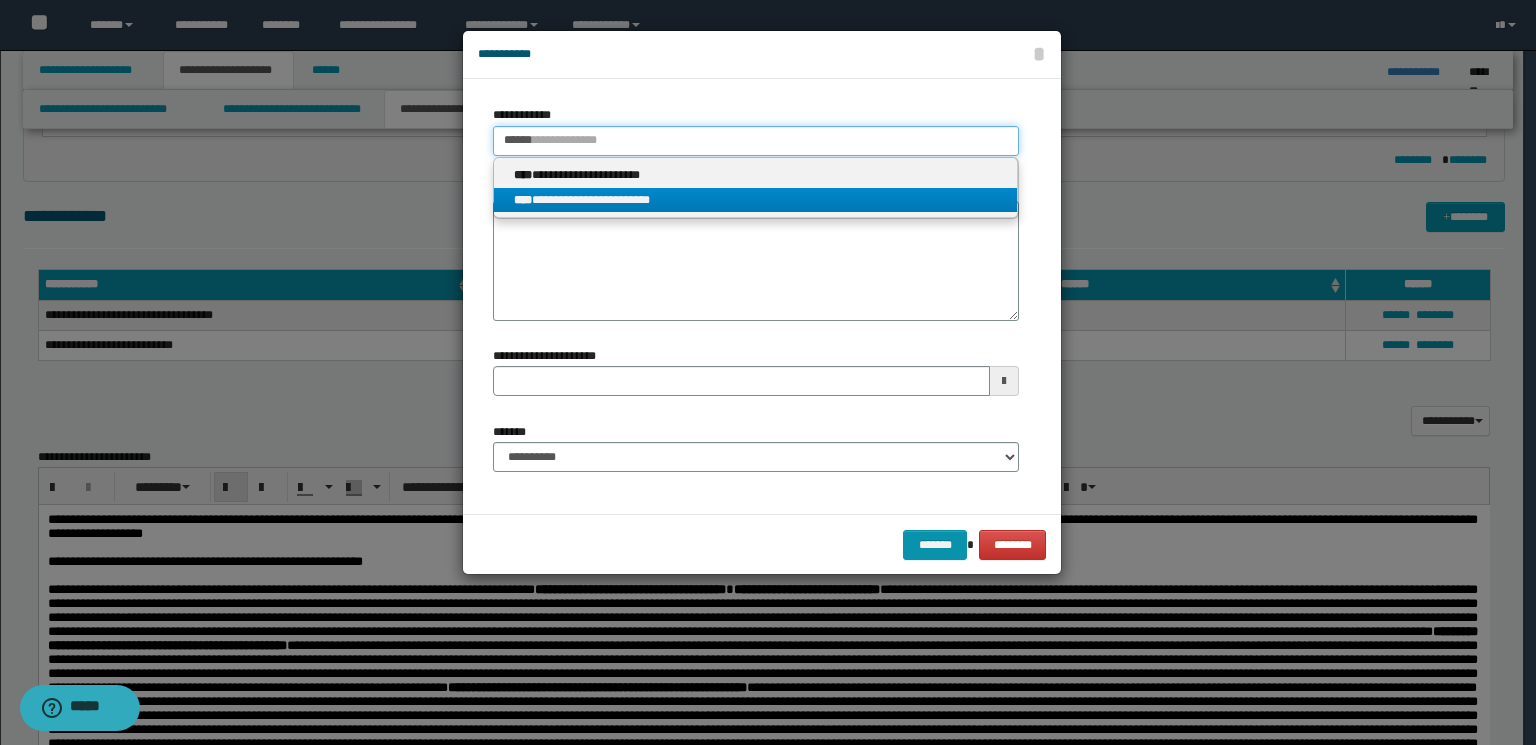 type on "******" 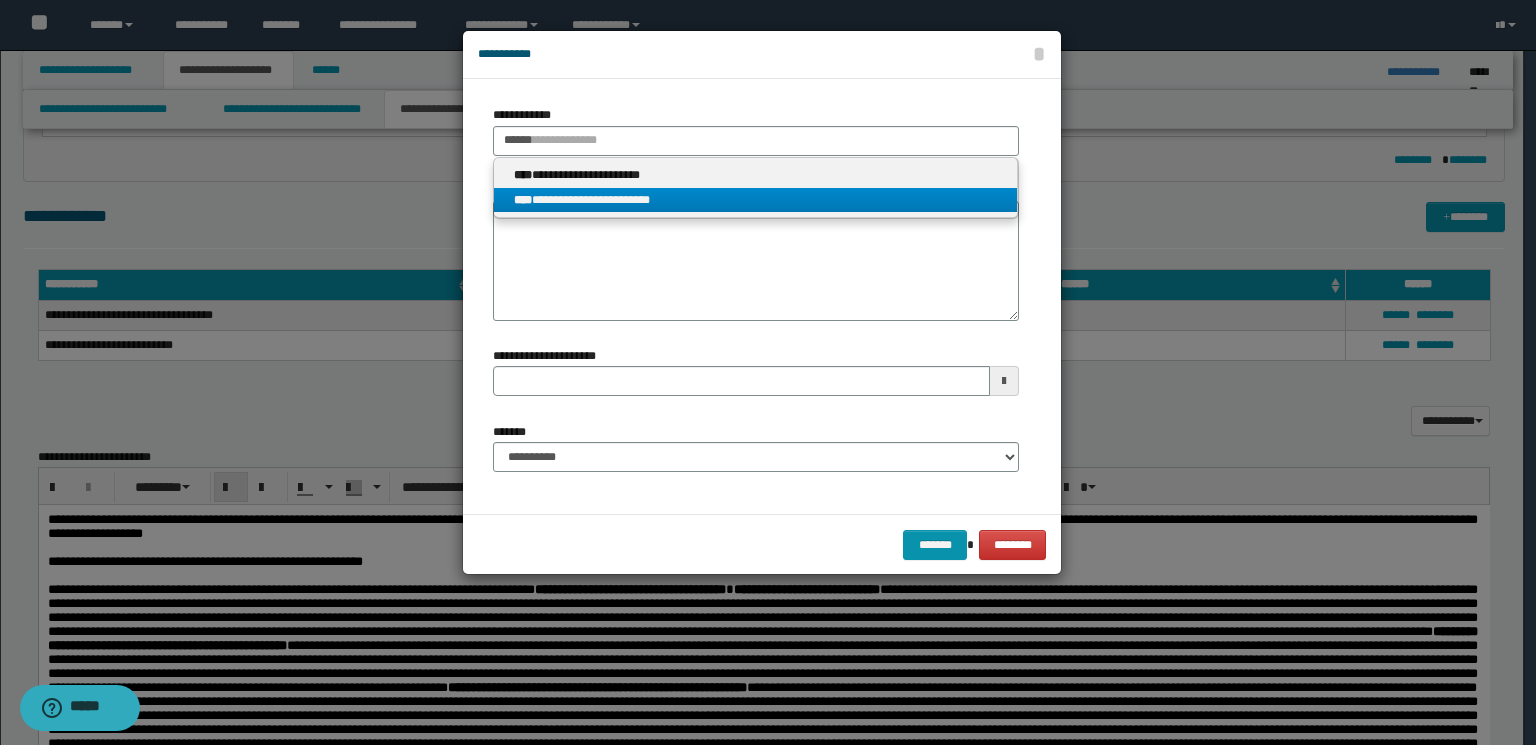 click on "**********" at bounding box center (756, 200) 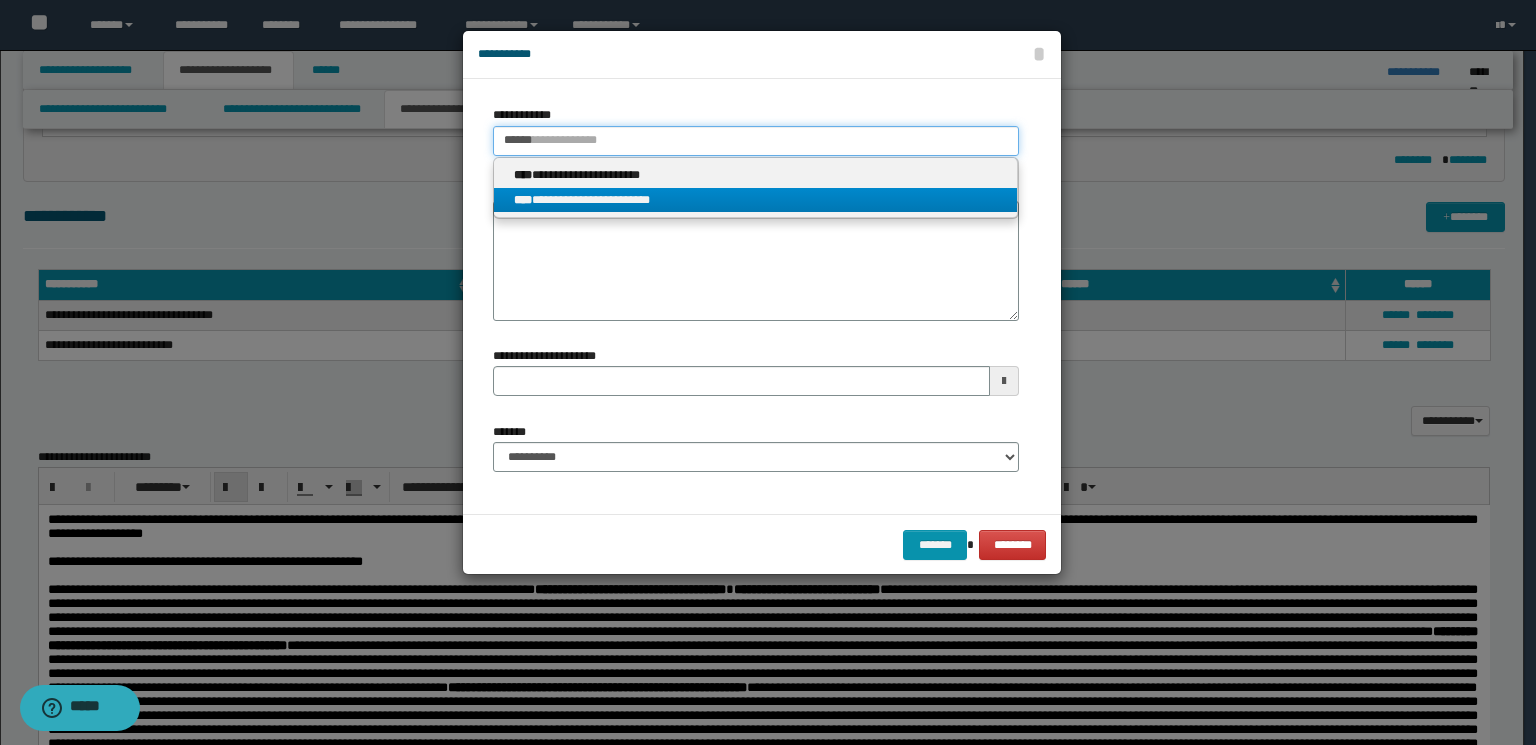 type 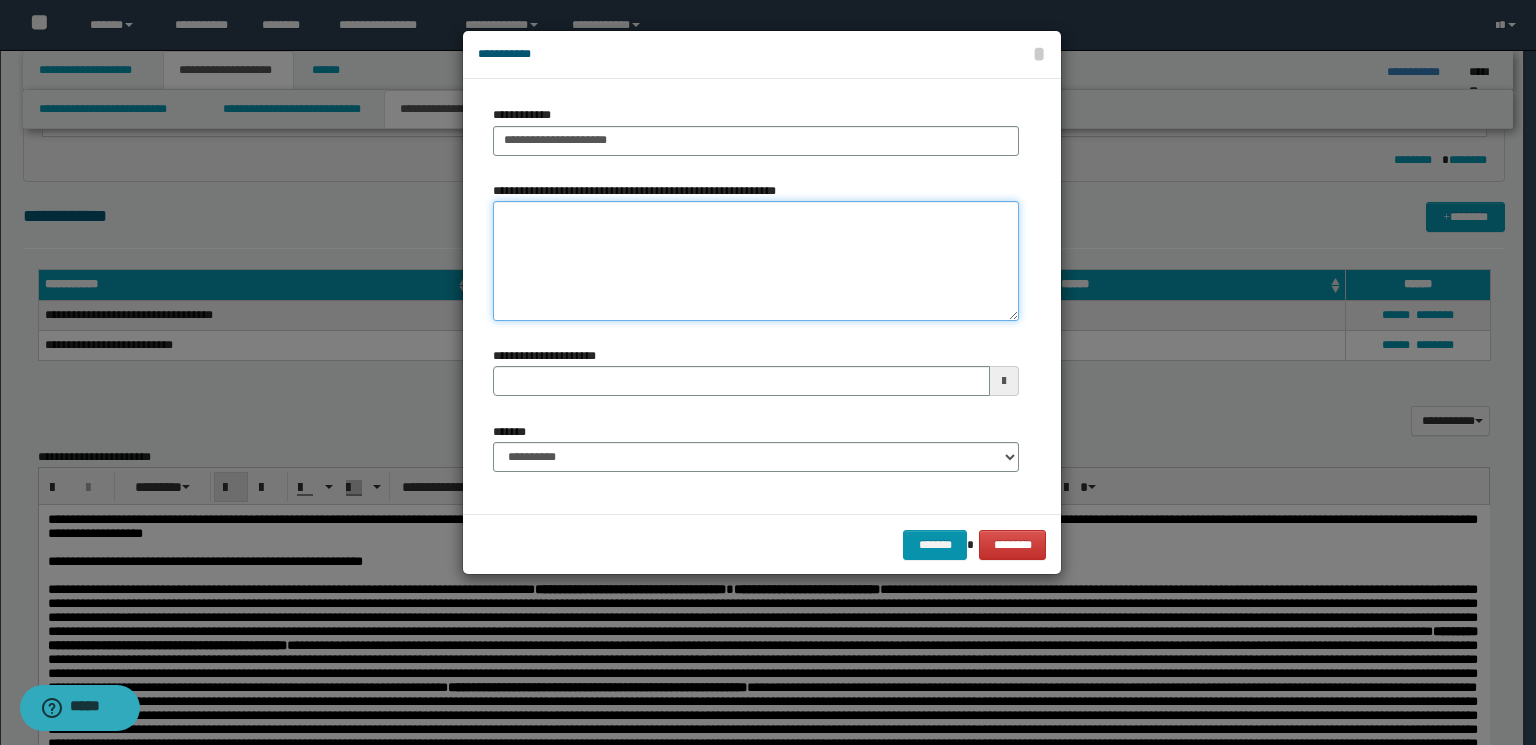 click on "**********" at bounding box center (756, 261) 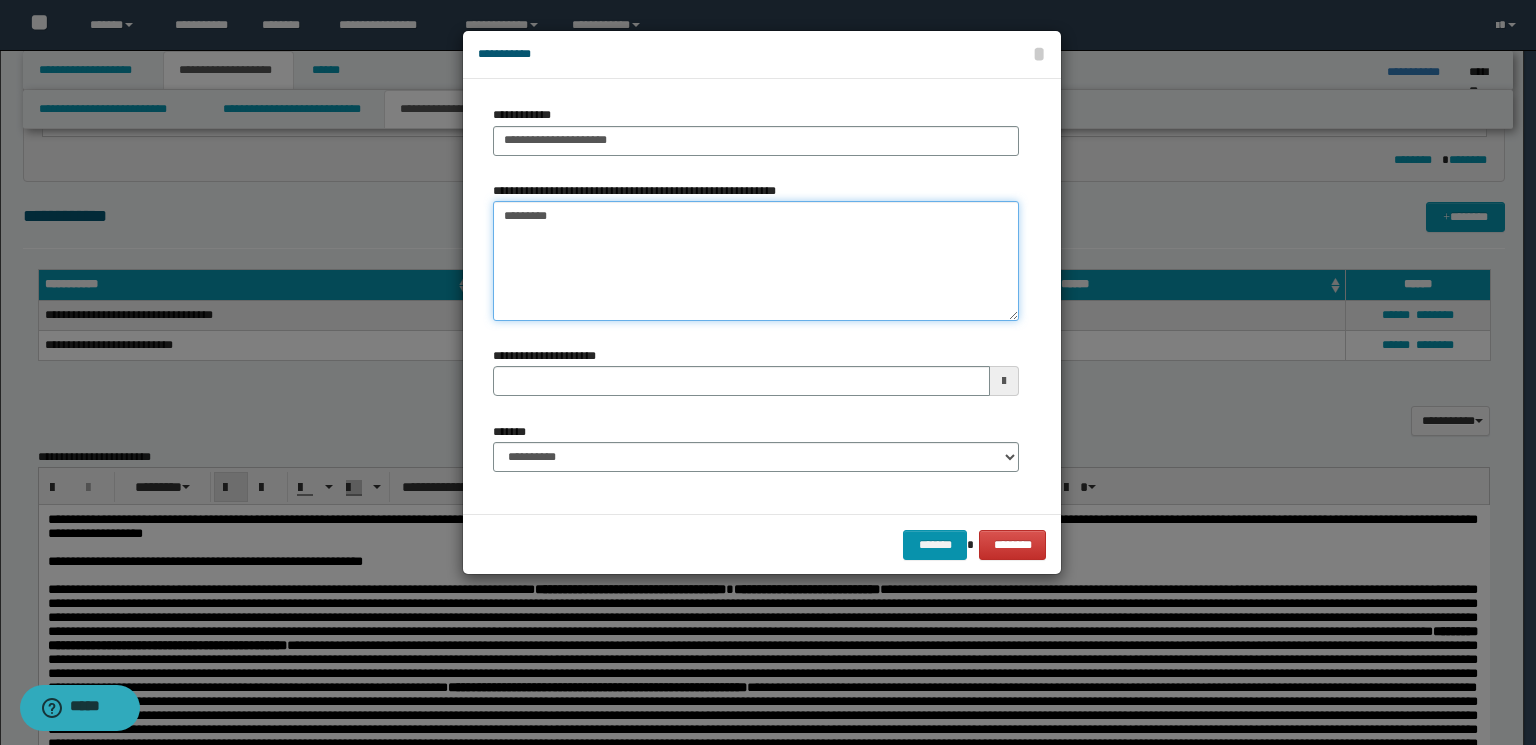 type 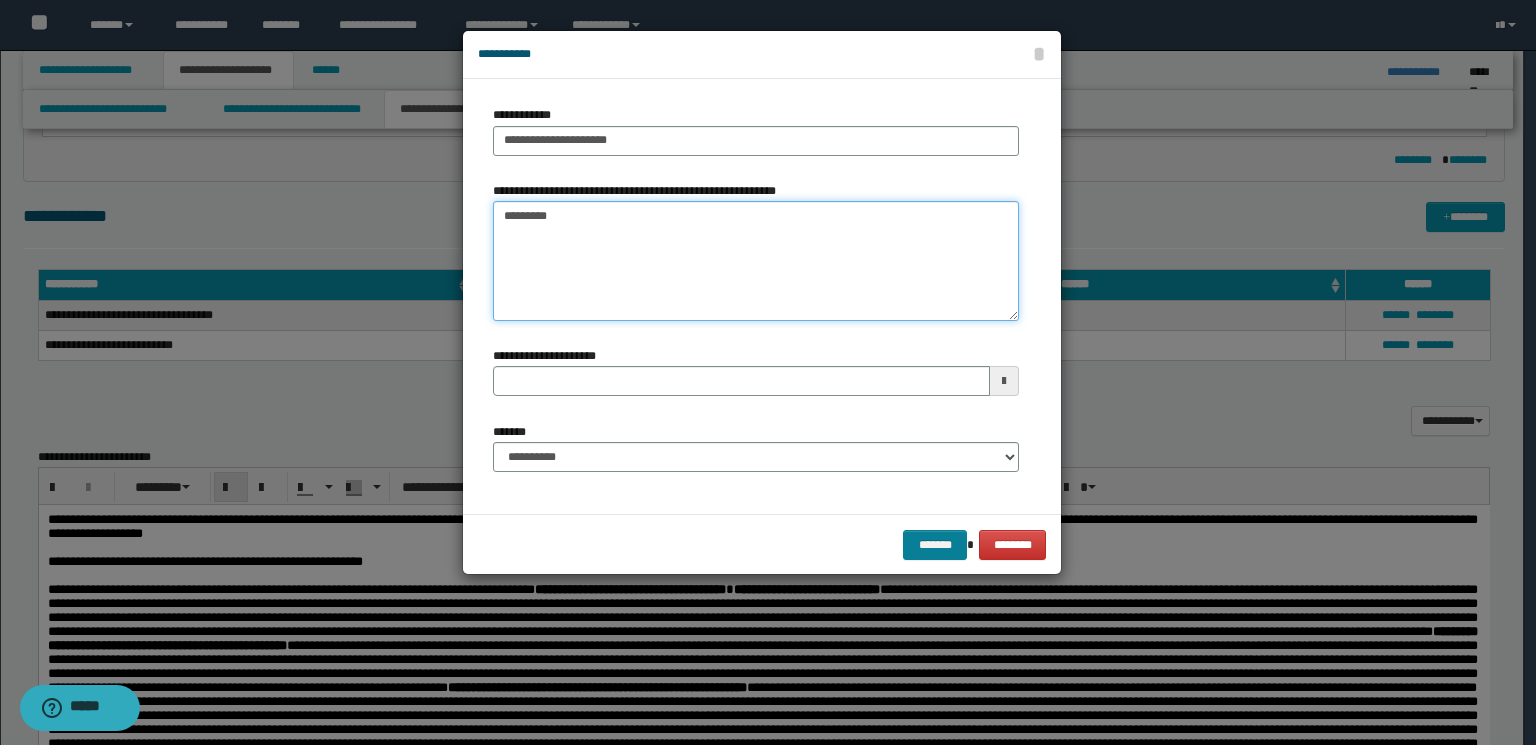 type on "*********" 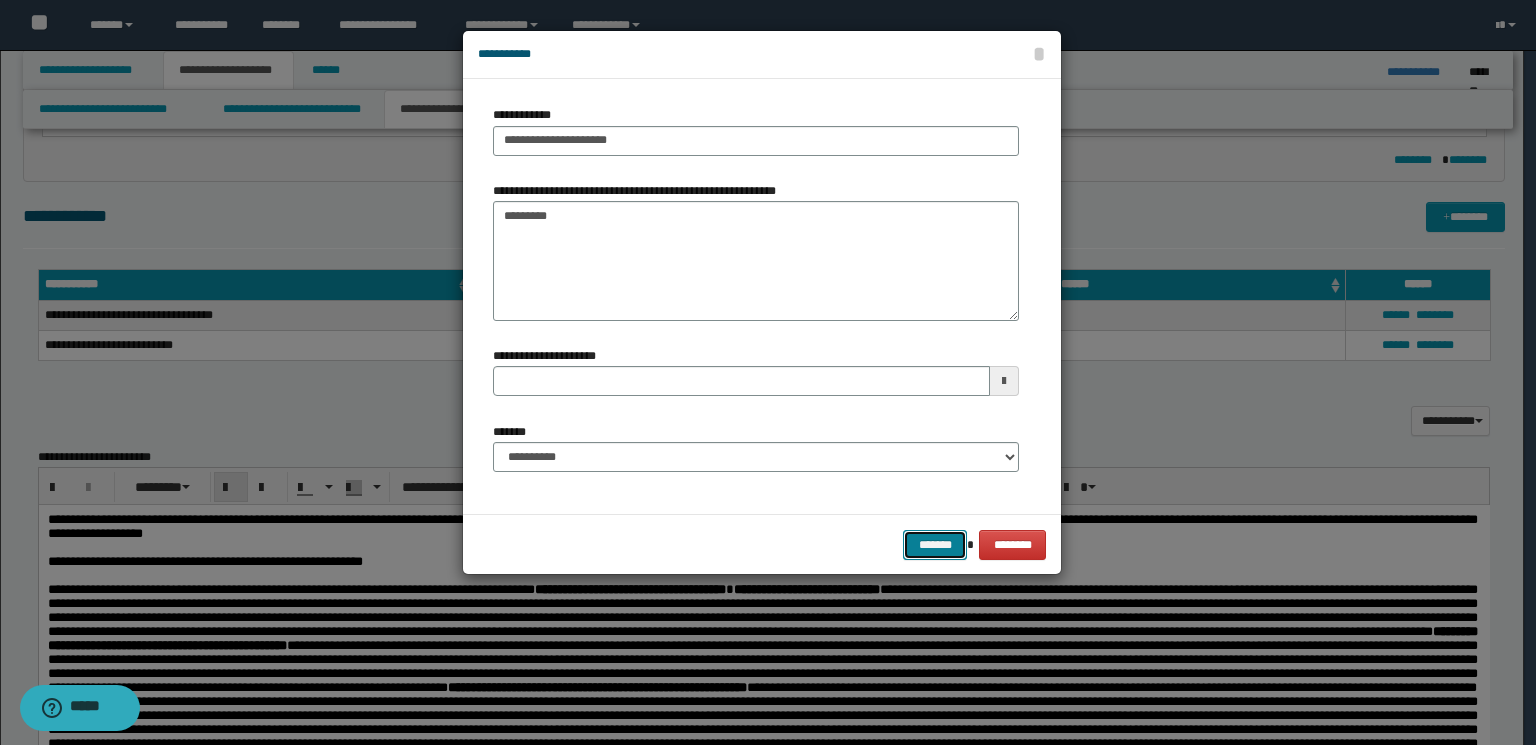 click on "*******" at bounding box center (935, 545) 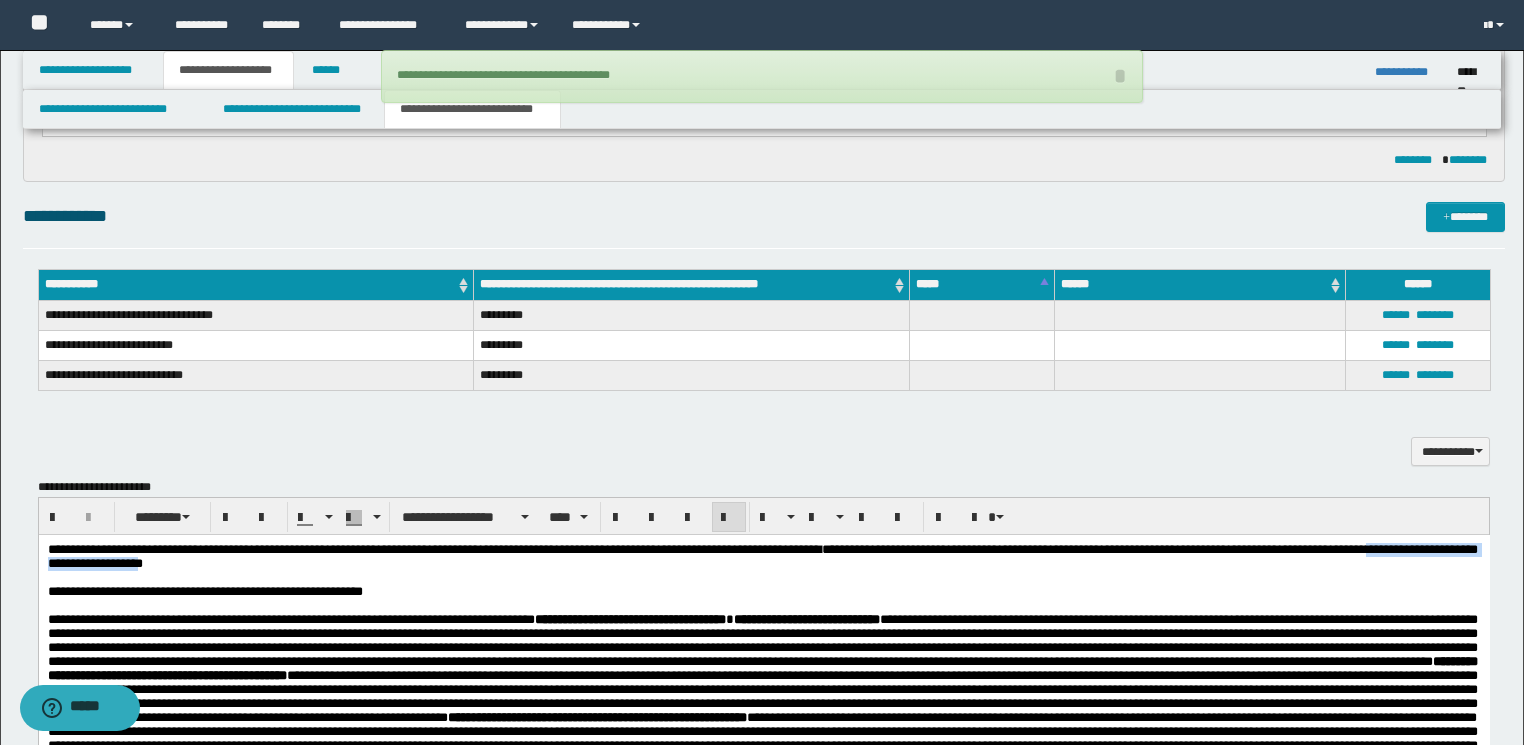 drag, startPoint x: 191, startPoint y: 568, endPoint x: 1410, endPoint y: 548, distance: 1219.1641 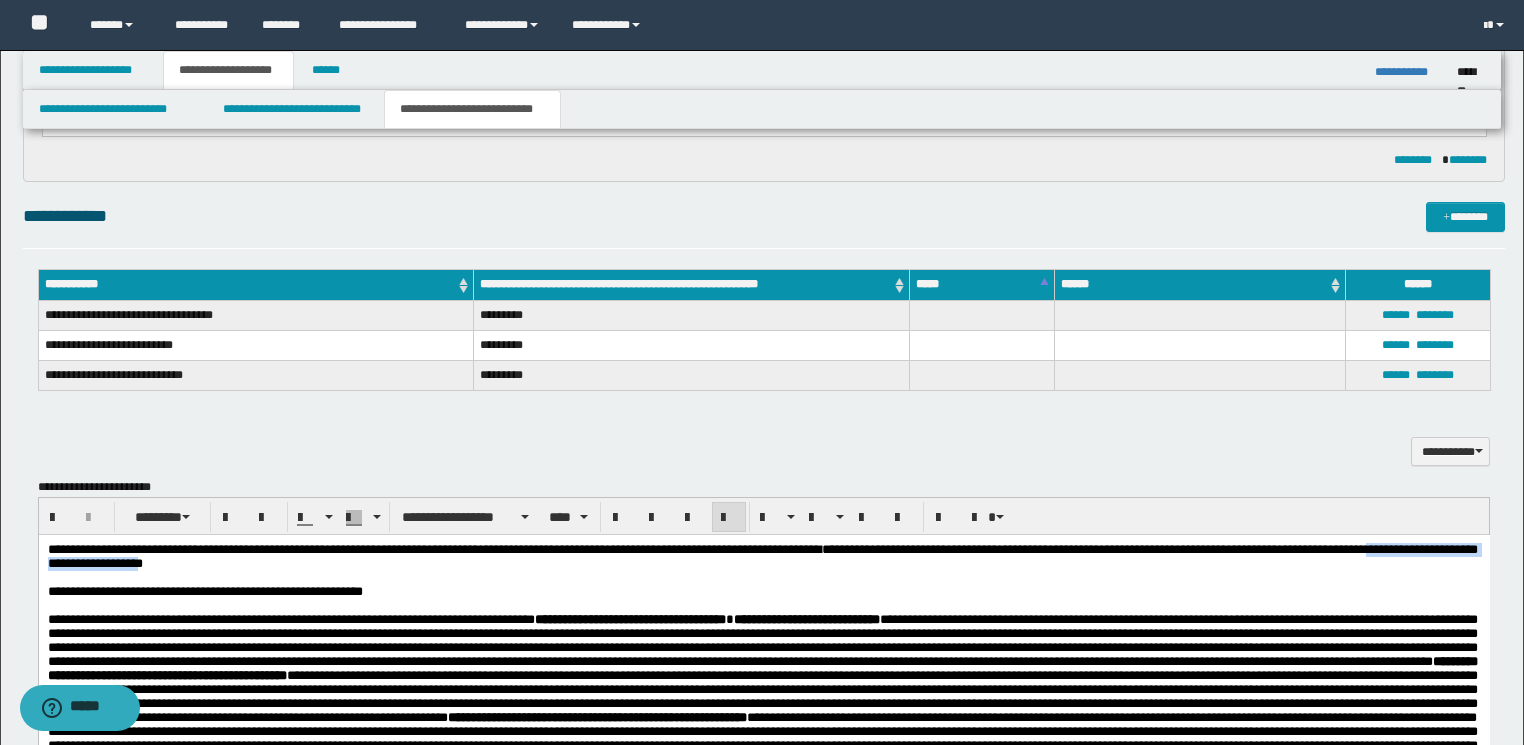 copy on "**********" 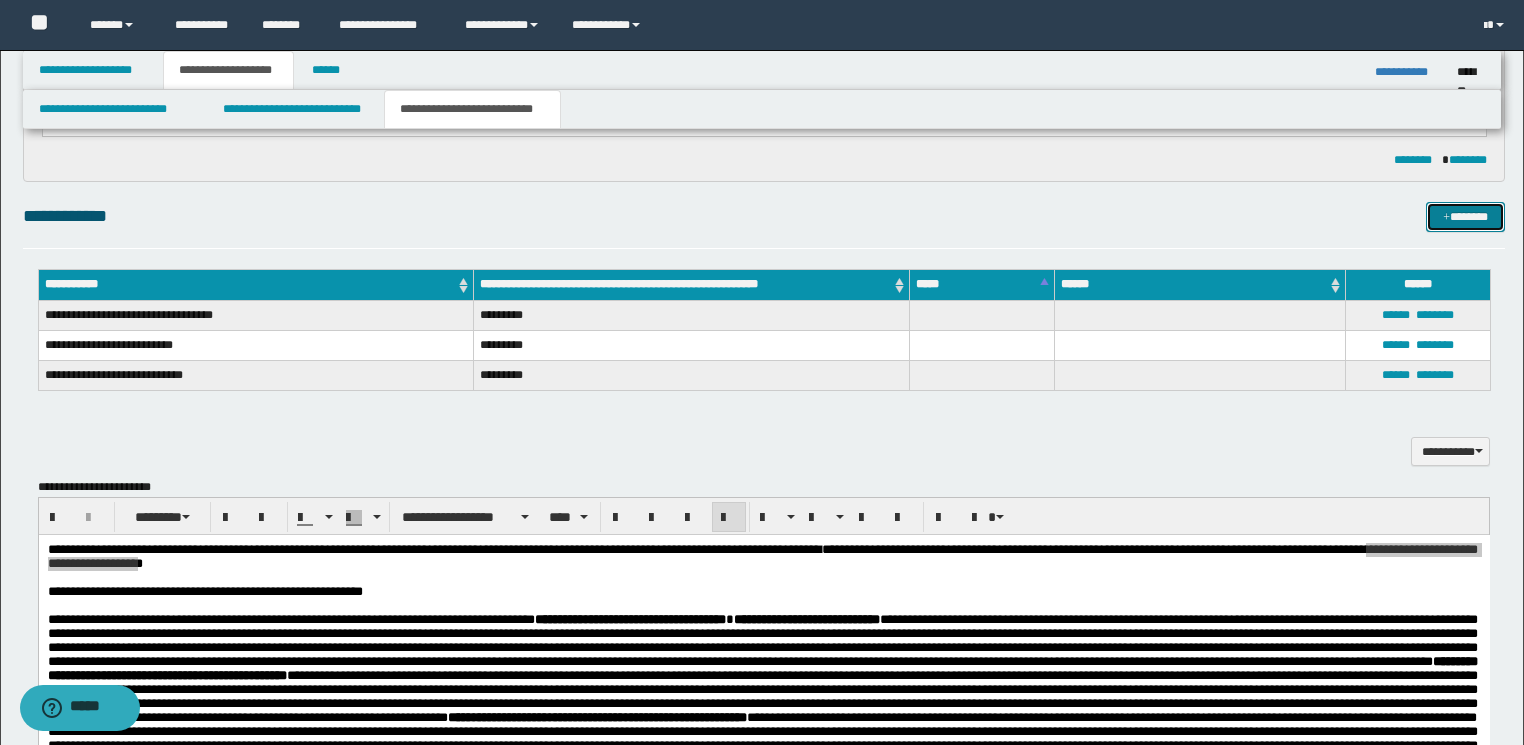 click on "*******" at bounding box center [1465, 217] 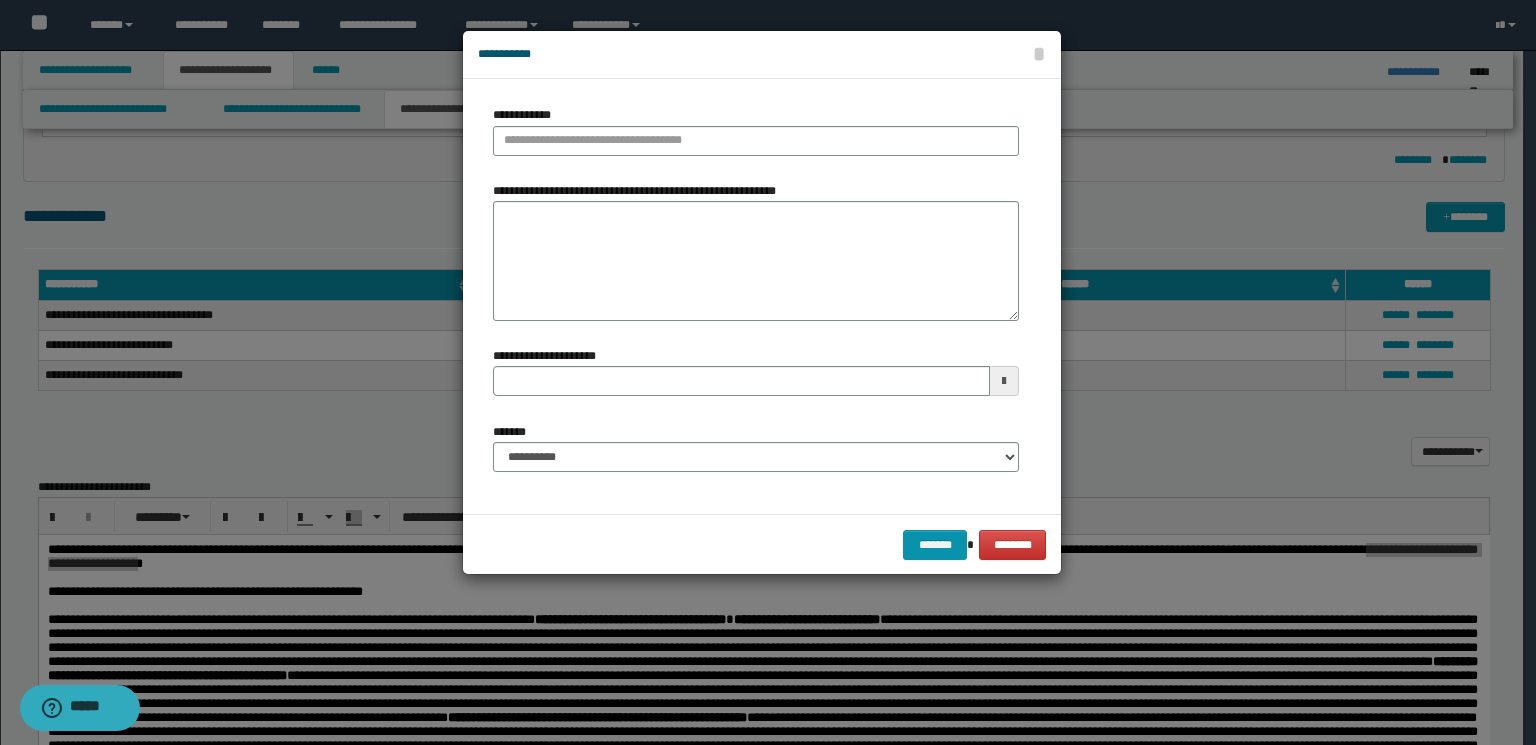 type 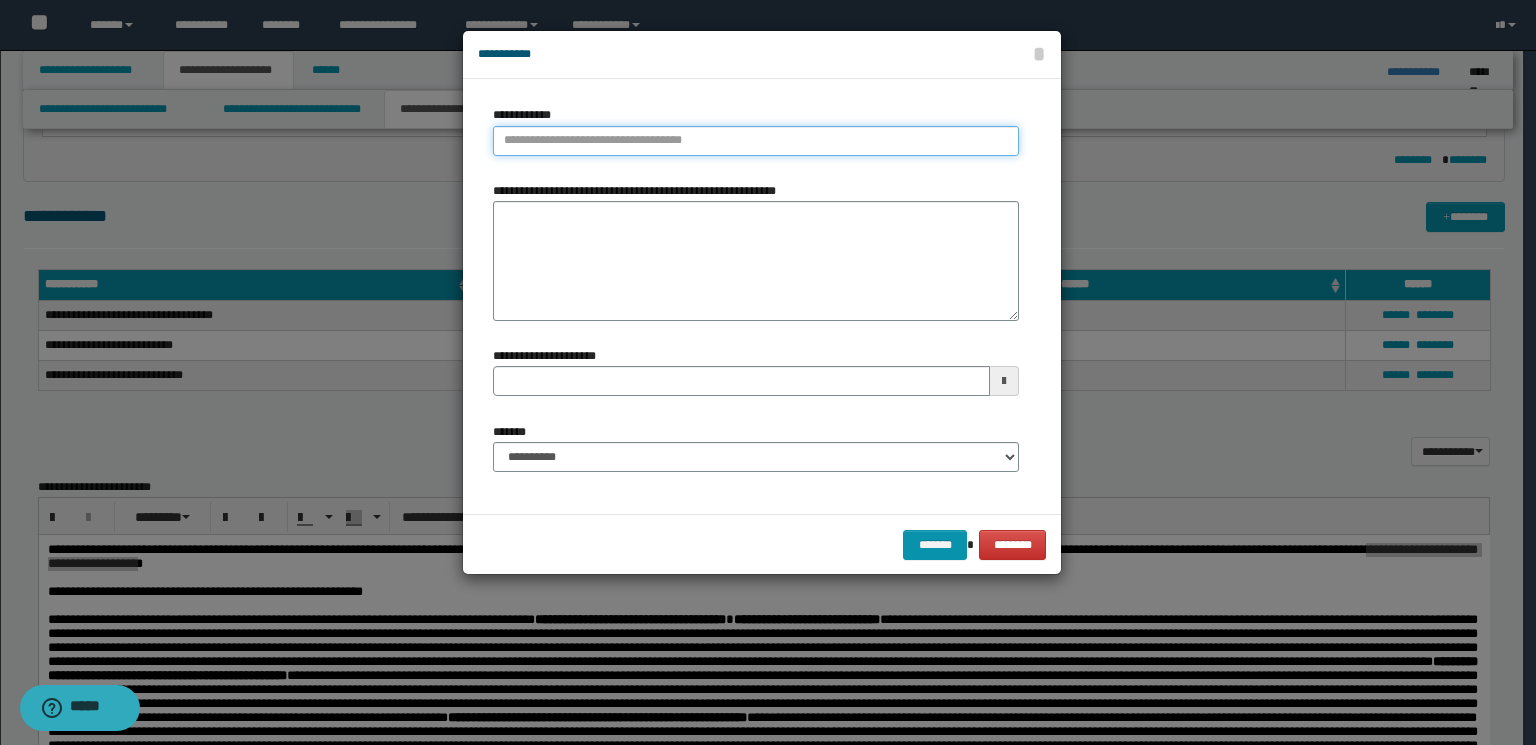 type on "**********" 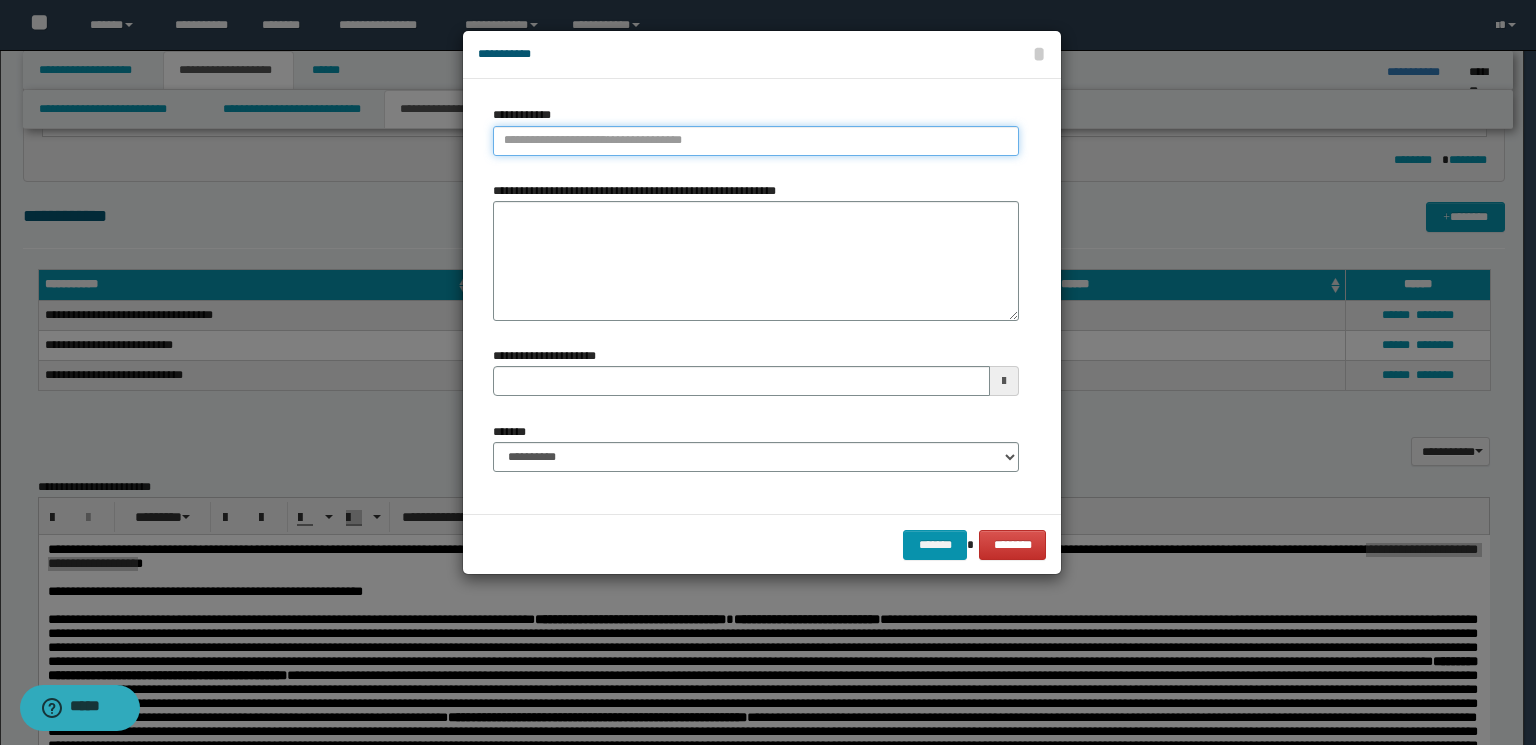 click on "**********" at bounding box center (756, 141) 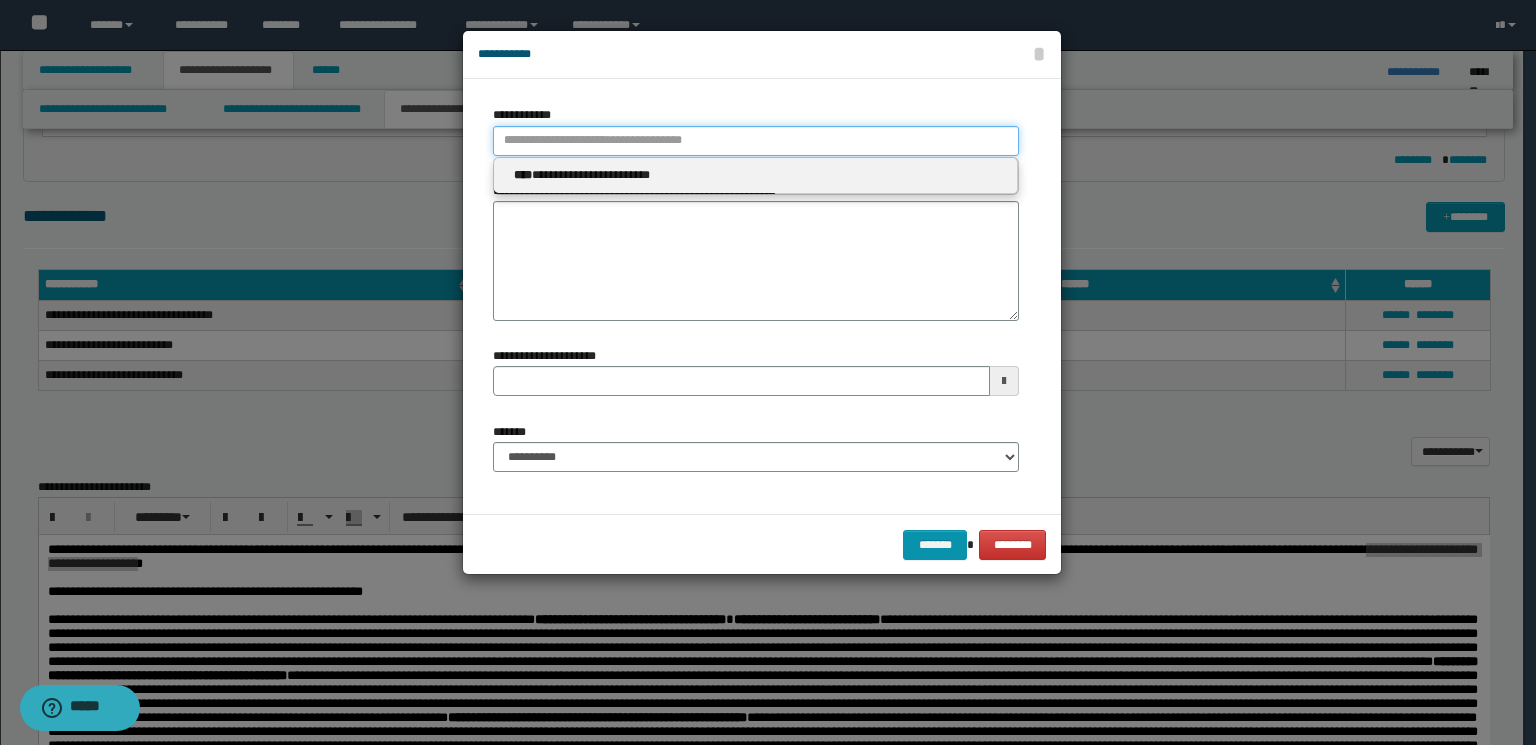 type 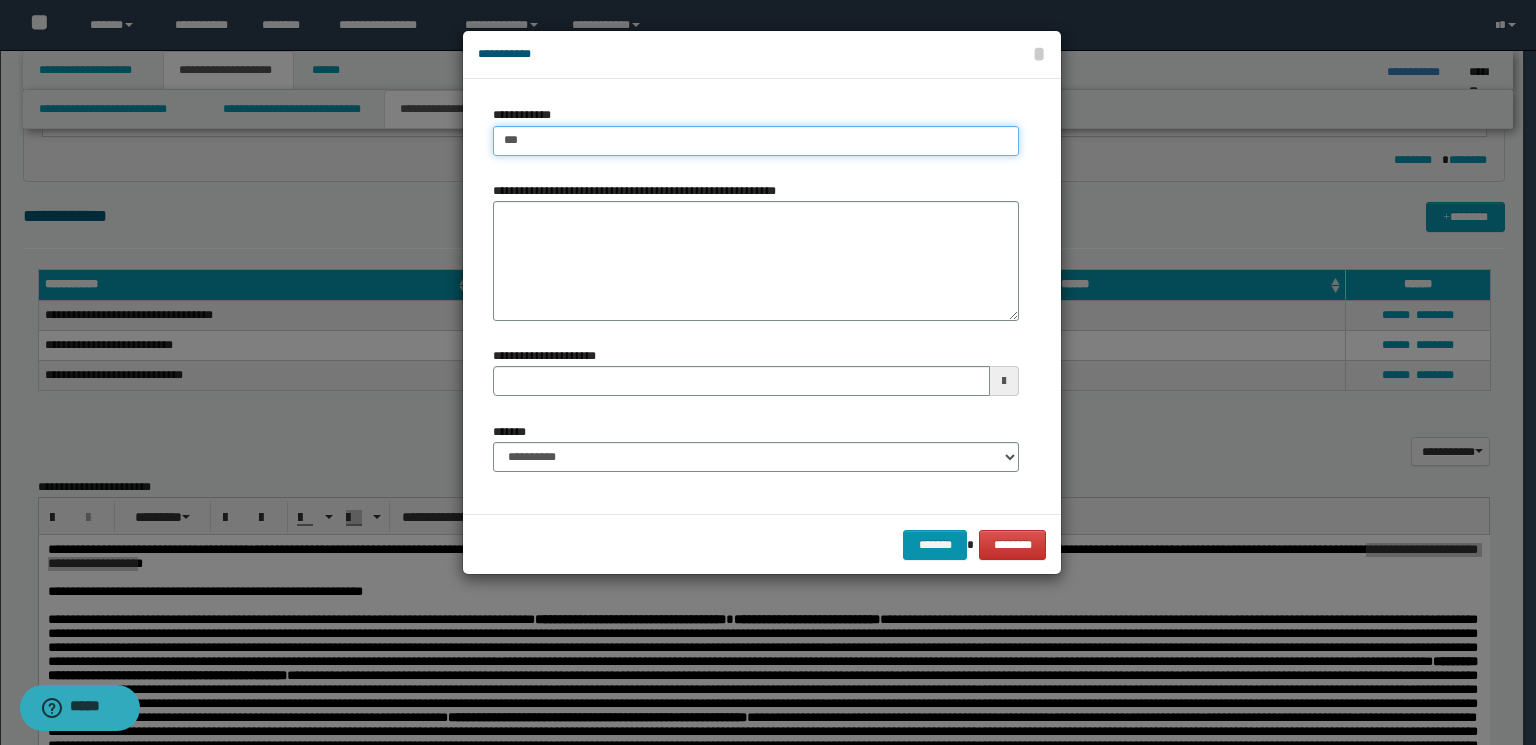 type on "****" 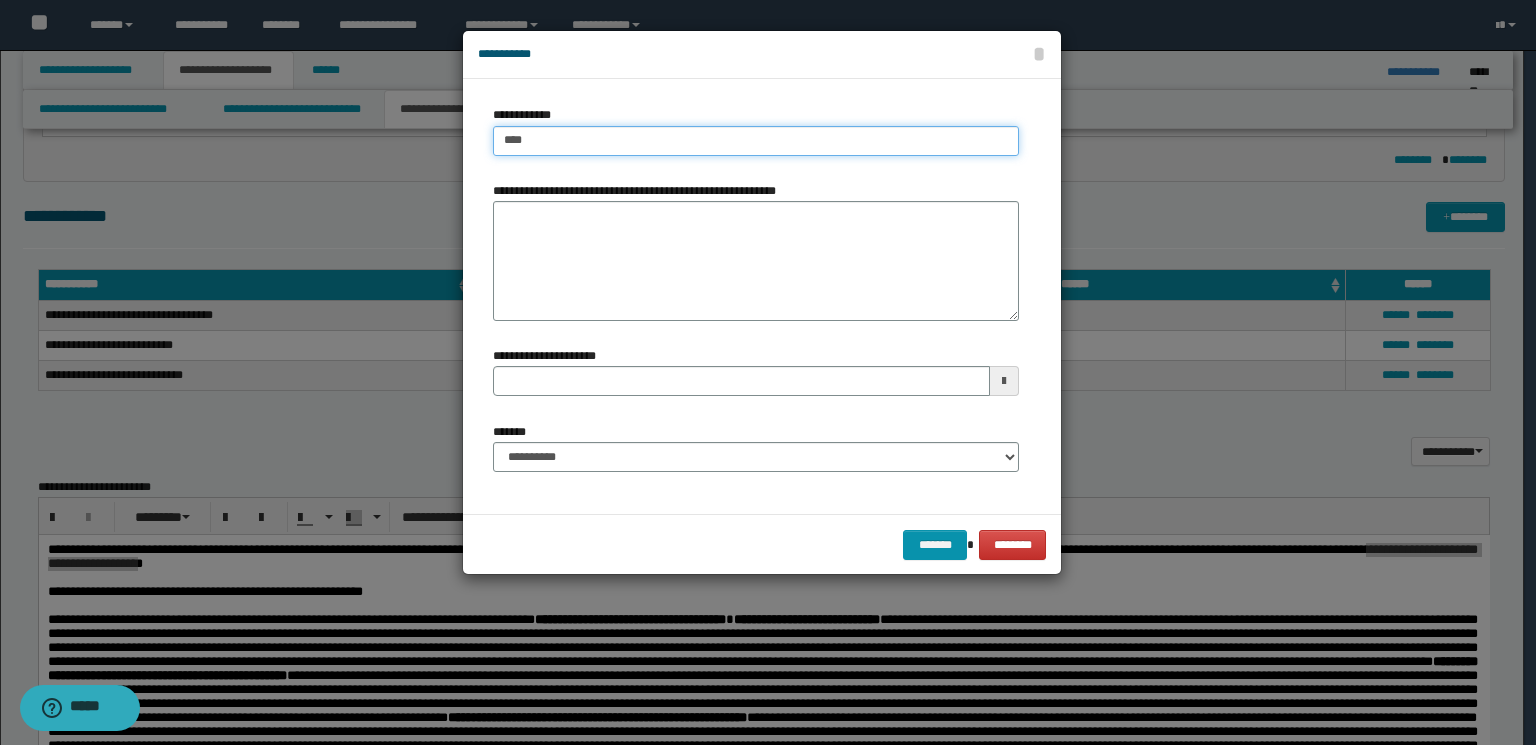 type on "****" 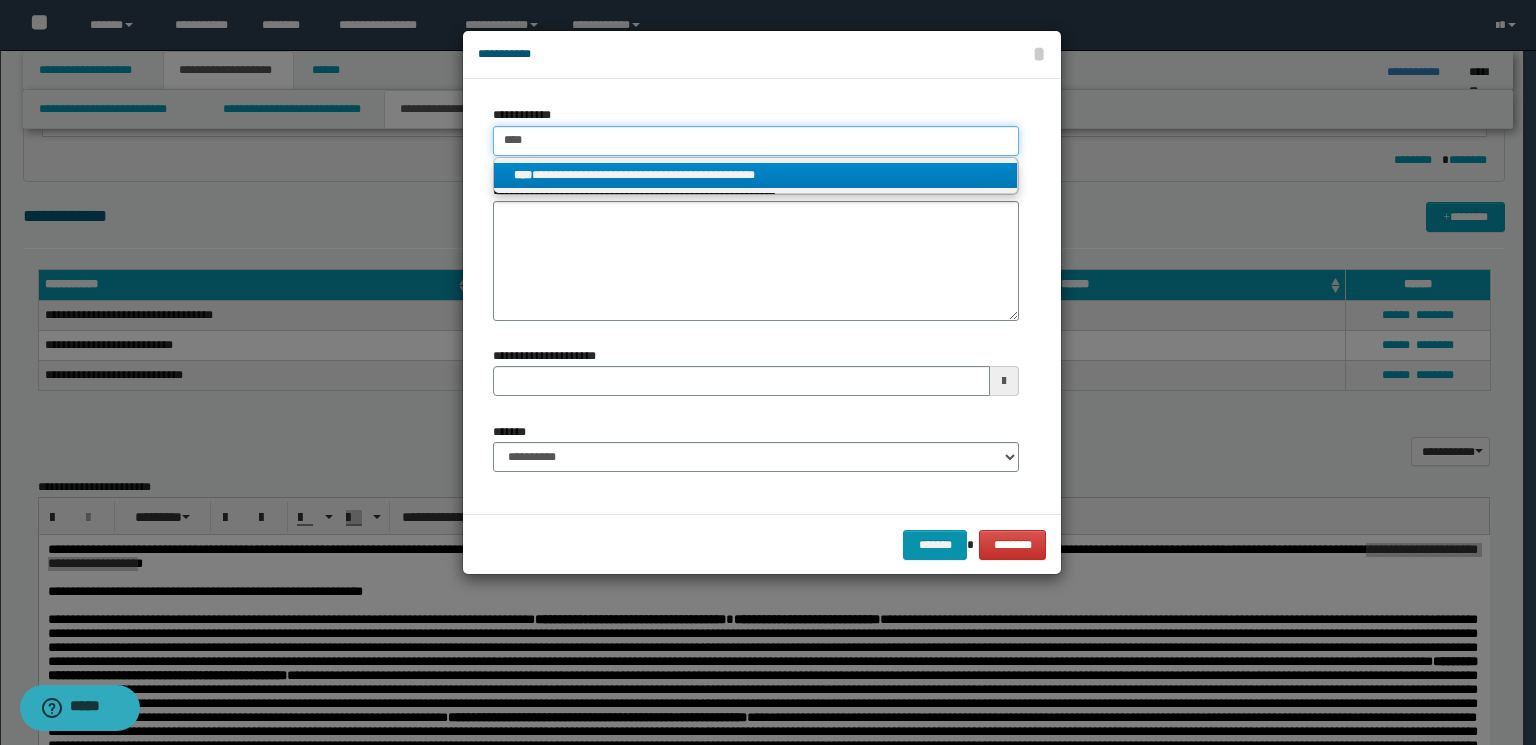 type on "****" 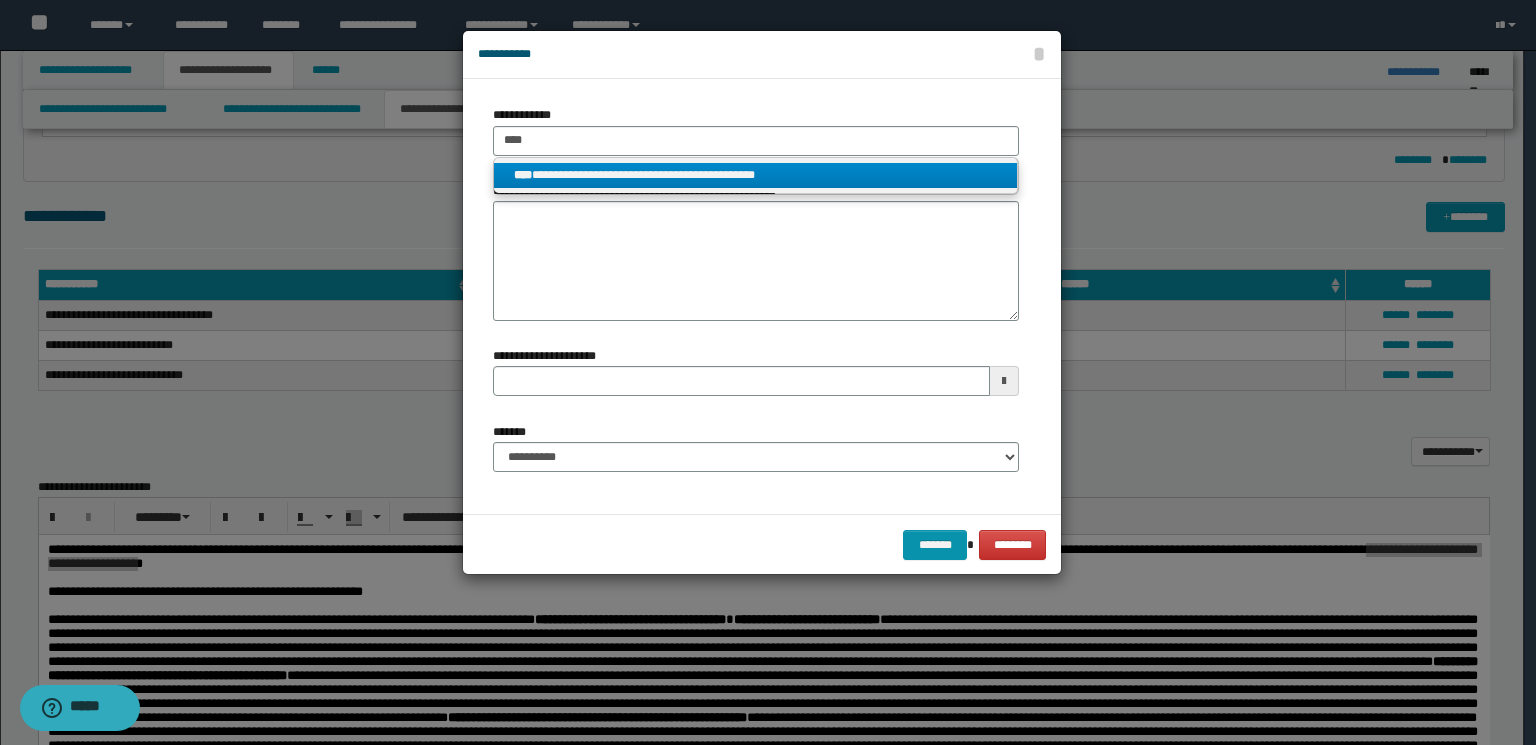 click on "**********" at bounding box center (756, 175) 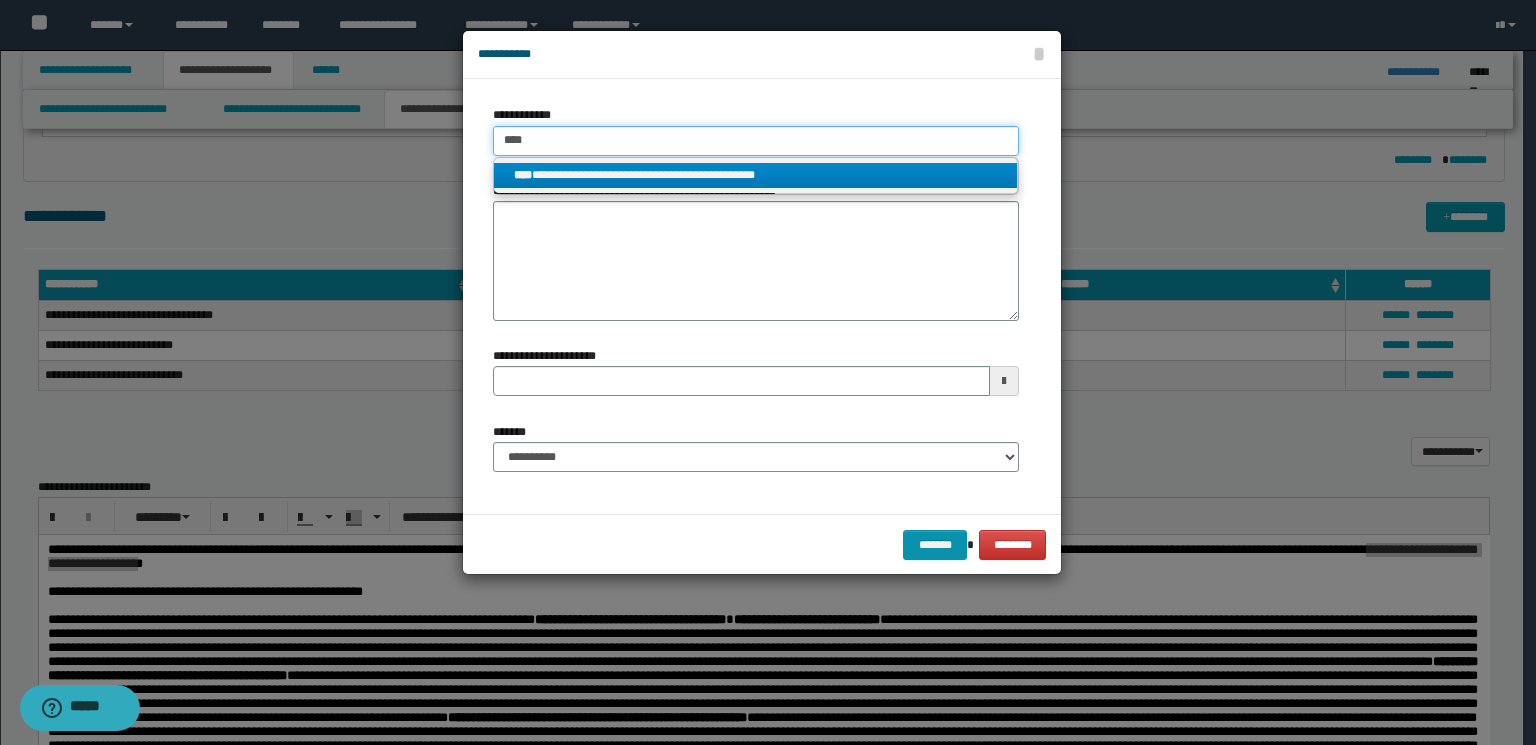 type 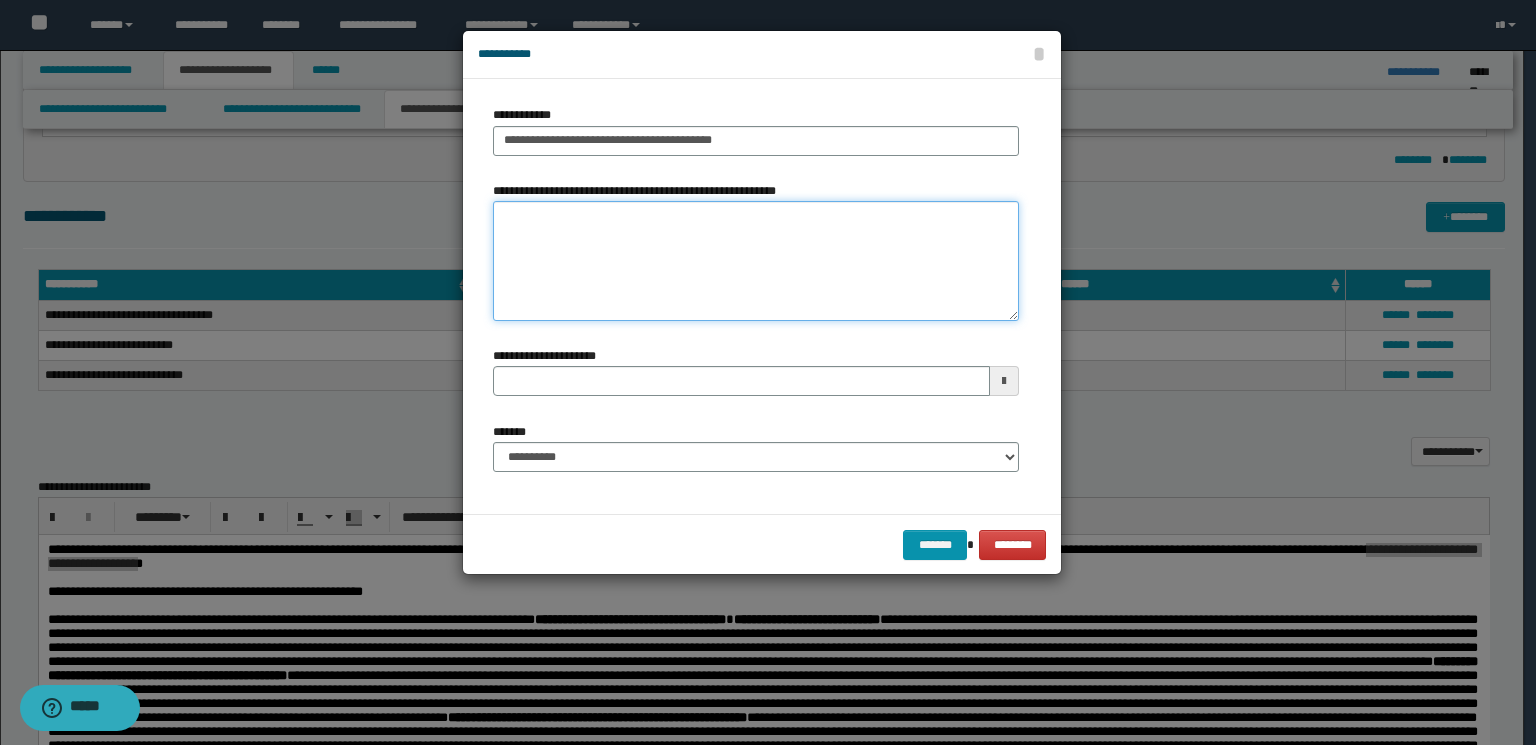 click on "**********" at bounding box center [756, 261] 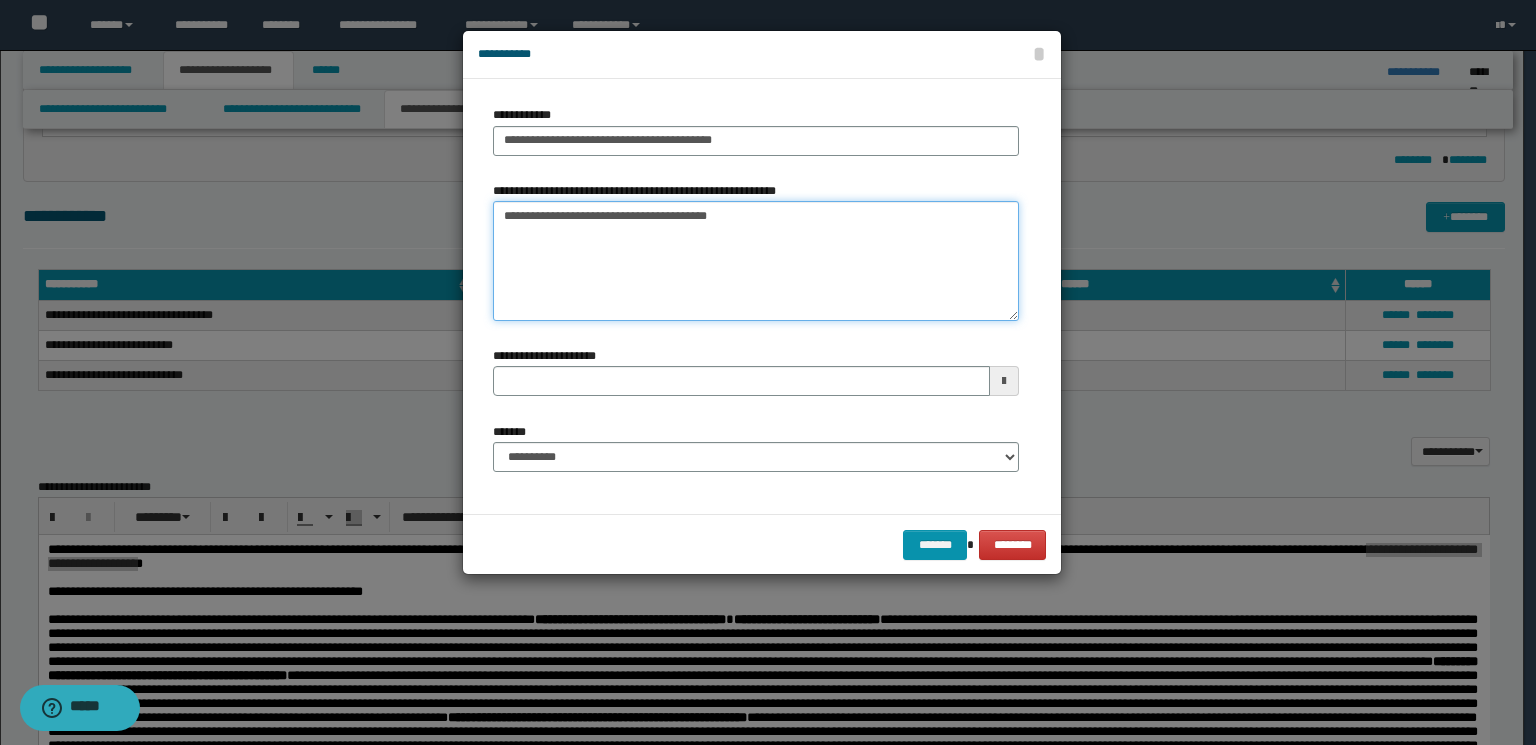 type 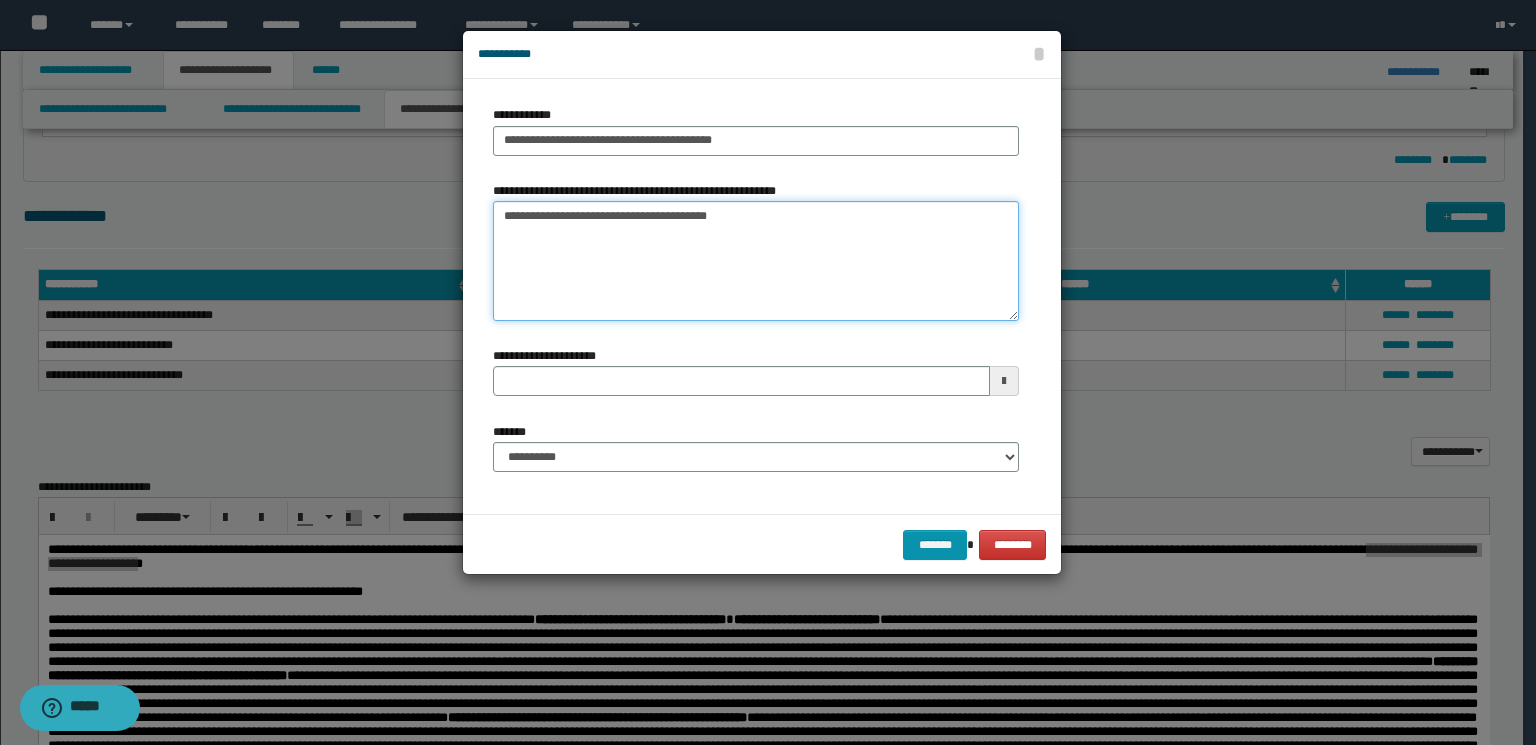 click on "**********" at bounding box center [756, 261] 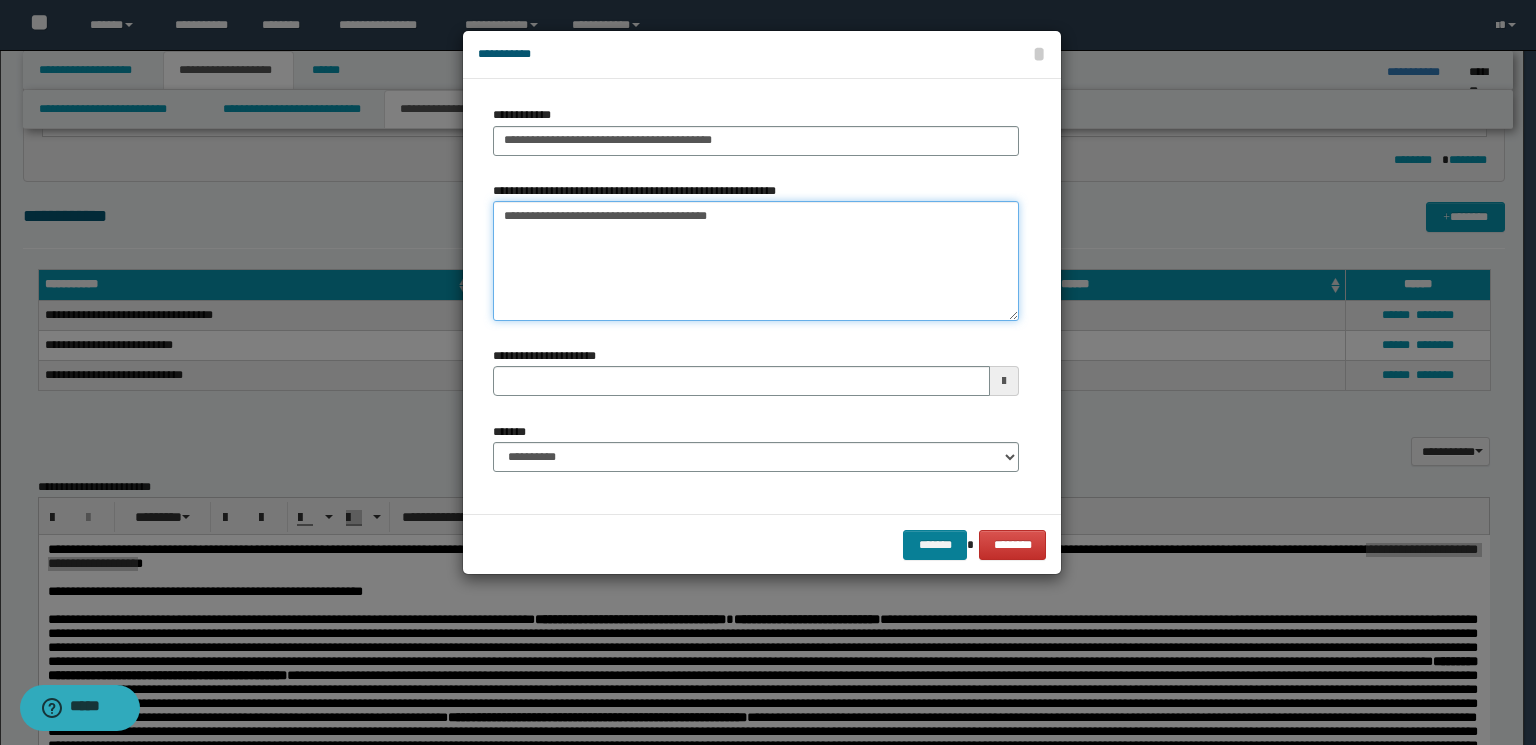 type on "**********" 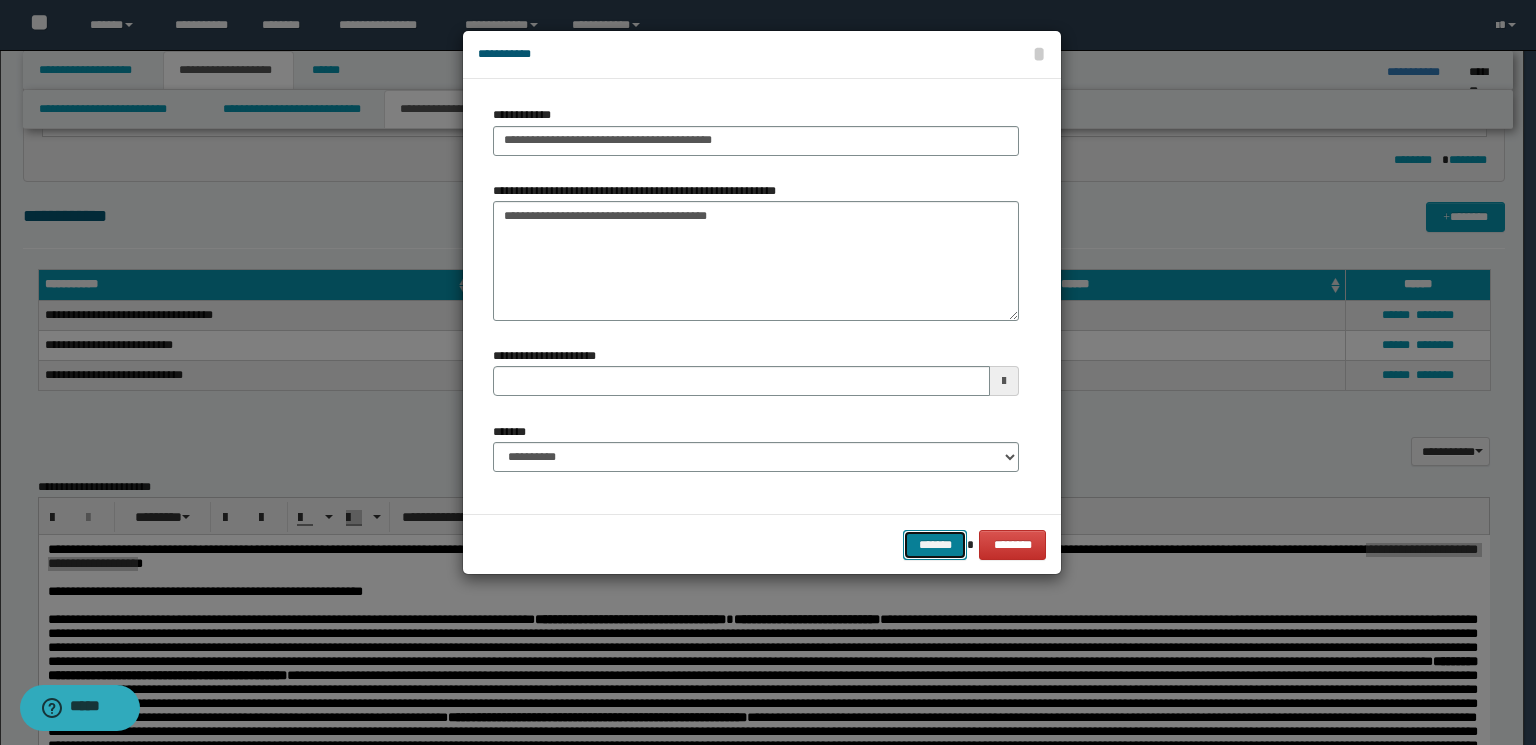 click on "*******" at bounding box center [935, 545] 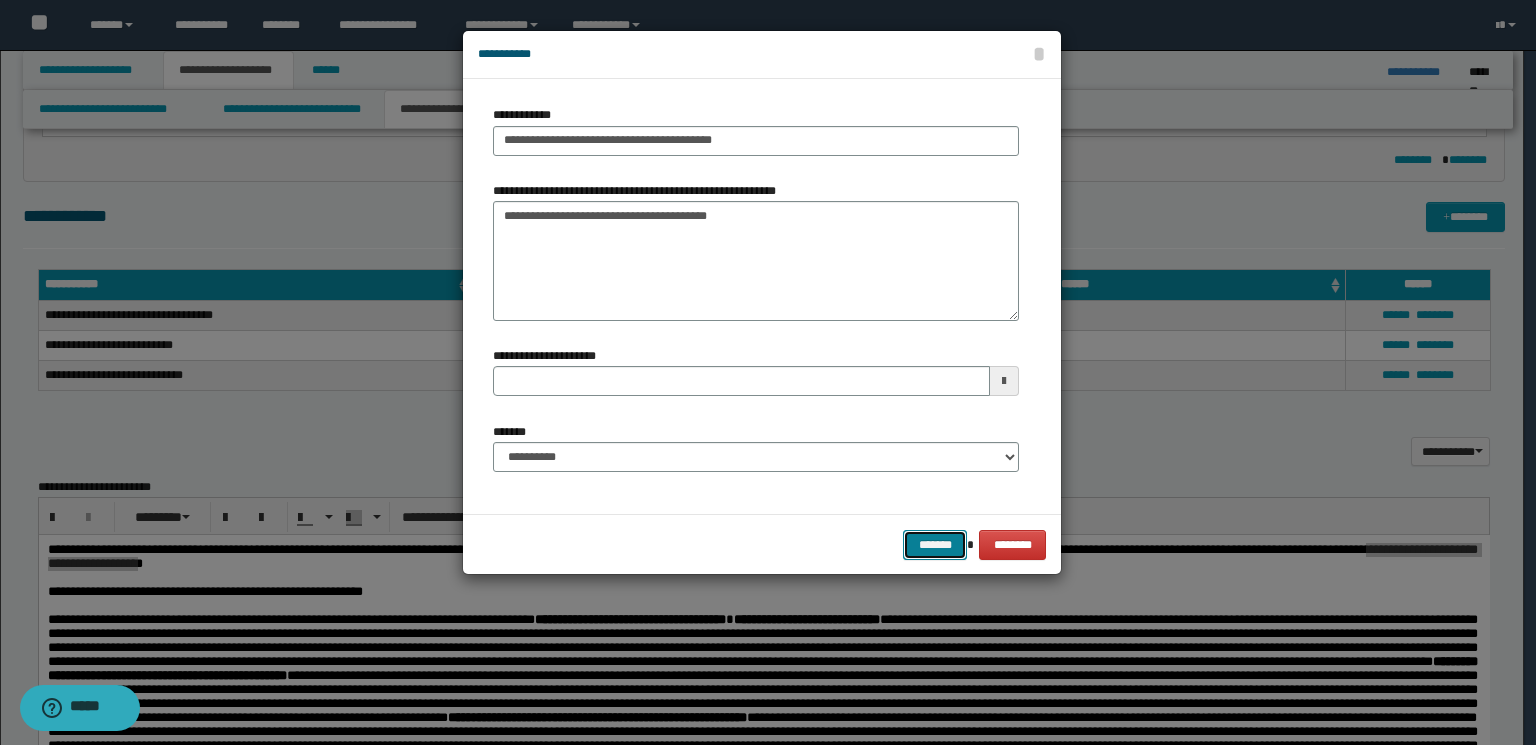 type 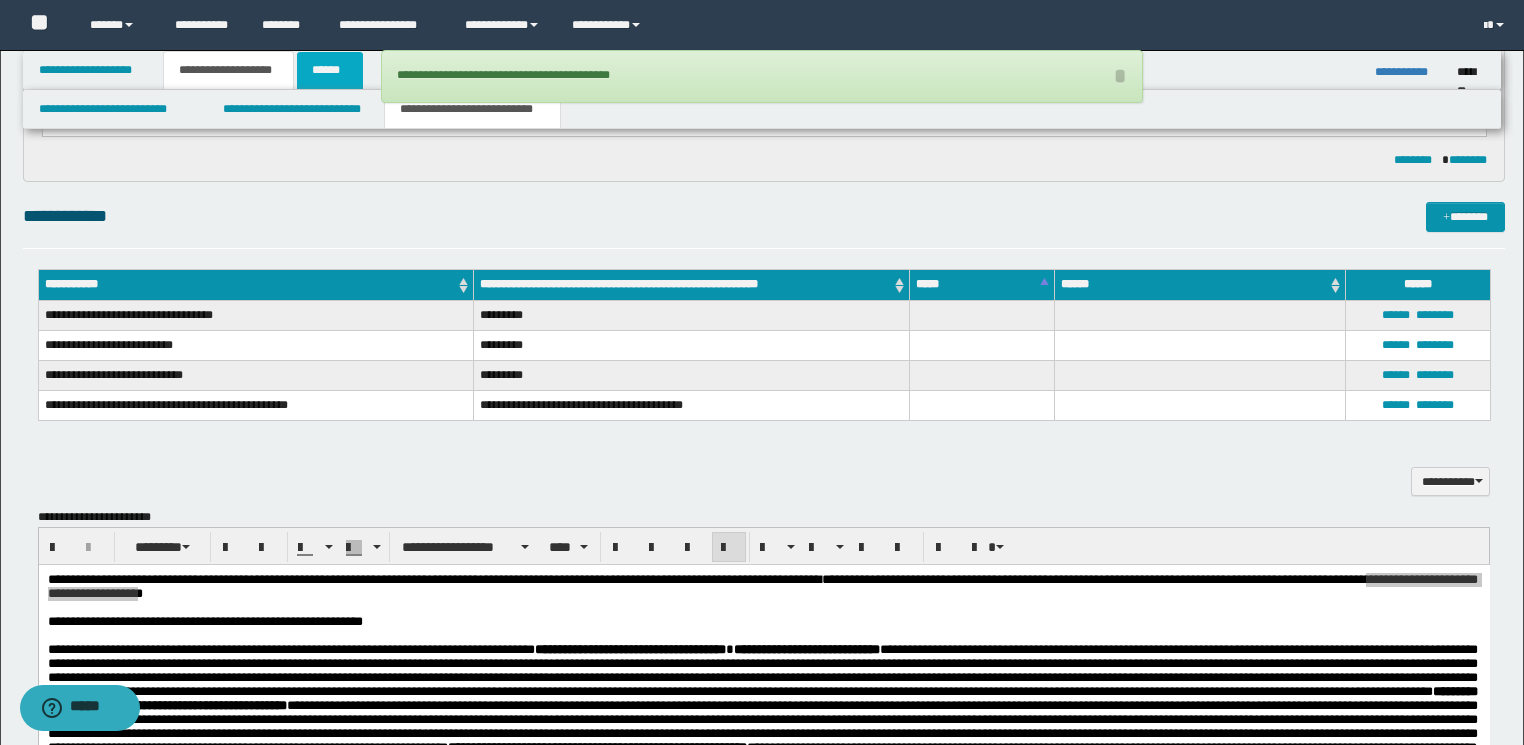 click on "******" at bounding box center [330, 70] 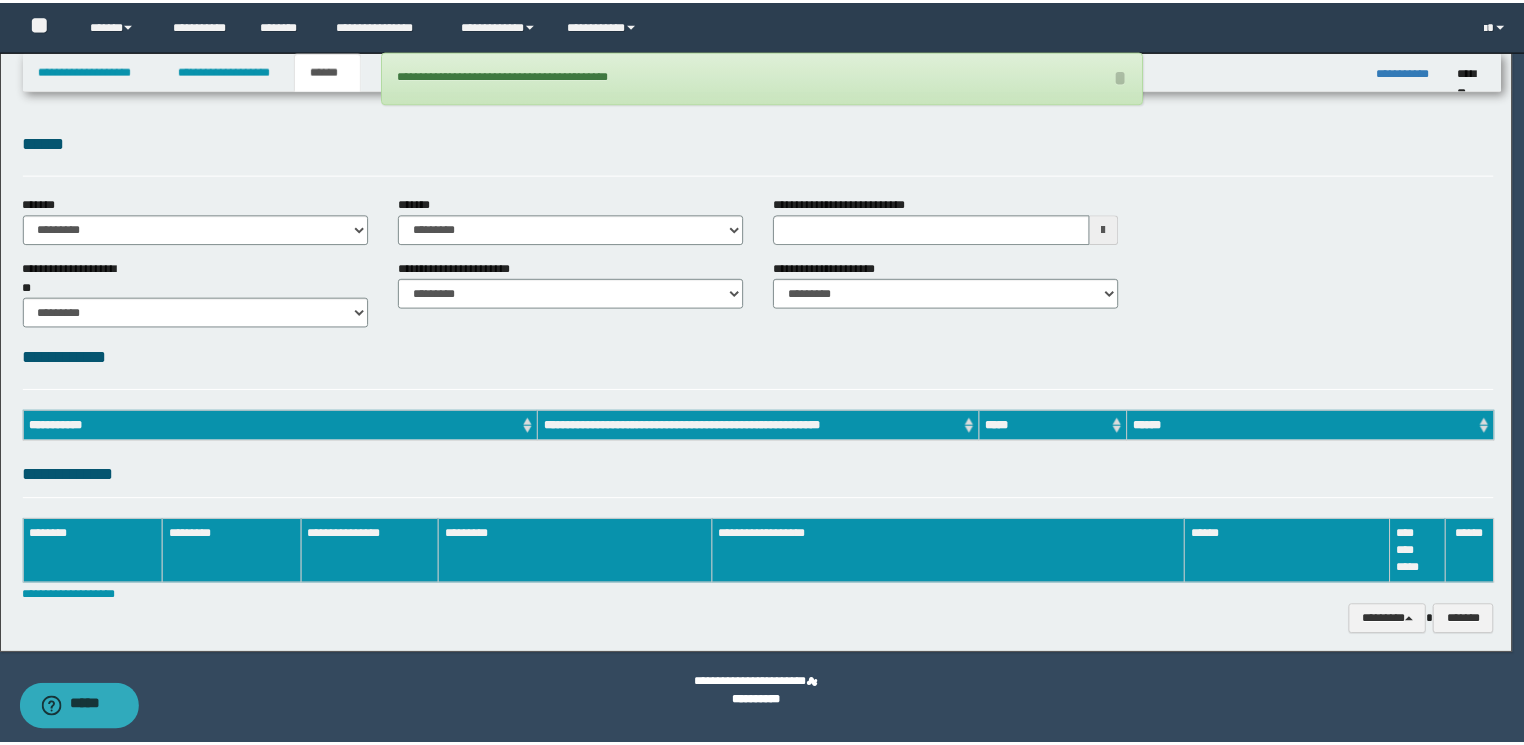 scroll, scrollTop: 0, scrollLeft: 0, axis: both 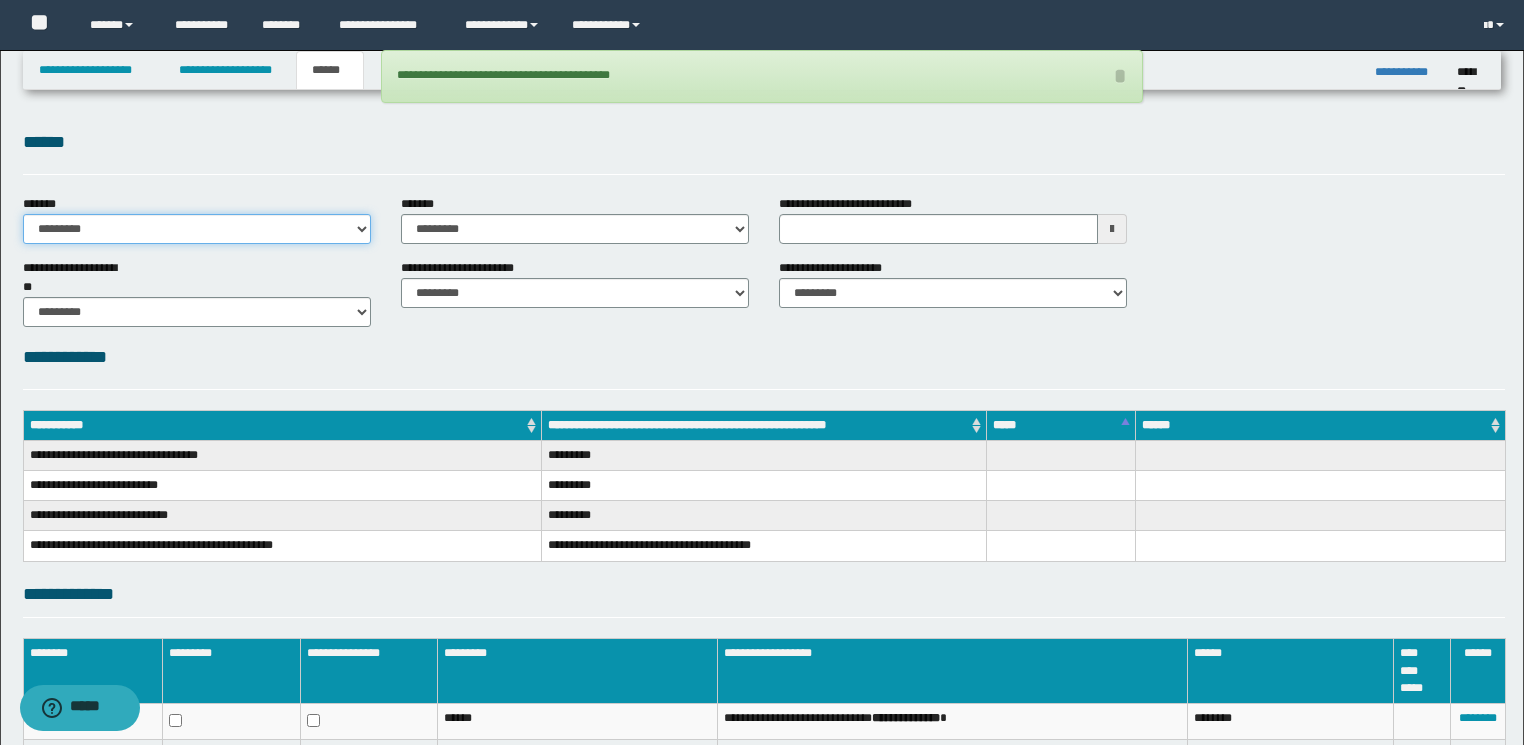 drag, startPoint x: 265, startPoint y: 225, endPoint x: 263, endPoint y: 242, distance: 17.117243 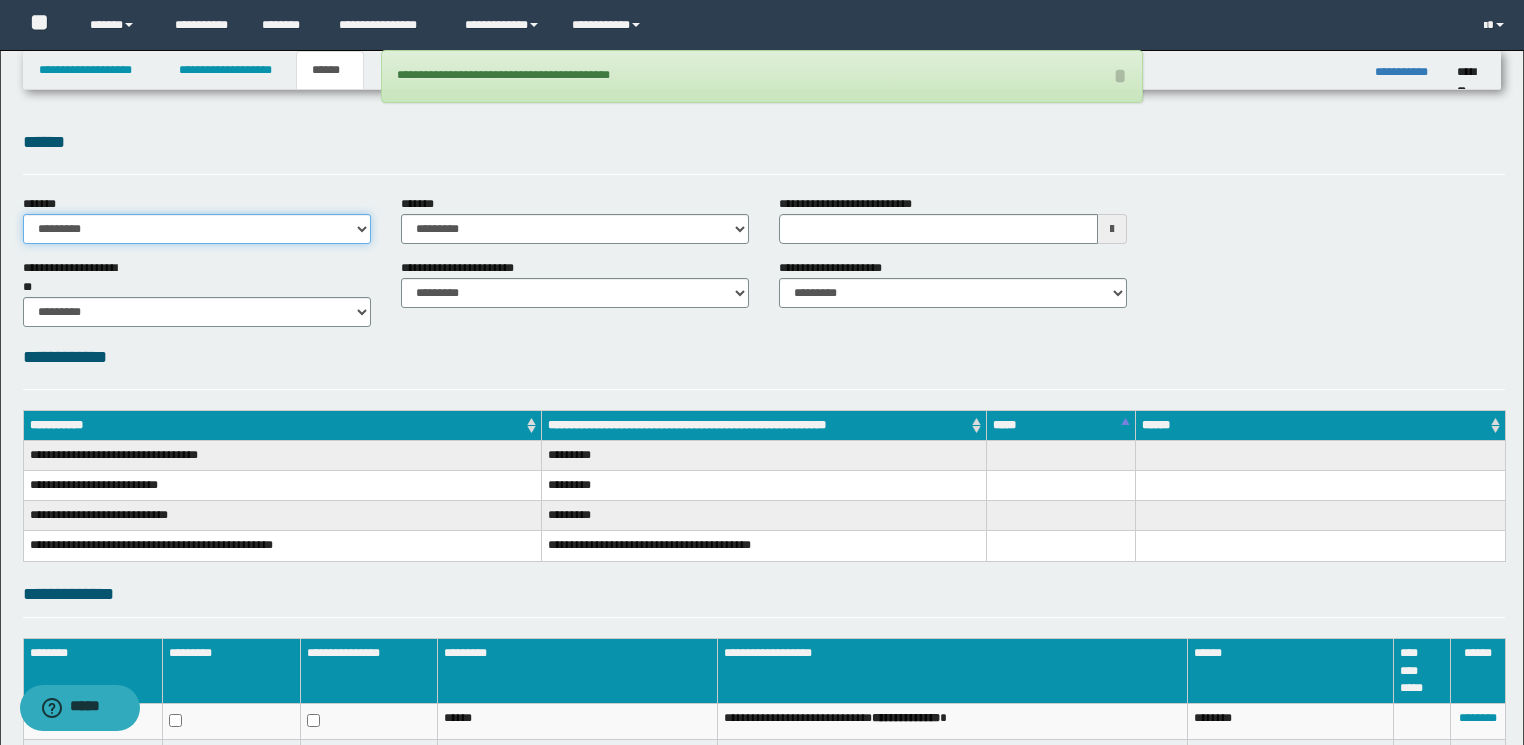 select on "*" 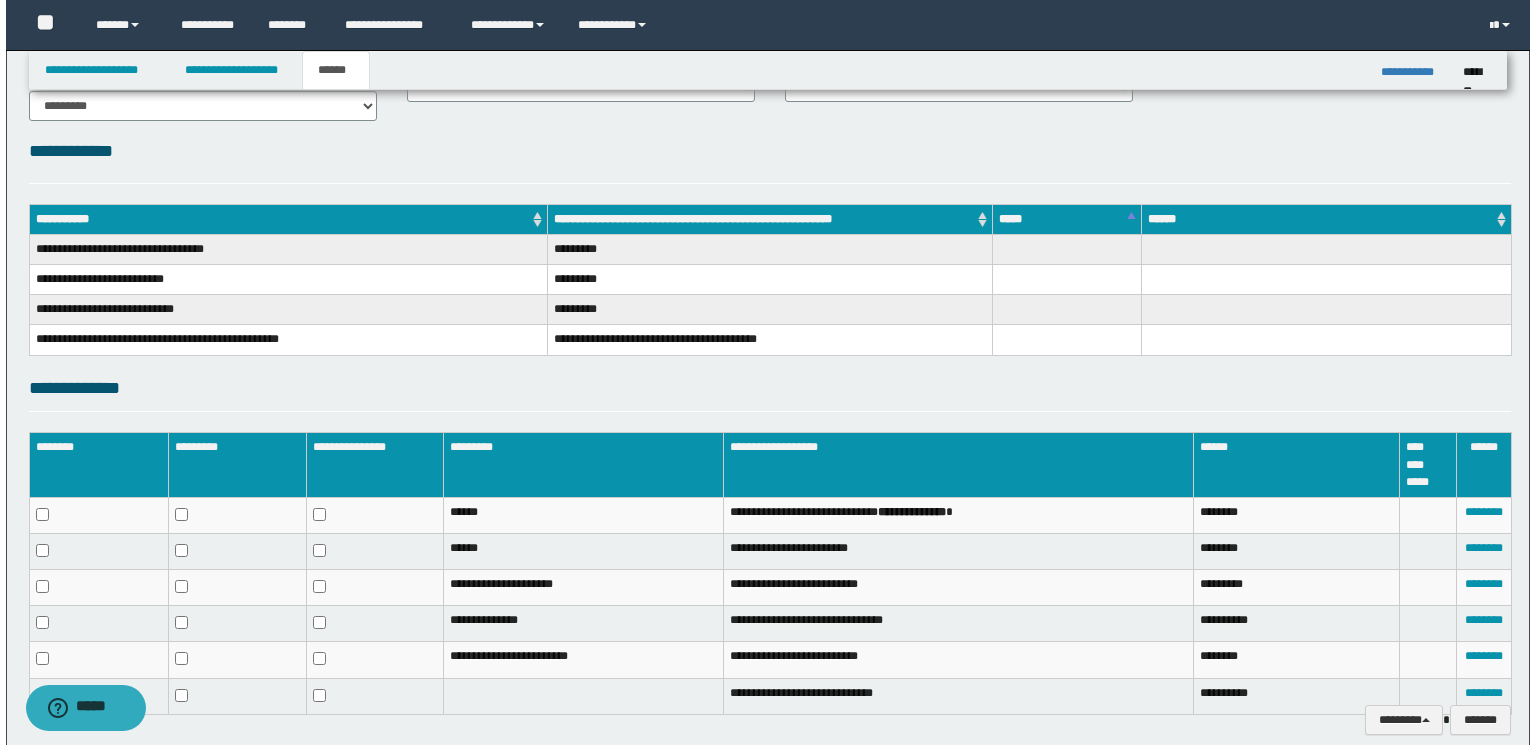 scroll, scrollTop: 292, scrollLeft: 0, axis: vertical 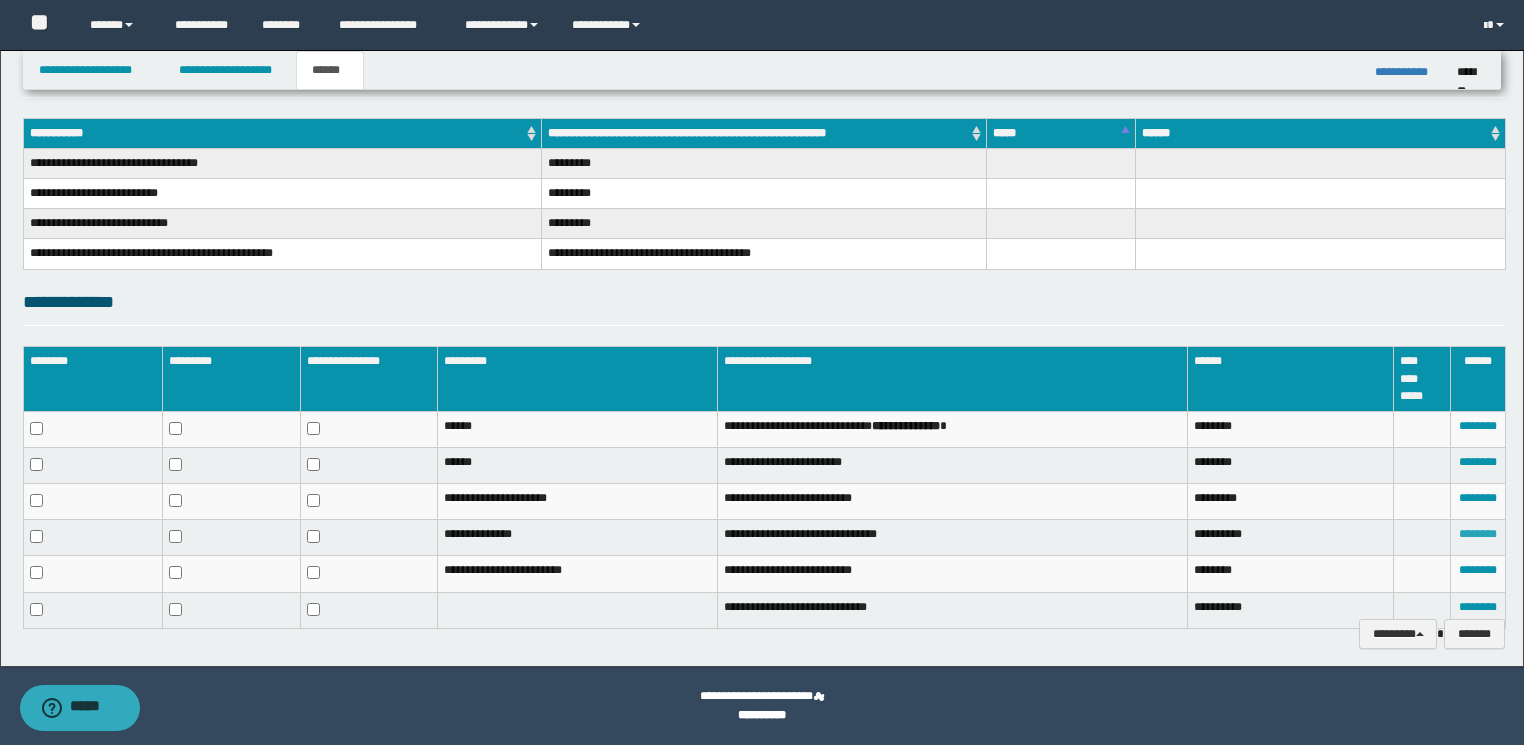 click on "********" at bounding box center [1478, 534] 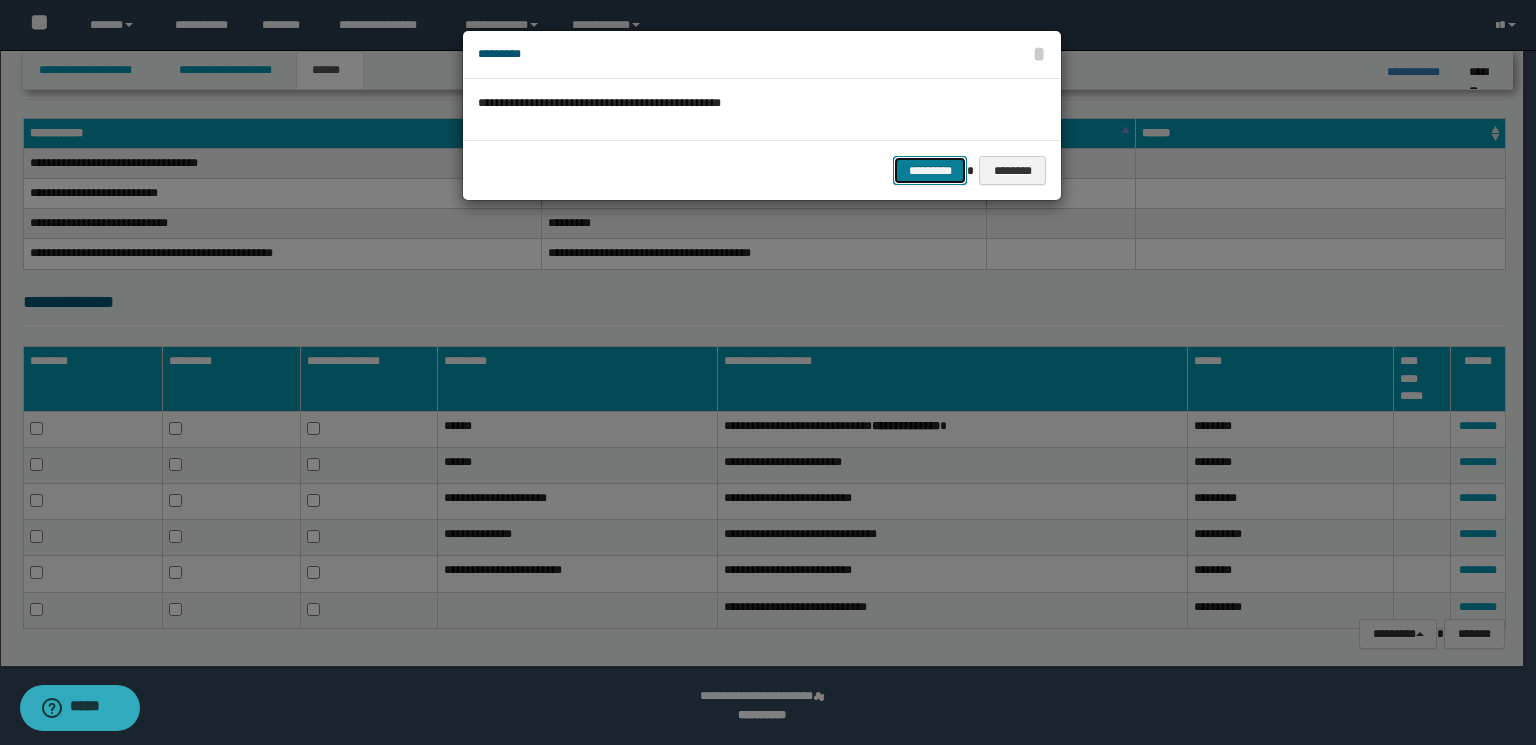 click on "*********" at bounding box center (930, 171) 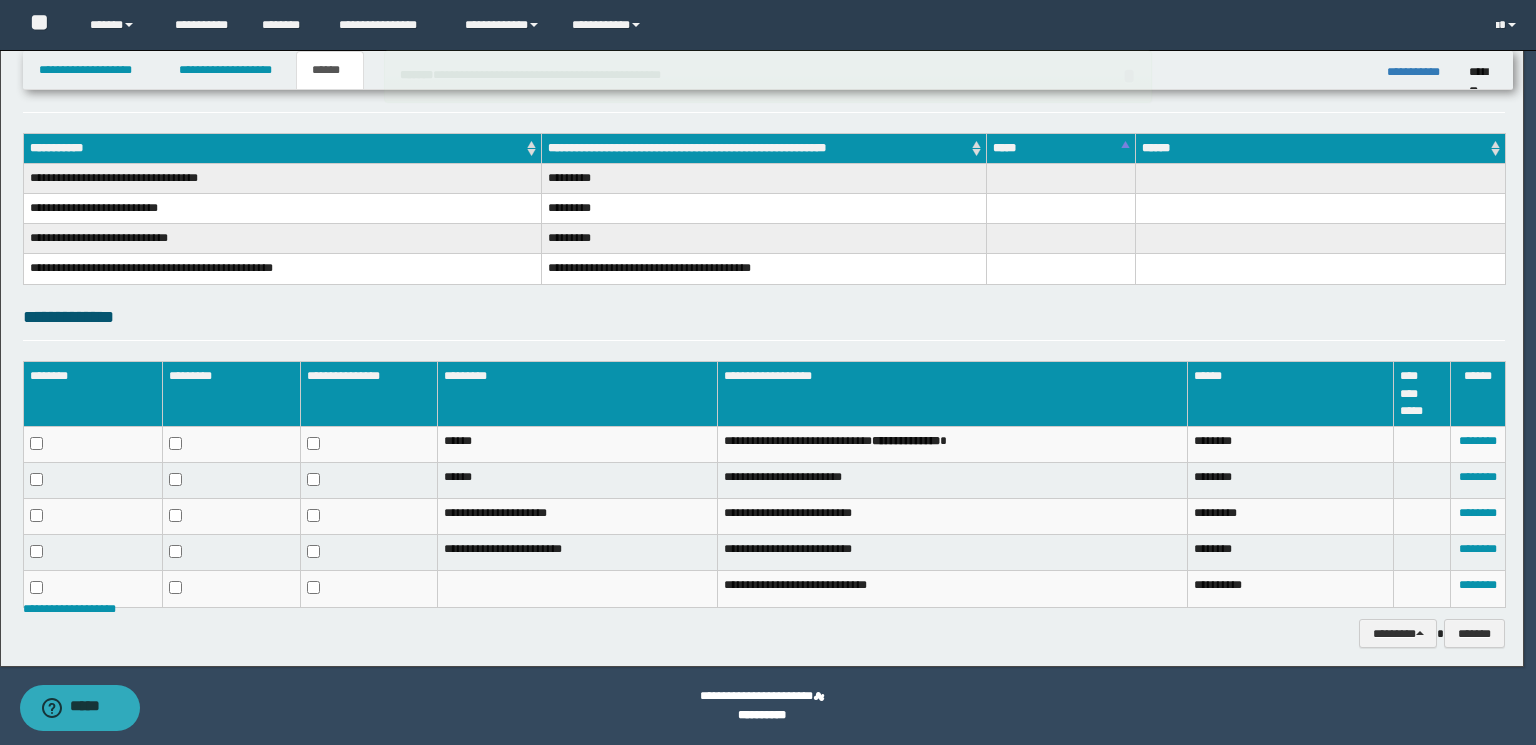 scroll, scrollTop: 276, scrollLeft: 0, axis: vertical 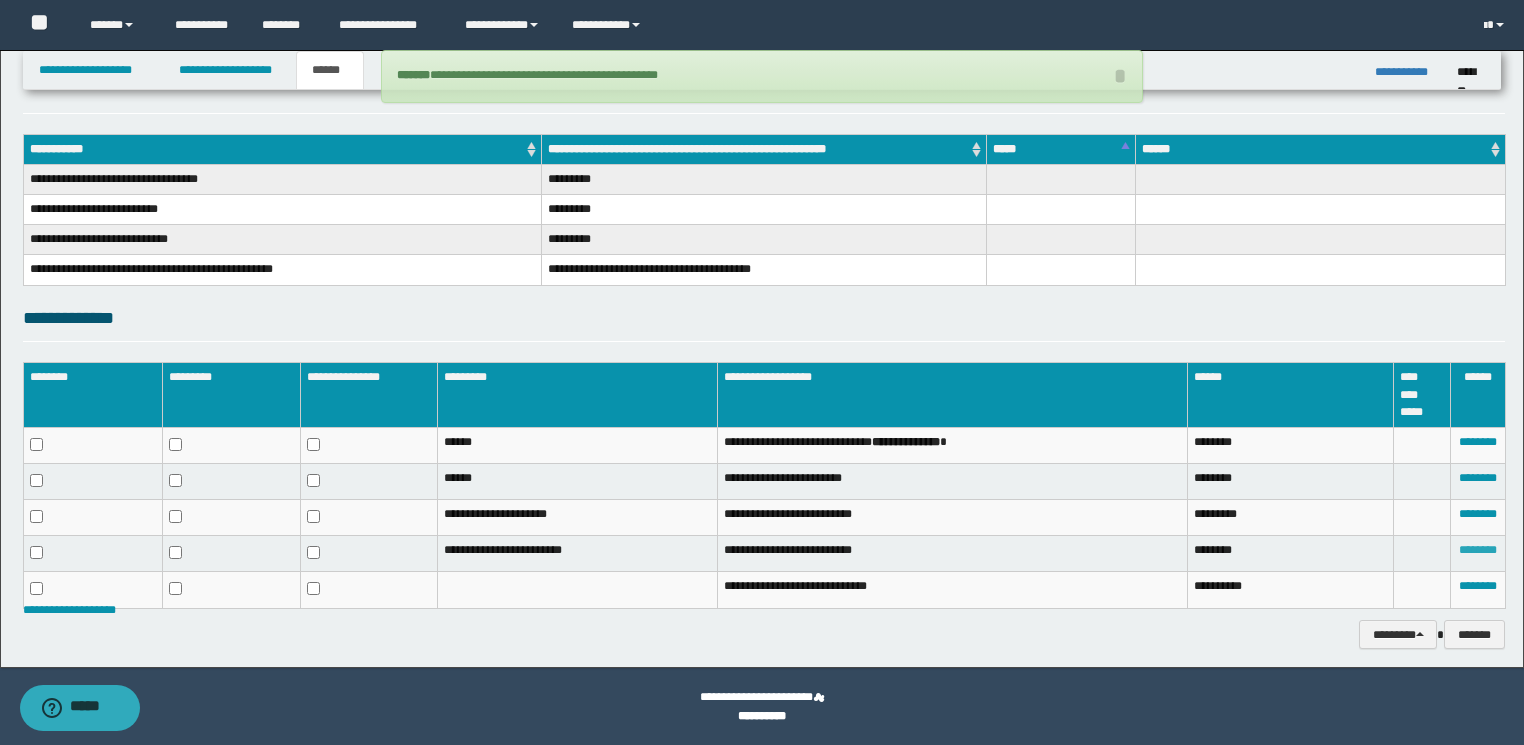 click on "********" at bounding box center (1478, 550) 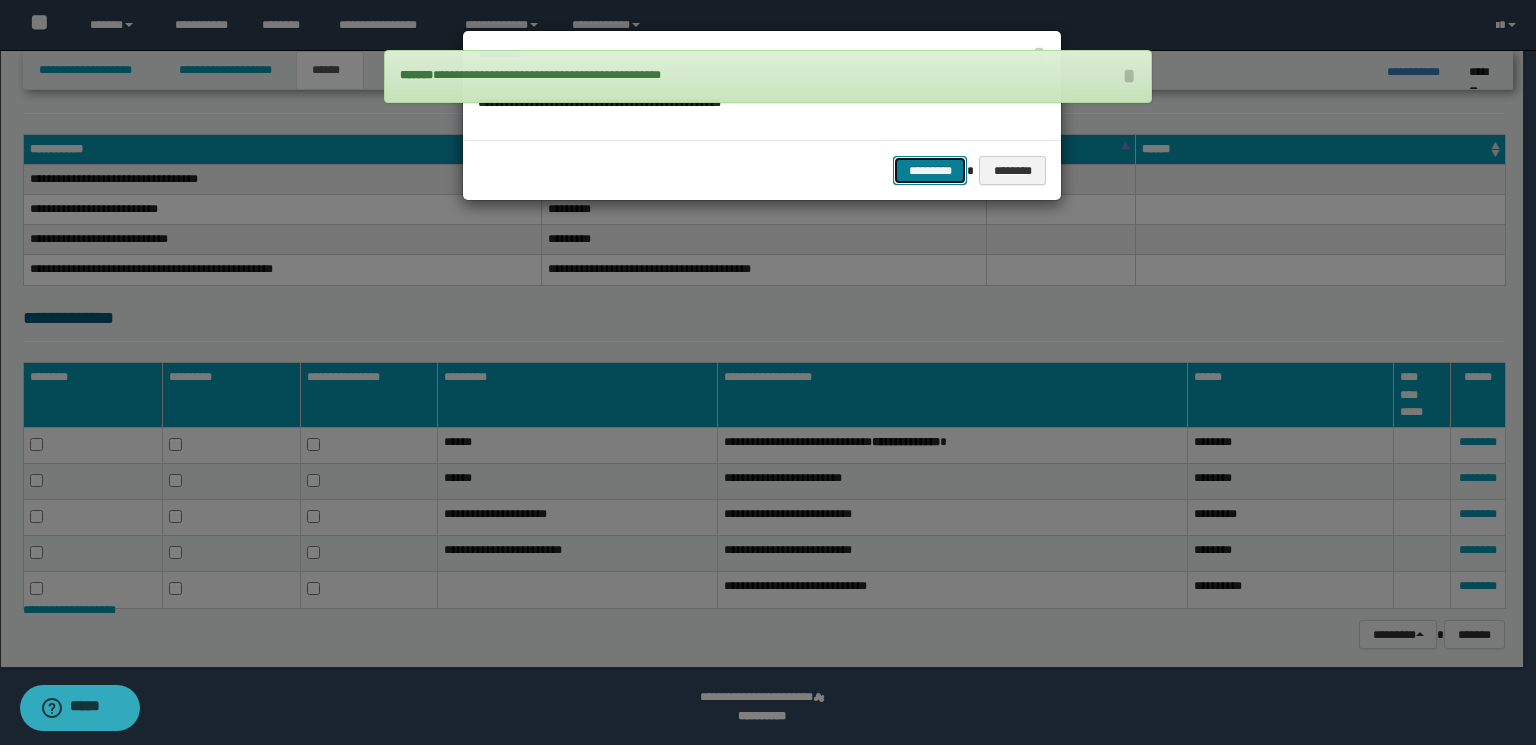 click on "*********" at bounding box center [930, 171] 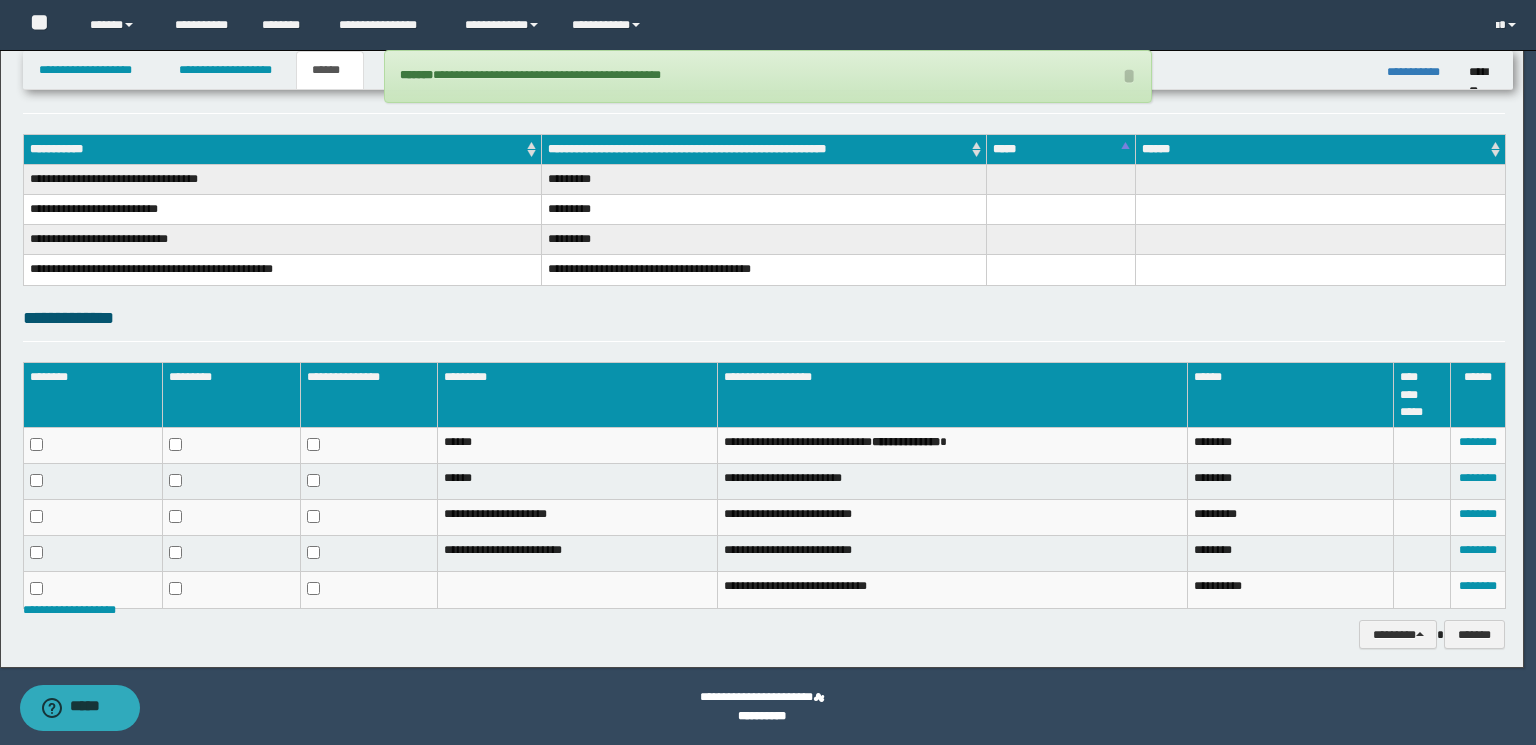 scroll, scrollTop: 242, scrollLeft: 0, axis: vertical 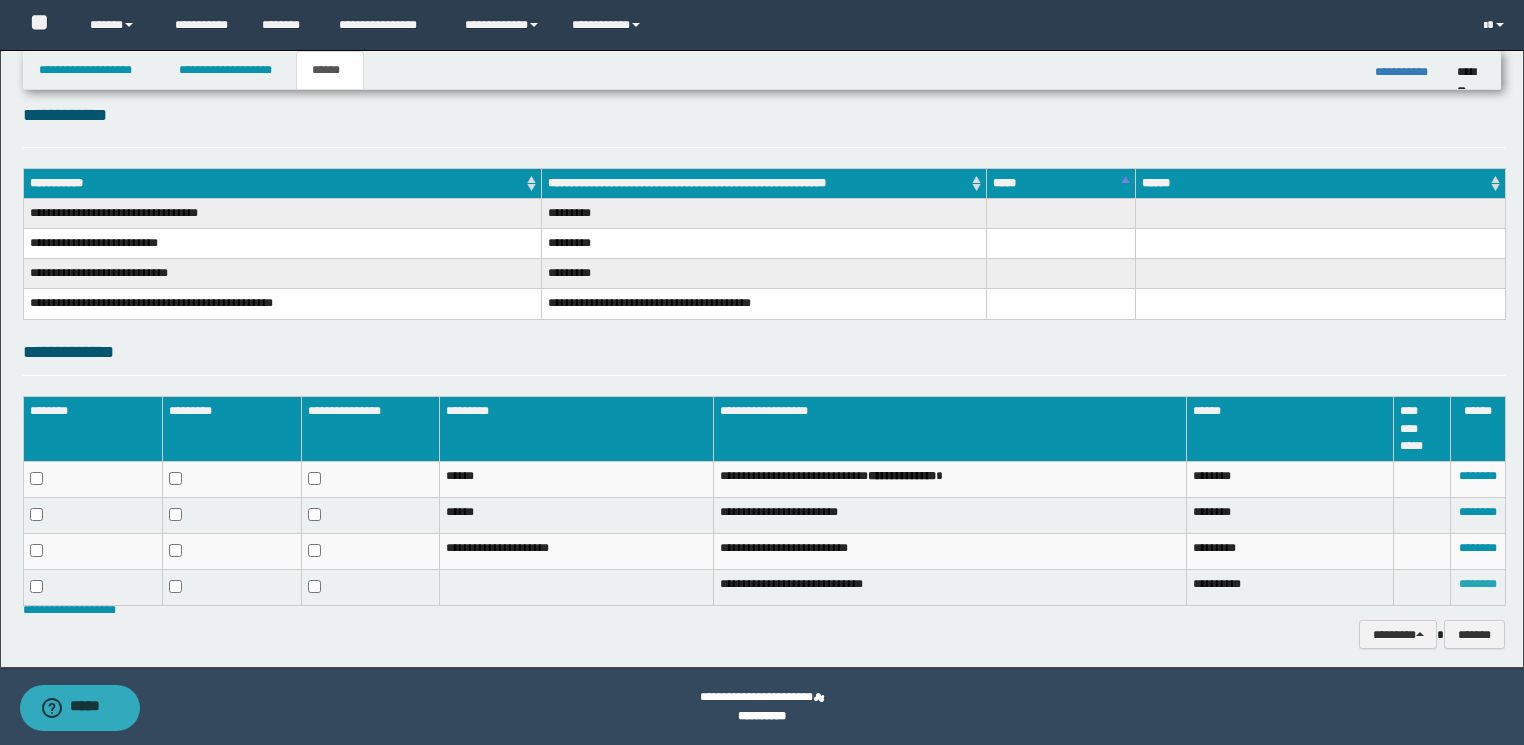 click on "********" at bounding box center (1478, 584) 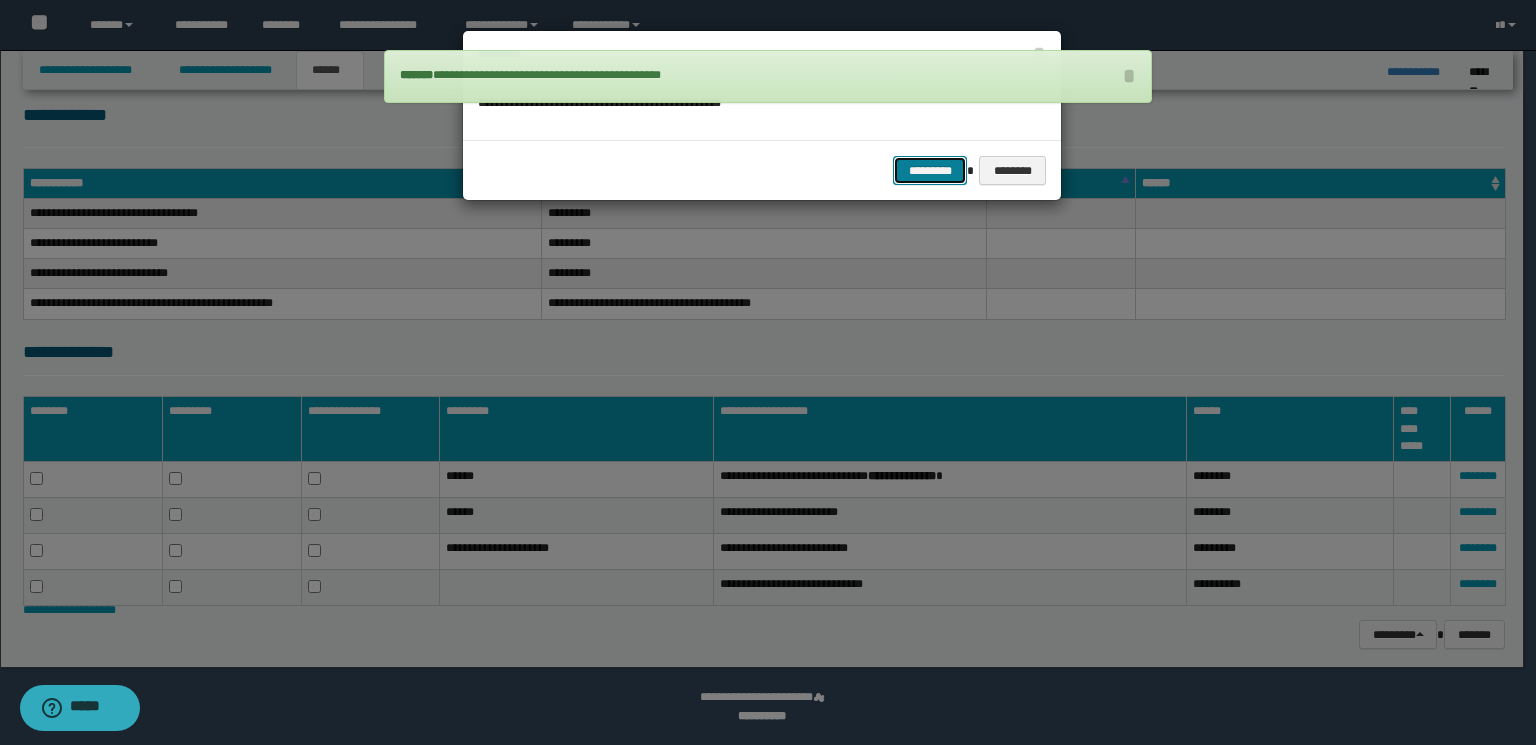 click on "*********" at bounding box center [930, 171] 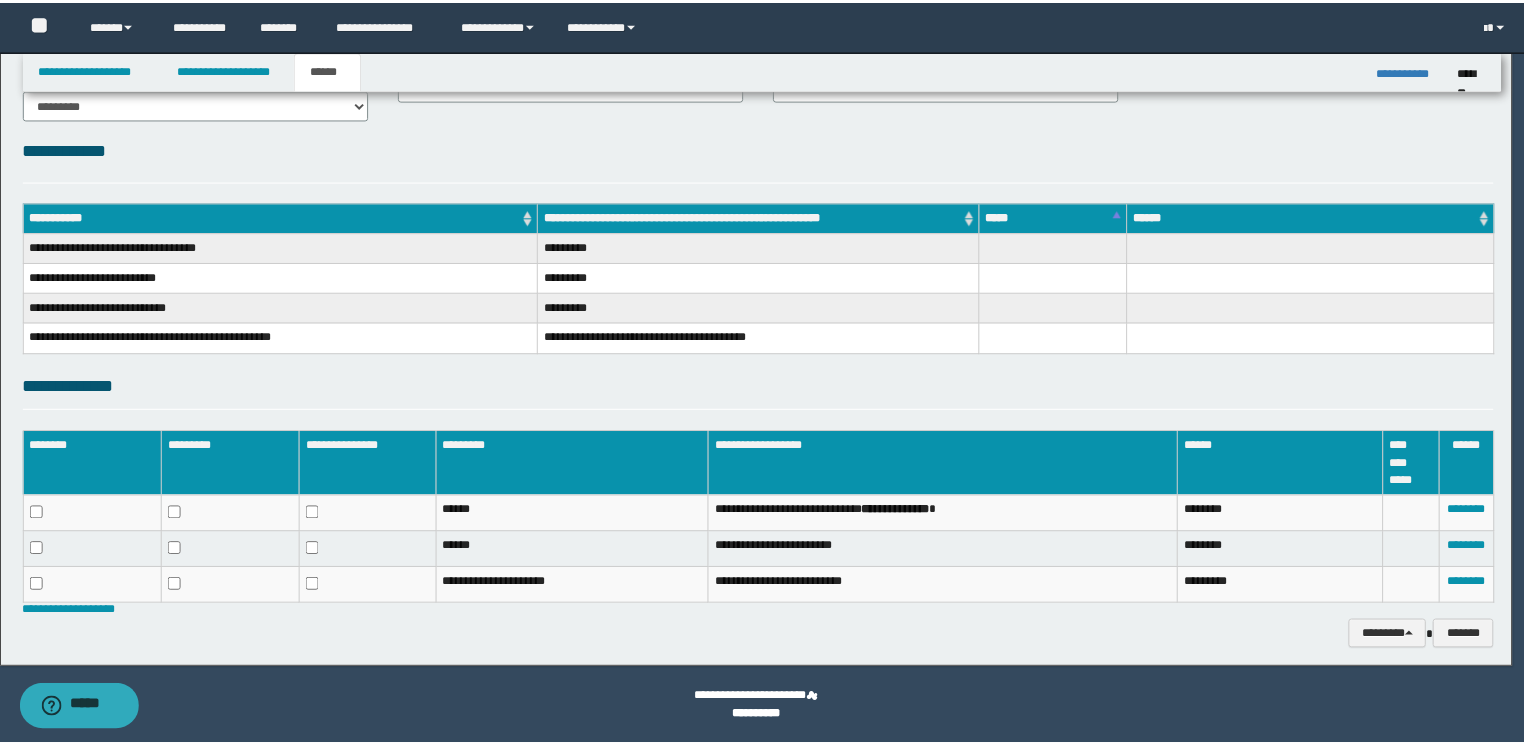 scroll, scrollTop: 208, scrollLeft: 0, axis: vertical 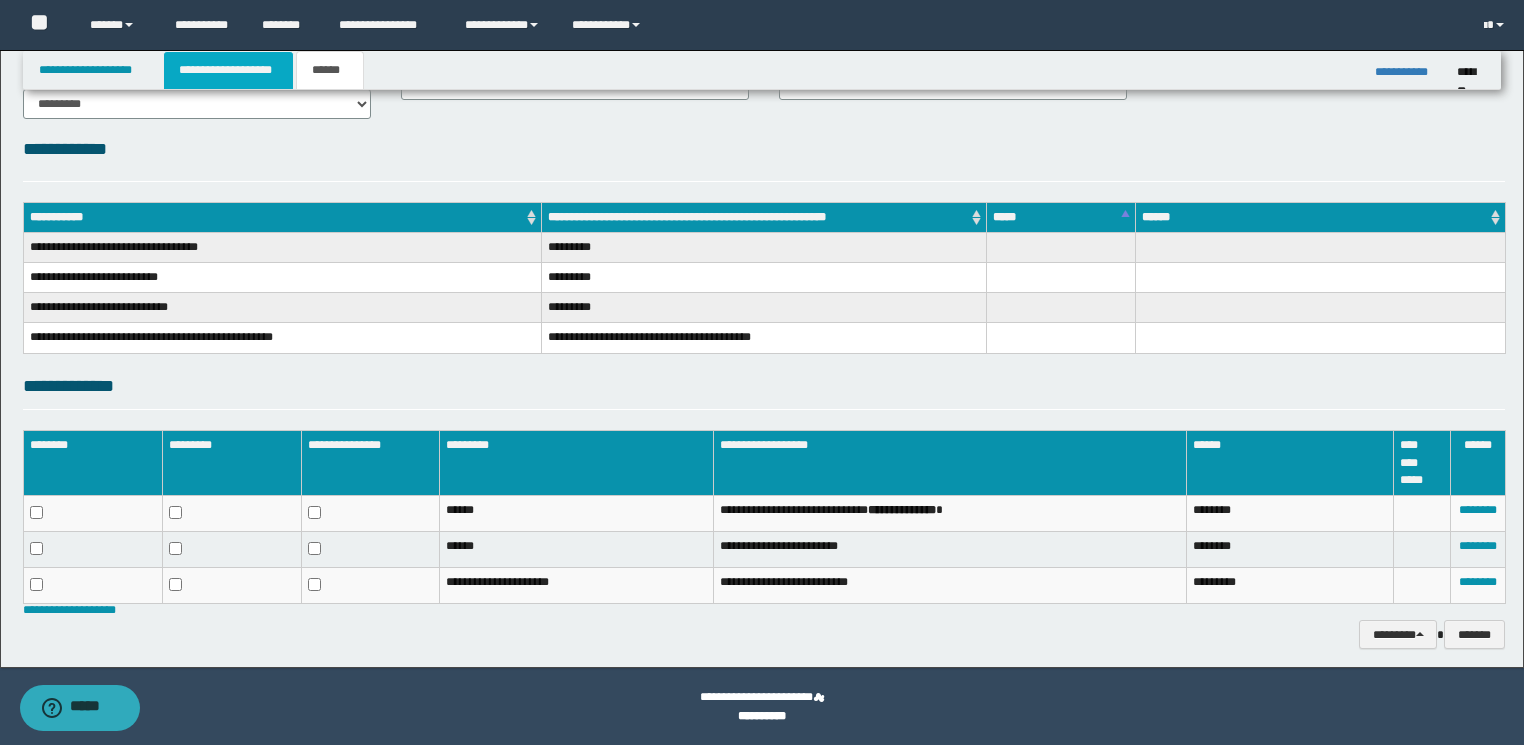 click on "**********" at bounding box center (228, 70) 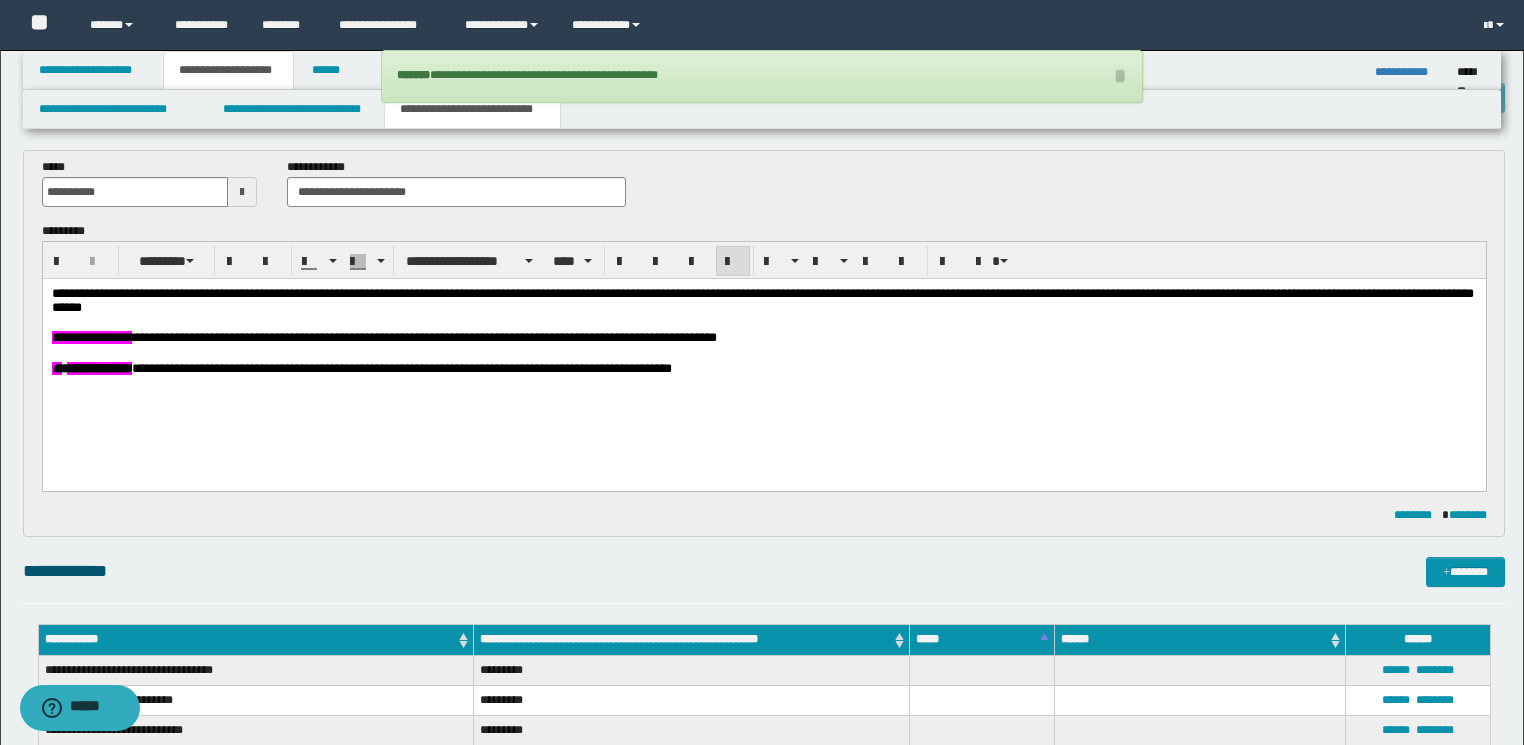scroll, scrollTop: 80, scrollLeft: 0, axis: vertical 